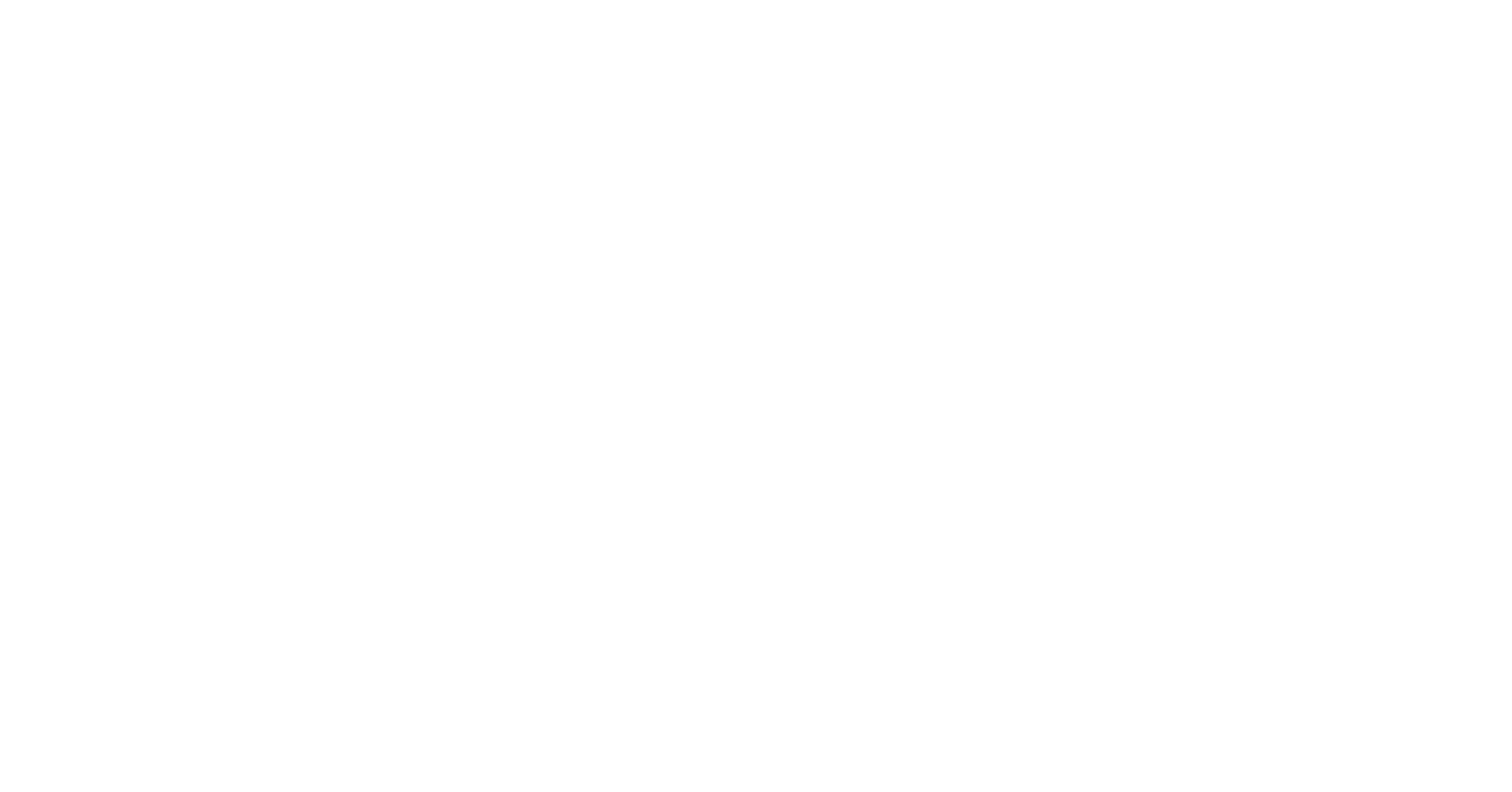 scroll, scrollTop: 0, scrollLeft: 0, axis: both 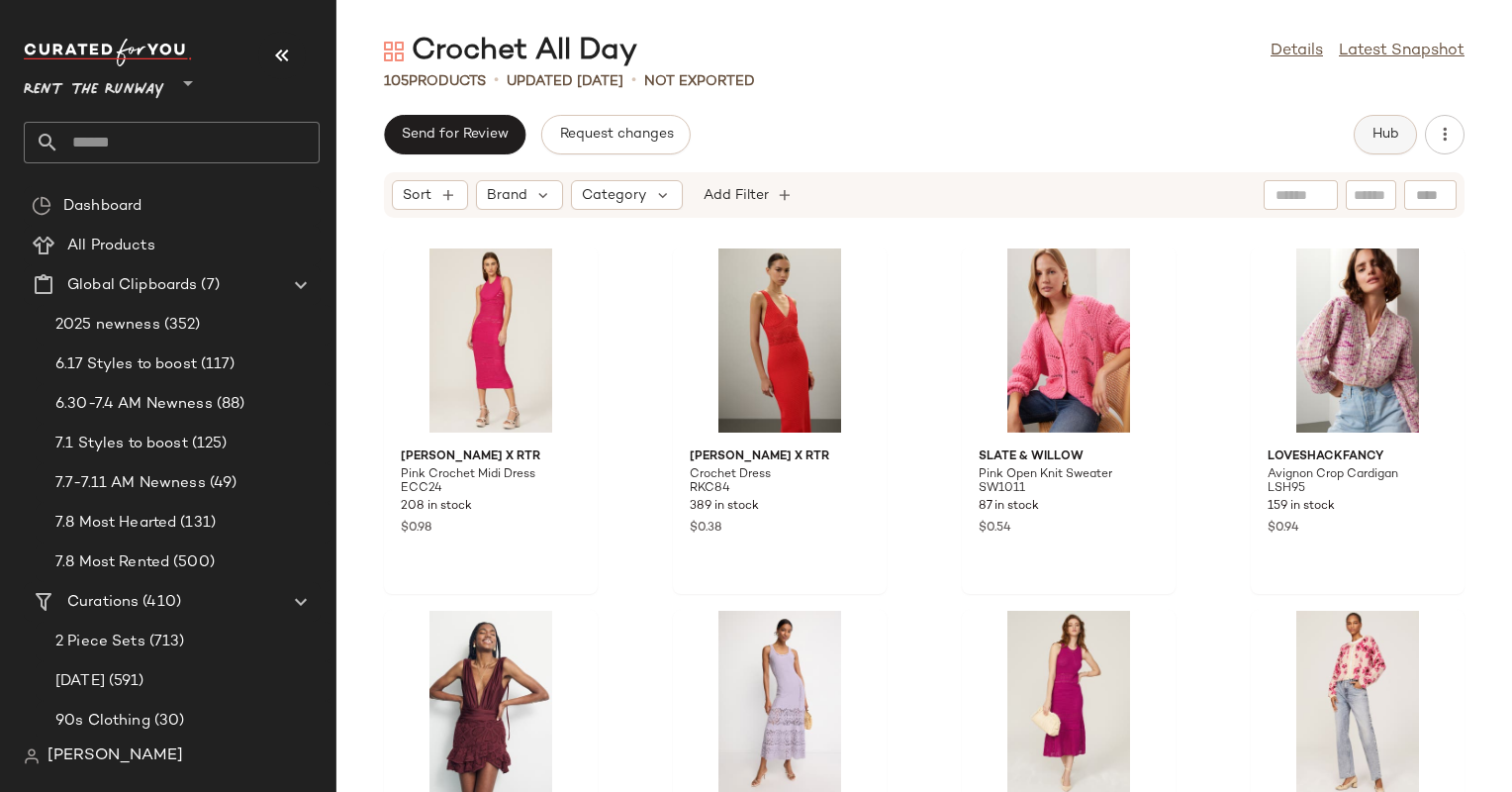 click on "Hub" 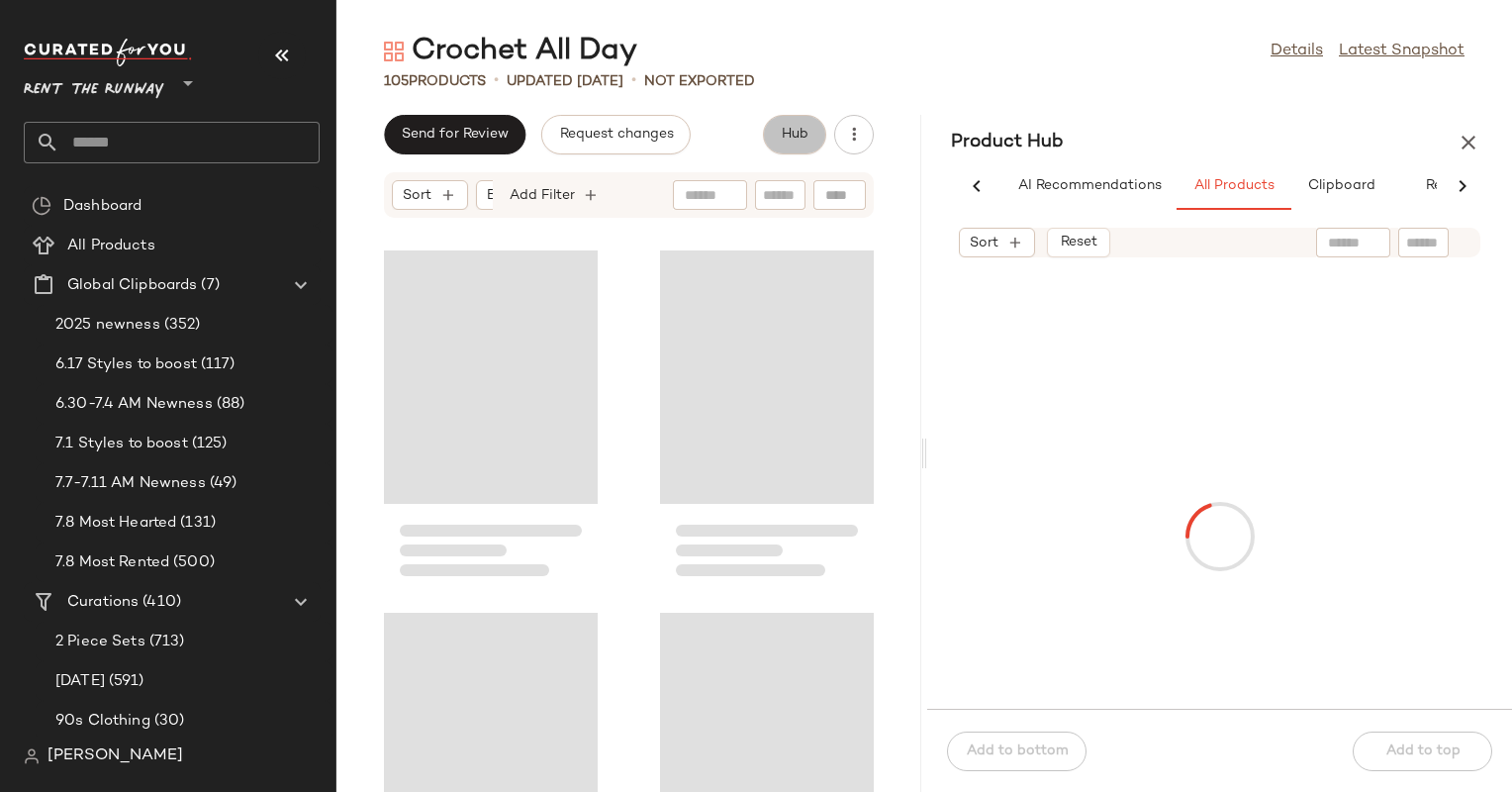 scroll, scrollTop: 0, scrollLeft: 67, axis: horizontal 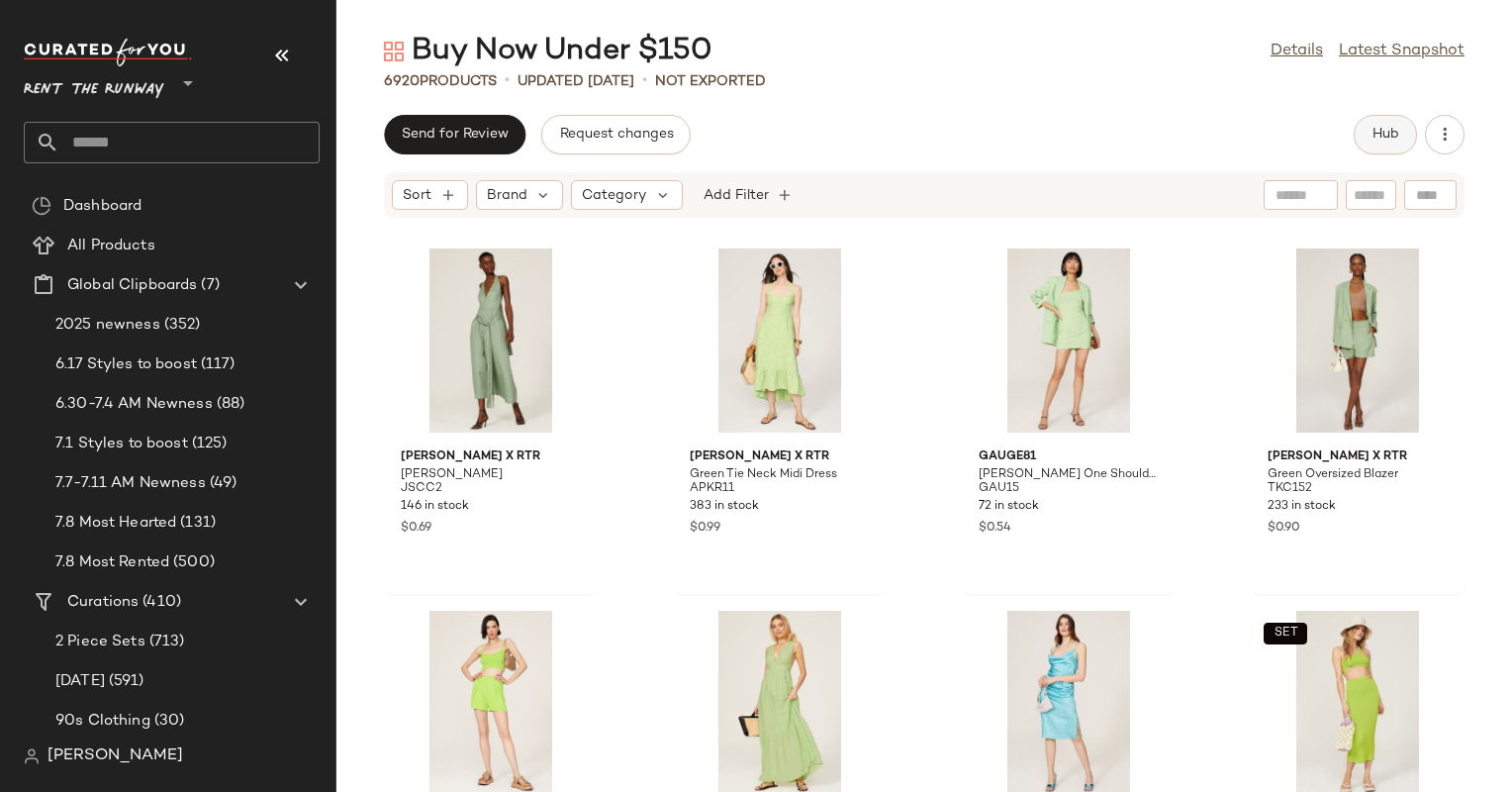click on "Hub" at bounding box center [1385, 135] 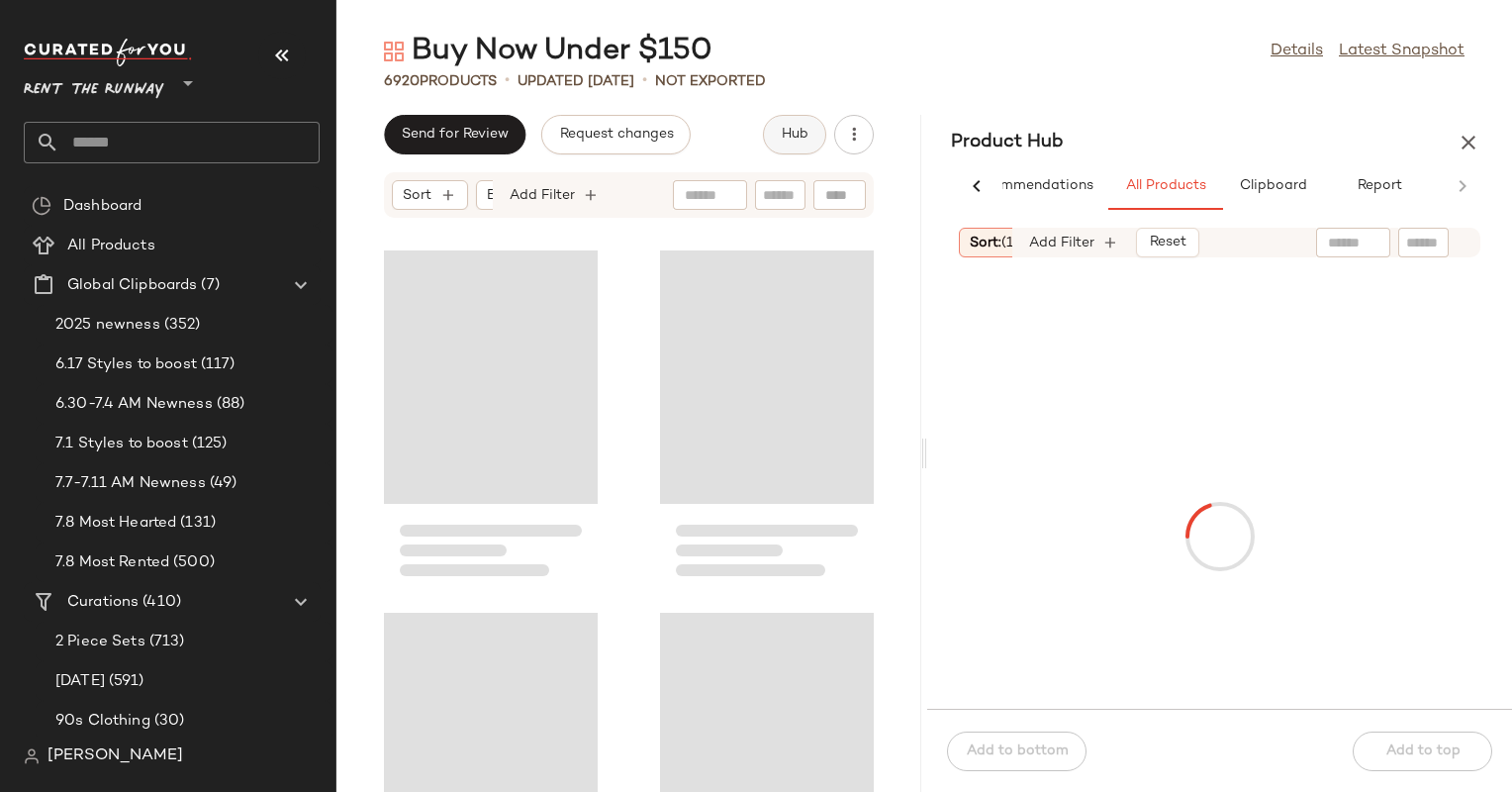 scroll, scrollTop: 0, scrollLeft: 67, axis: horizontal 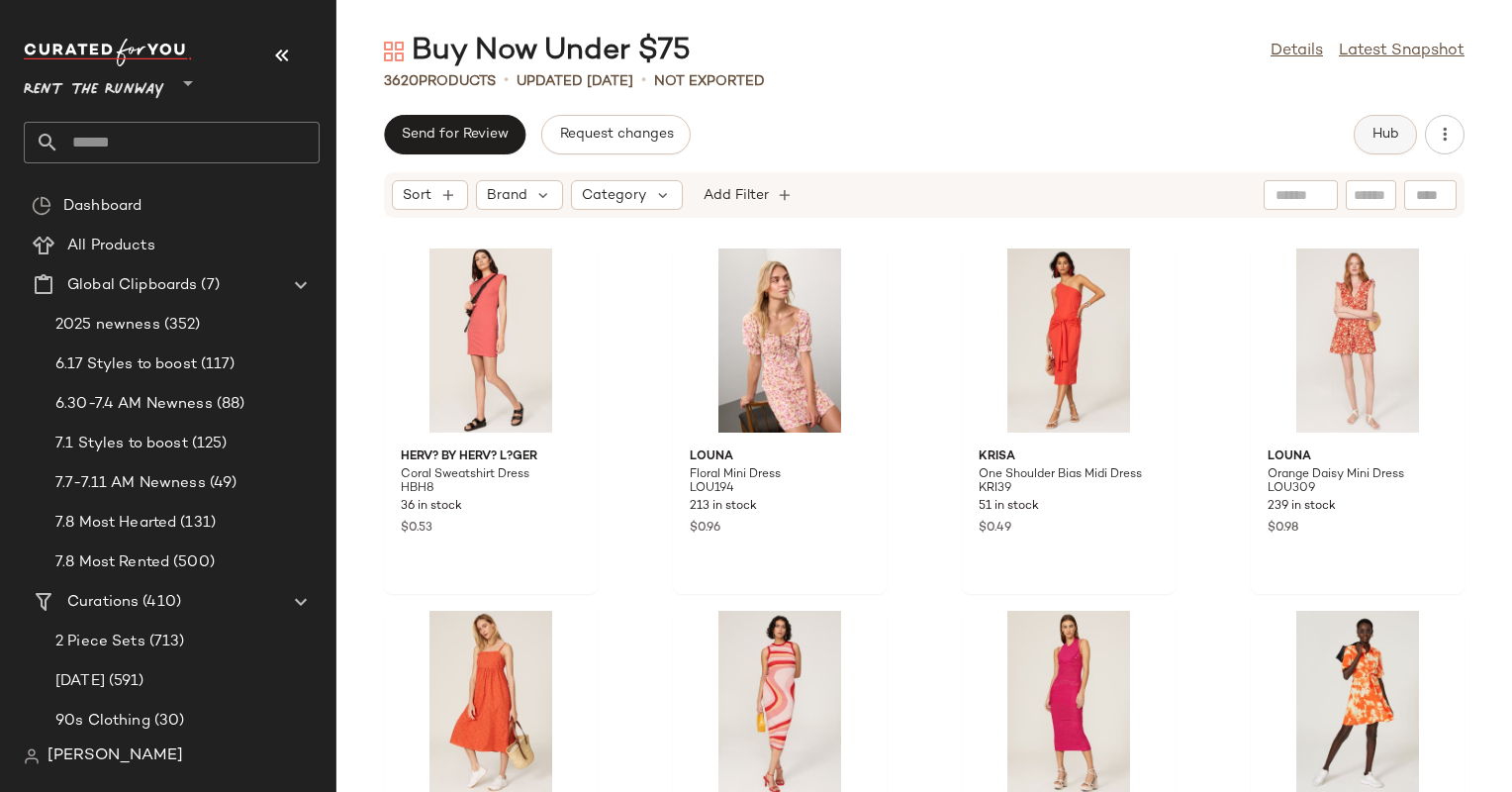 click on "Hub" 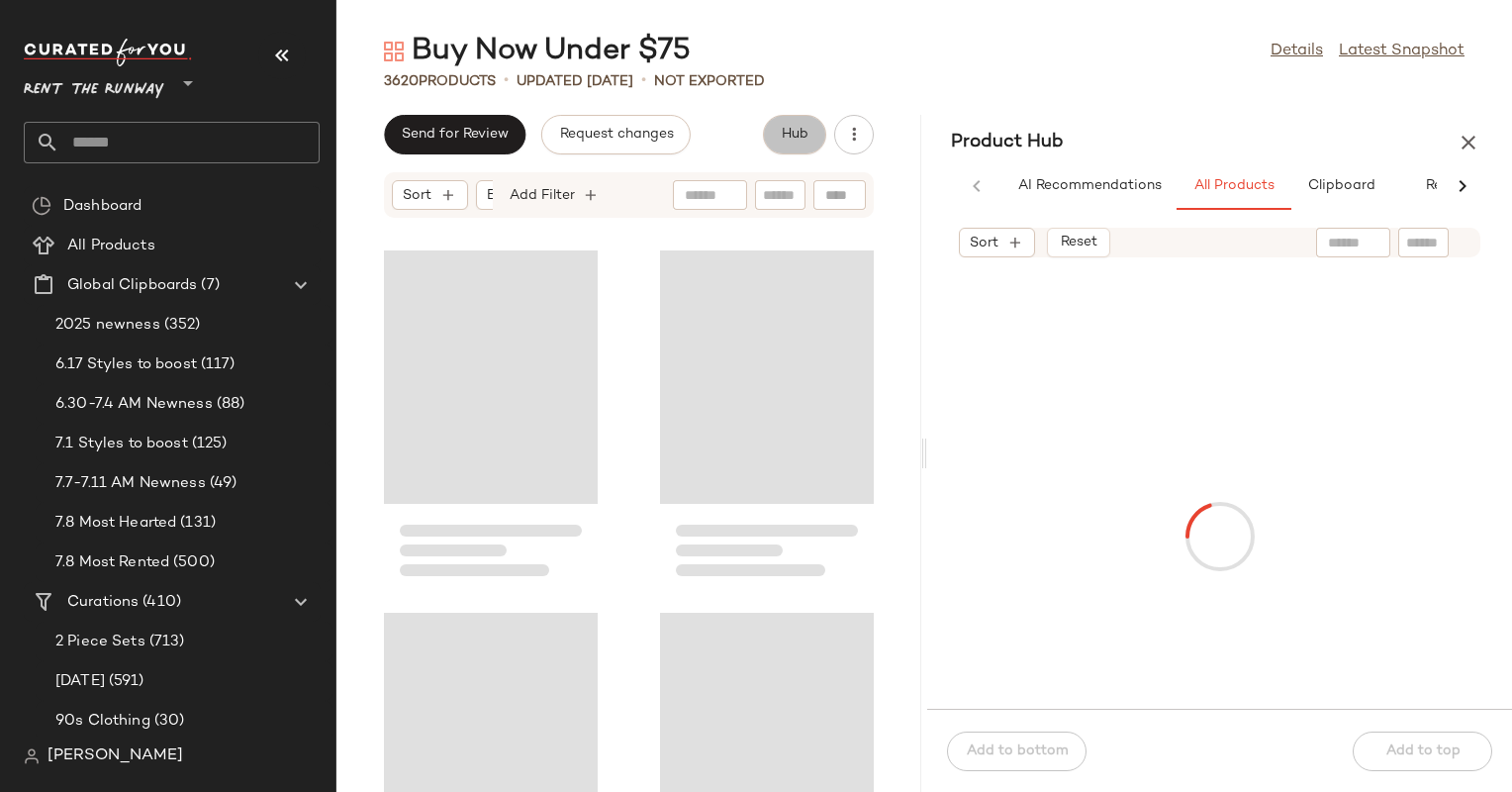 scroll, scrollTop: 0, scrollLeft: 67, axis: horizontal 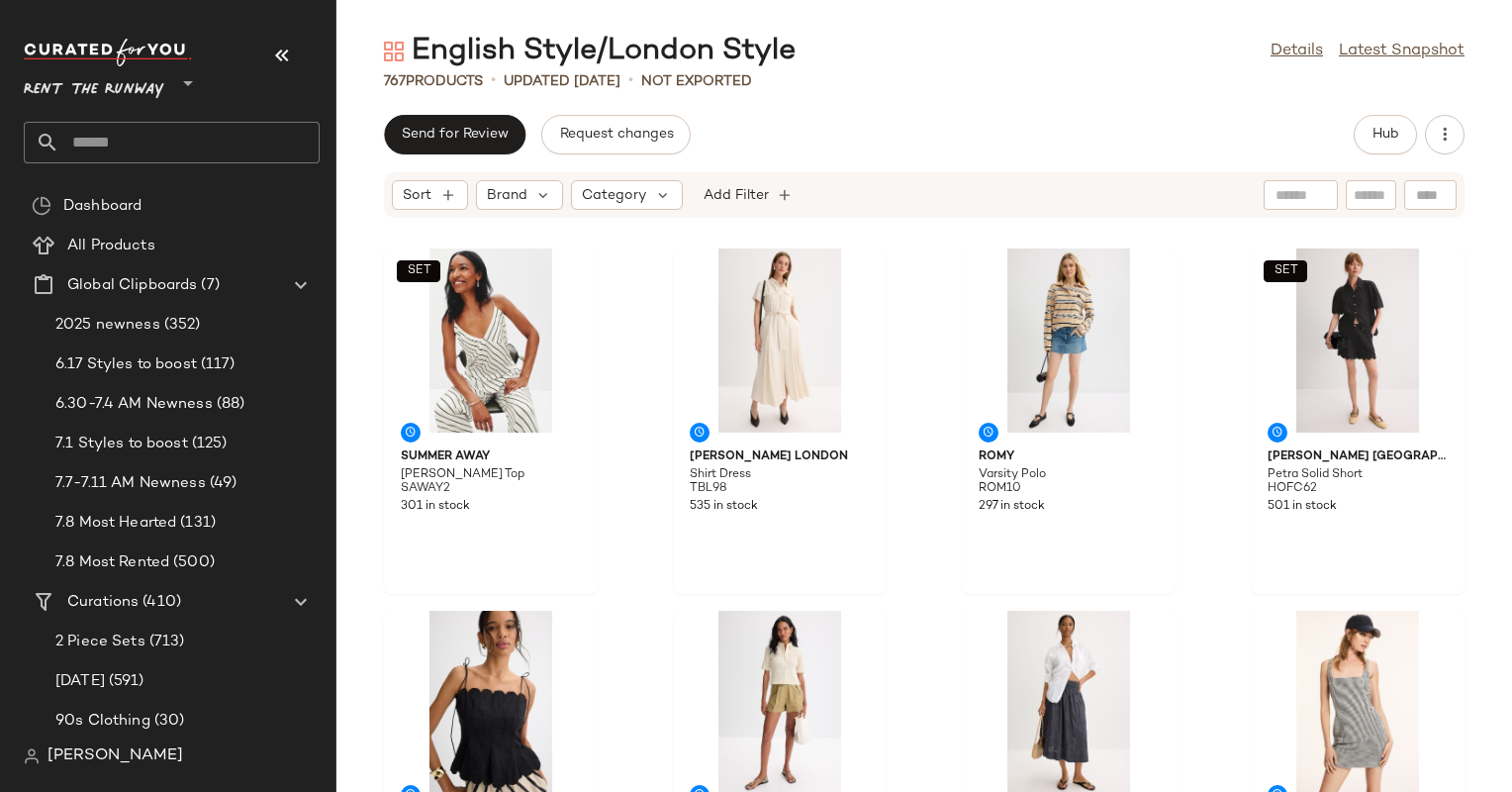 click on "Send for Review   Request changes   Hub  Sort  Brand  Category  Add Filter   SET  Summer Away Blair Top SAWAY2 301 in stock Ted Baker London Shirt Dress TBL98 535 in stock ROMY Varsity Polo ROM10 297 in stock  SET  Hofmann Copenhagen Petra Solid Short HOFC62 501 in stock Hofmann Copenhagen Yara Solid Tie Tank HOFC68 472 in stock Veronica Beard Silvana Top VB208 381 in stock Marine Layer Bea Eyelet Midi Skirt MAL73 323 in stock Joe's Jeans Drew Mini Dress JOE107 599 in stock VINCE. Handkerchief Stripe Wrap Dress VIN248 300 in stock Levi's Black Wash Baggy Dad Jeans LVJ211 271 in stock $0.98  SET  Hofmann Copenhagen Marabelle Solid Scalloped Shirt HOFC65 502 in stock Adam Lippes x RTR Trapeze Shirt ADAMC158 184 in stock $0.39  SET  TOCCIN X RTR Short Sleeve Tweed Jacket TOCC68 233 in stock $0.80  SET  Sabina Musayev Emilio Top SAB53 300 in stock Ted Baker London Sleeveless High Neck Midi Dress TBL100 474 in stock Sandro Collarless Lady Denim Jacket SAO178 346 in stock" at bounding box center (924, 453) 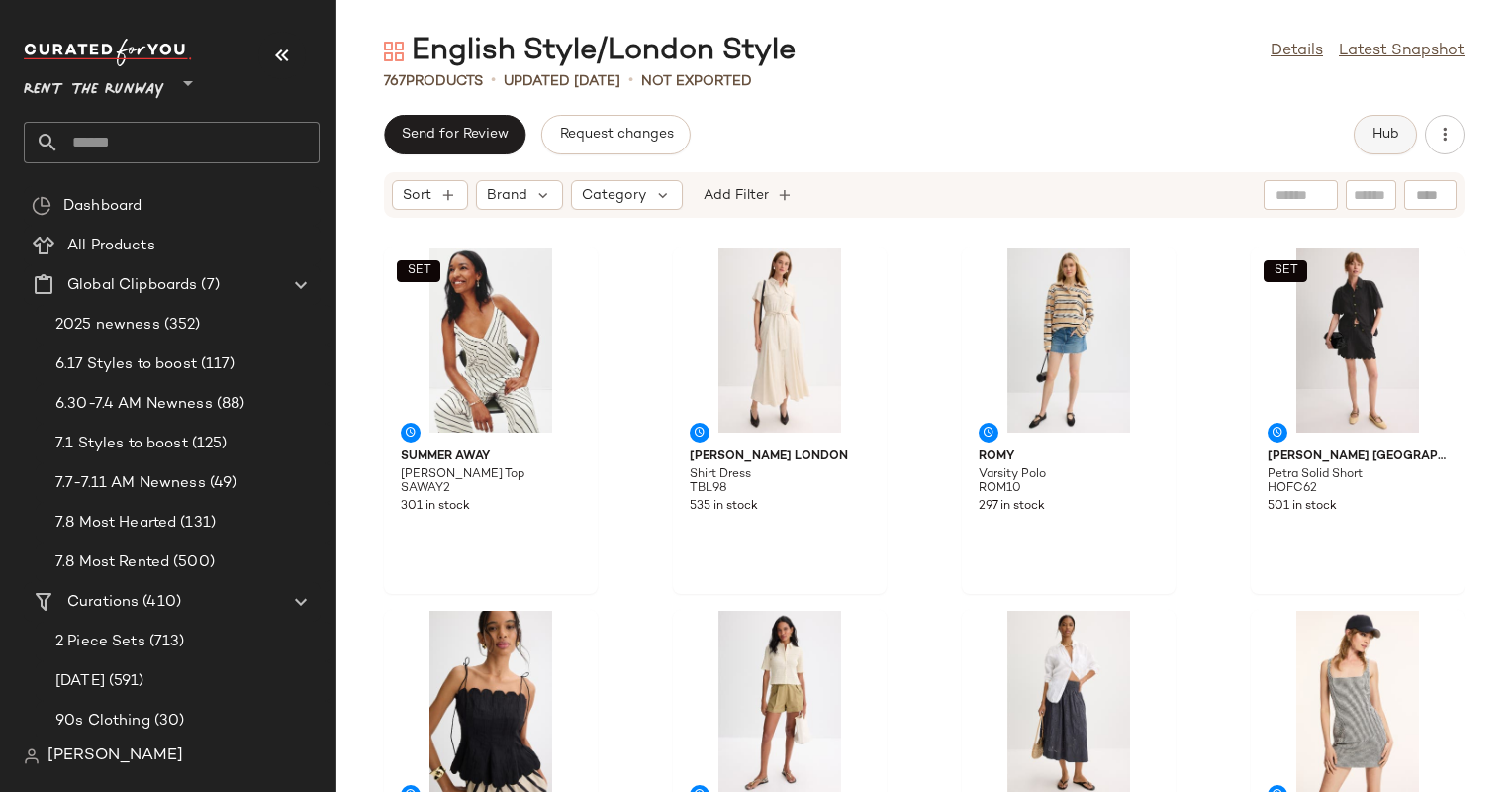 click on "Hub" 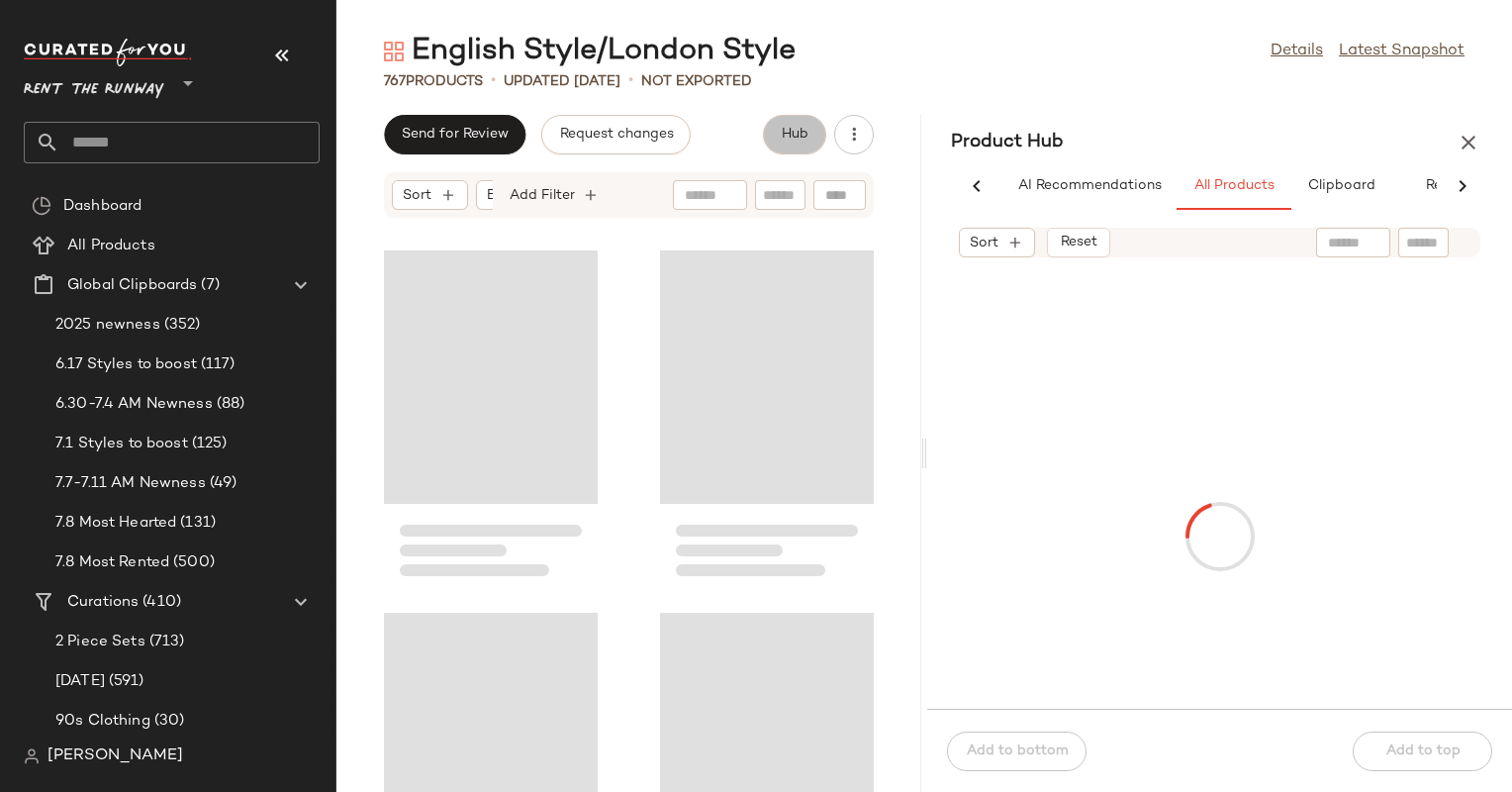 scroll, scrollTop: 0, scrollLeft: 67, axis: horizontal 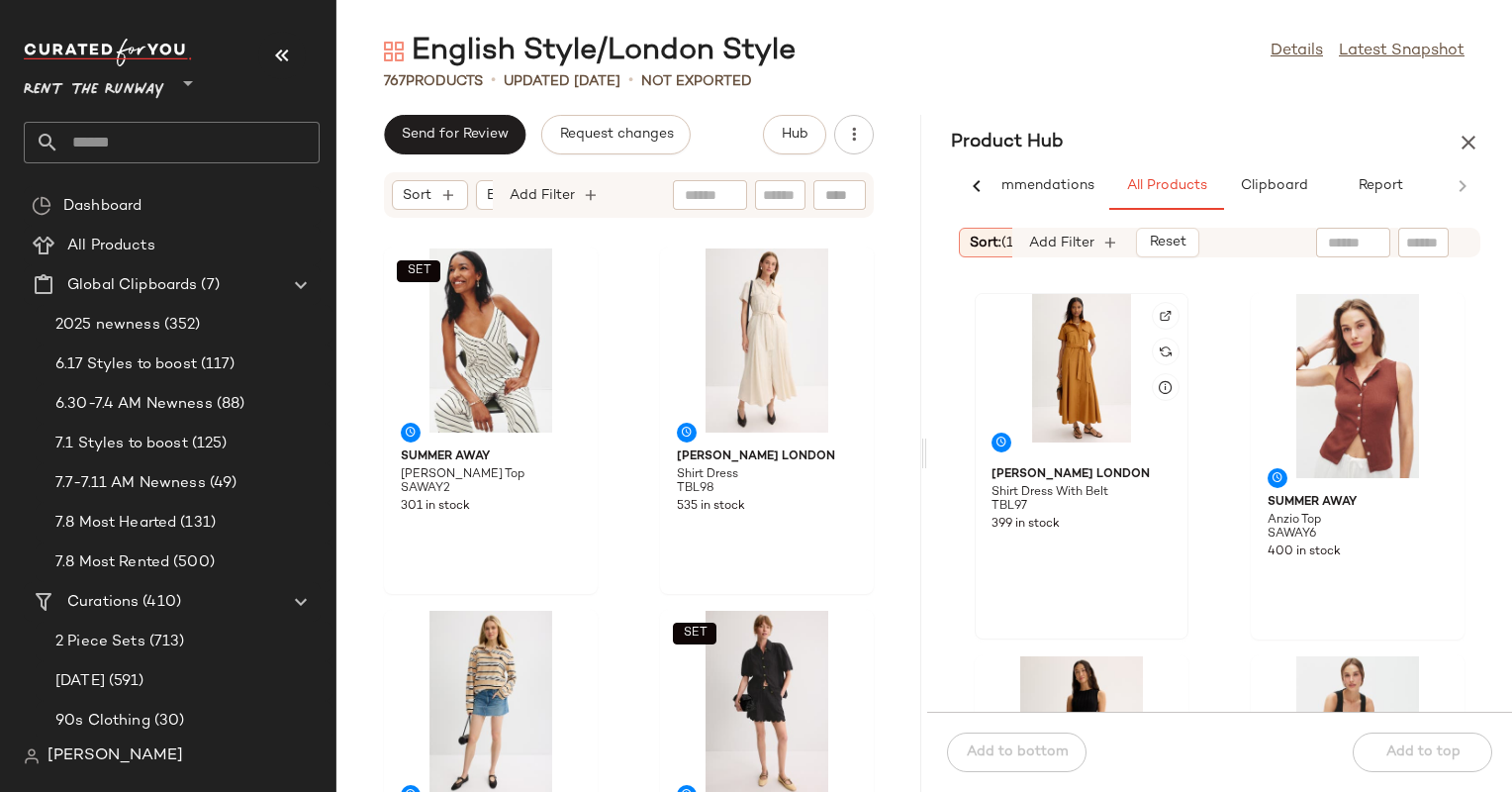 click 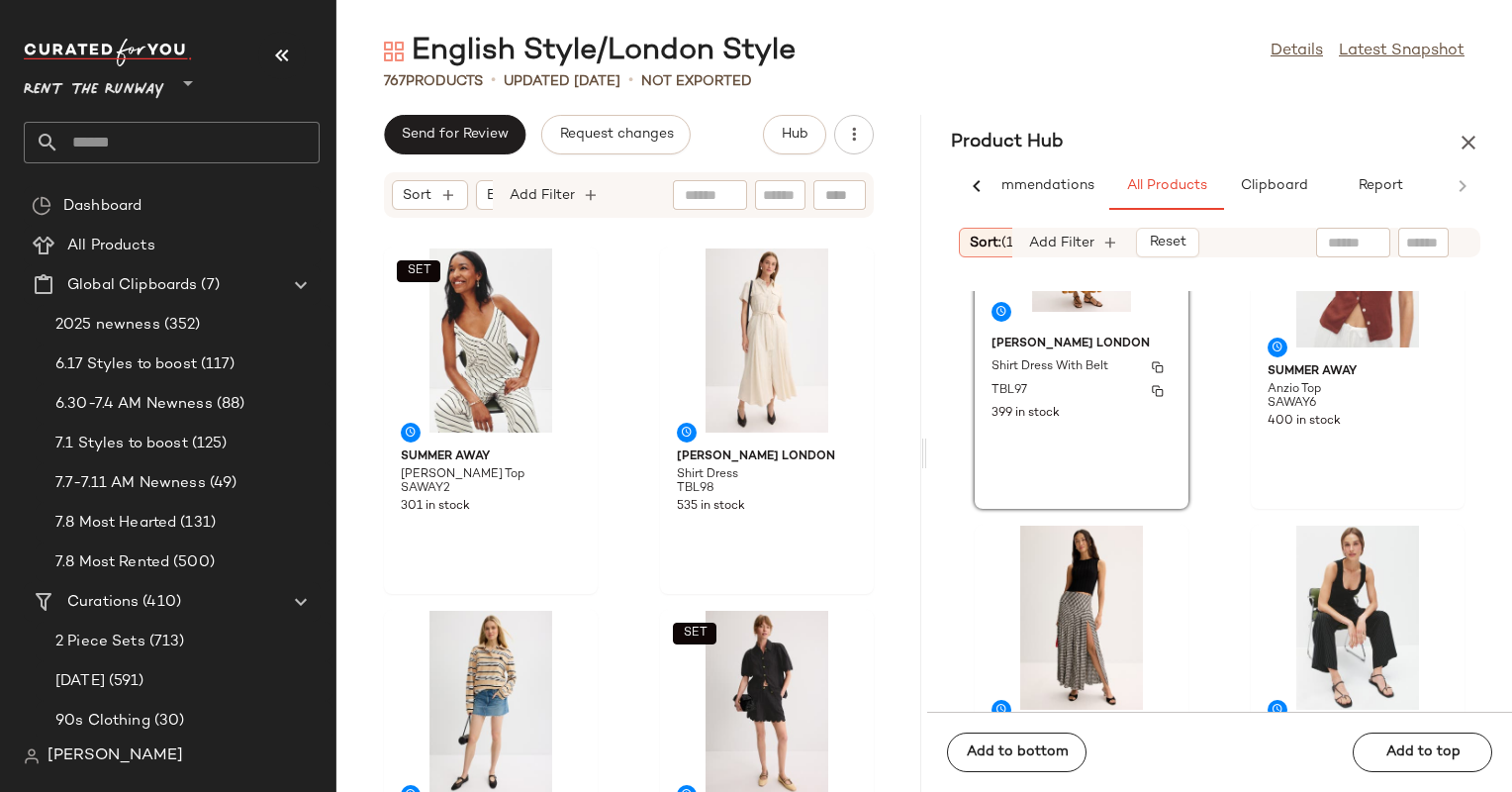 scroll, scrollTop: 511, scrollLeft: 0, axis: vertical 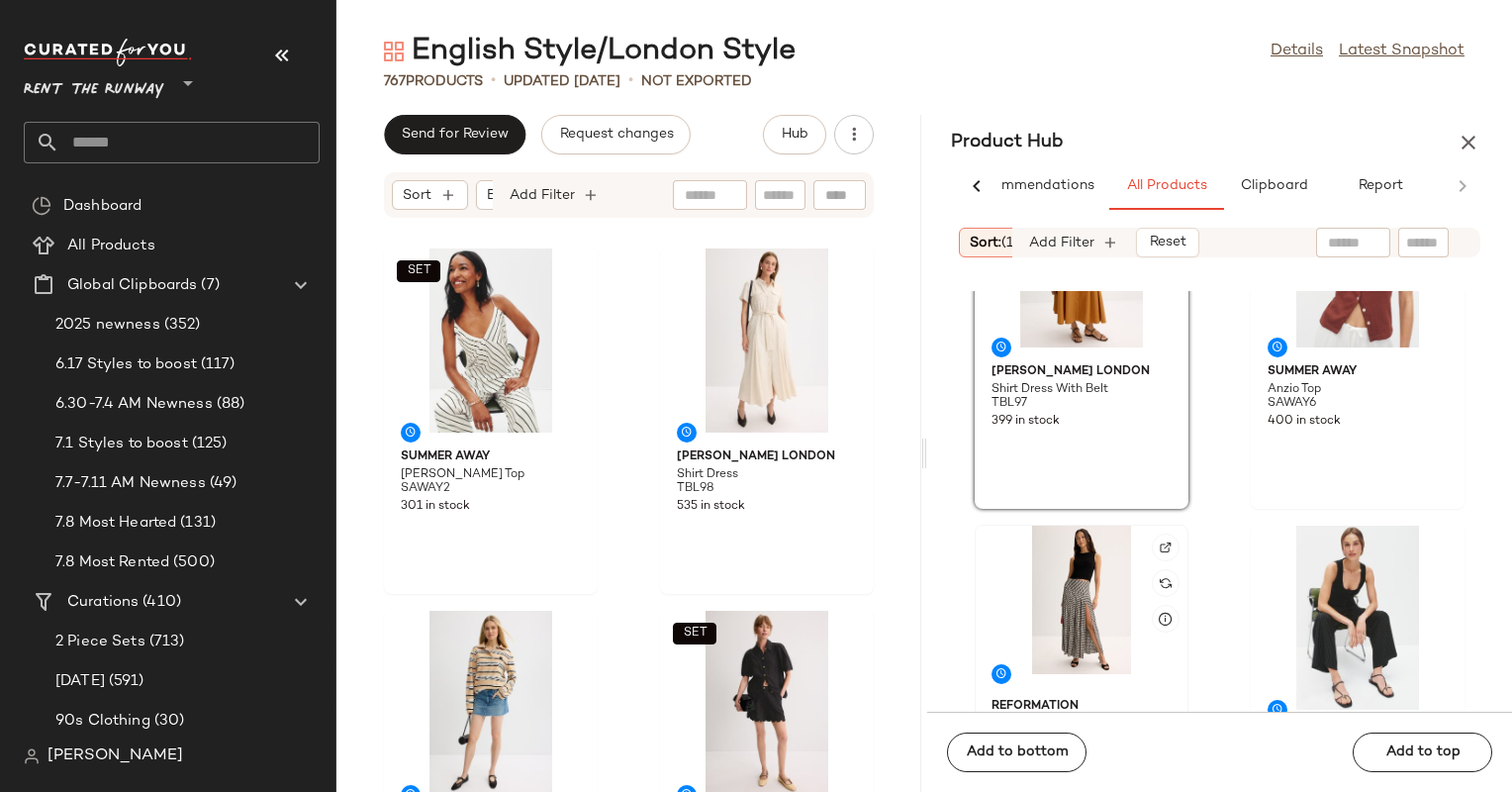 click 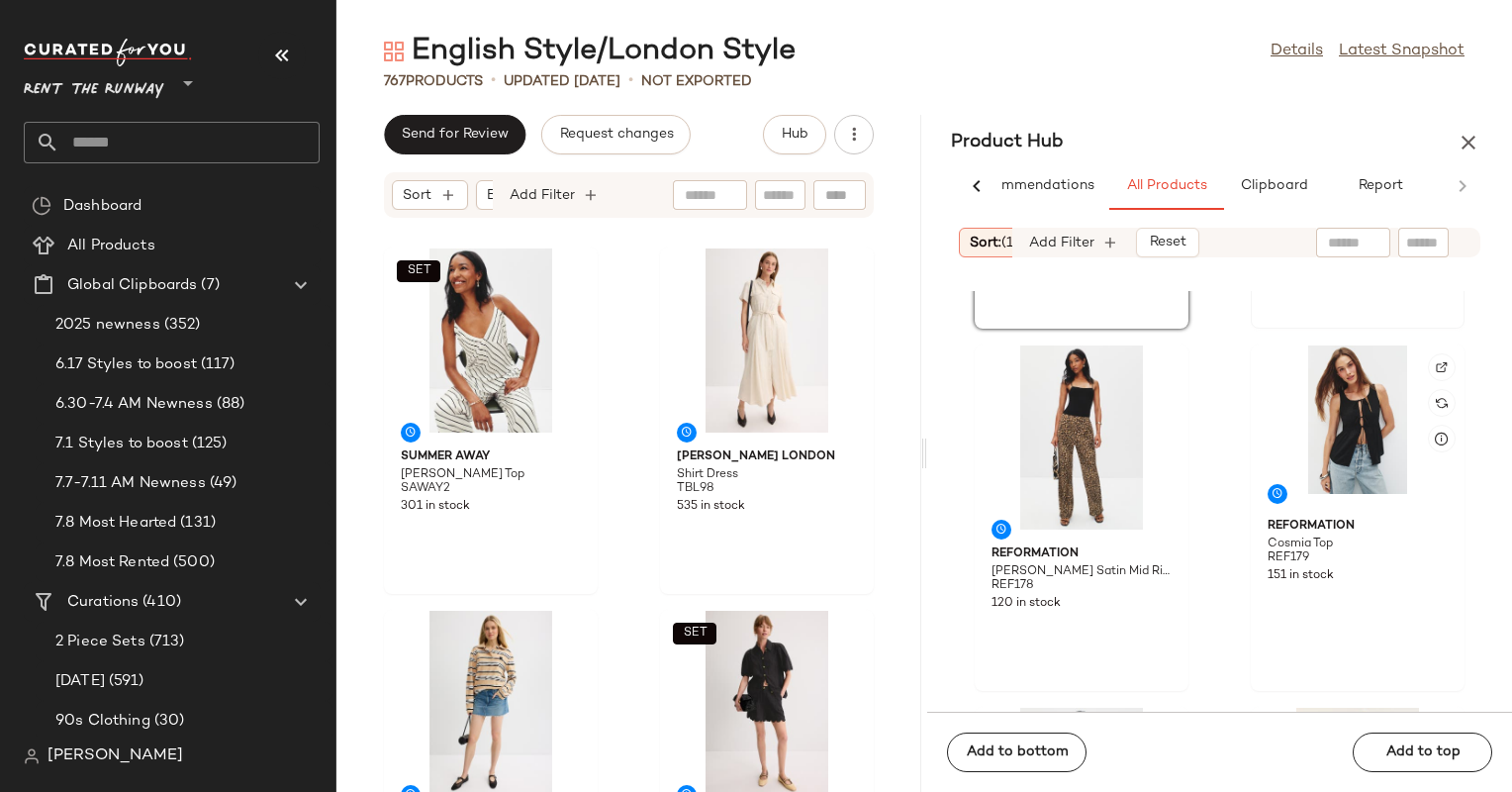 scroll, scrollTop: 842, scrollLeft: 0, axis: vertical 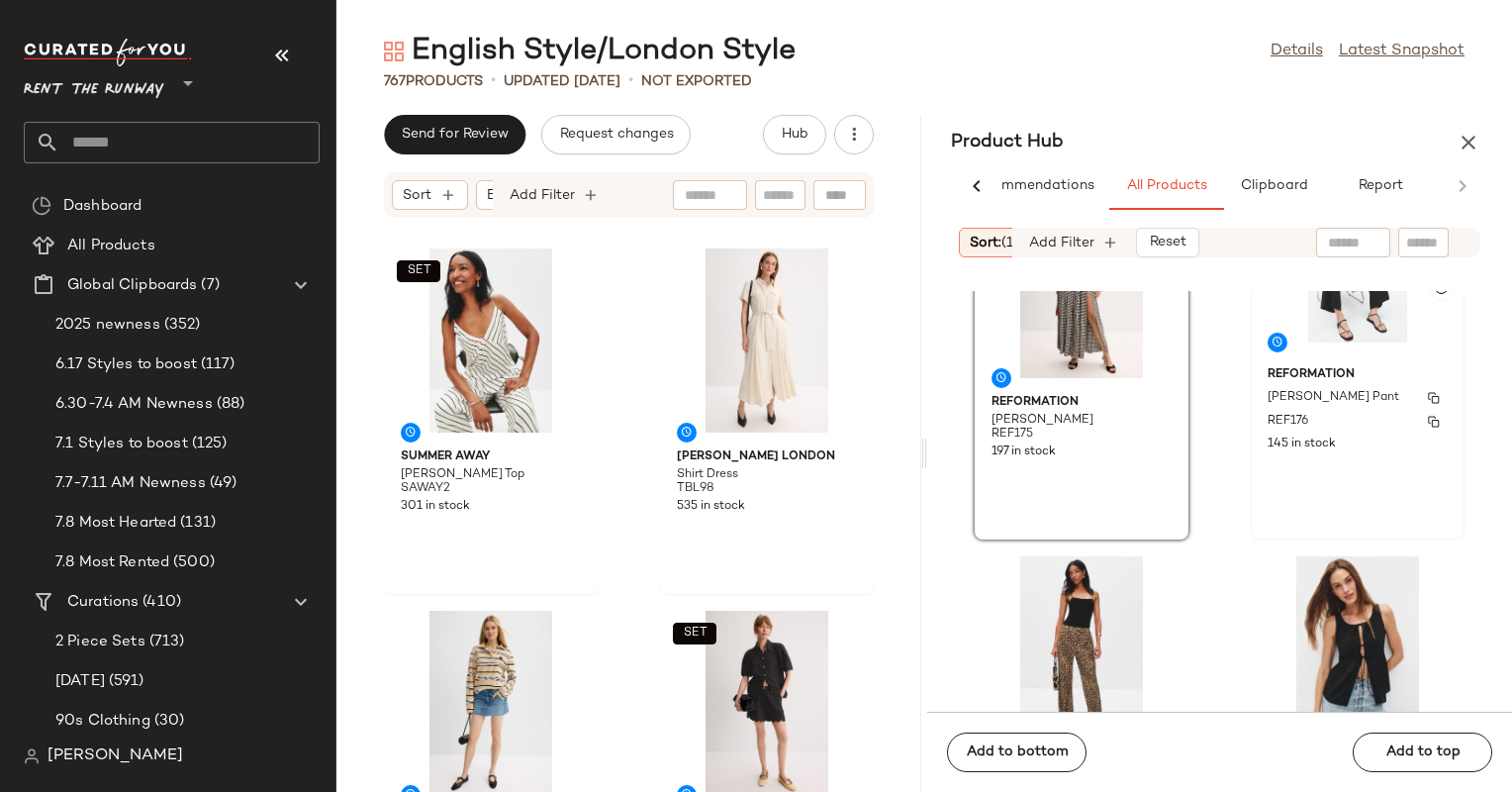click on "[PERSON_NAME] Pant" at bounding box center (1358, 398) 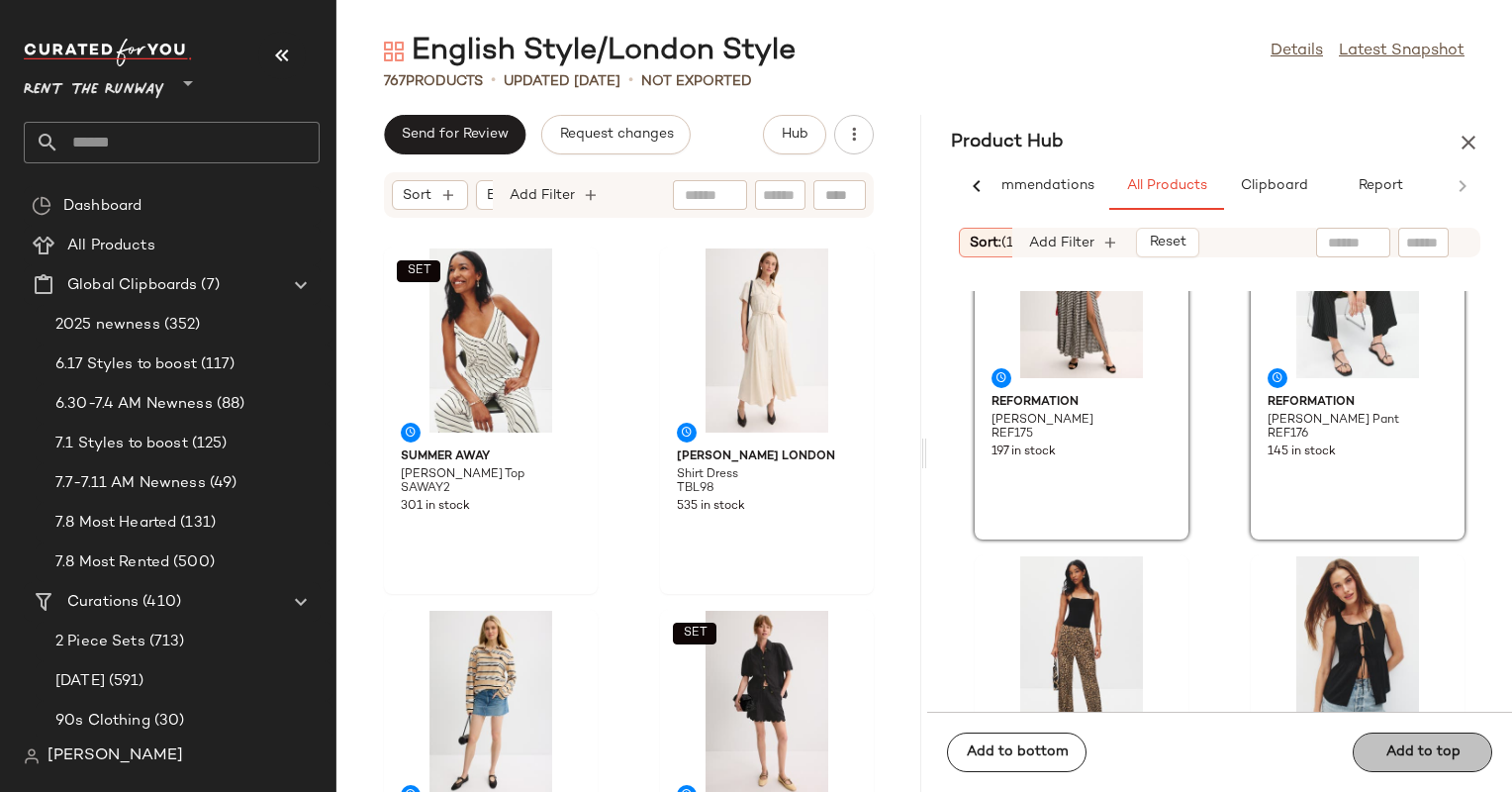 click on "Add to top" 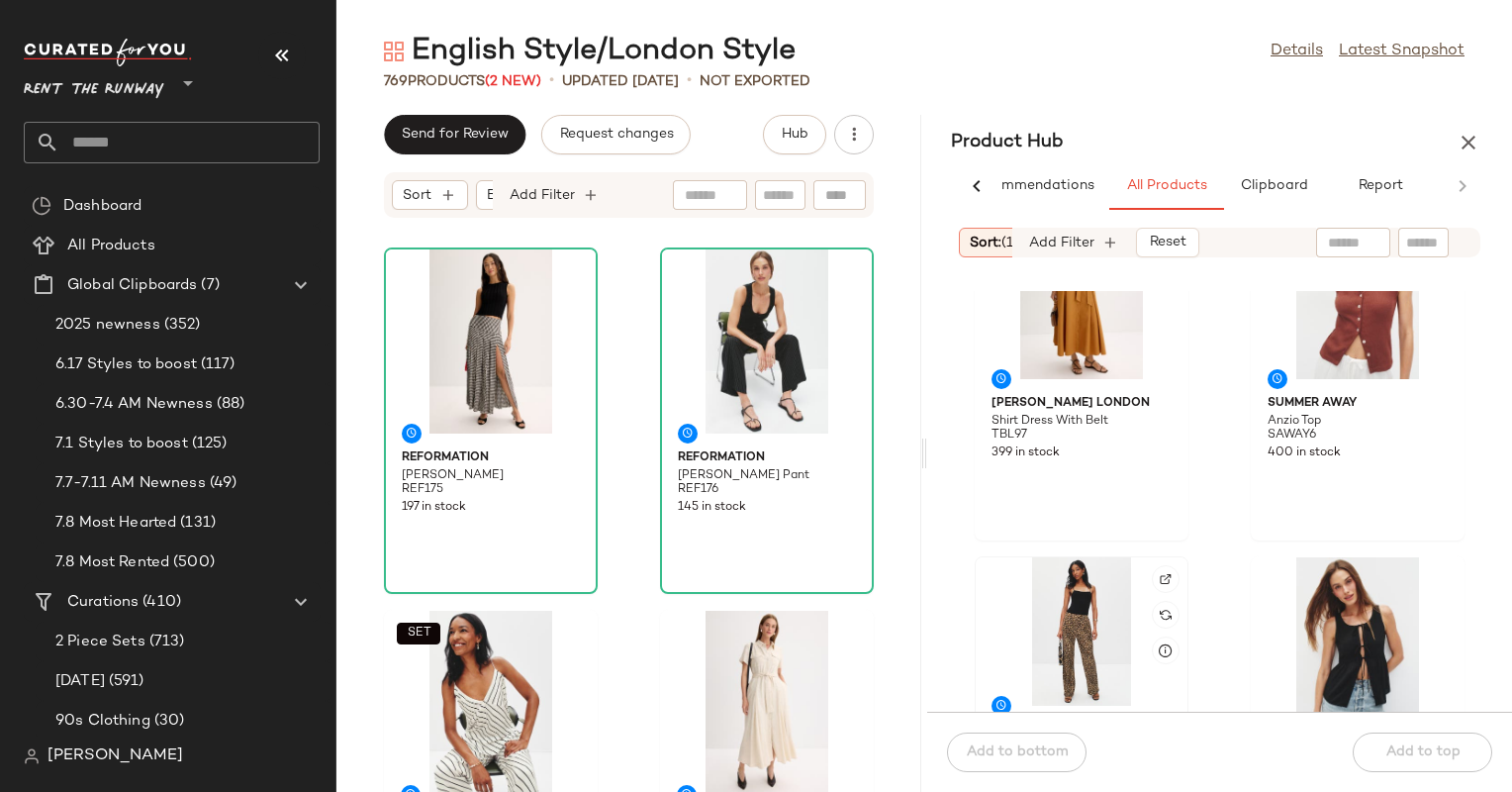 click 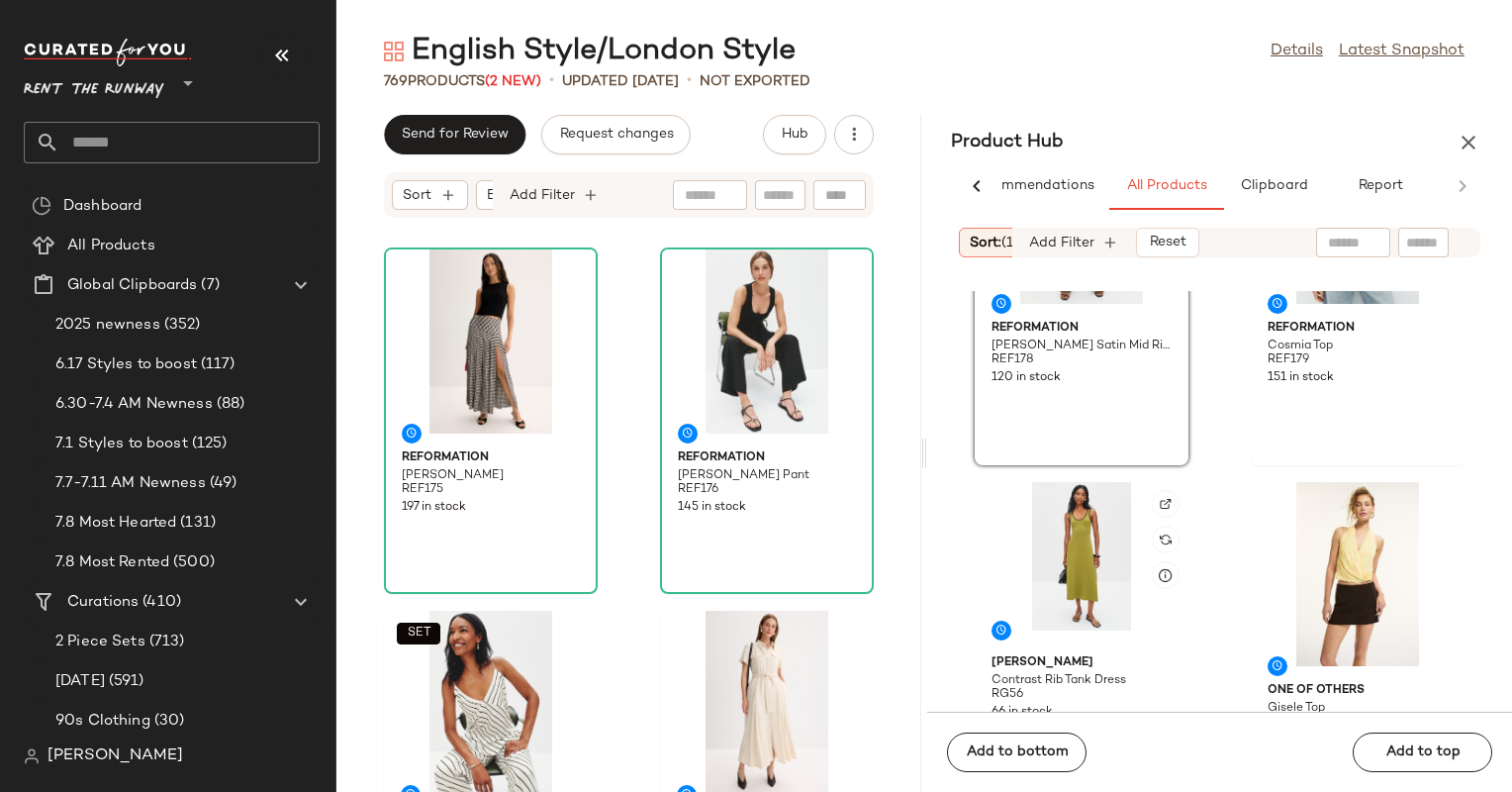 scroll, scrollTop: 927, scrollLeft: 0, axis: vertical 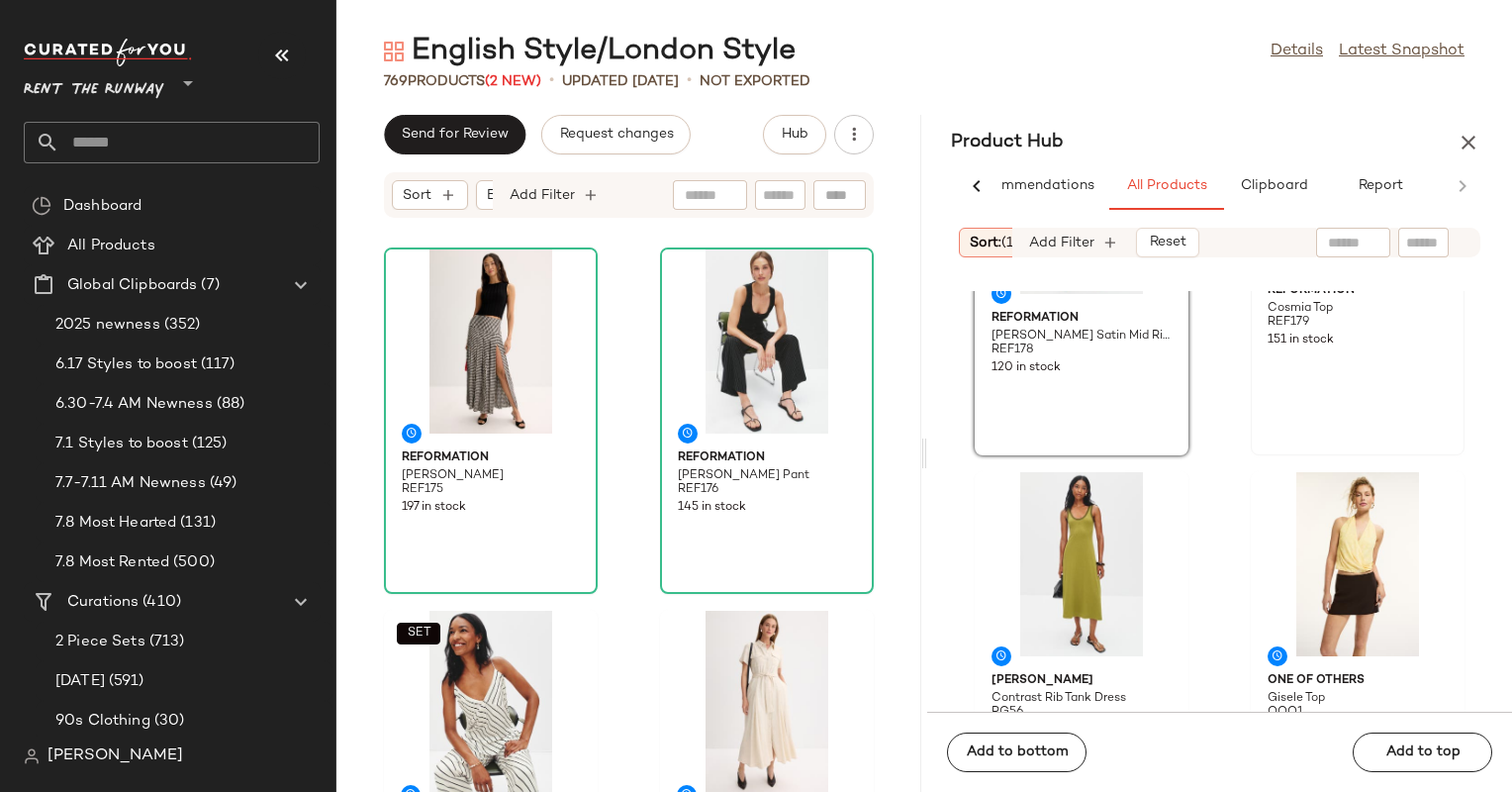 click on "Reformation Cosmia Top REF179 151 in stock" 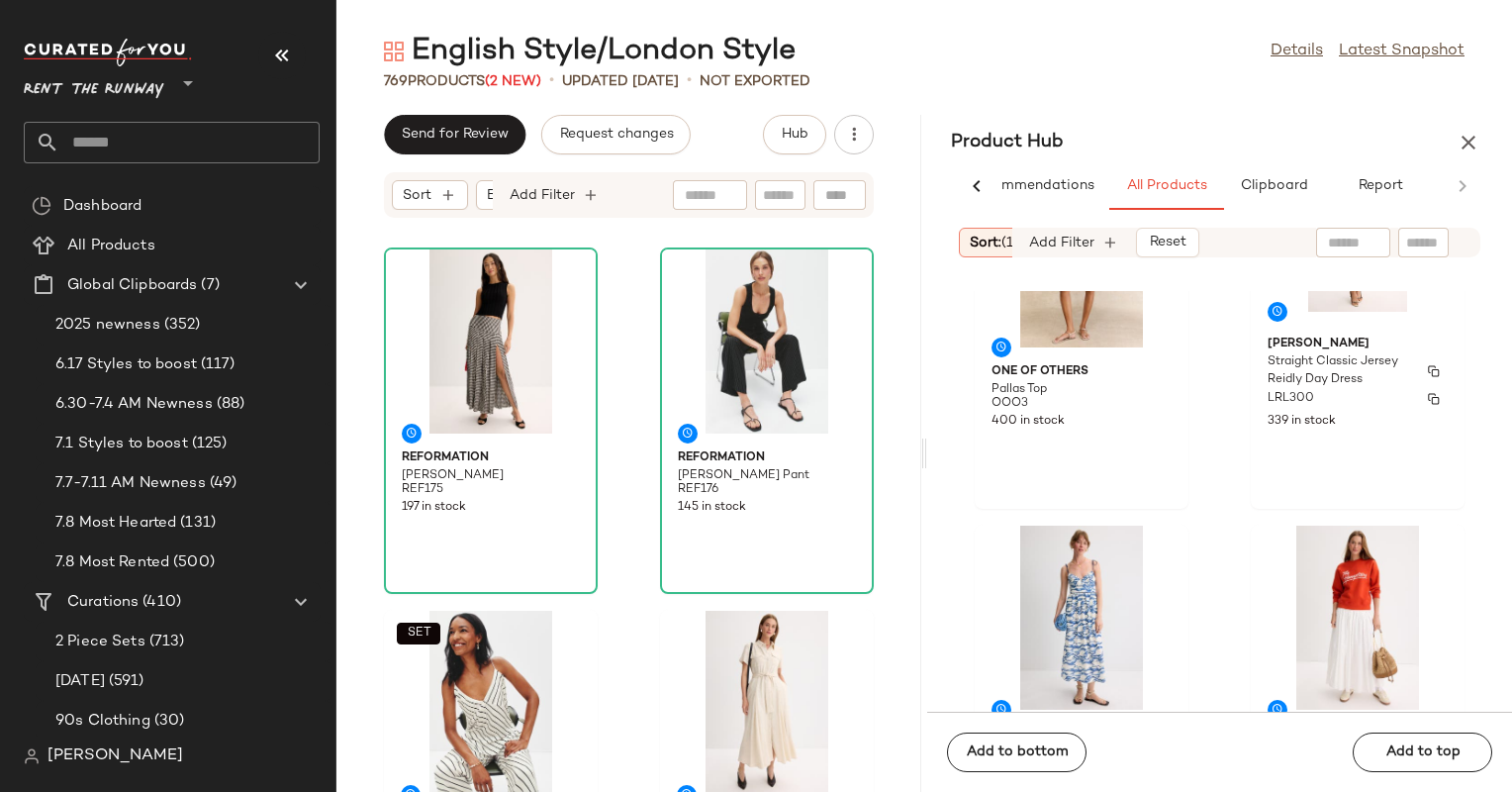 scroll, scrollTop: 1600, scrollLeft: 0, axis: vertical 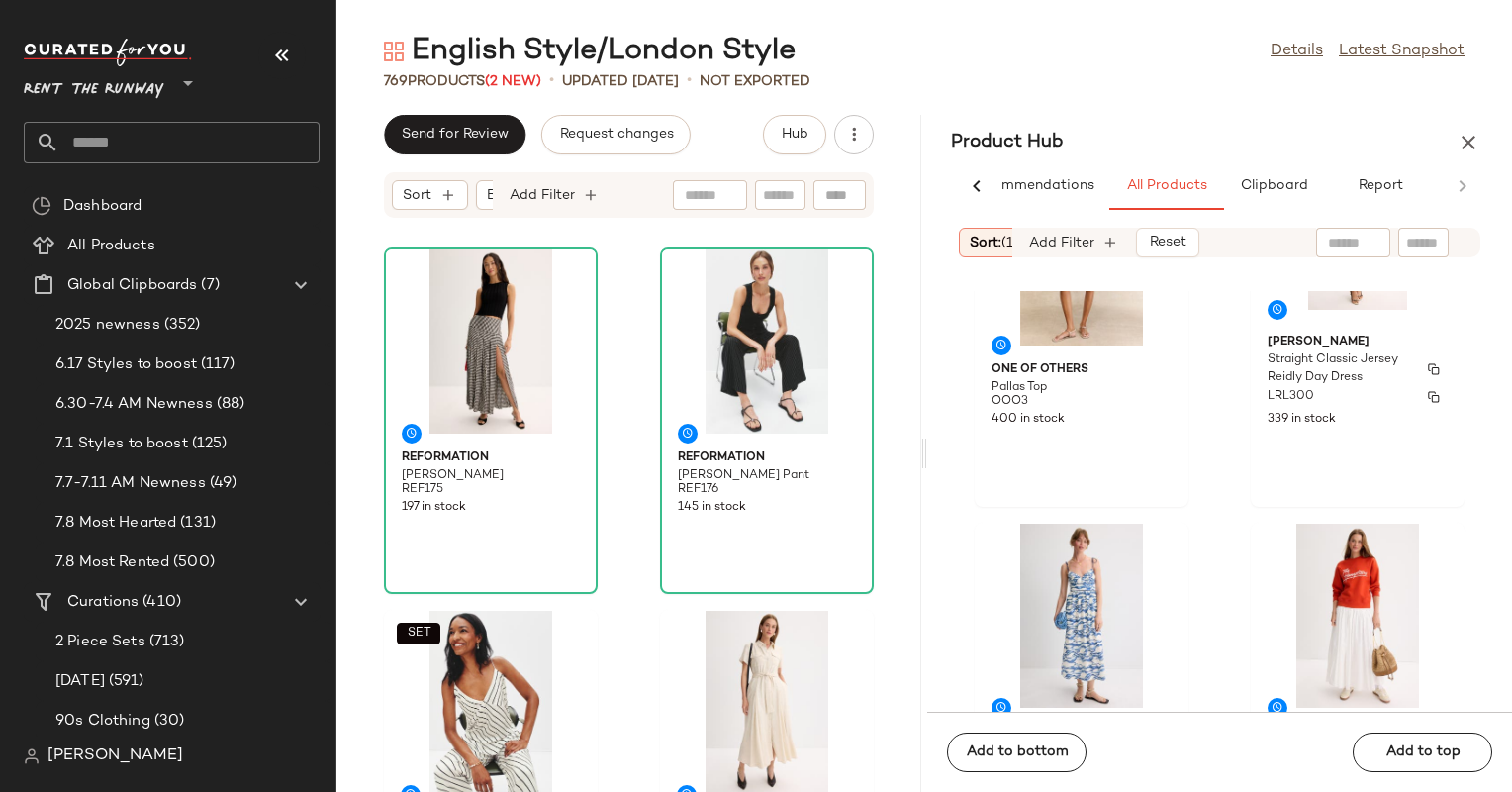 click on "LRL300" at bounding box center [1358, 397] 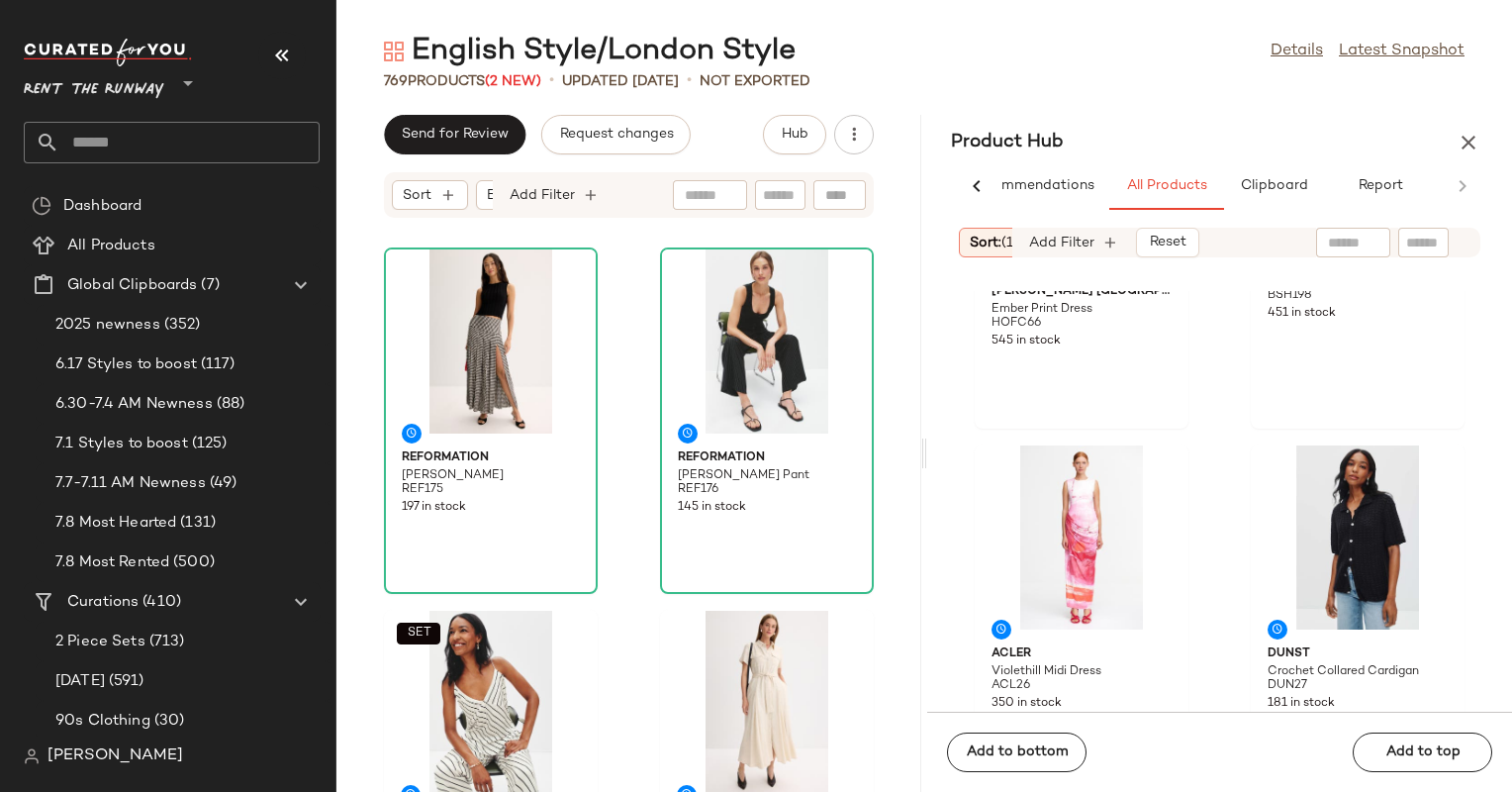 scroll, scrollTop: 2041, scrollLeft: 0, axis: vertical 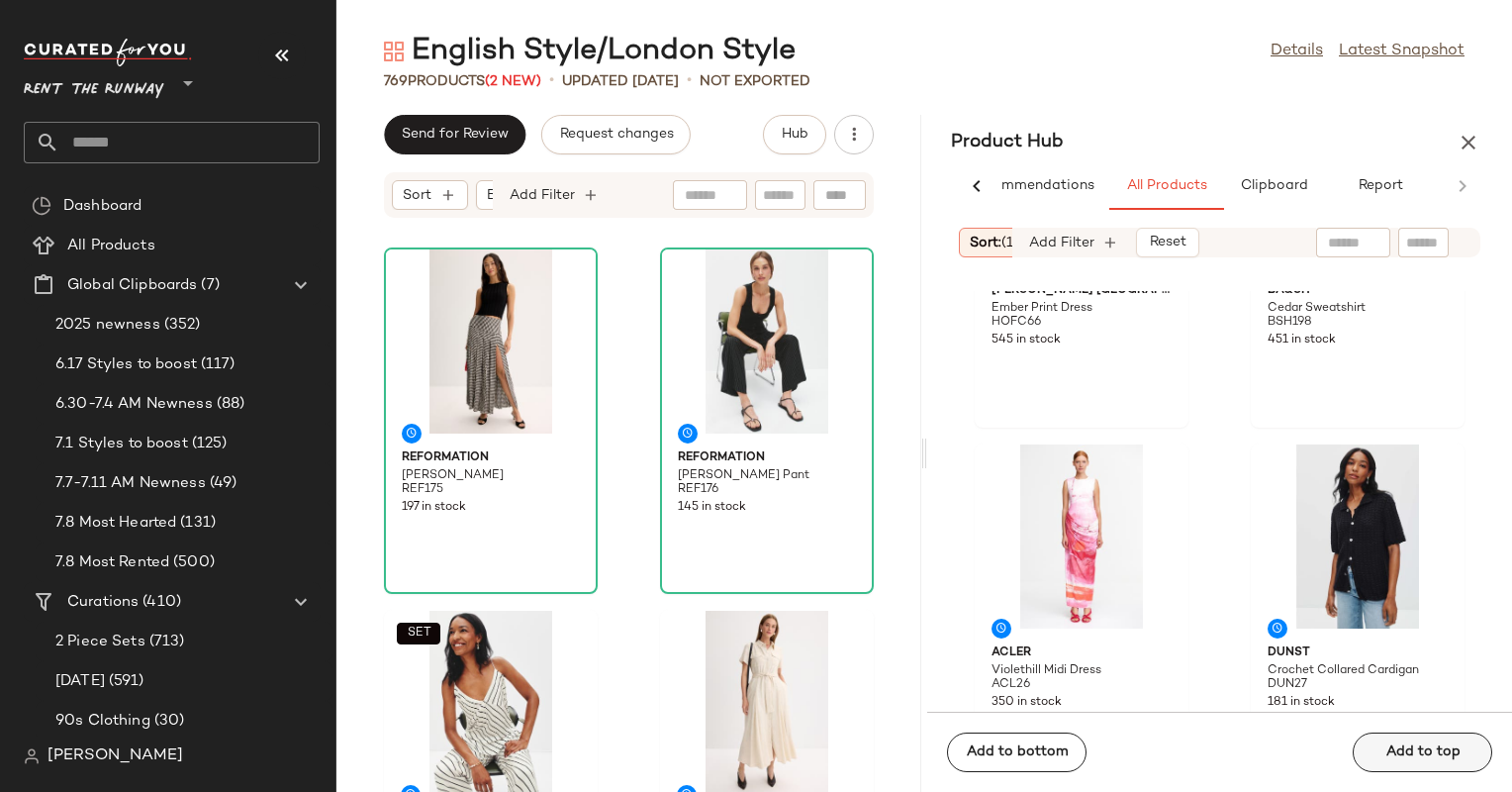 click on "Add to top" 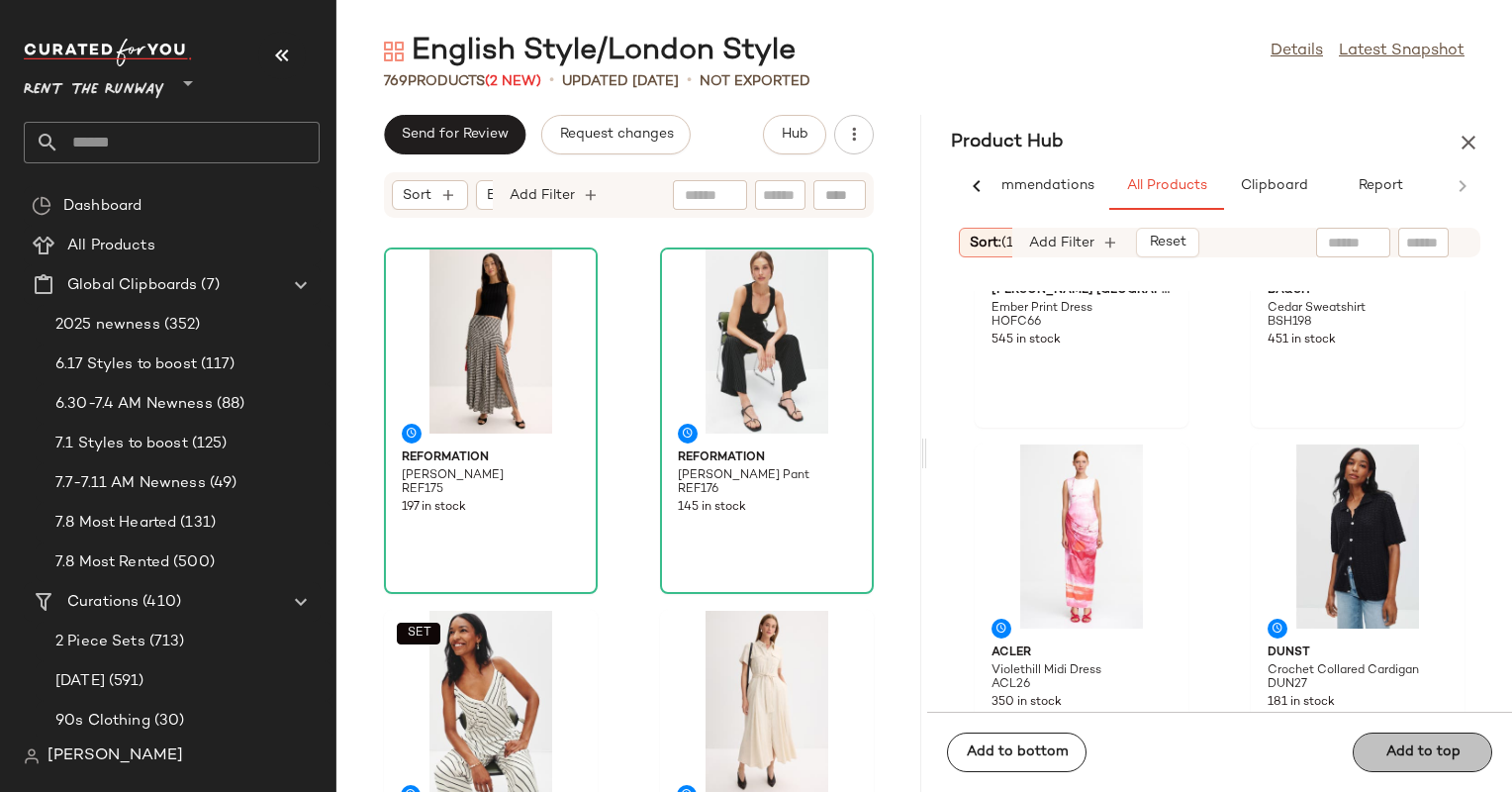scroll, scrollTop: 1679, scrollLeft: 0, axis: vertical 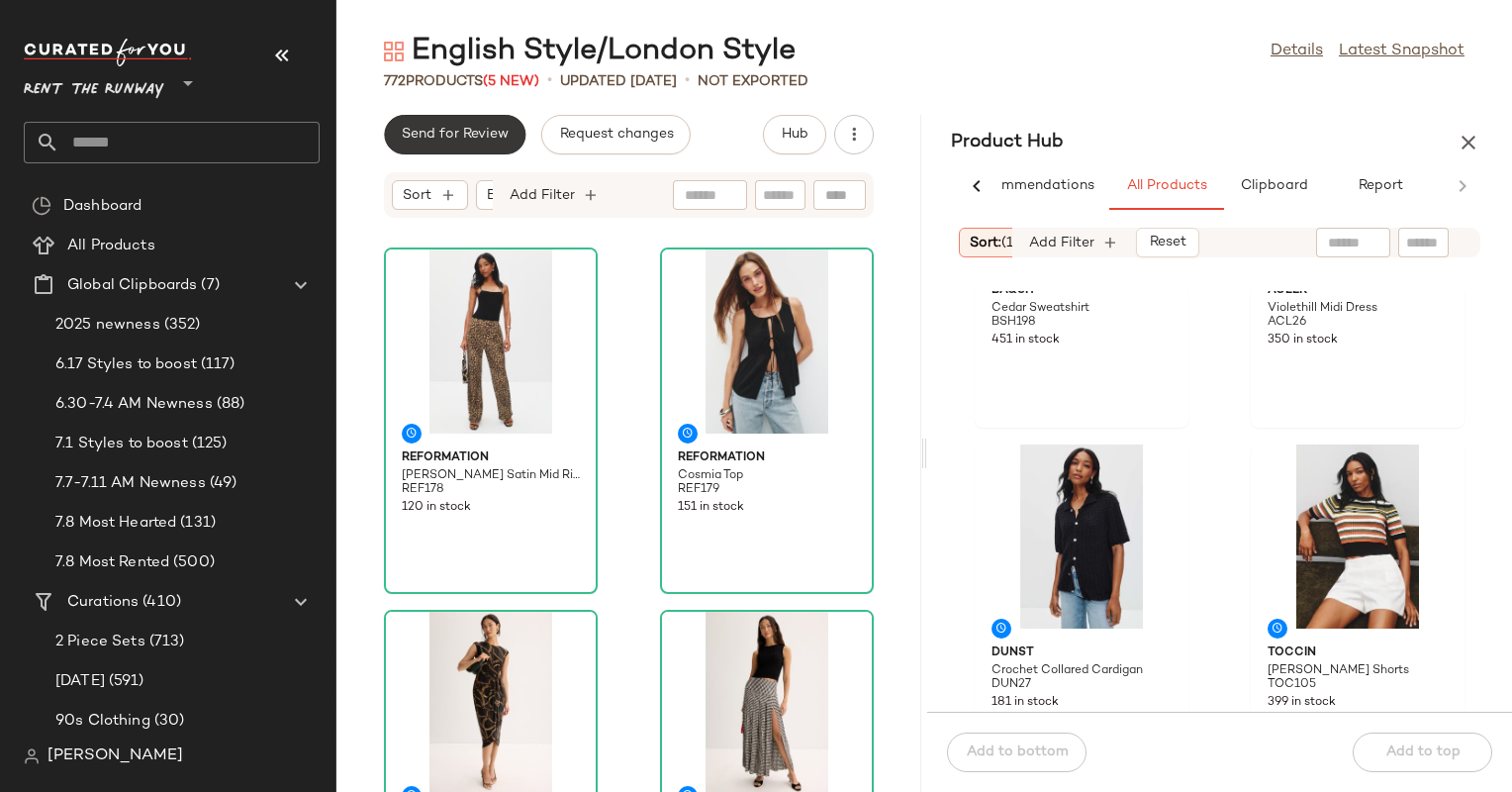 click on "Send for Review" 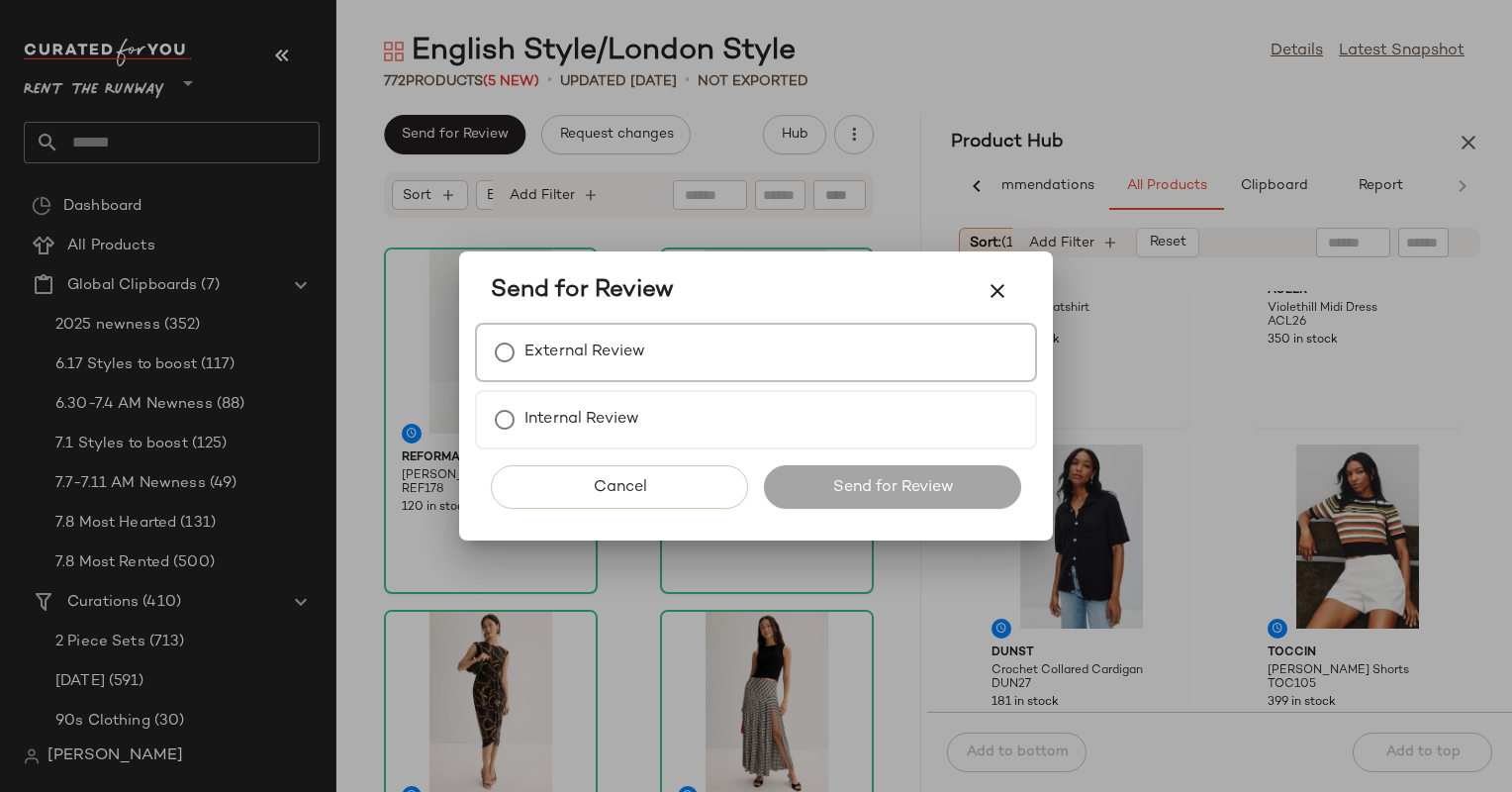 click on "External Review" at bounding box center [756, 352] 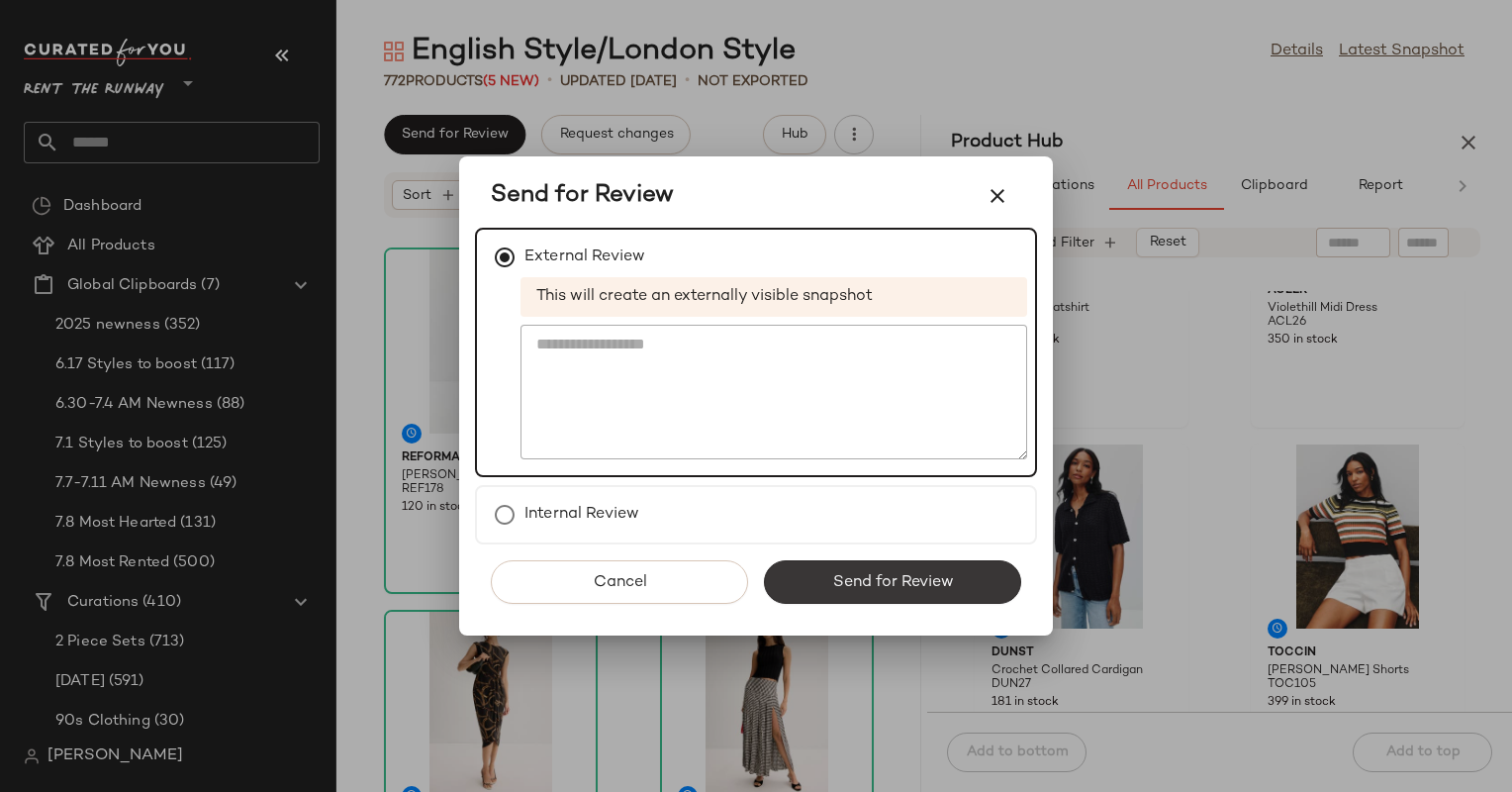 click on "Send for Review" at bounding box center (893, 582) 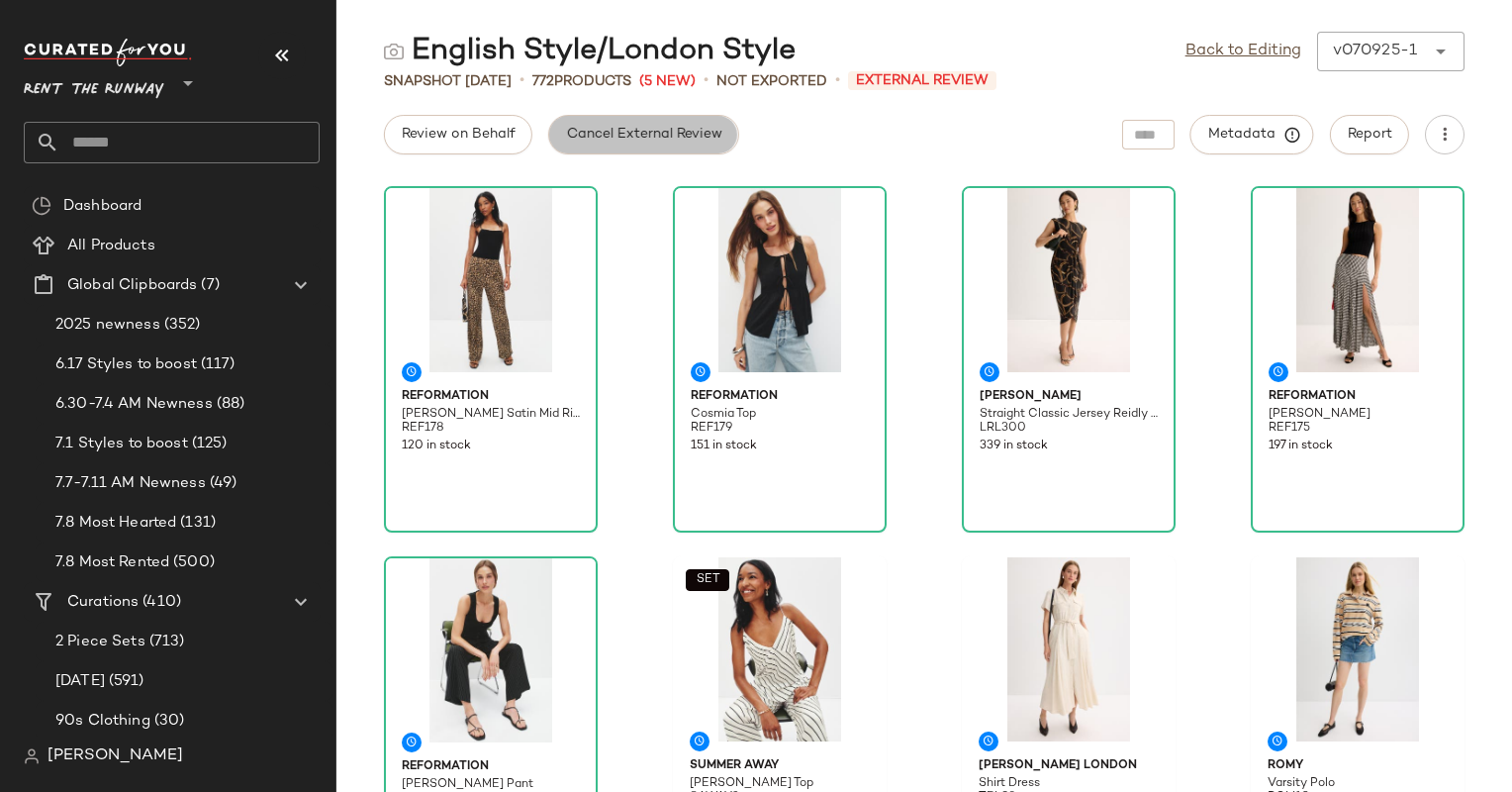 click on "Cancel External Review" 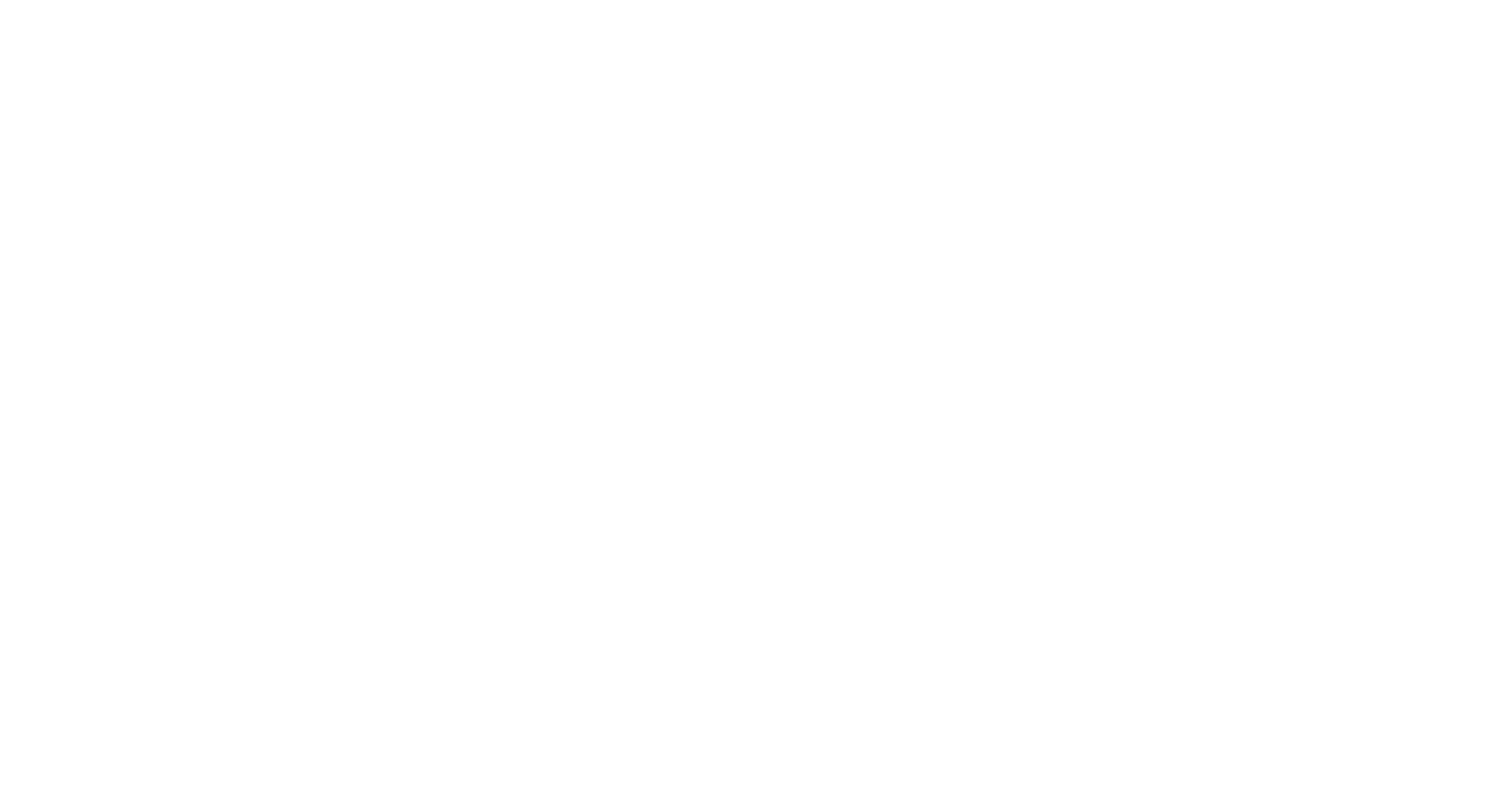 scroll, scrollTop: 0, scrollLeft: 0, axis: both 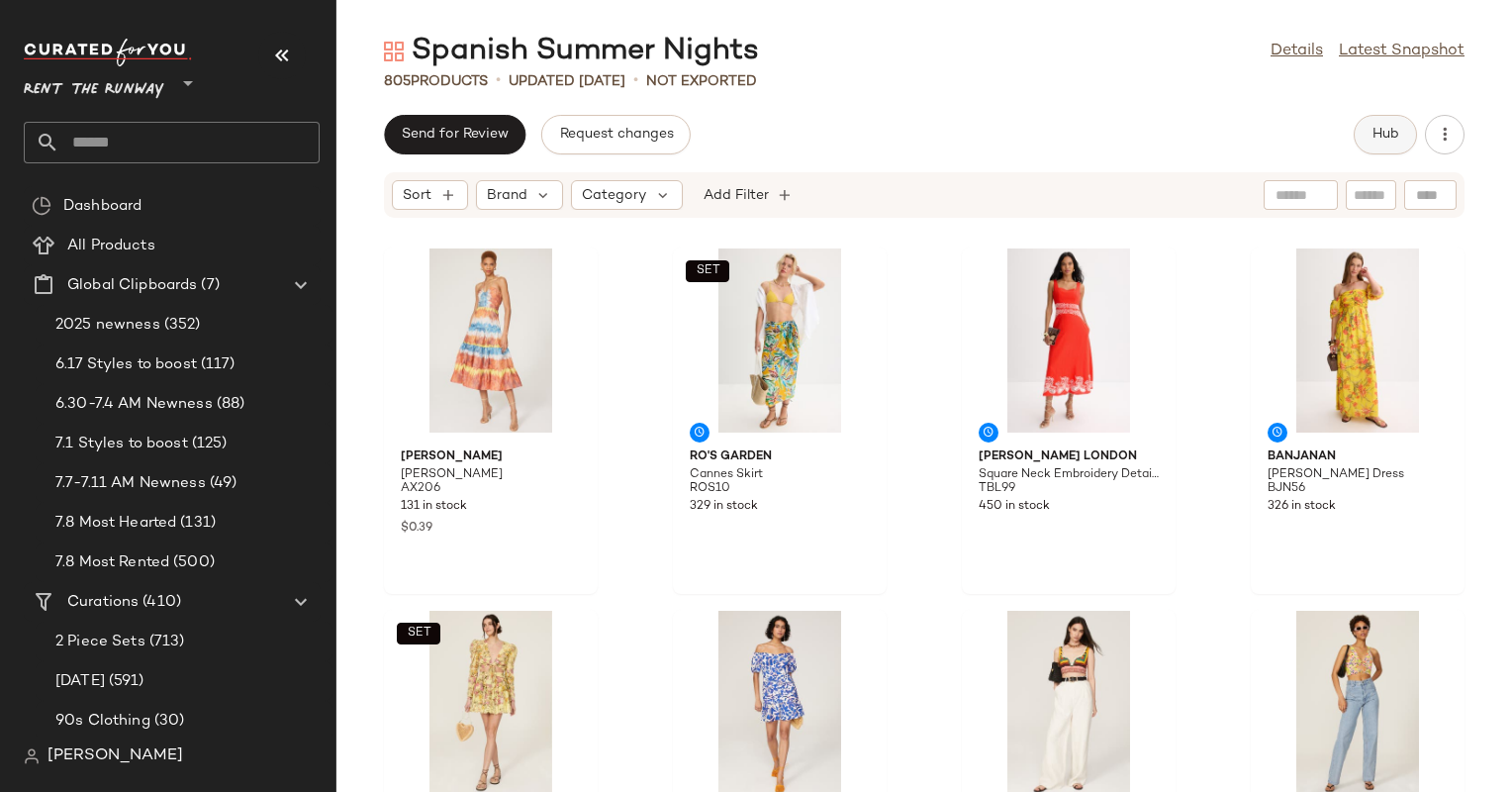 click on "Hub" at bounding box center [1385, 135] 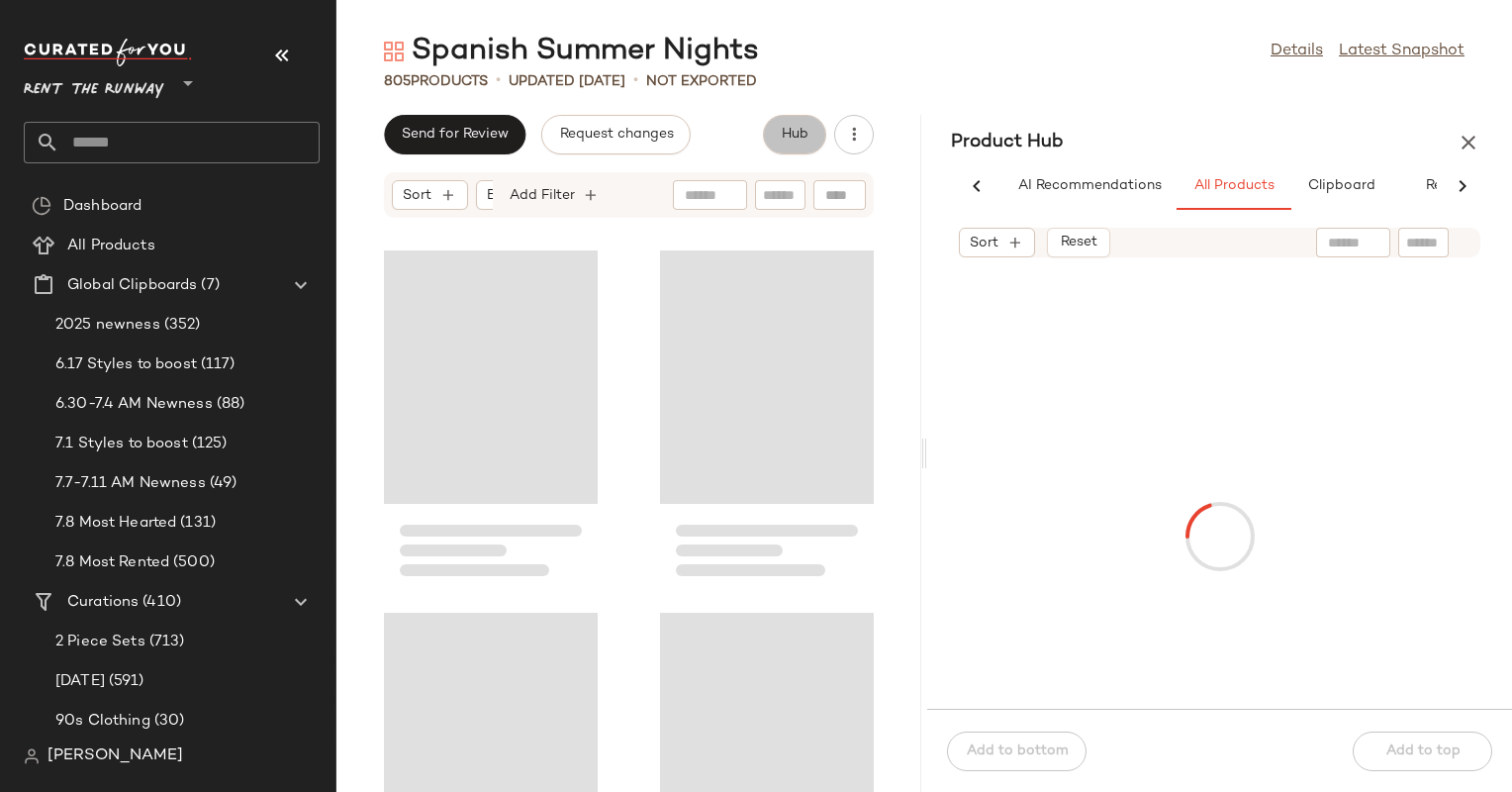 scroll, scrollTop: 0, scrollLeft: 67, axis: horizontal 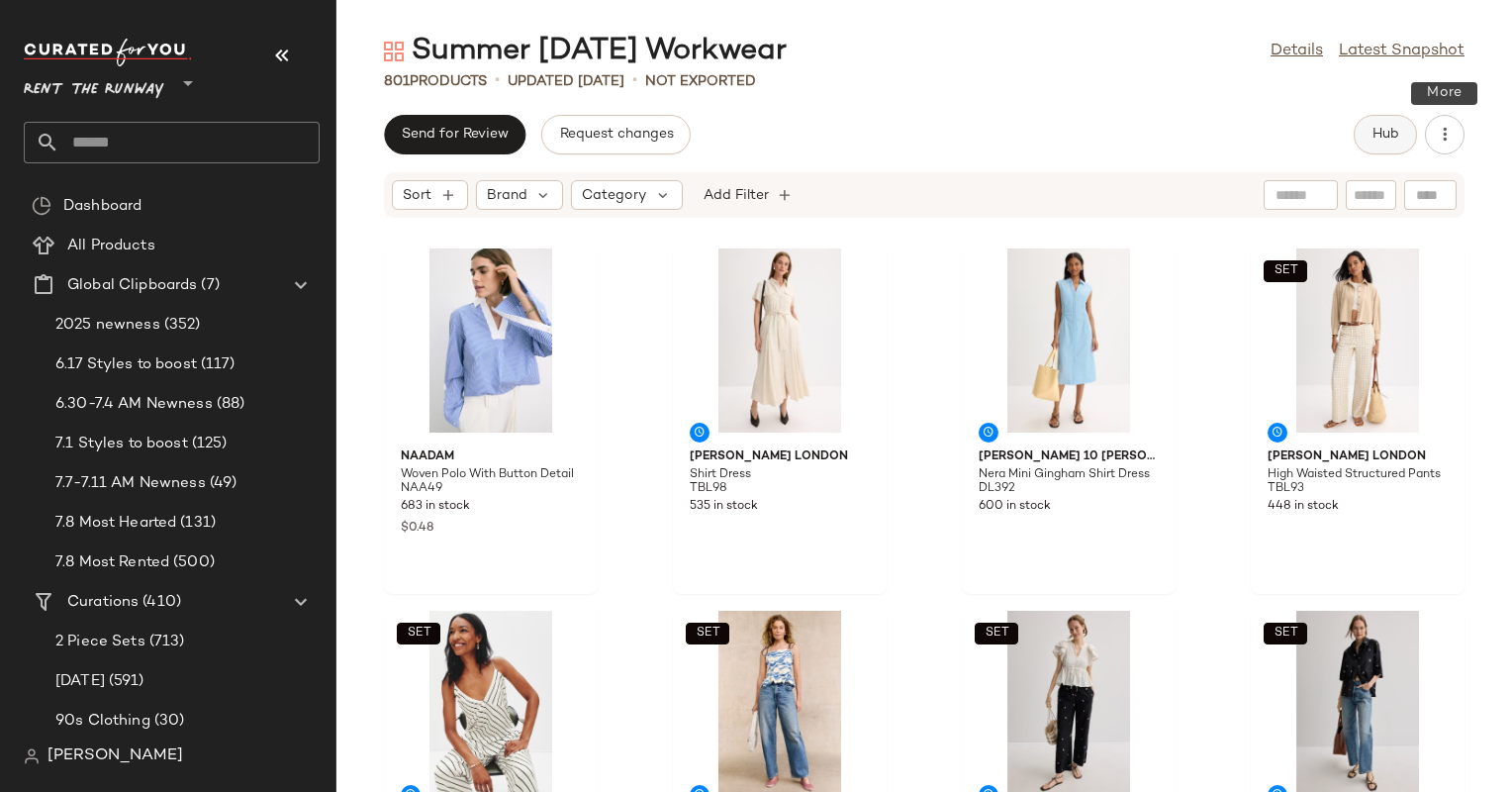 click on "Hub" 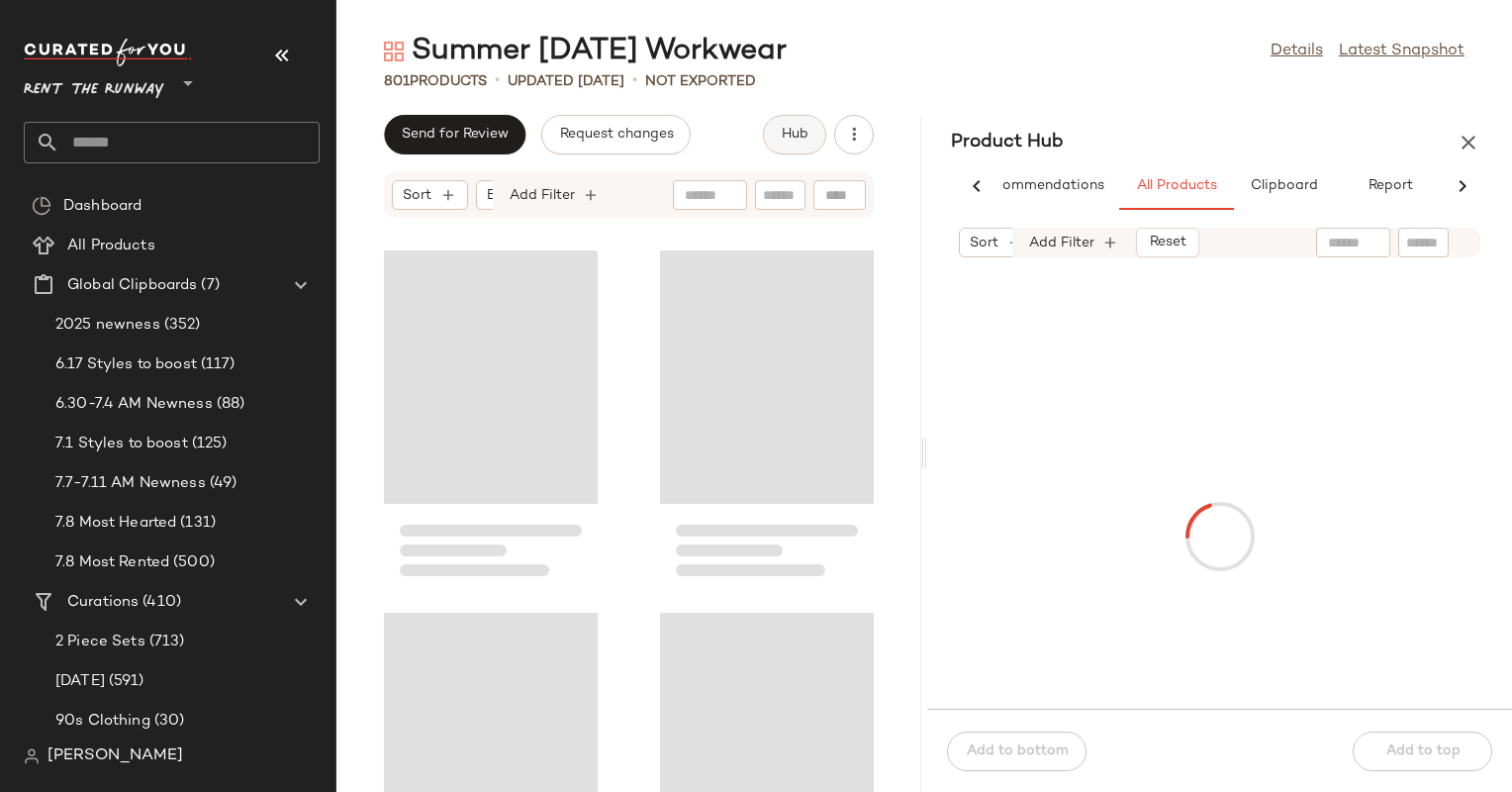 scroll, scrollTop: 0, scrollLeft: 58, axis: horizontal 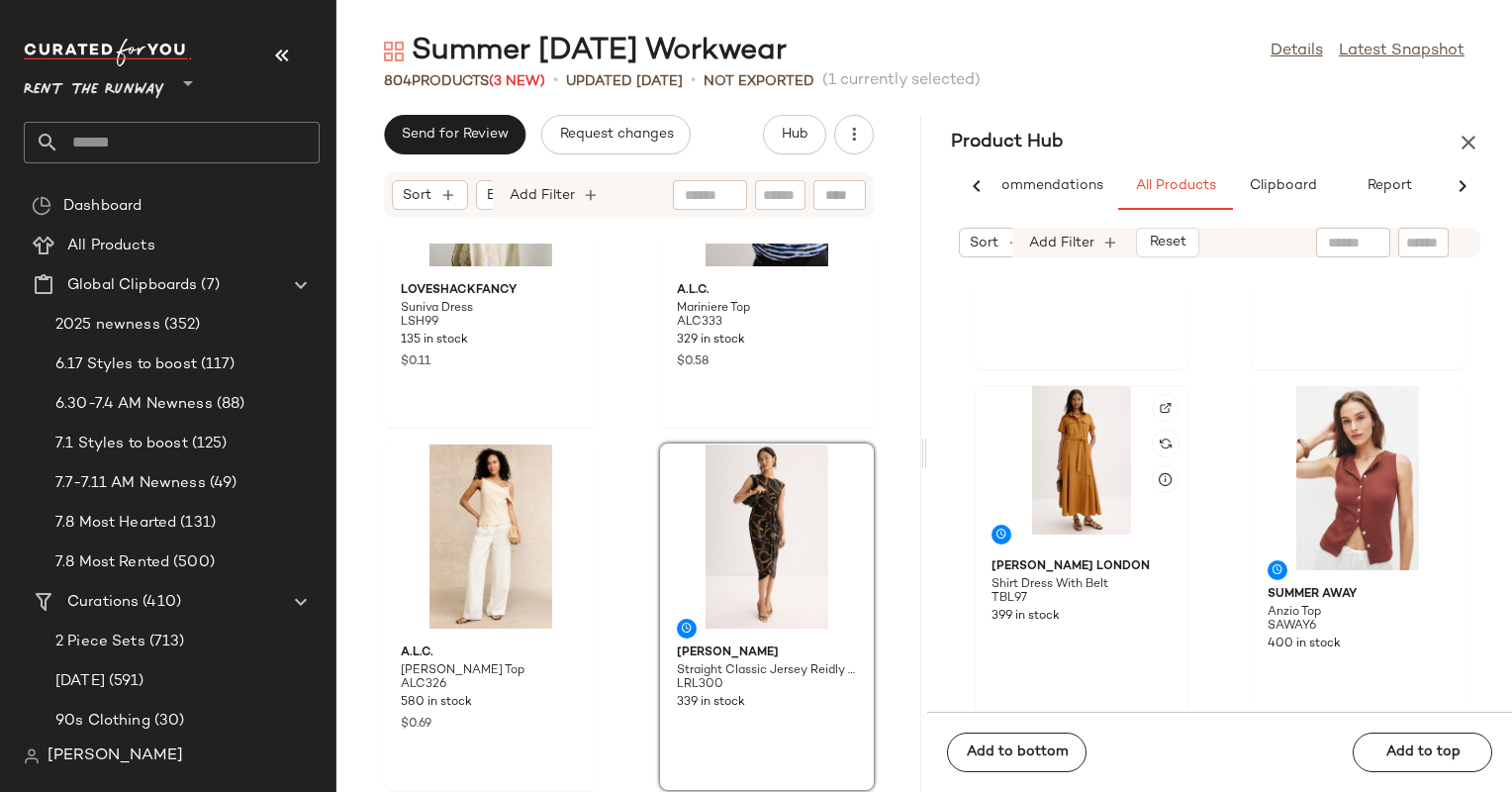 drag, startPoint x: 1235, startPoint y: 511, endPoint x: 1030, endPoint y: 472, distance: 208.67678 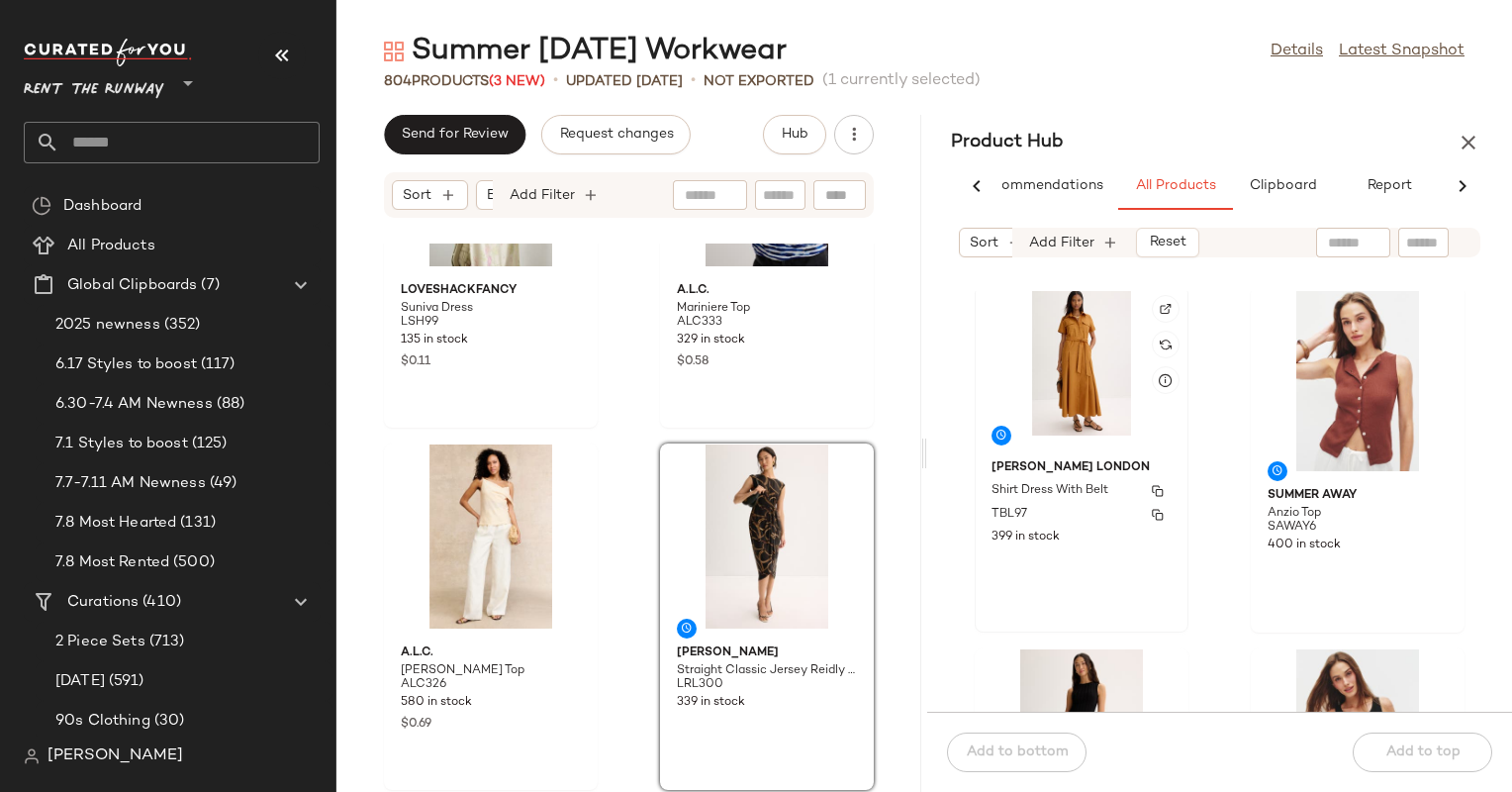 click on "Ted Baker London Shirt Dress With Belt TBL97 399 in stock" 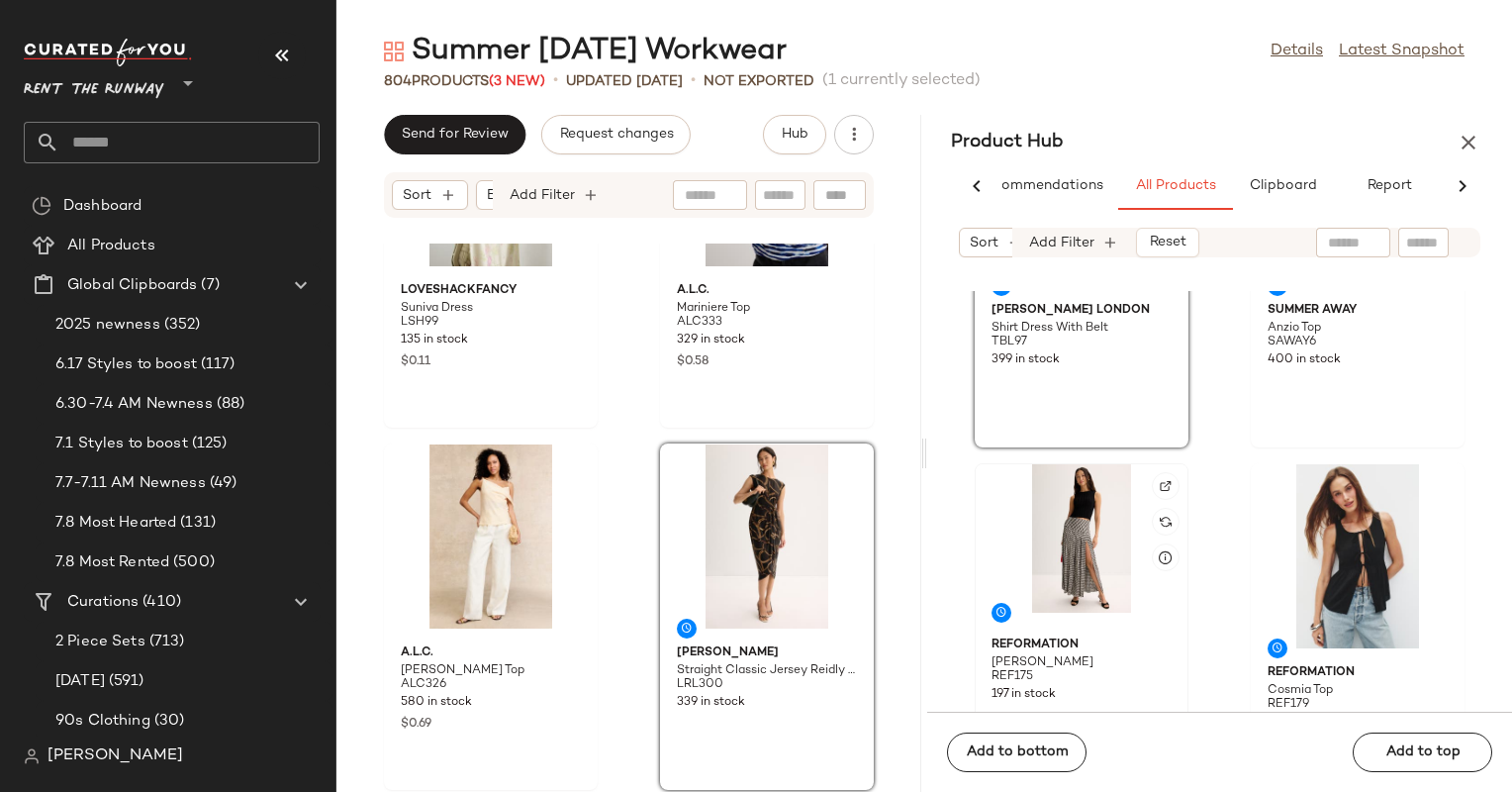 scroll, scrollTop: 573, scrollLeft: 0, axis: vertical 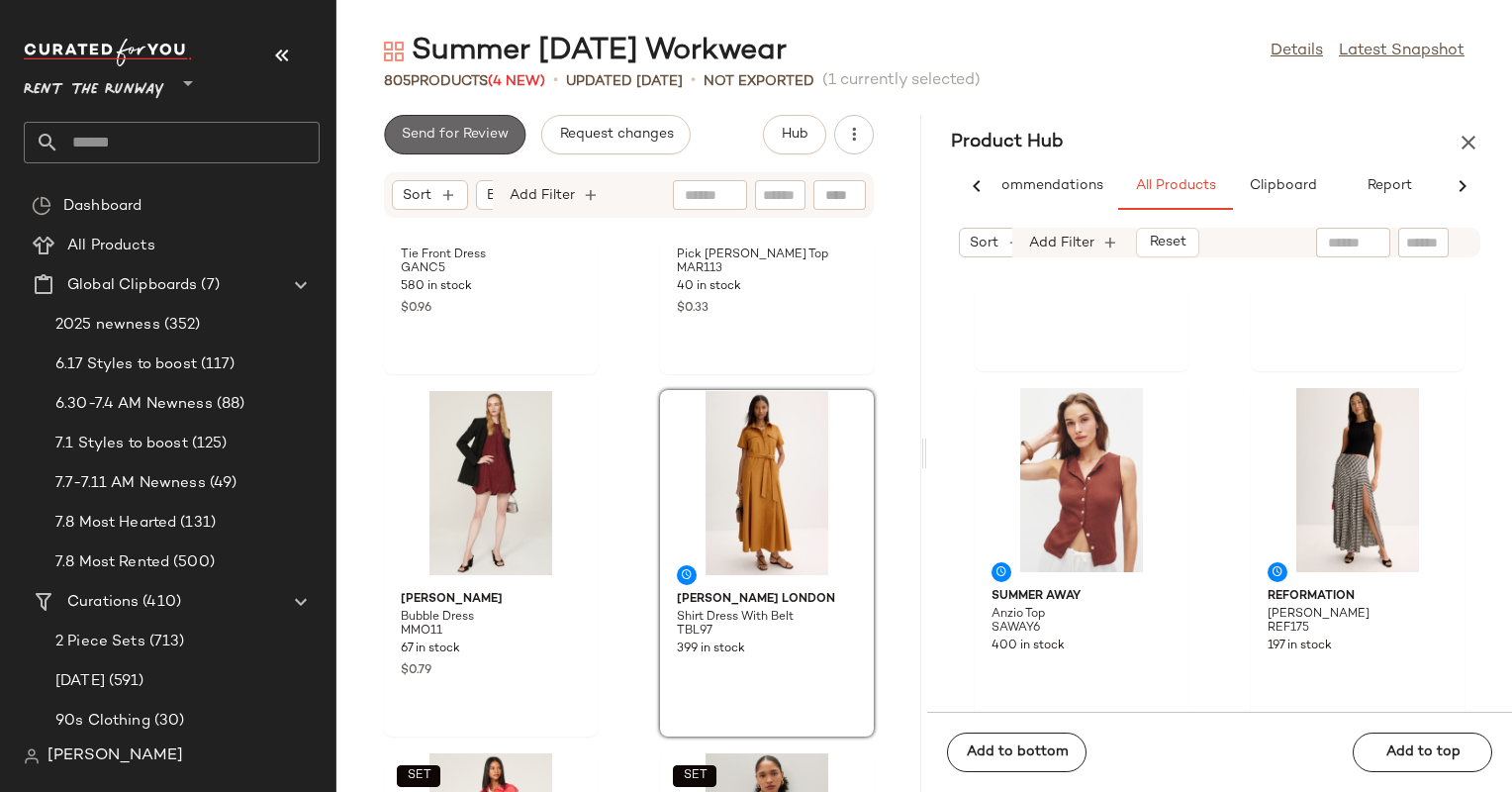 click on "Send for Review" 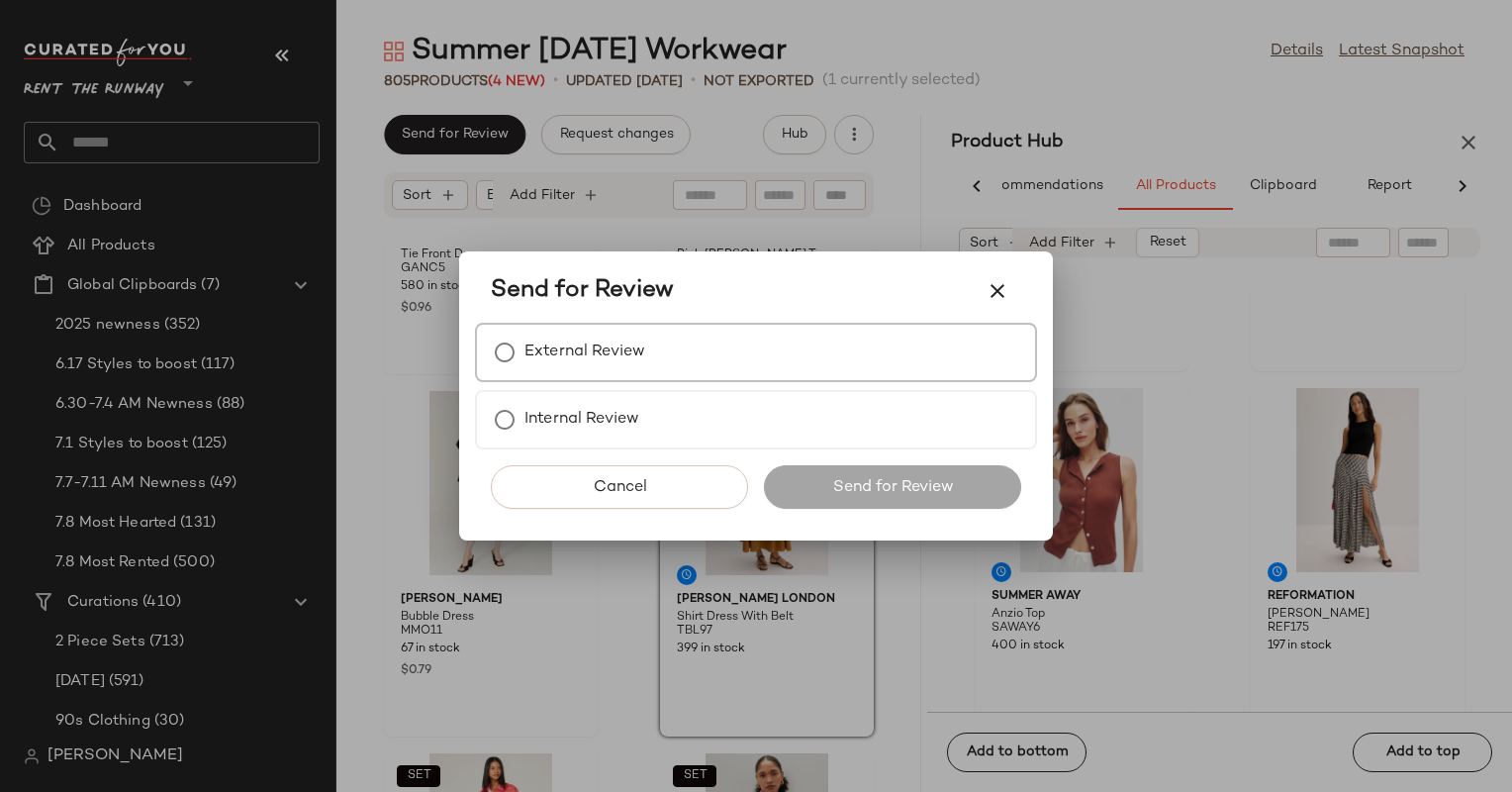 click on "External Review" at bounding box center (756, 352) 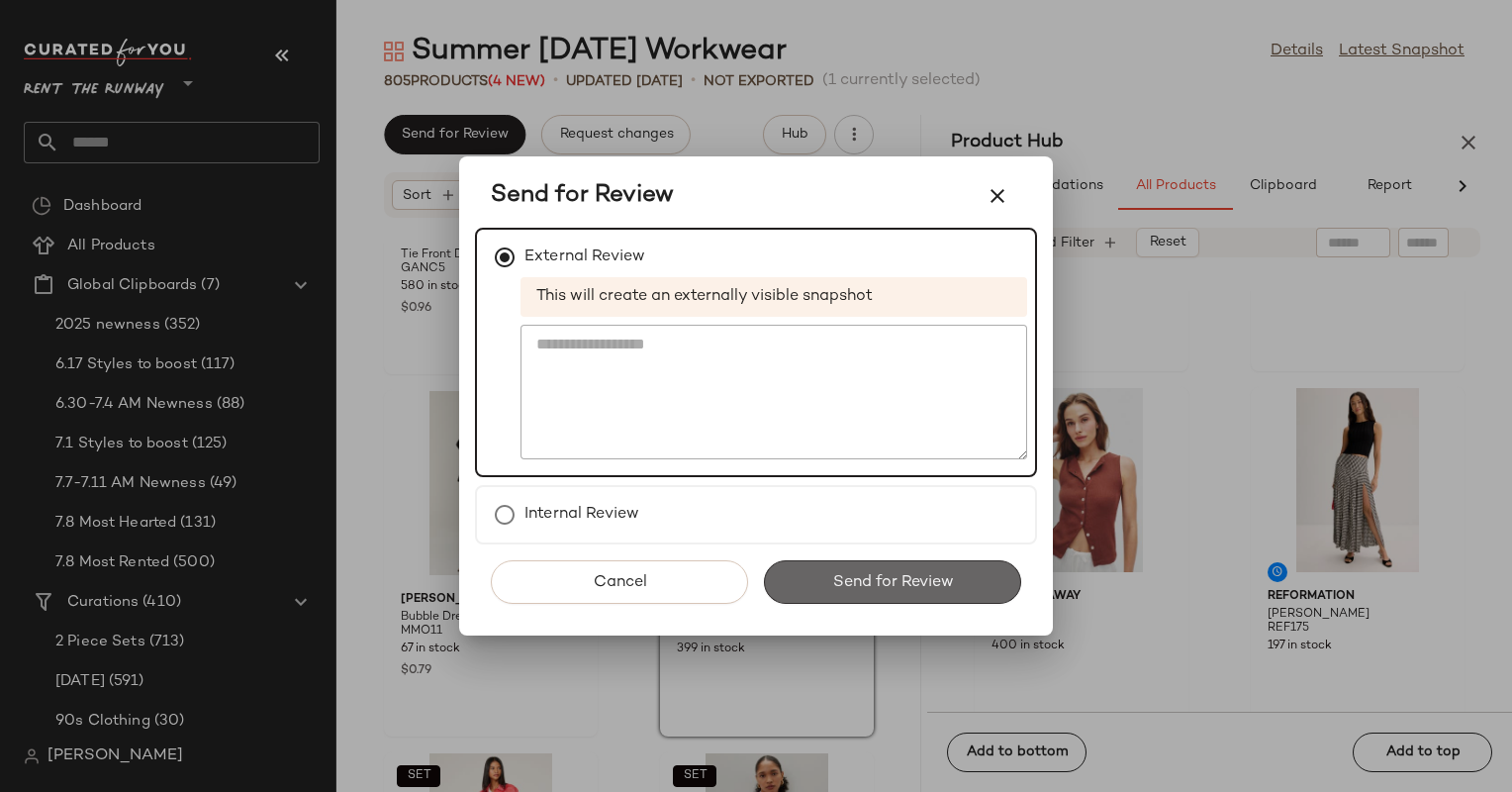 click on "Send for Review" at bounding box center (893, 582) 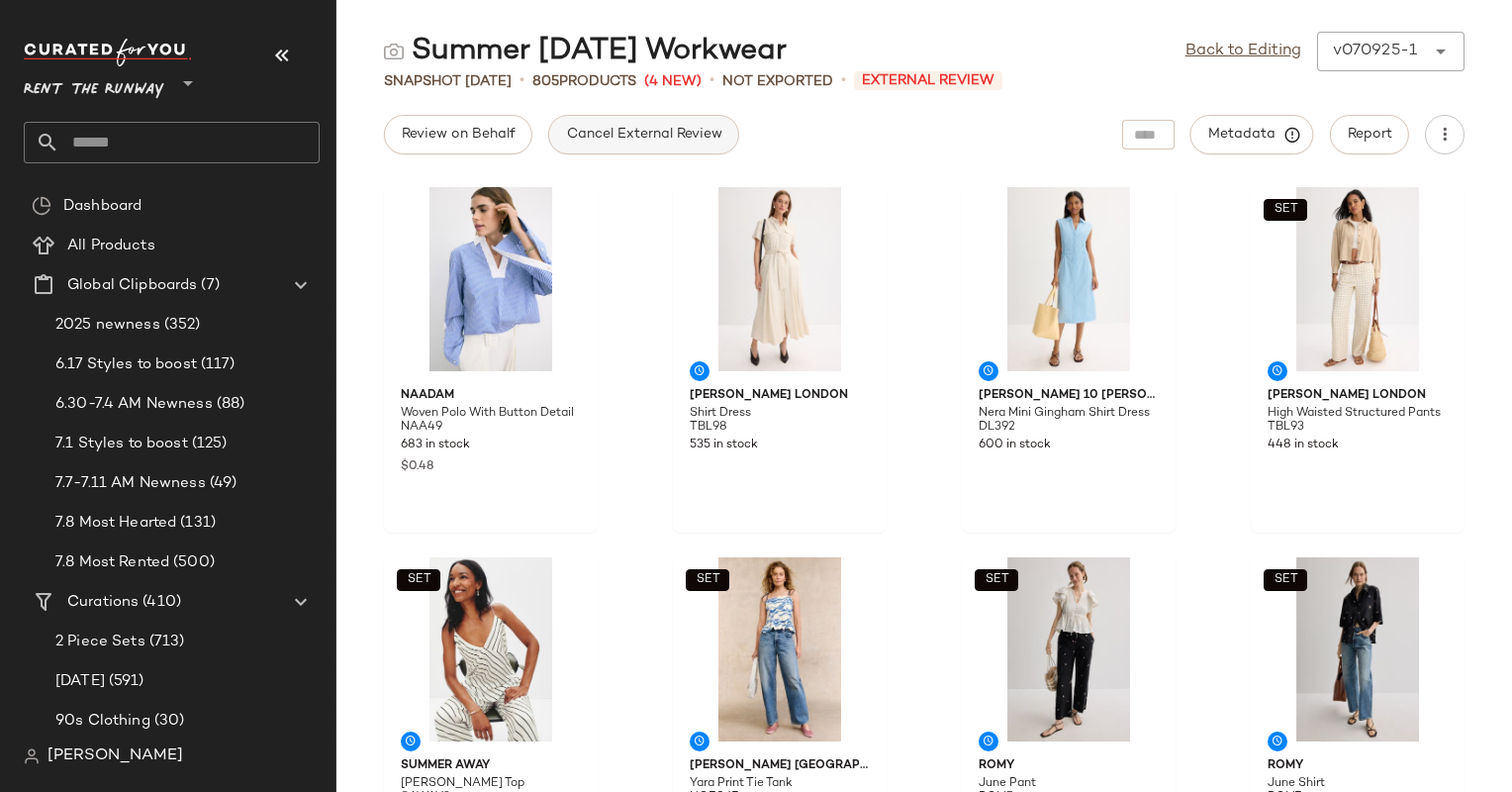 click on "Cancel External Review" at bounding box center (643, 135) 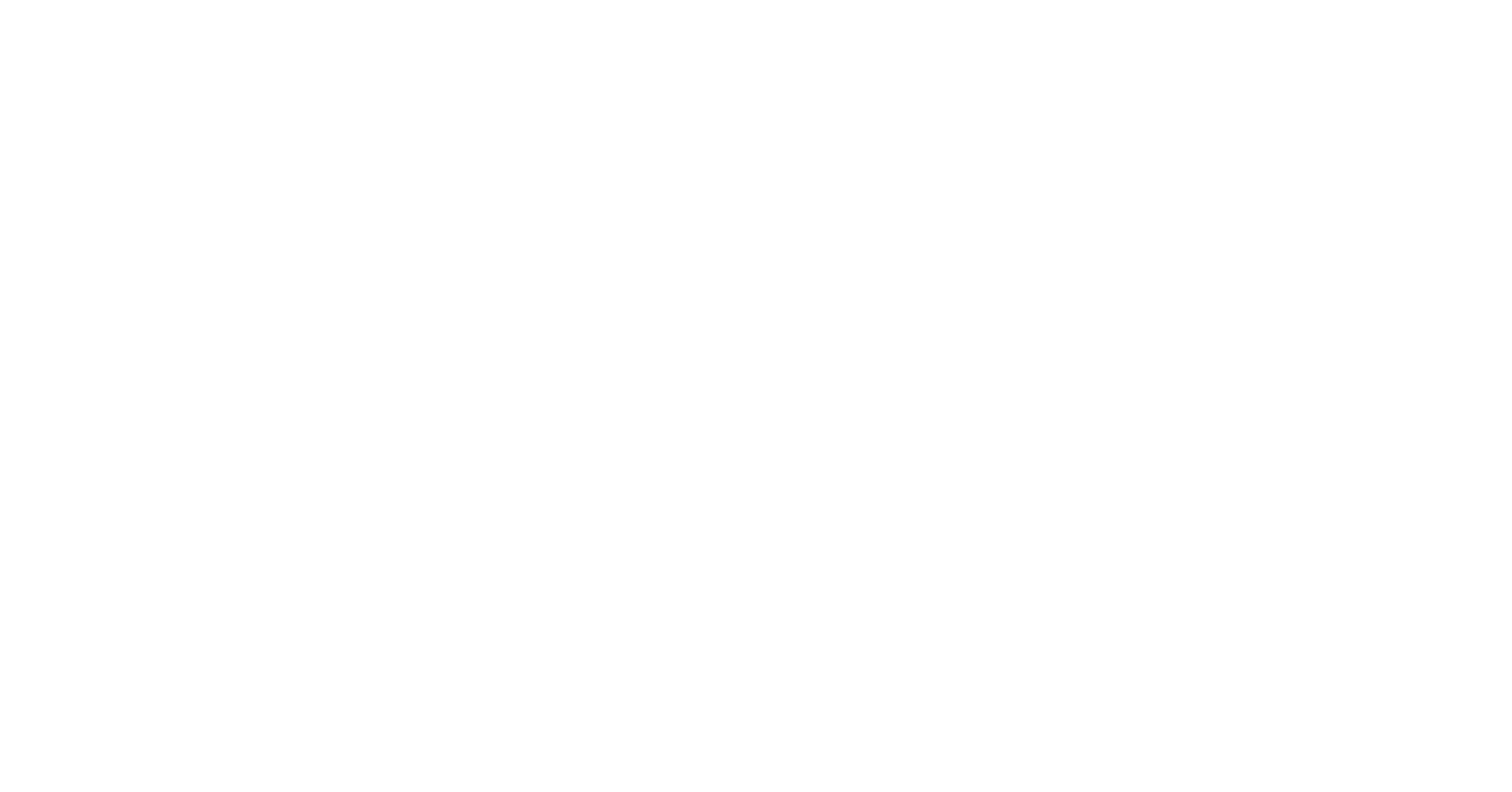 scroll, scrollTop: 0, scrollLeft: 0, axis: both 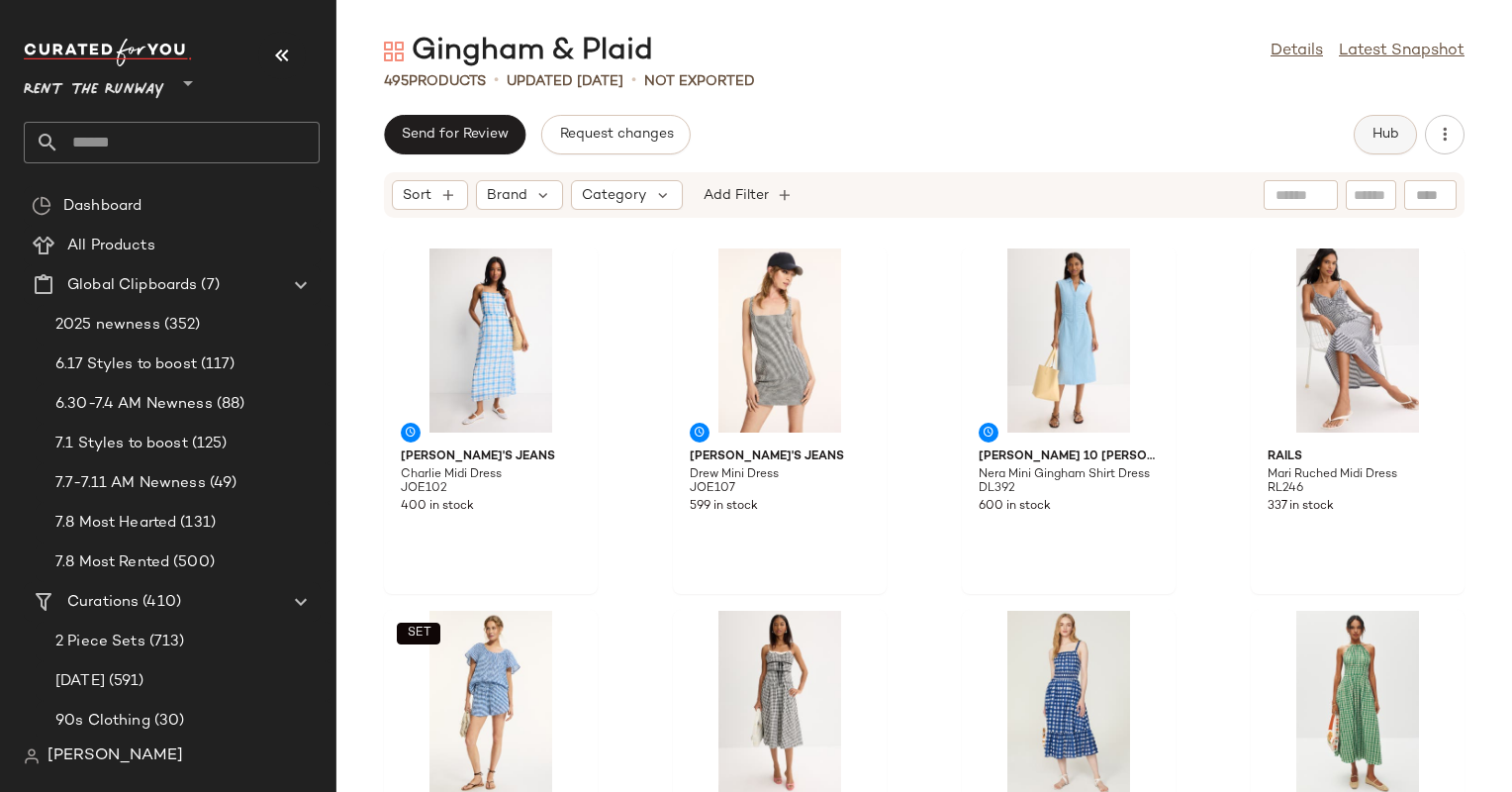 click on "Hub" 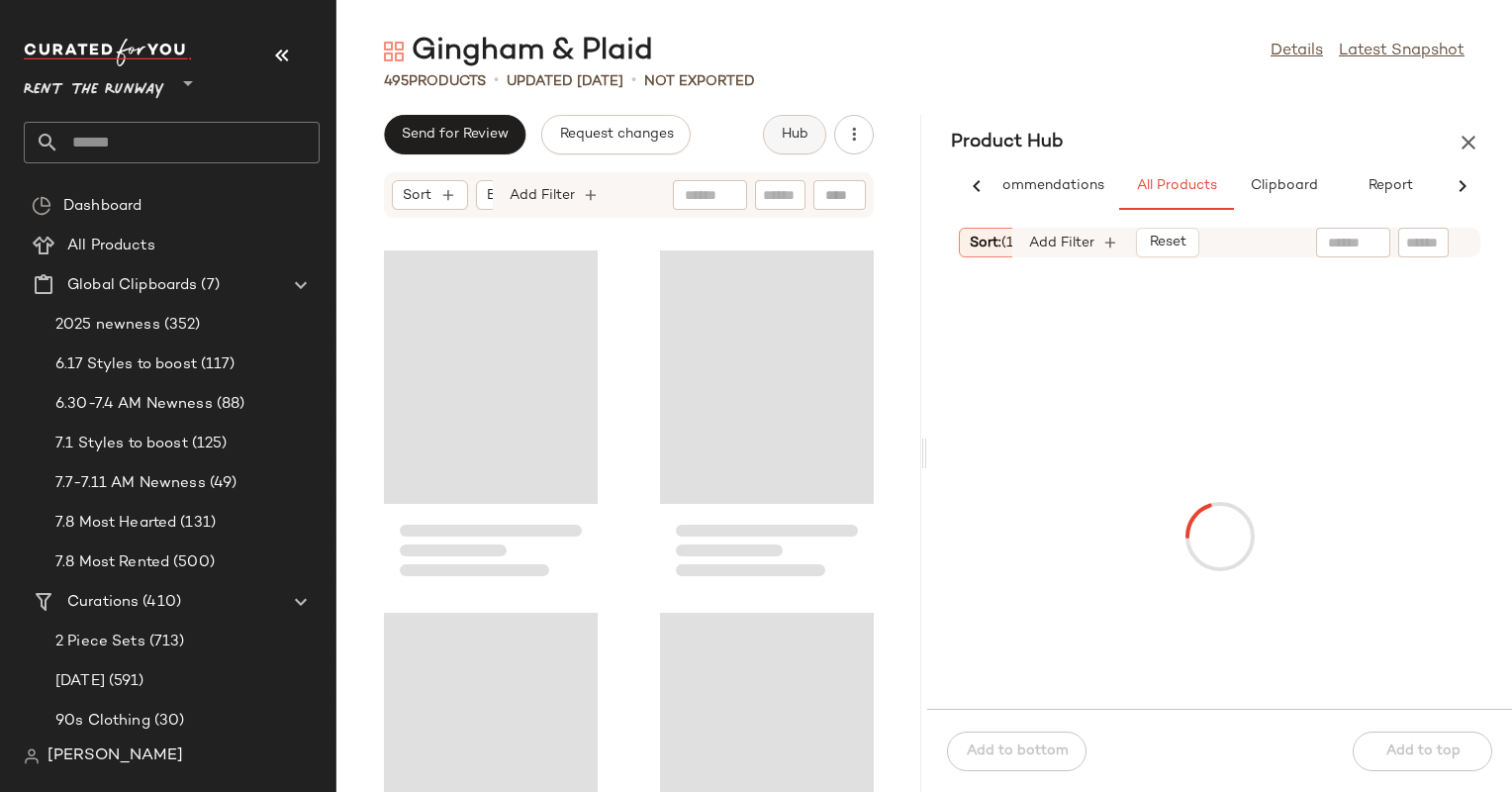 scroll, scrollTop: 0, scrollLeft: 57, axis: horizontal 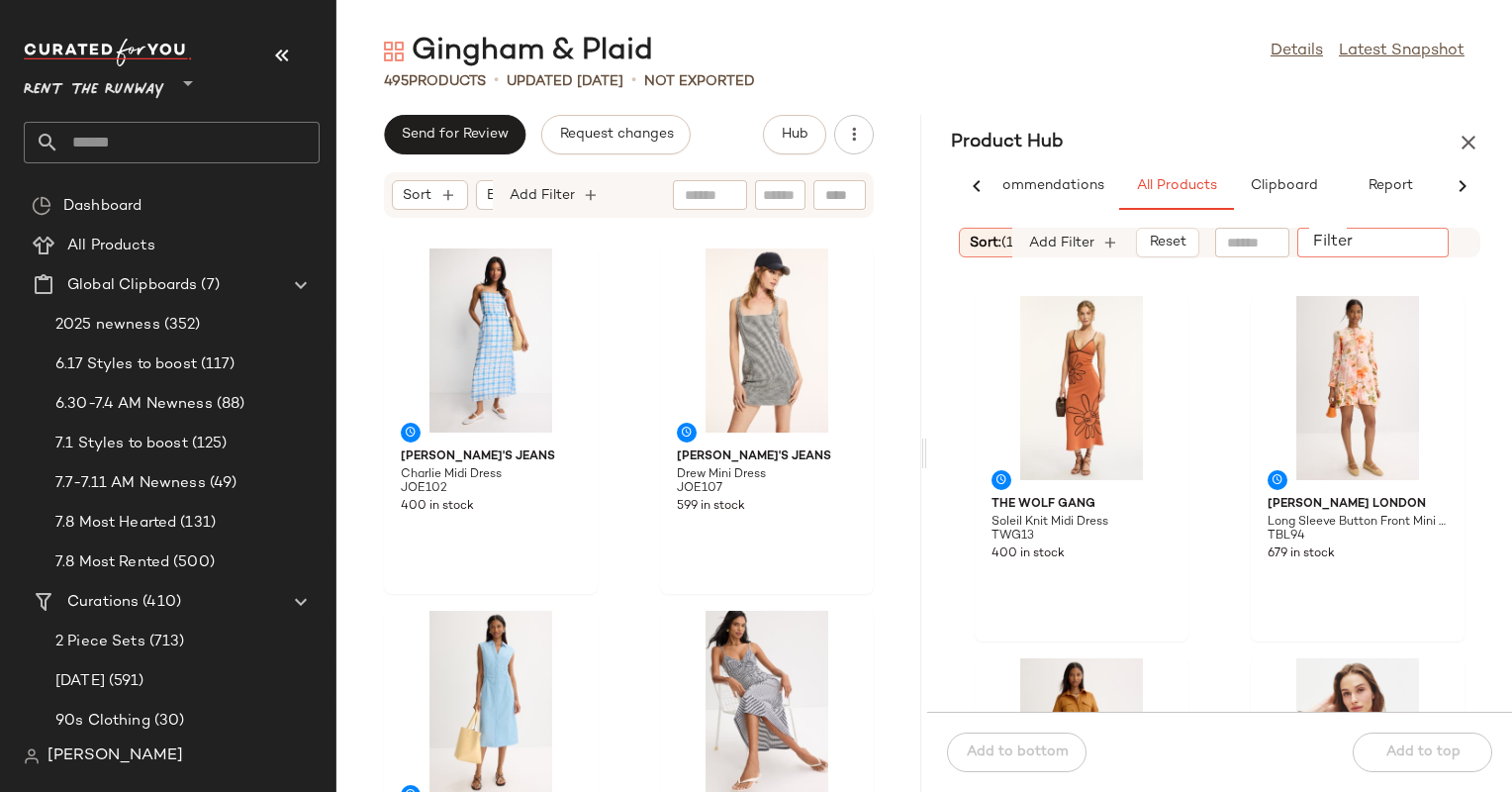 click on "Filter" 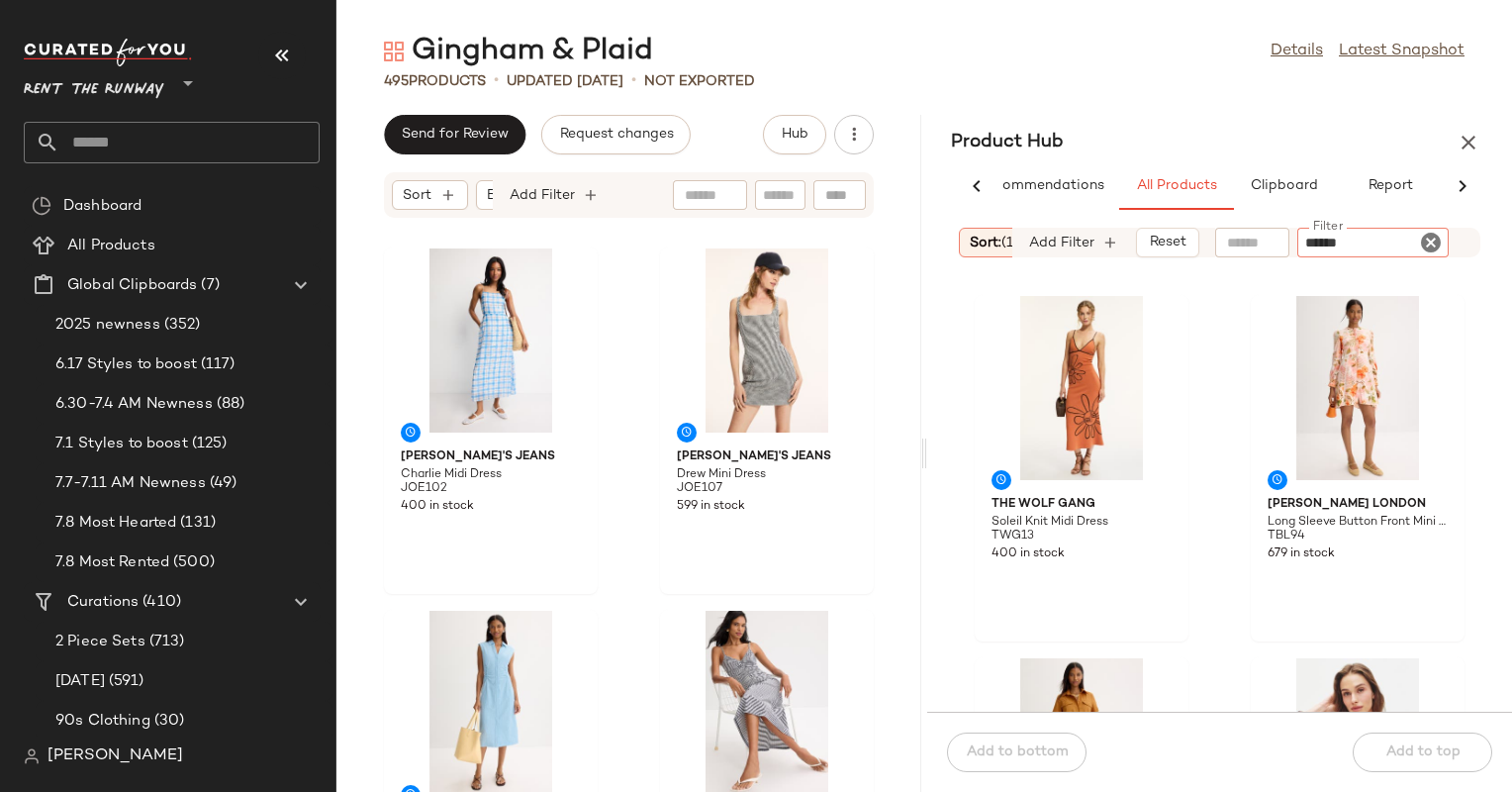 type on "*******" 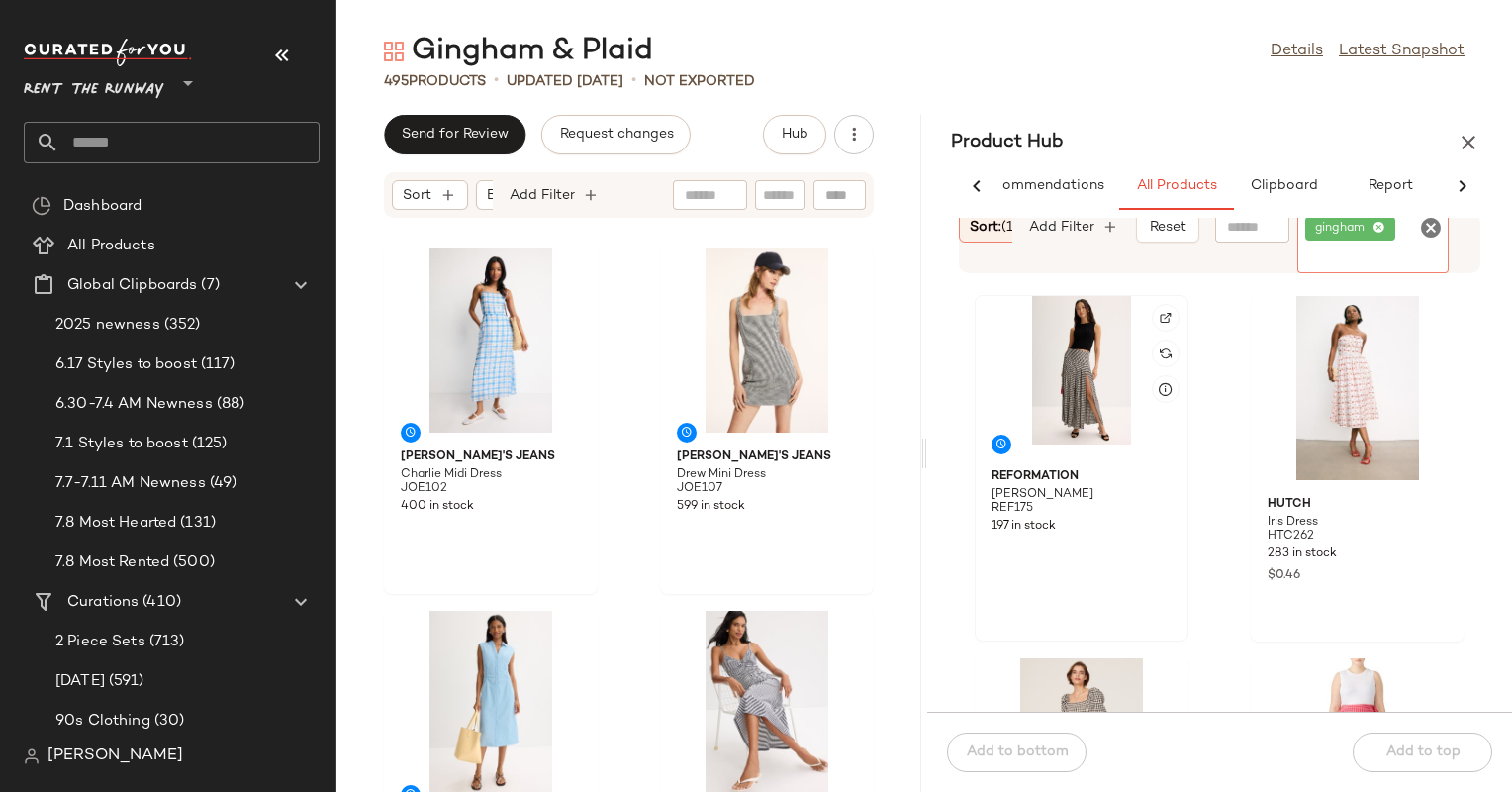 click 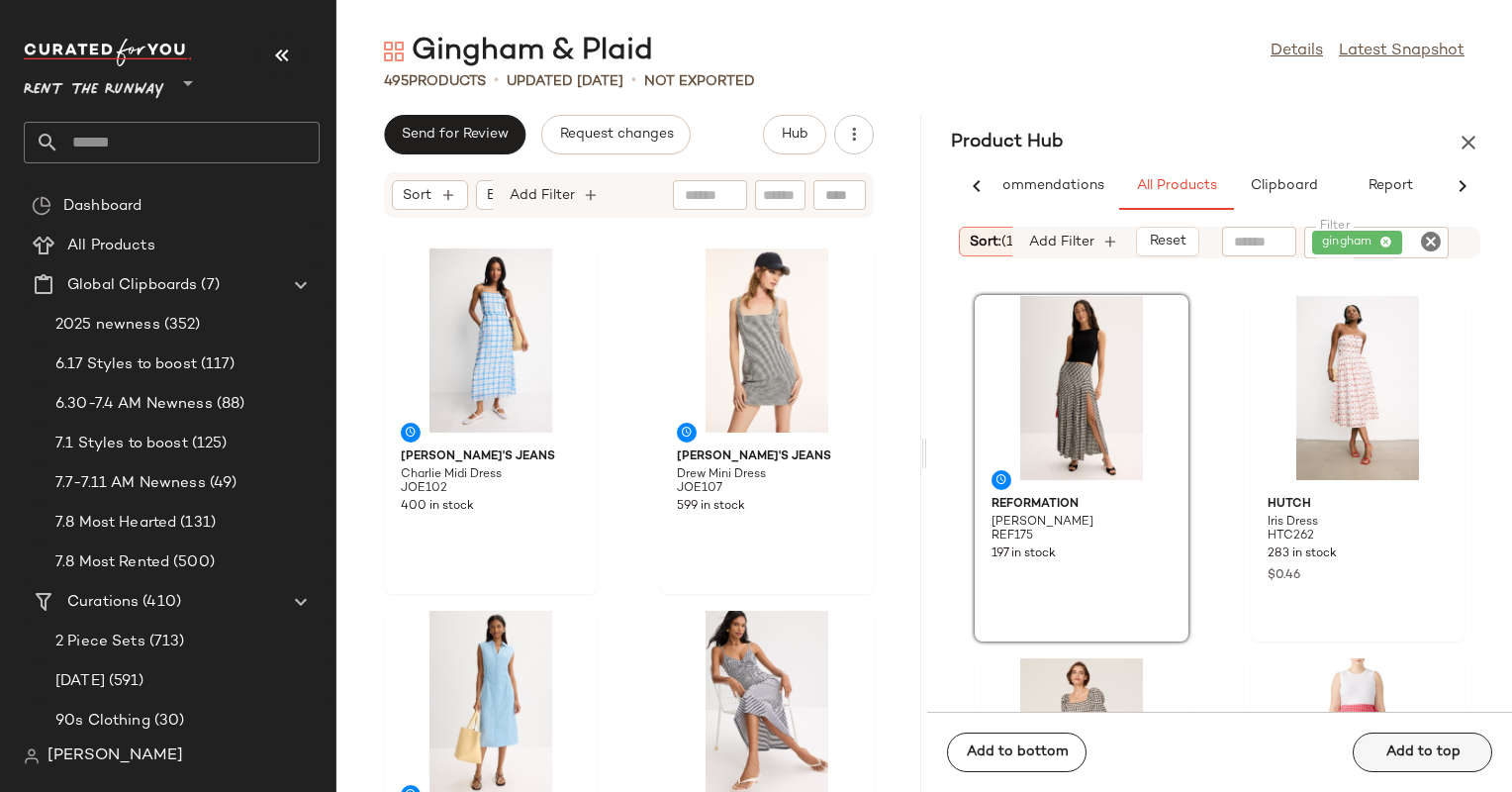 click on "Add to top" at bounding box center (1422, 752) 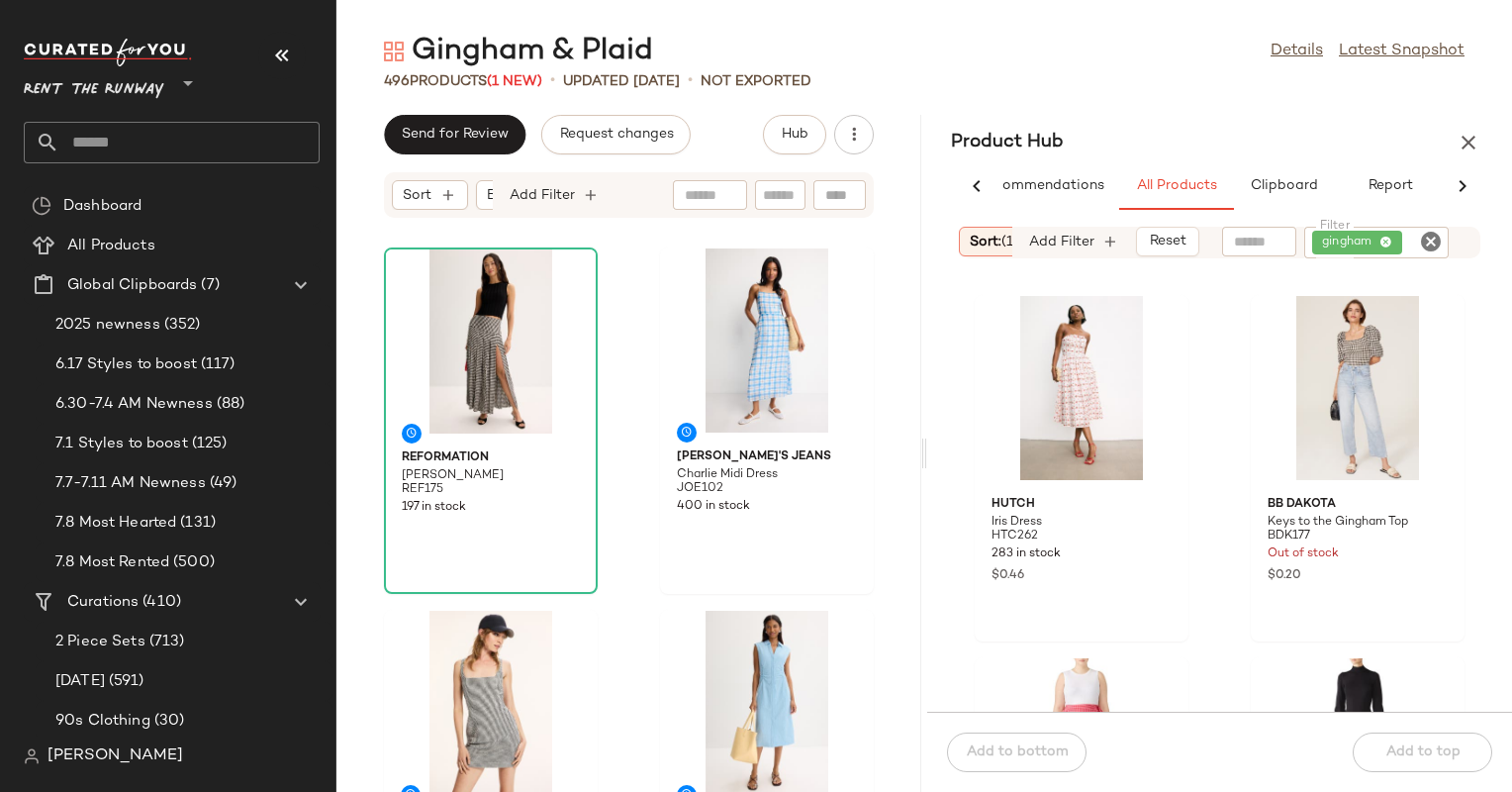 click 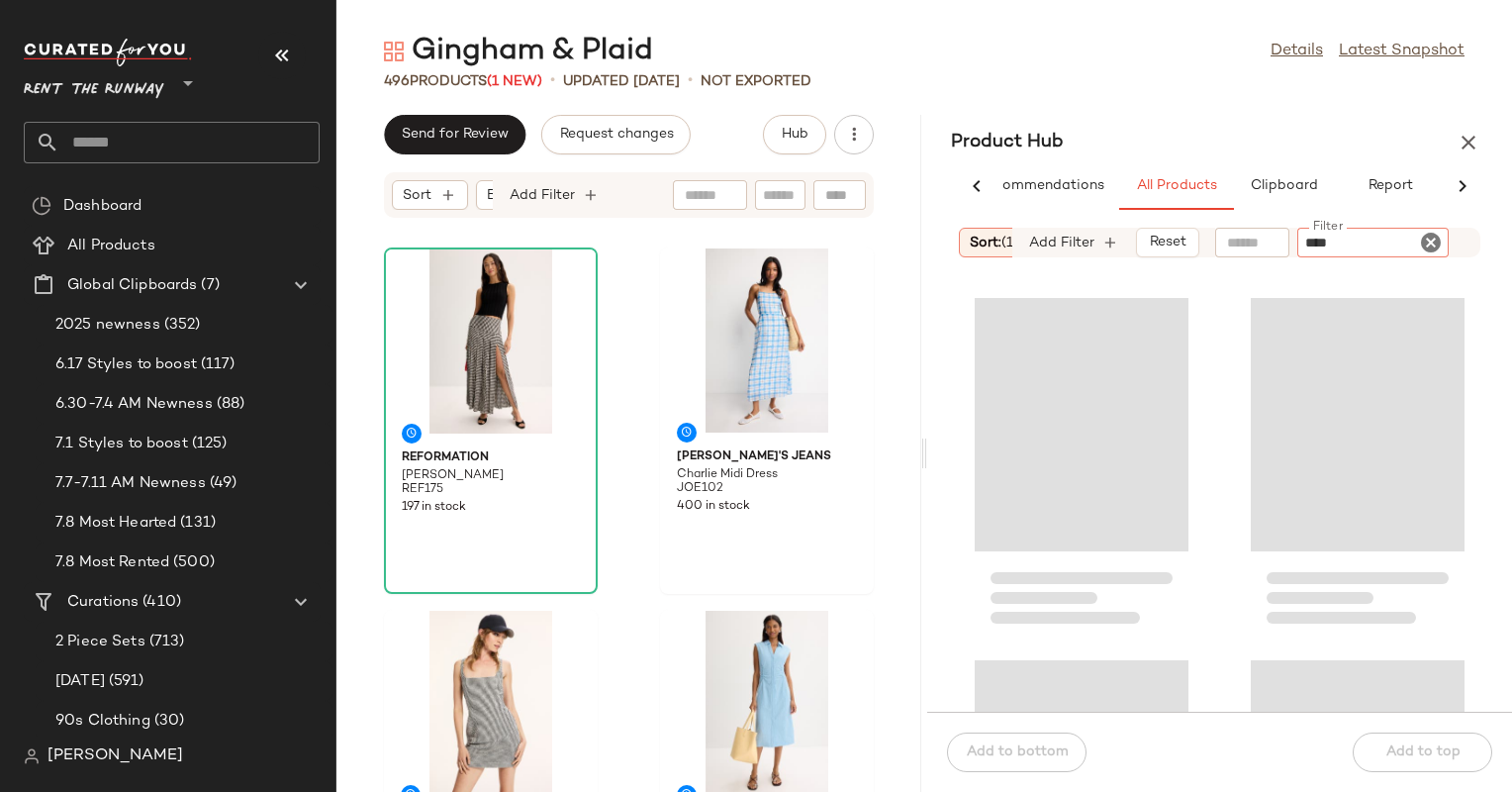 type on "*****" 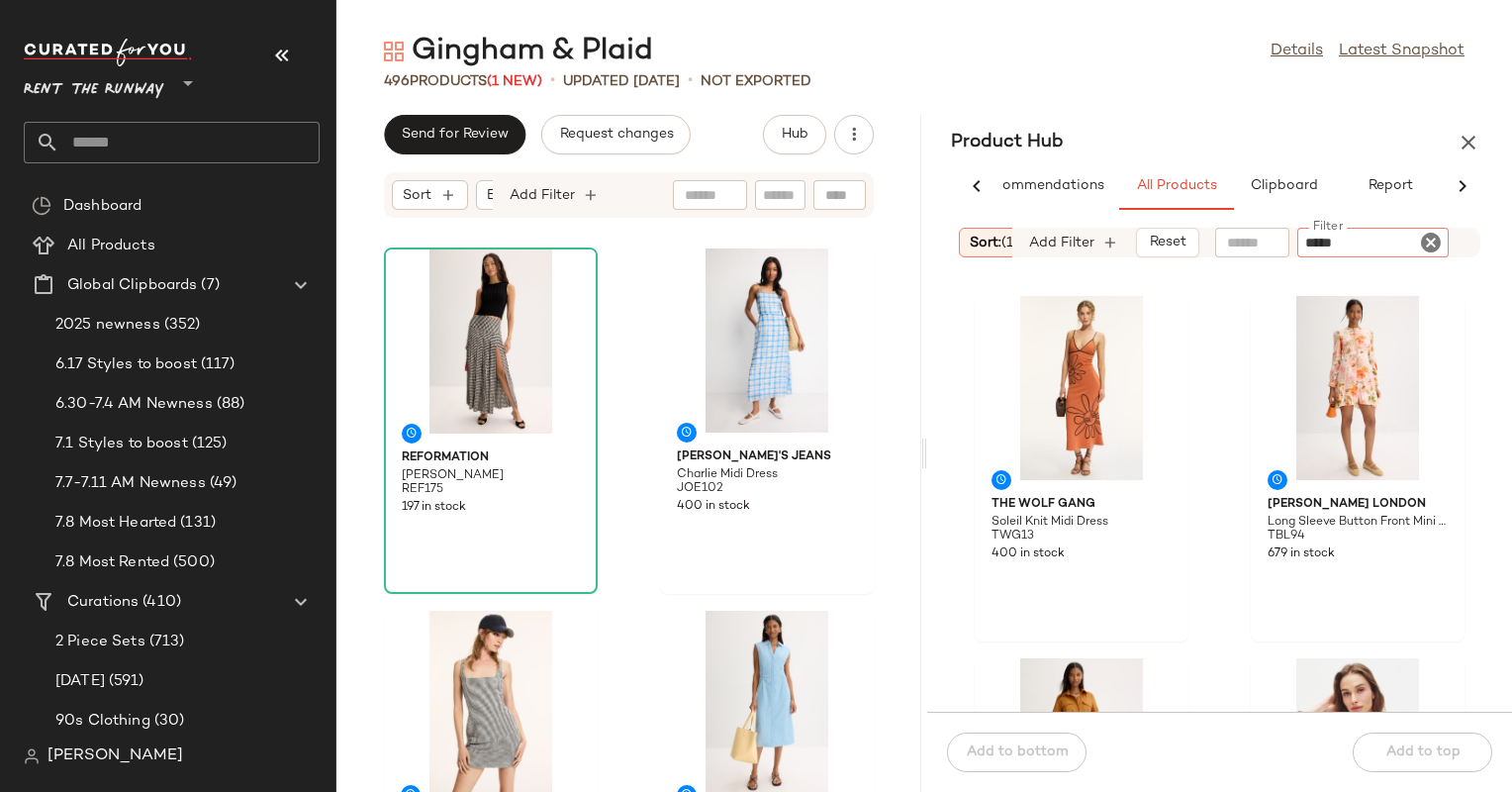 type 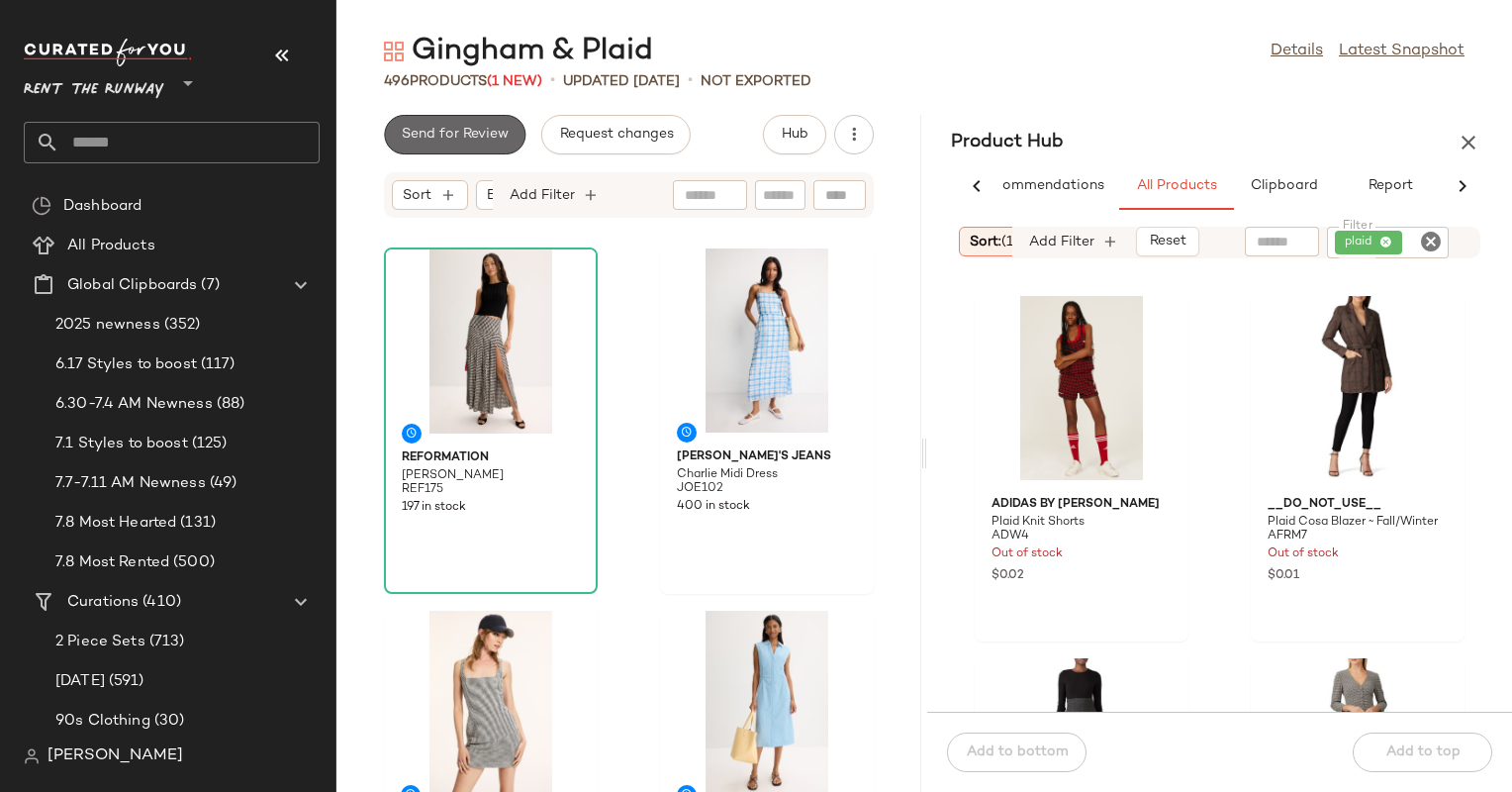 click on "Send for Review" 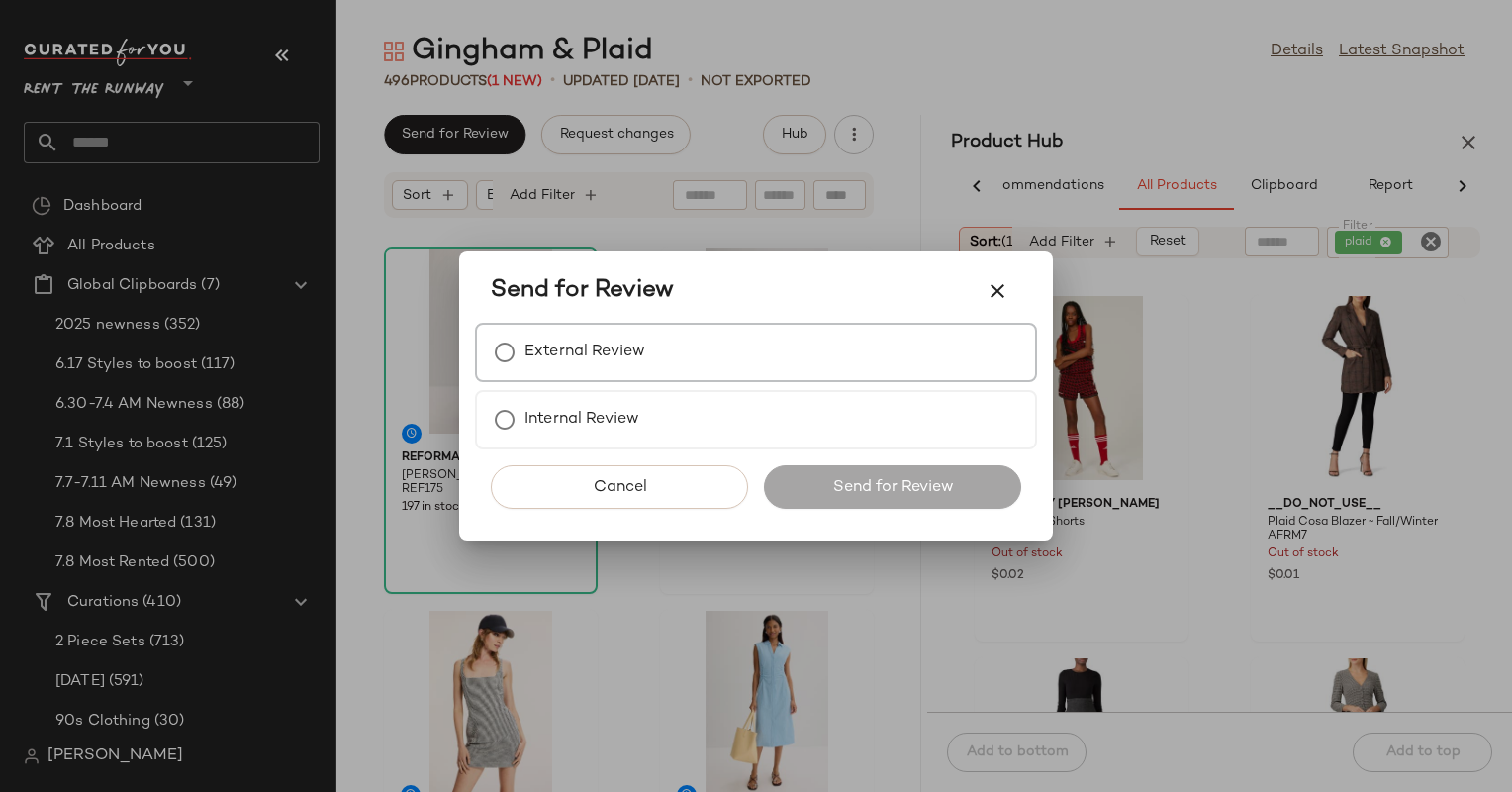 click on "External Review" at bounding box center [756, 352] 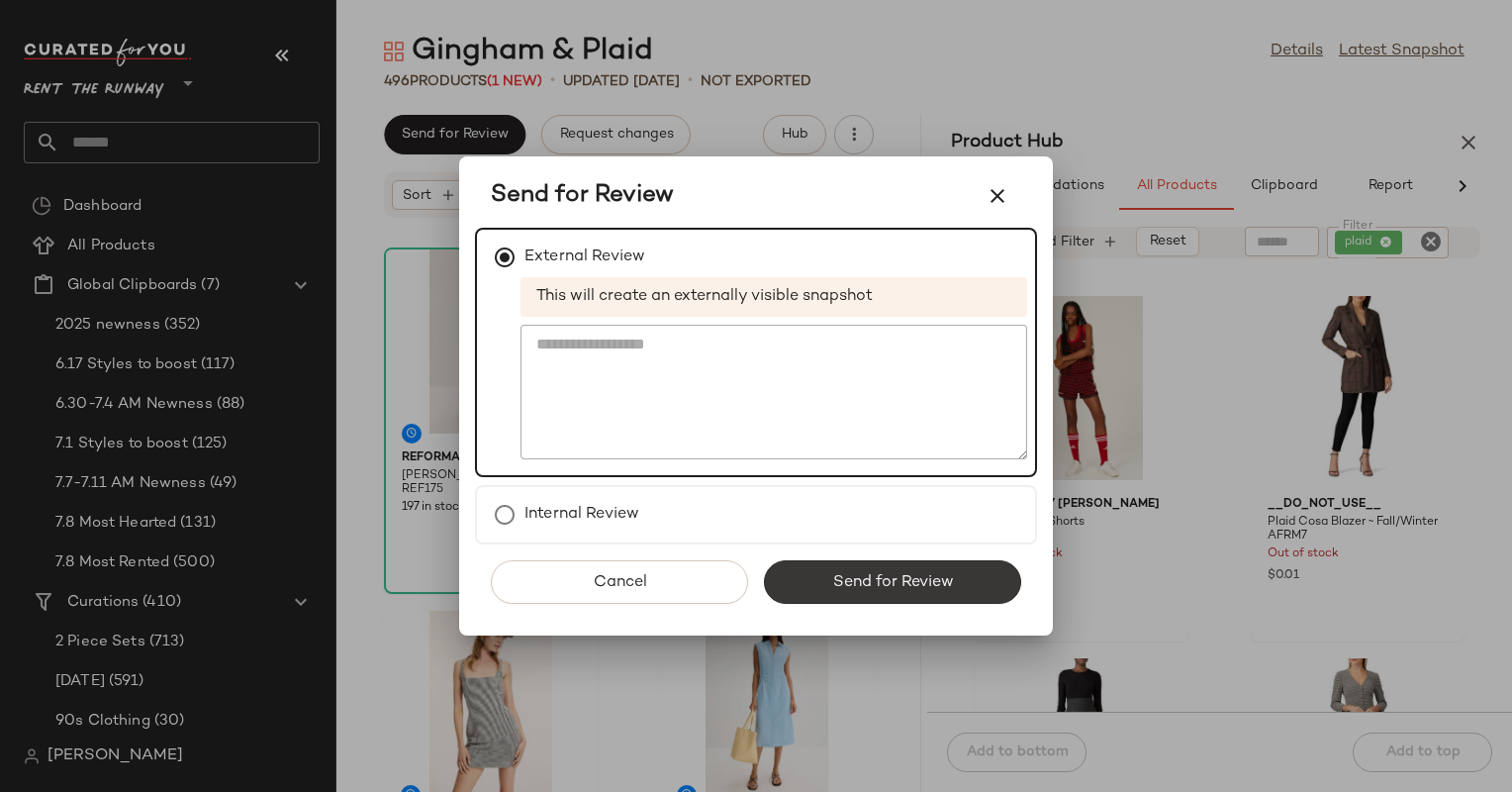 click on "Send for Review" at bounding box center [893, 582] 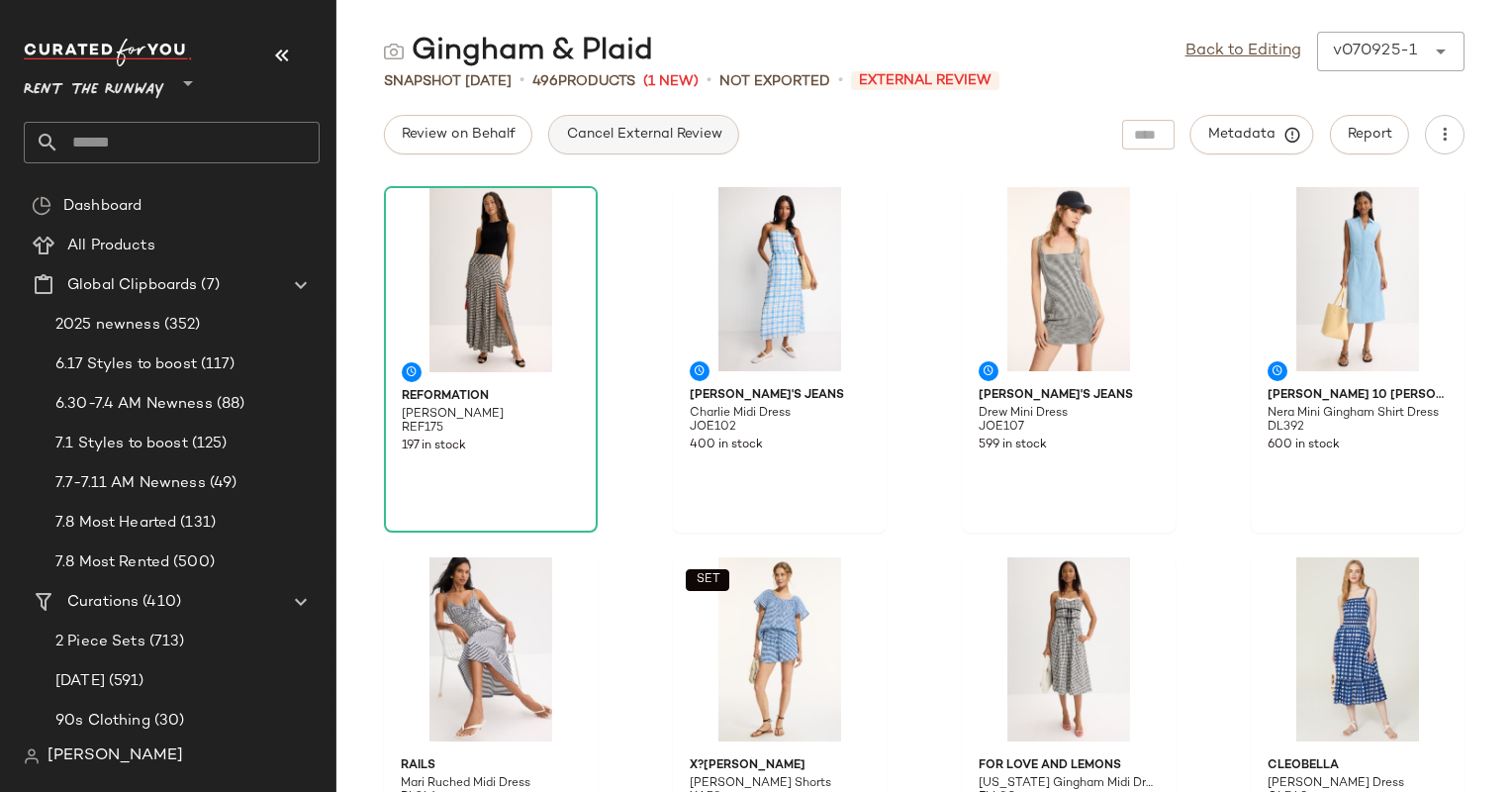 click on "Cancel External Review" 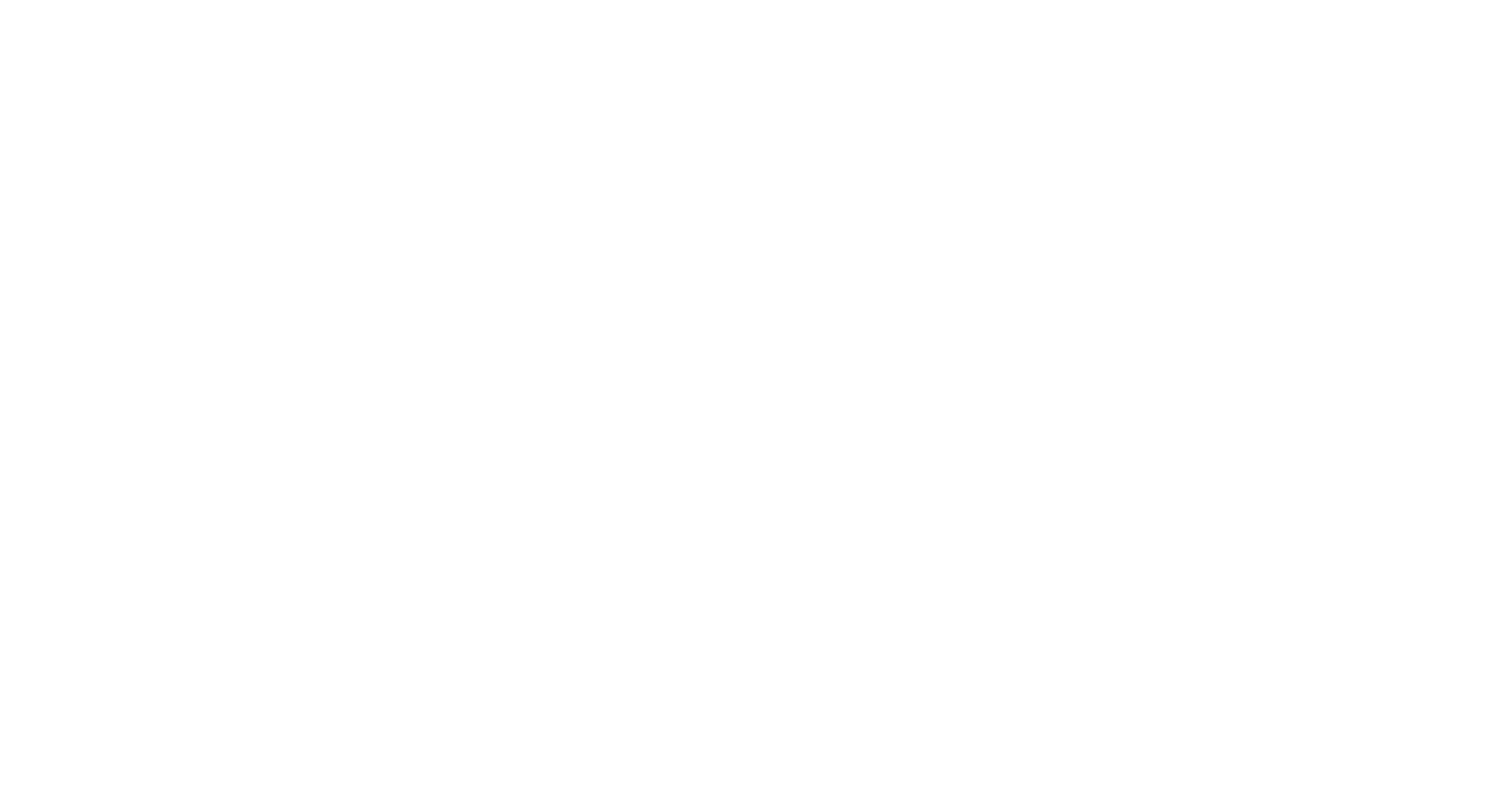 scroll, scrollTop: 0, scrollLeft: 0, axis: both 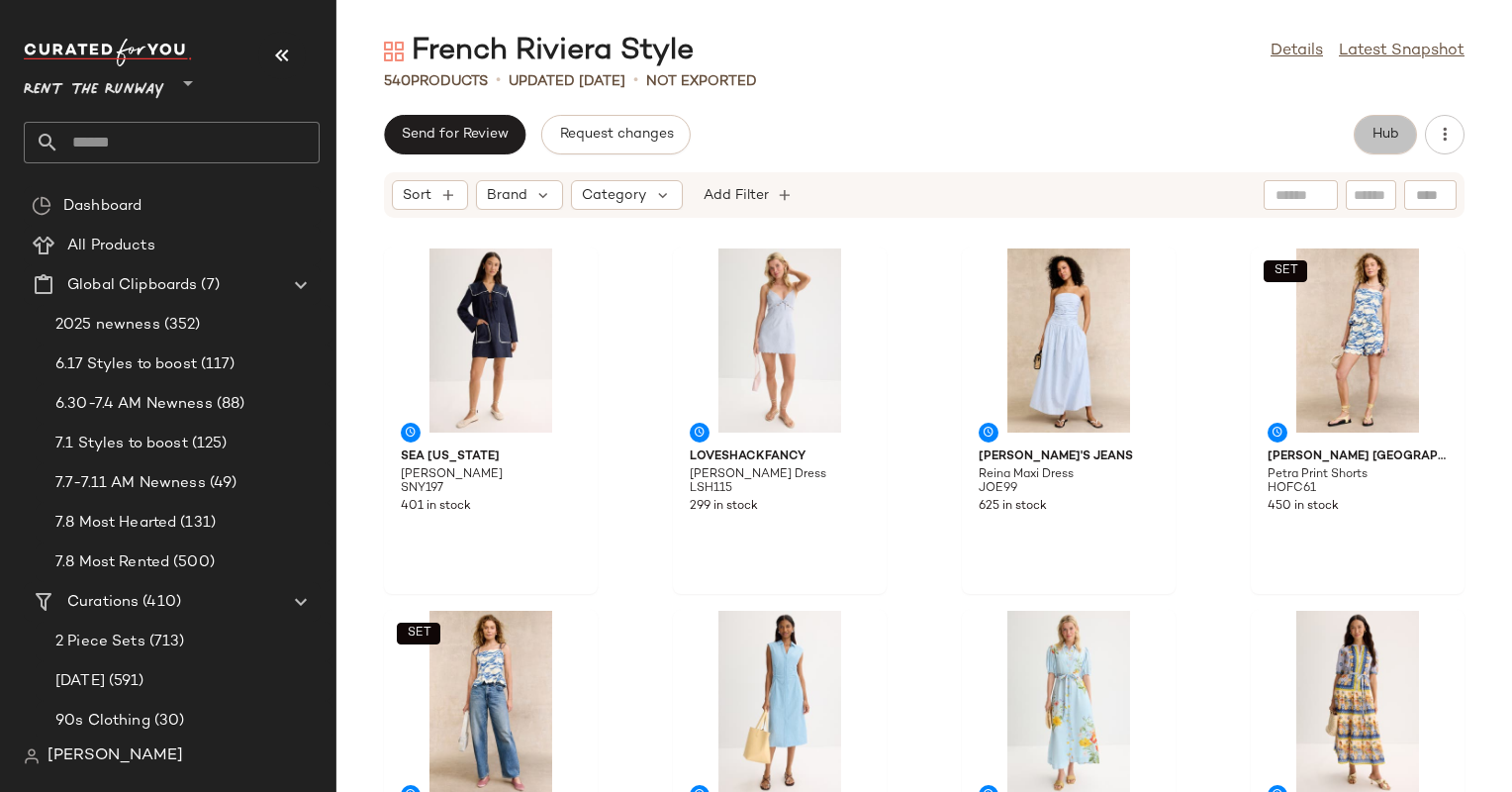 click on "Hub" 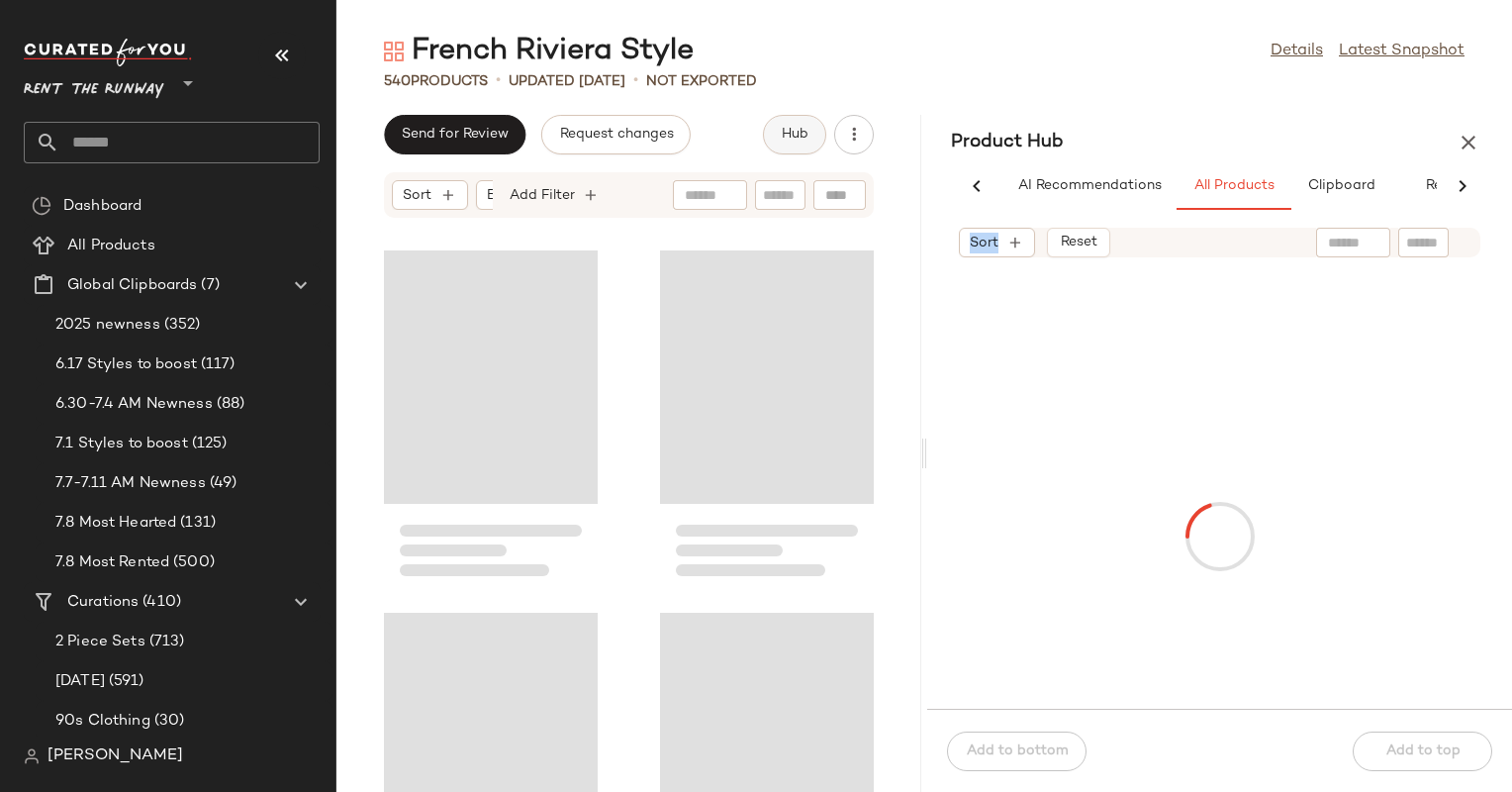 click on "Product Hub" at bounding box center (1219, 143) 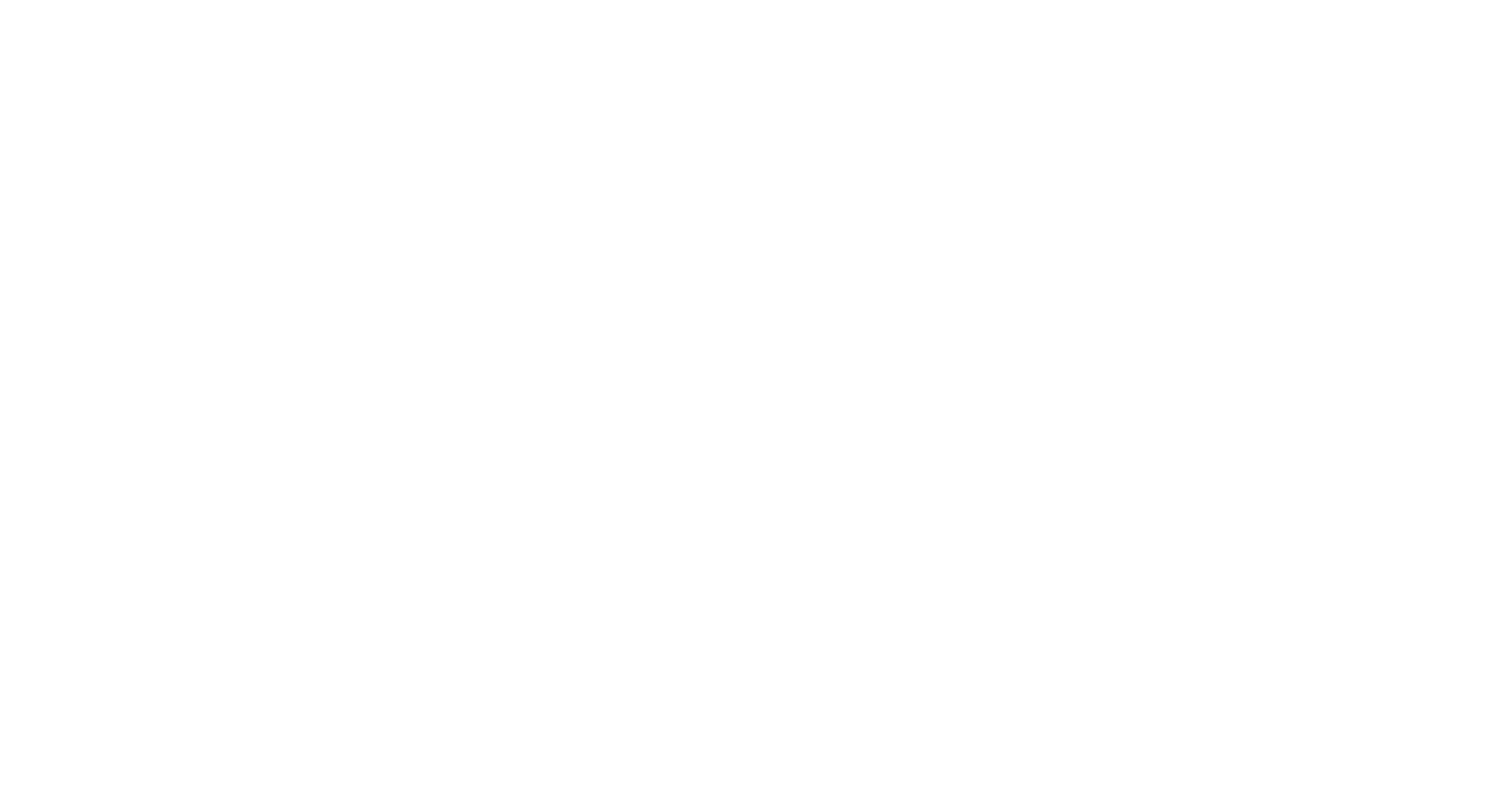 scroll, scrollTop: 0, scrollLeft: 0, axis: both 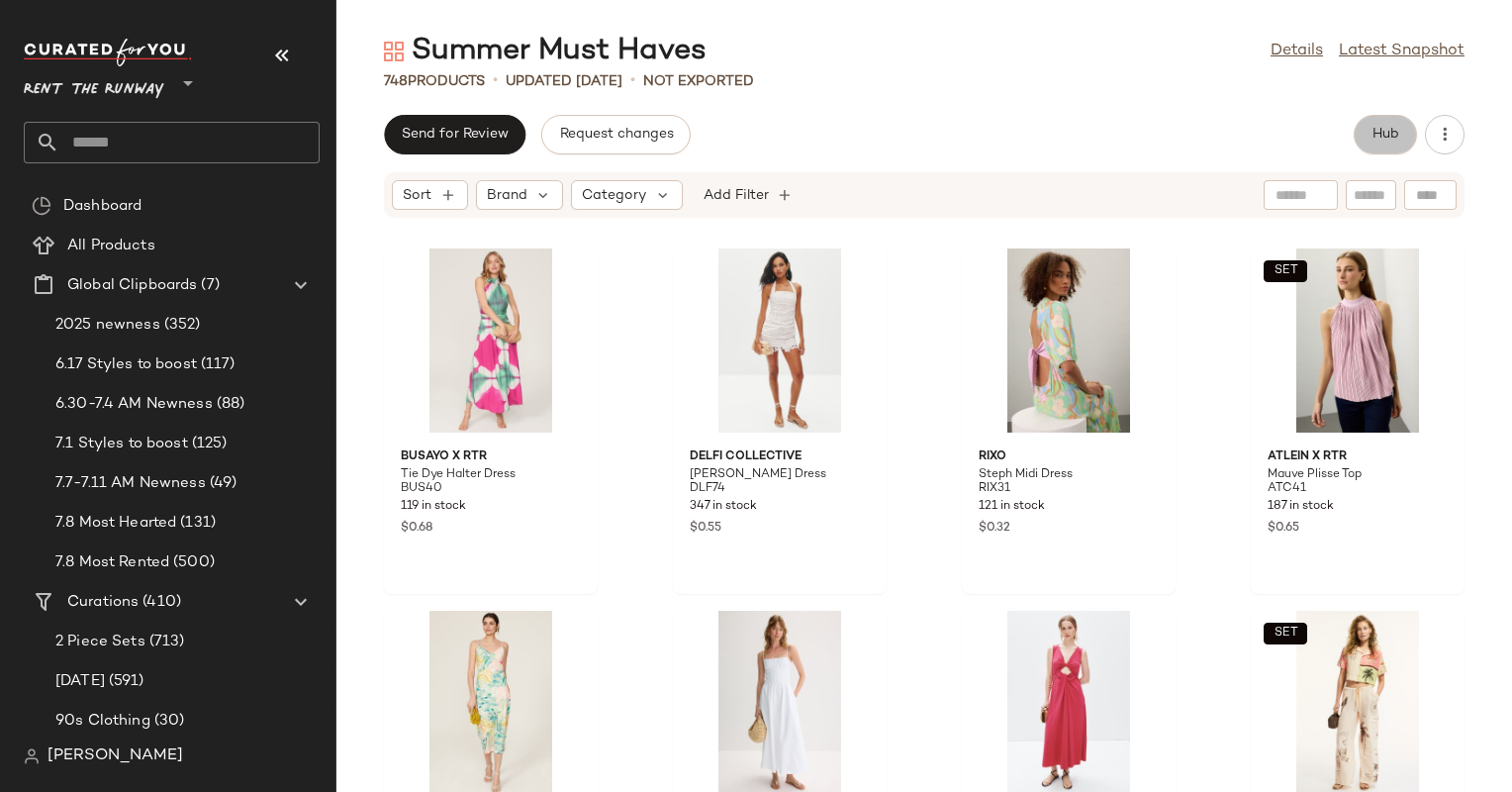 click on "Hub" 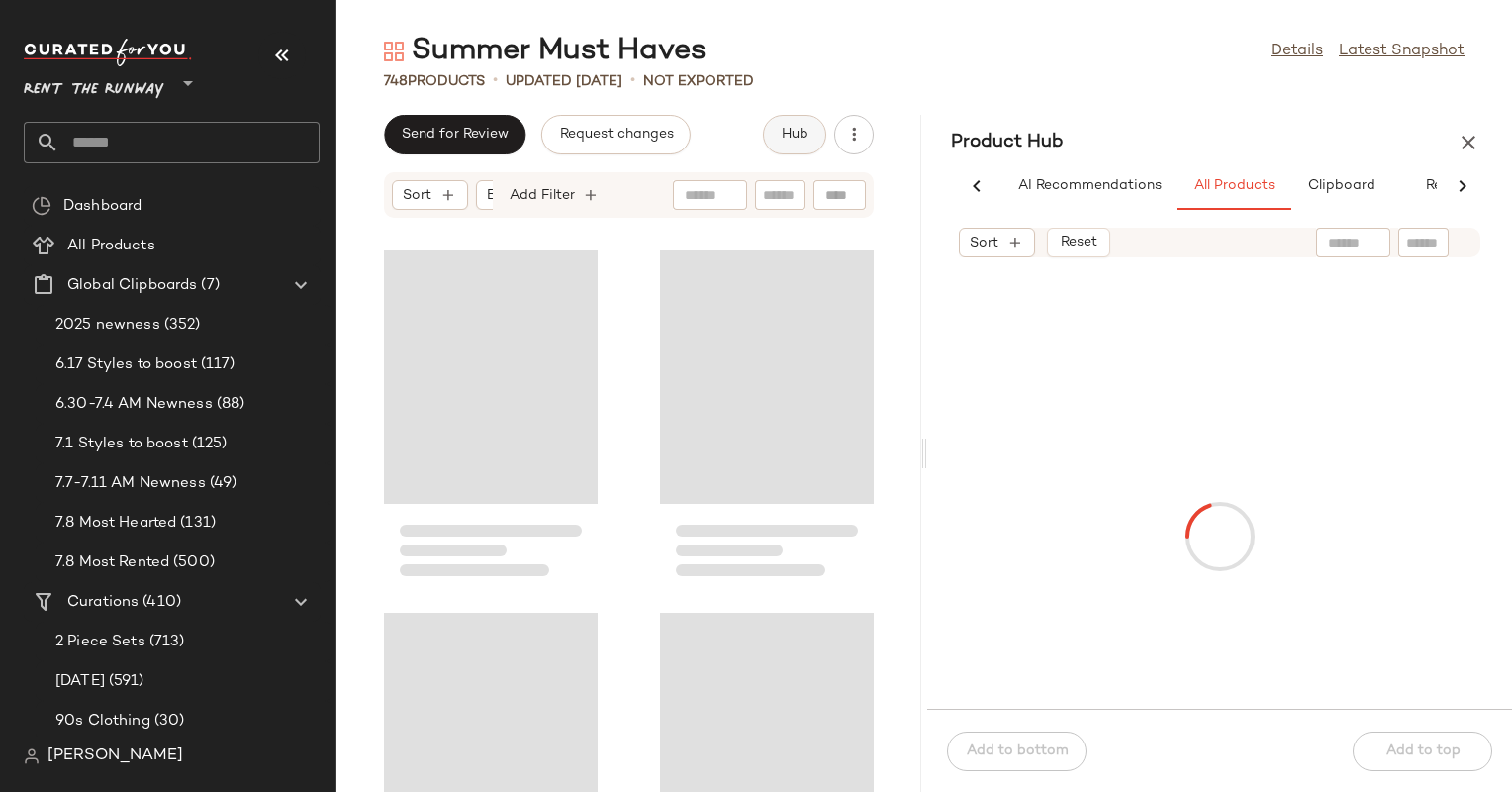 scroll, scrollTop: 0, scrollLeft: 58, axis: horizontal 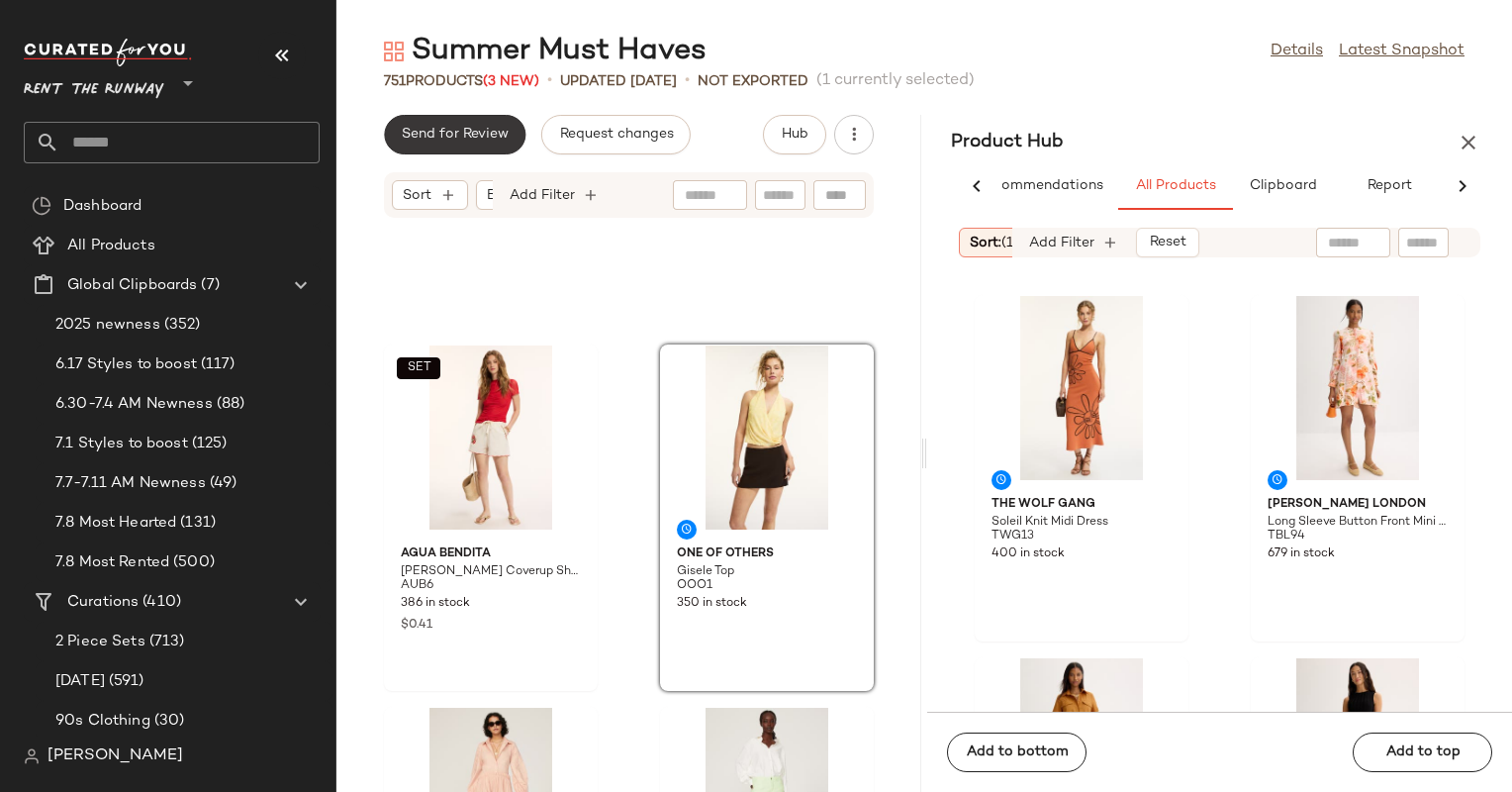 click on "Send for Review" at bounding box center [454, 135] 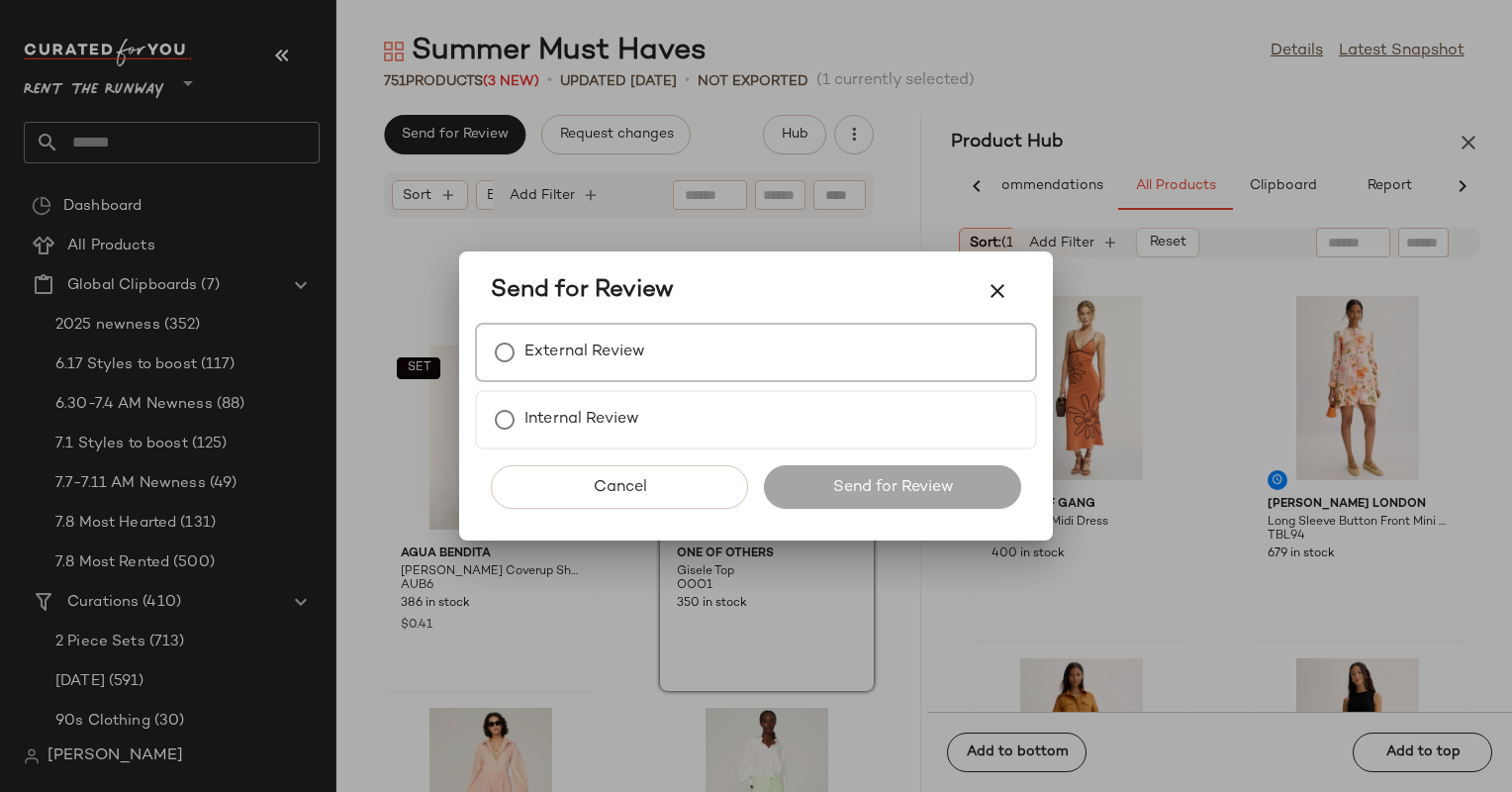 click on "External Review" at bounding box center (756, 352) 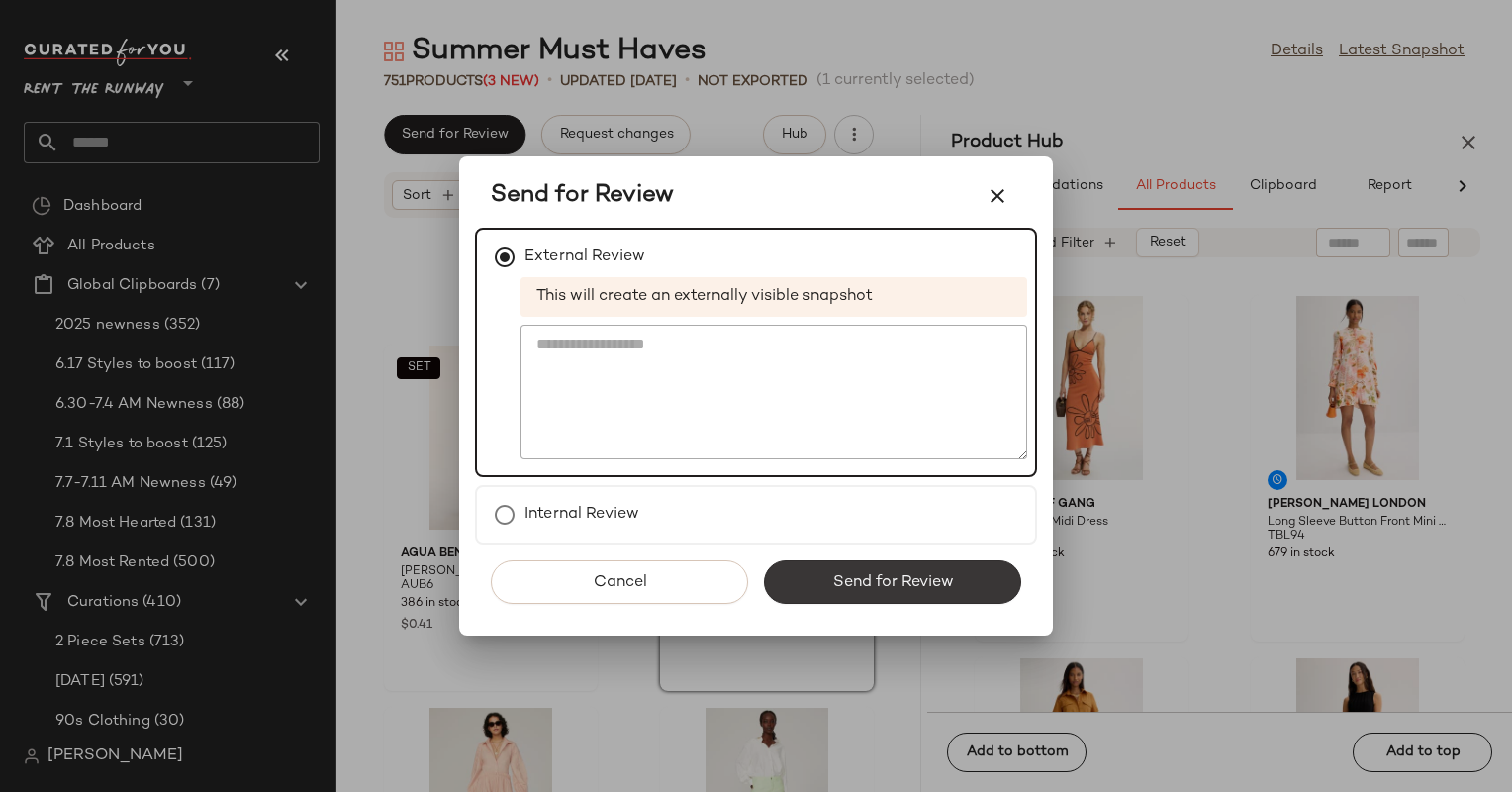 click on "Send for Review" at bounding box center (893, 582) 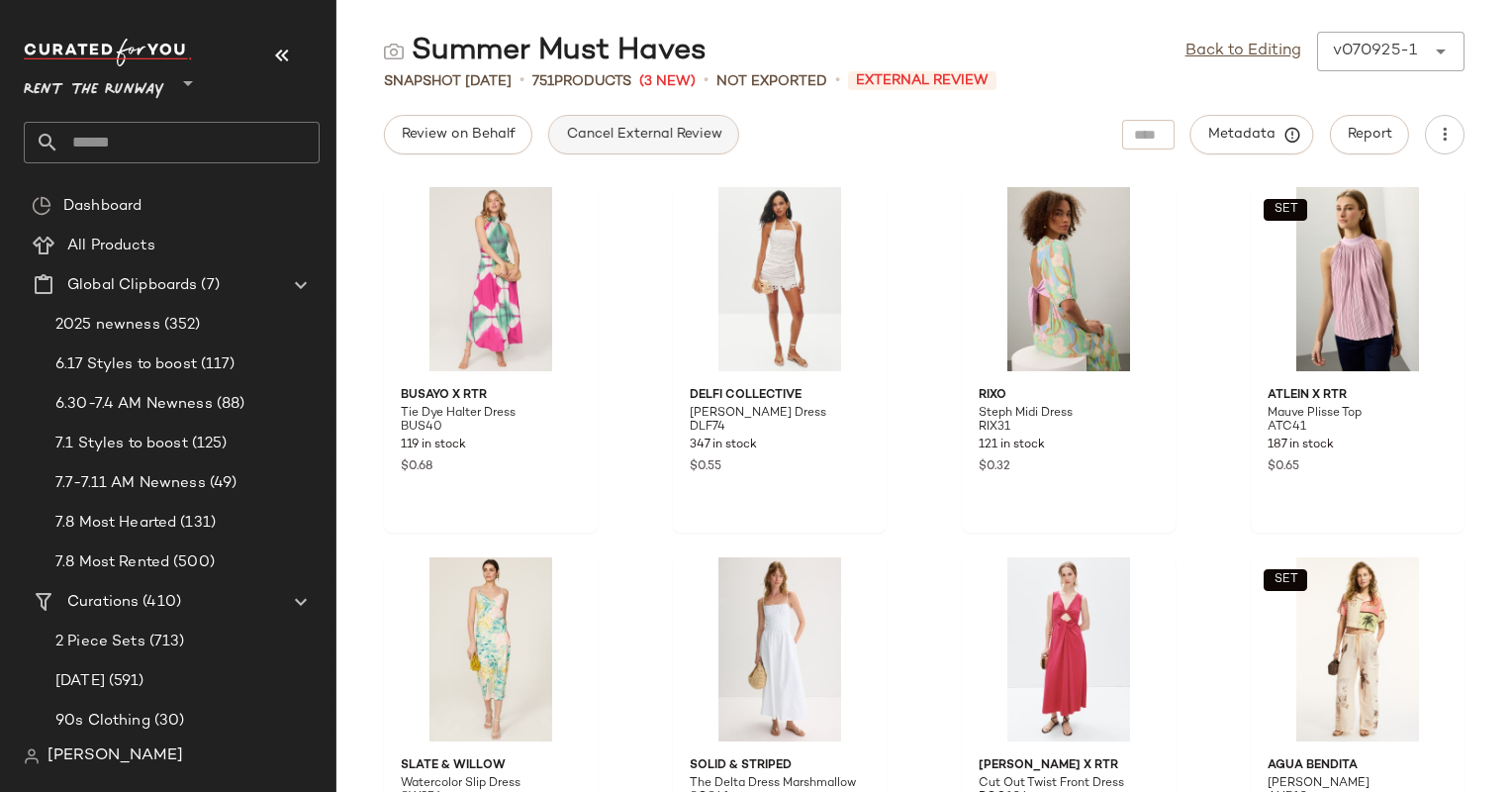click on "Cancel External Review" at bounding box center [643, 135] 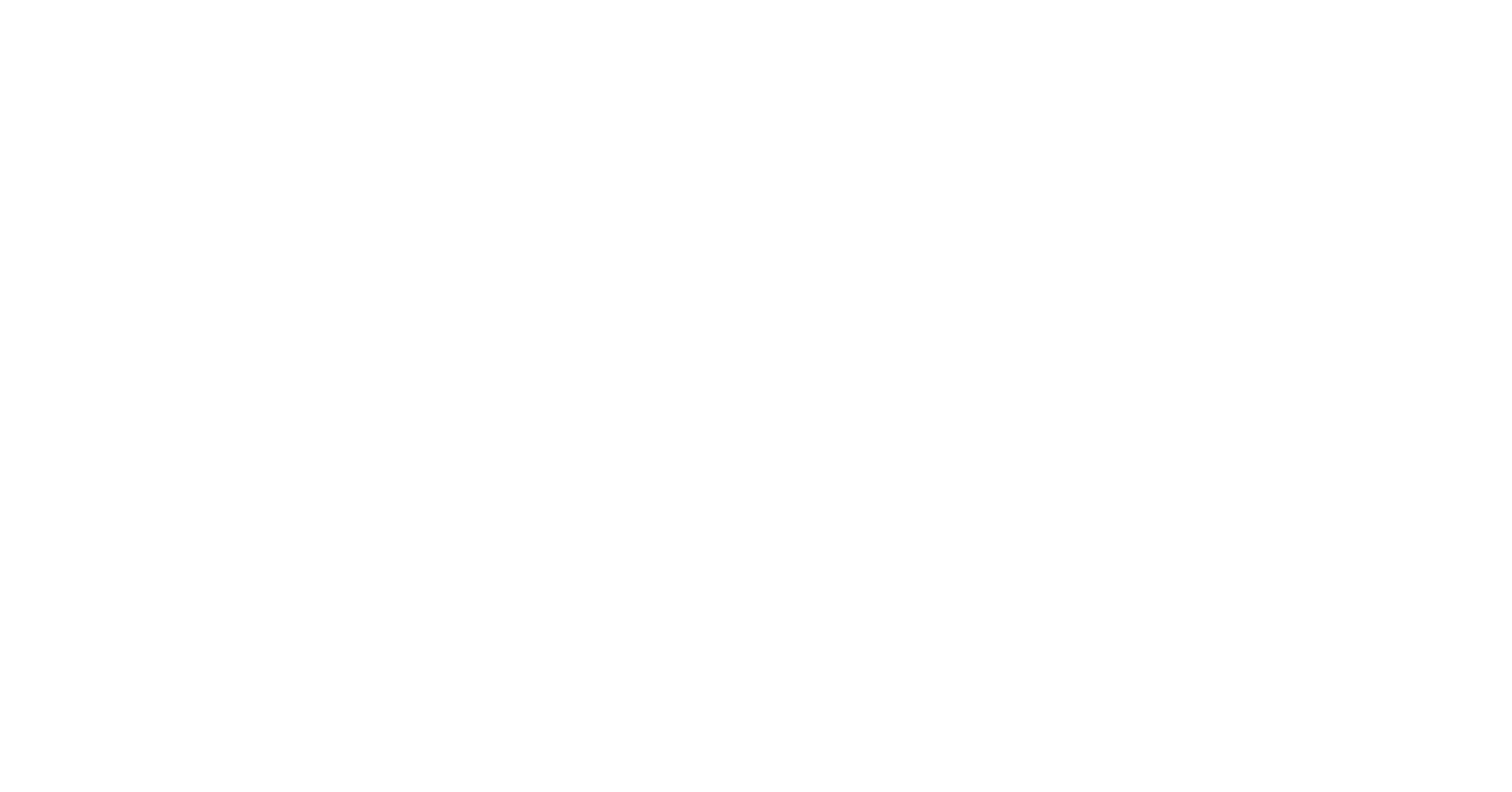 scroll, scrollTop: 0, scrollLeft: 0, axis: both 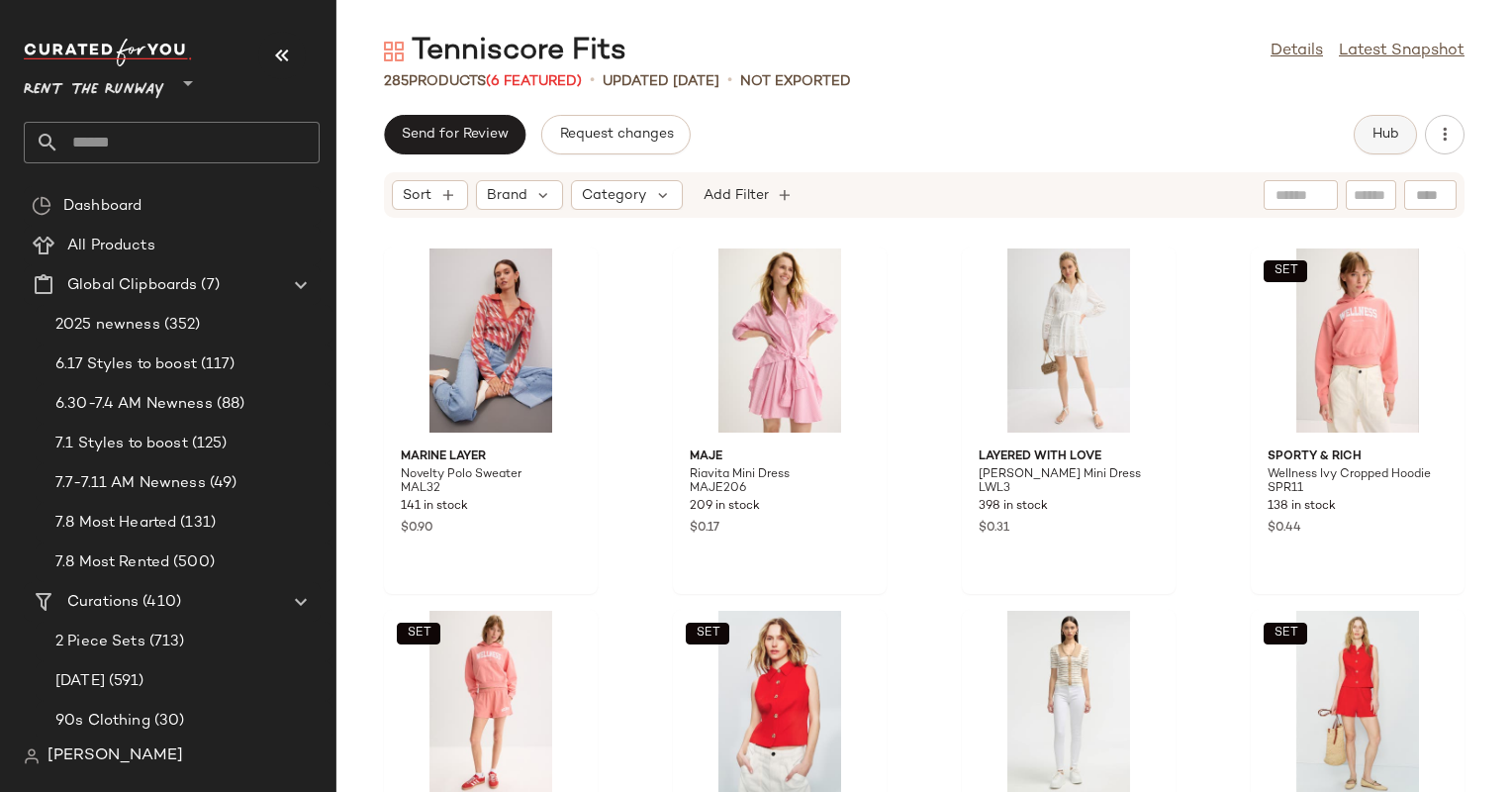 click on "Hub" 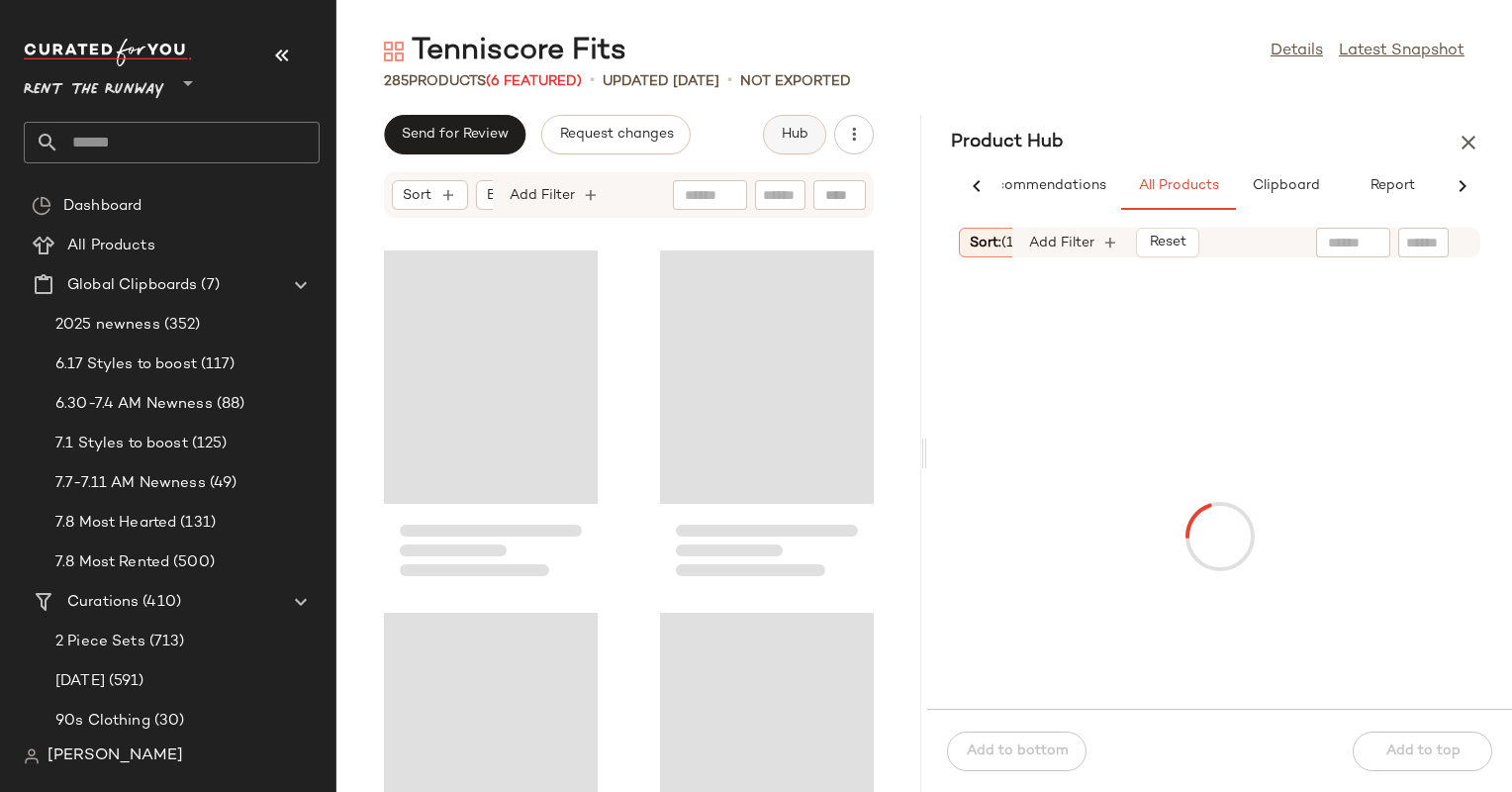 scroll, scrollTop: 0, scrollLeft: 58, axis: horizontal 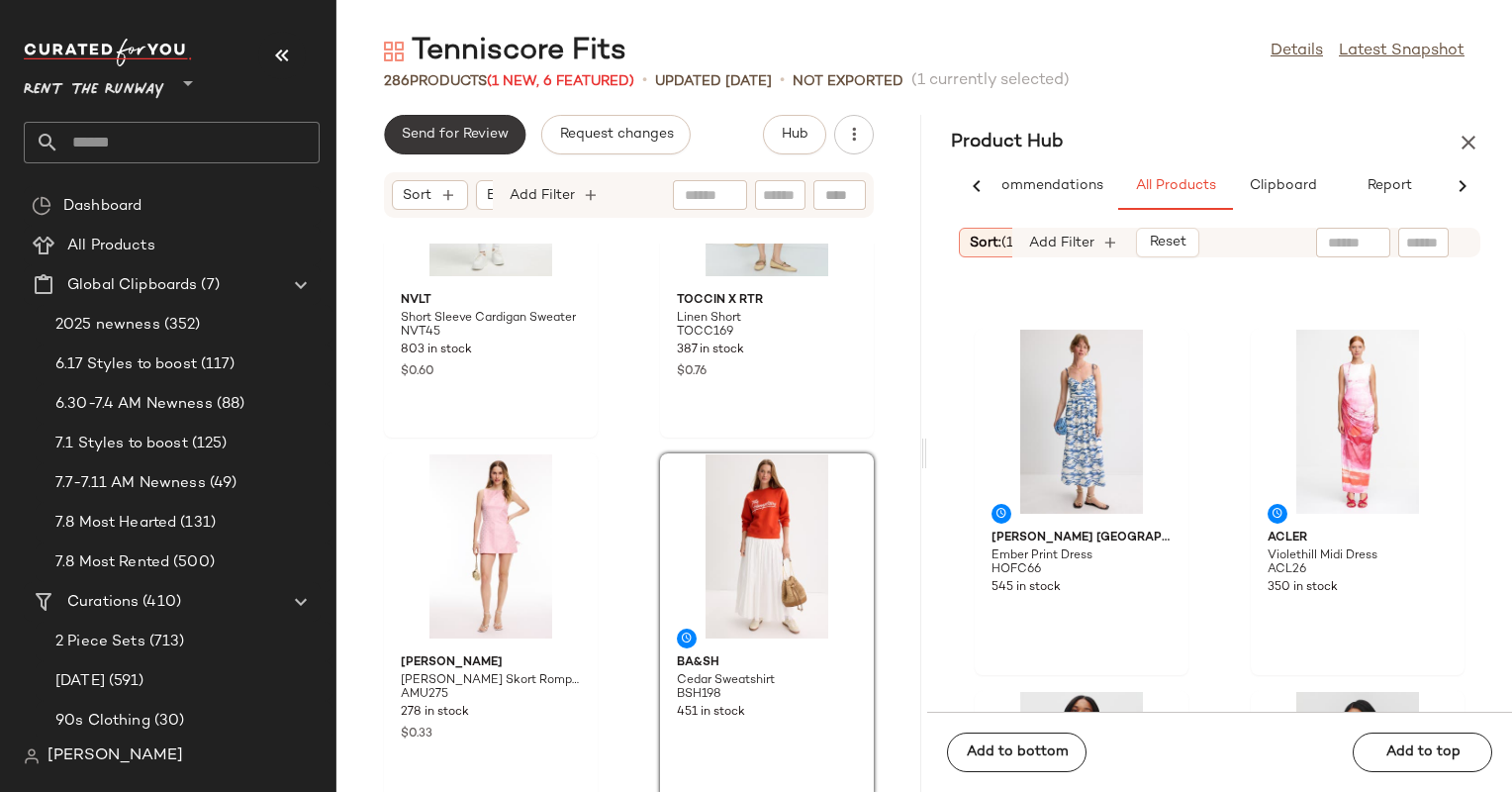 click on "Send for Review" 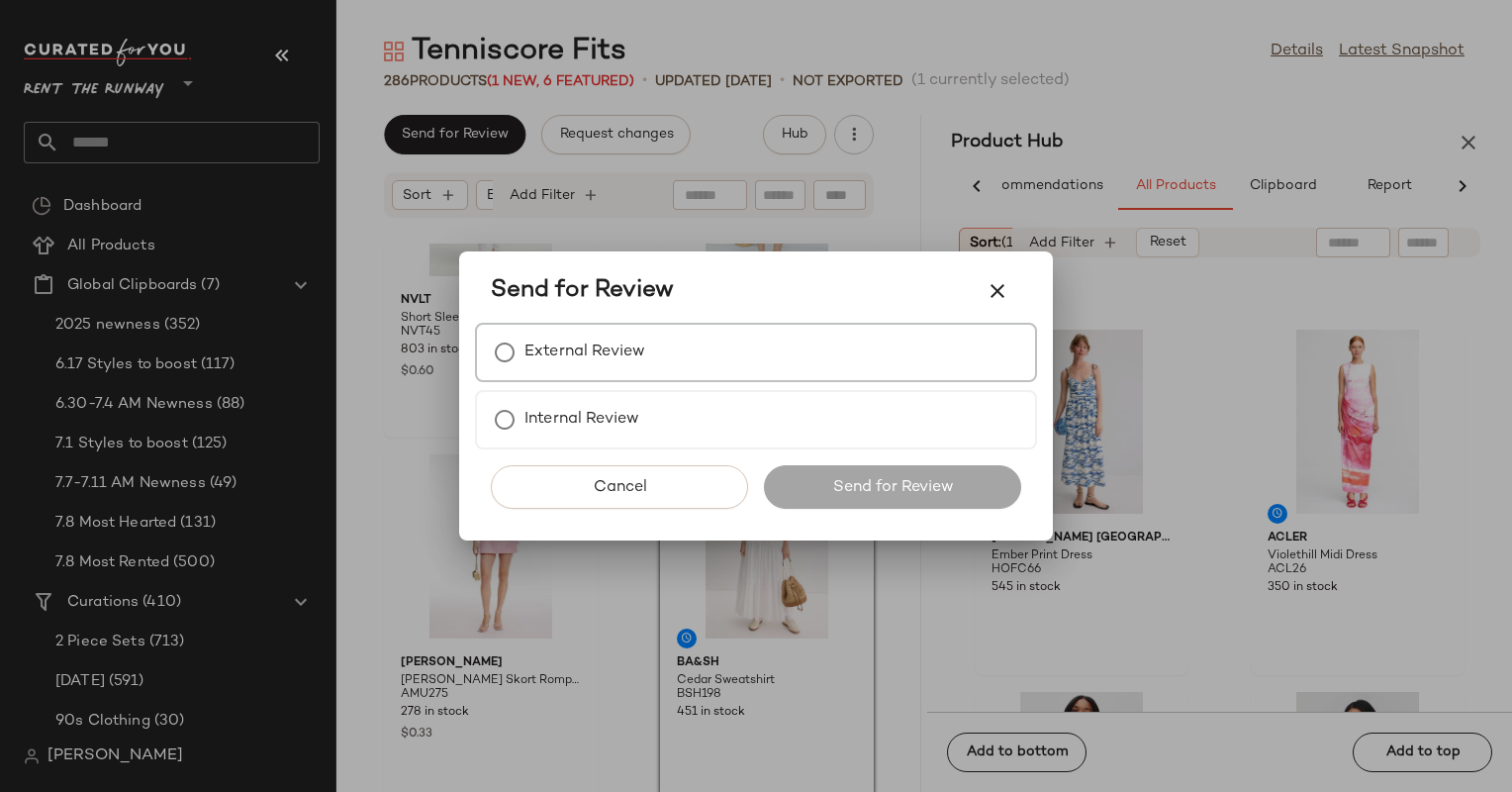 click on "External Review" at bounding box center (756, 352) 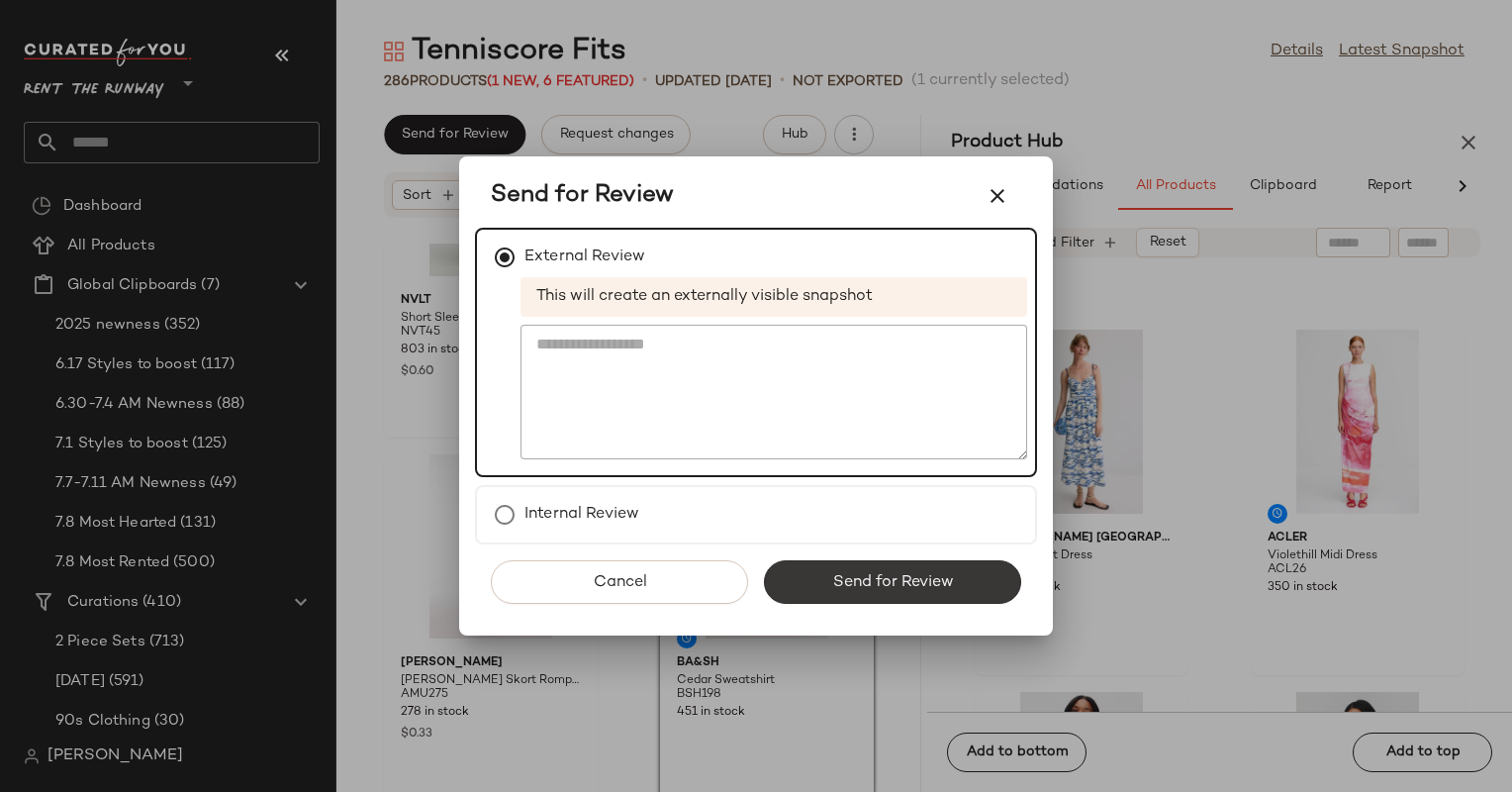 click on "Send for Review" 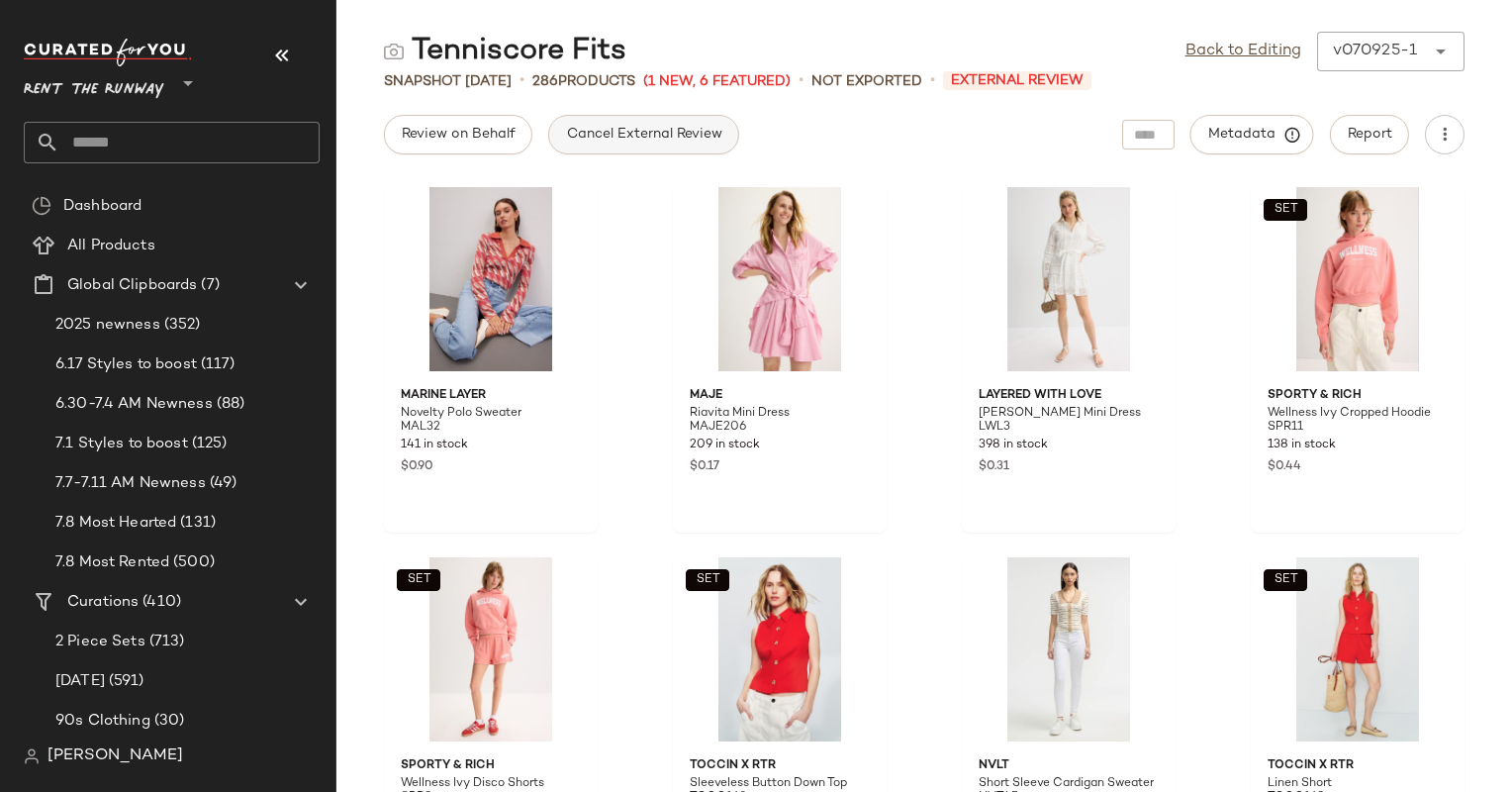 click on "Cancel External Review" at bounding box center (643, 135) 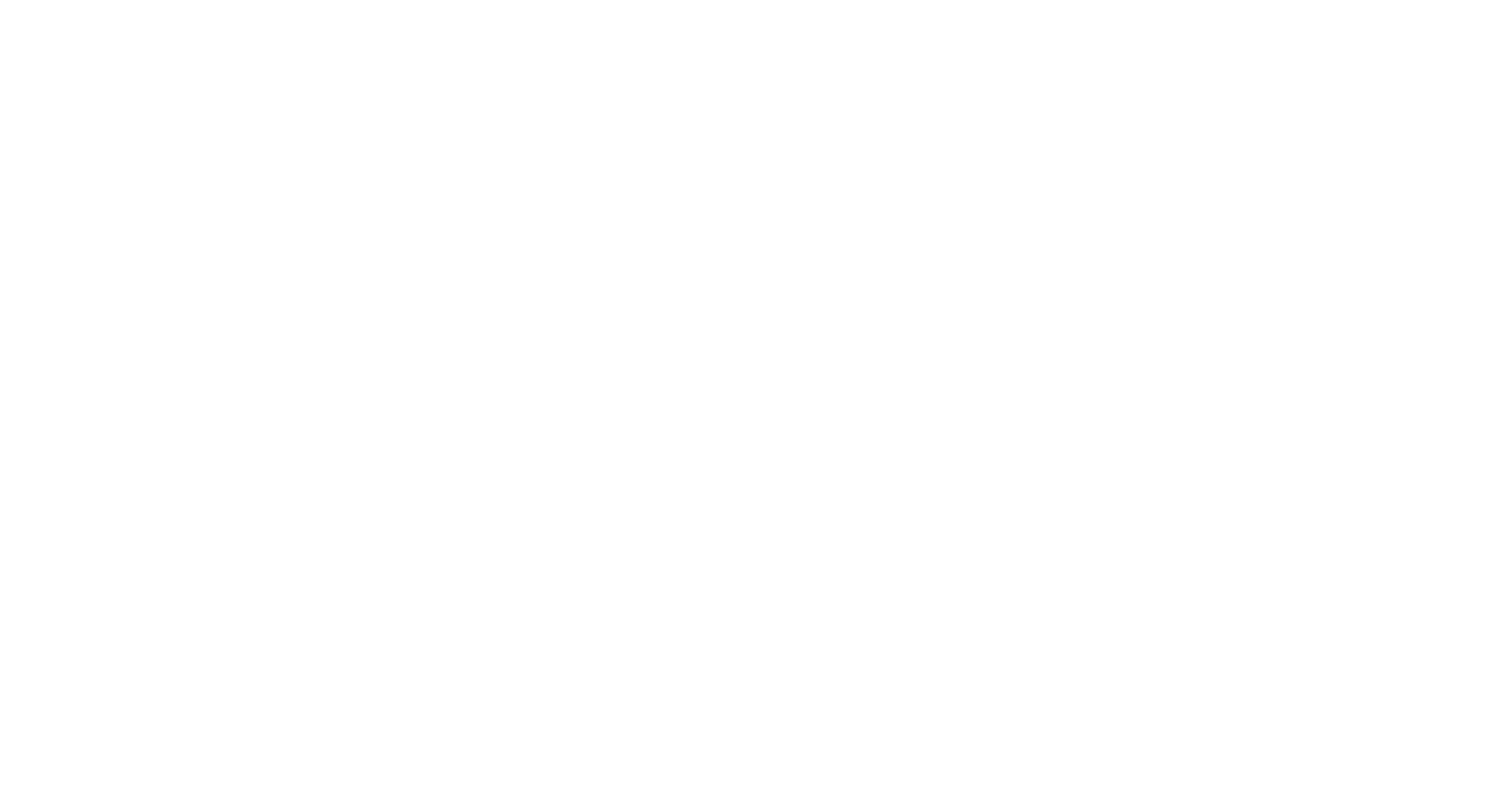 scroll, scrollTop: 0, scrollLeft: 0, axis: both 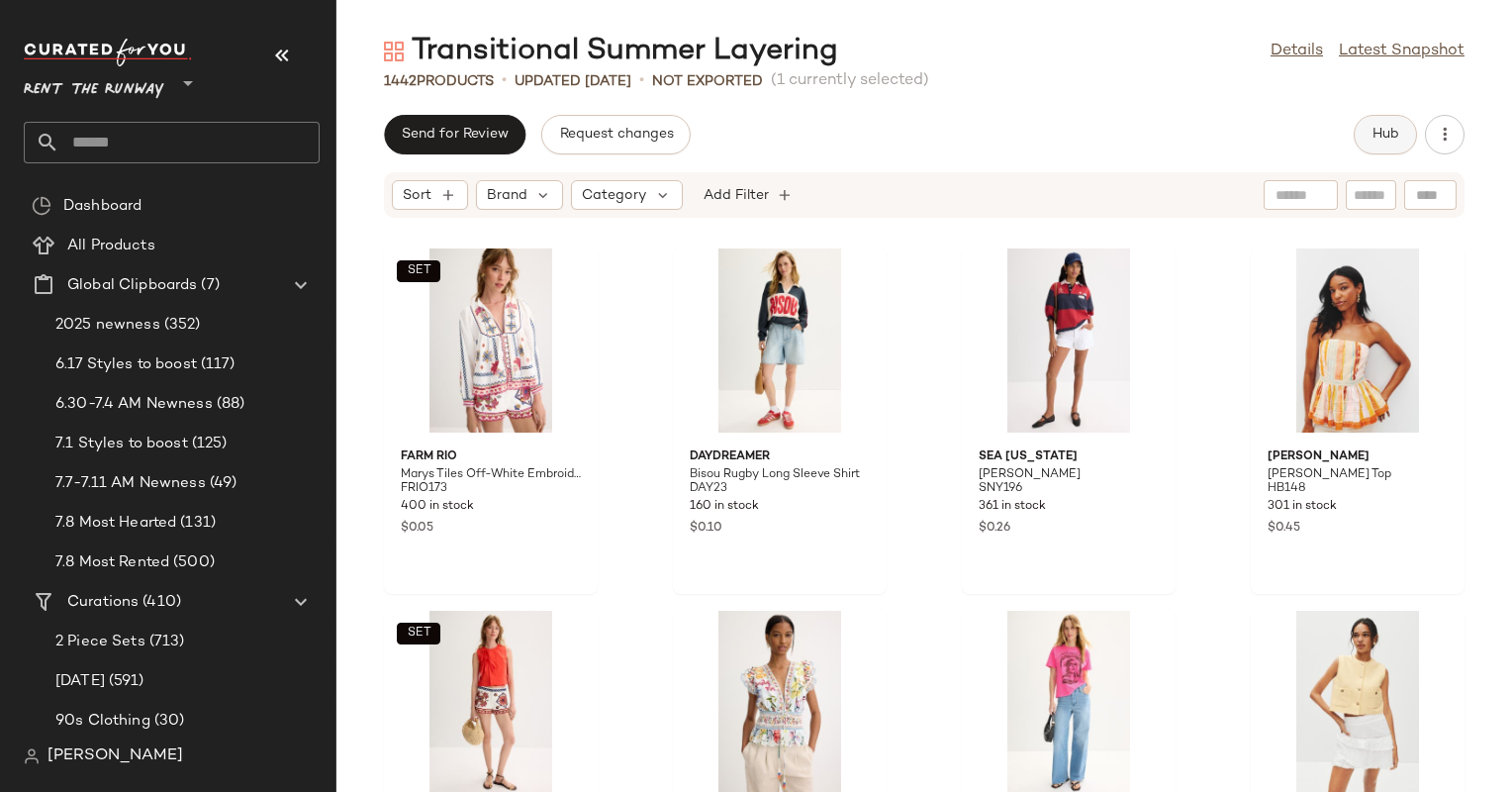 click on "Hub" 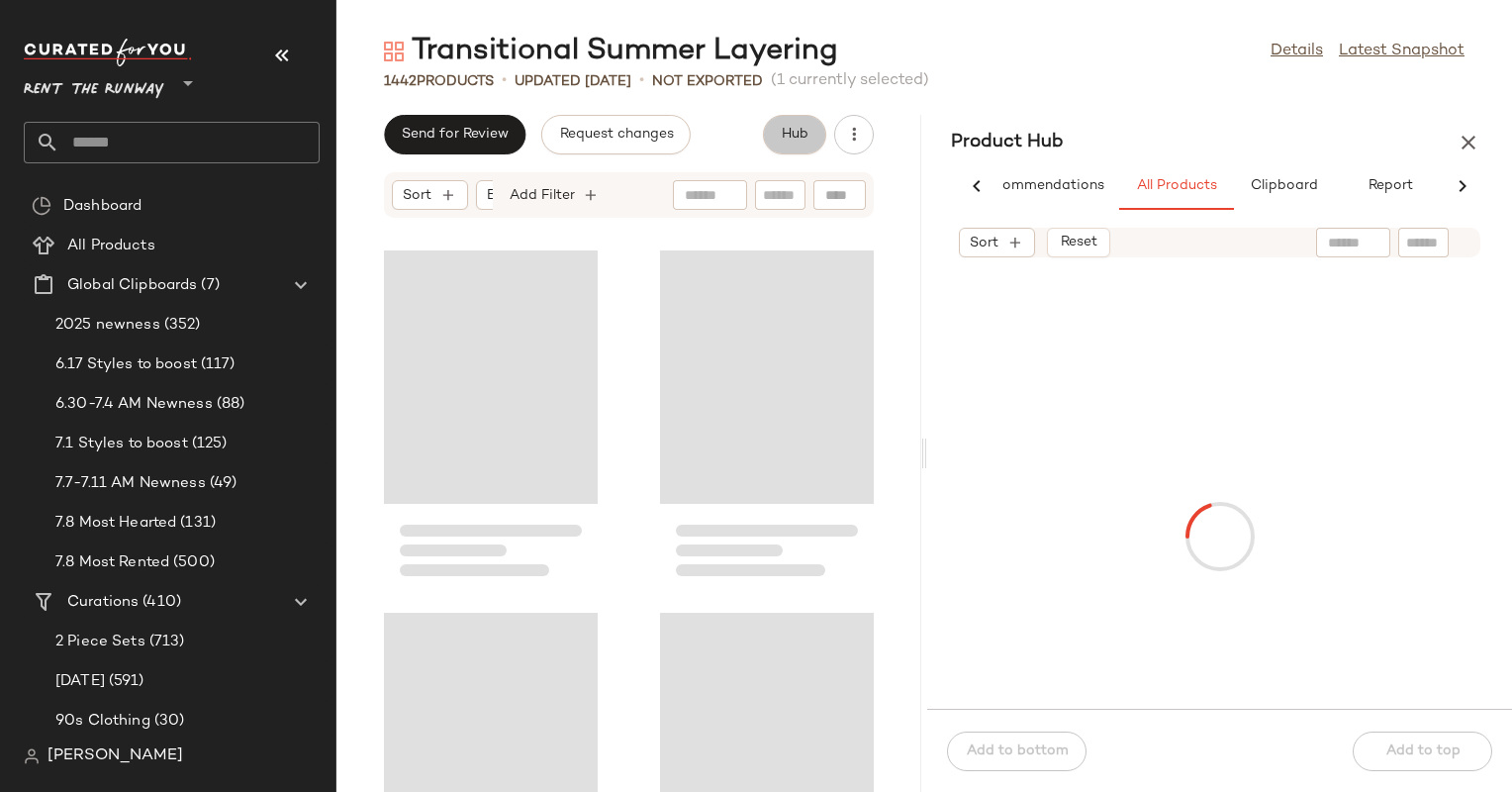 scroll, scrollTop: 0, scrollLeft: 57, axis: horizontal 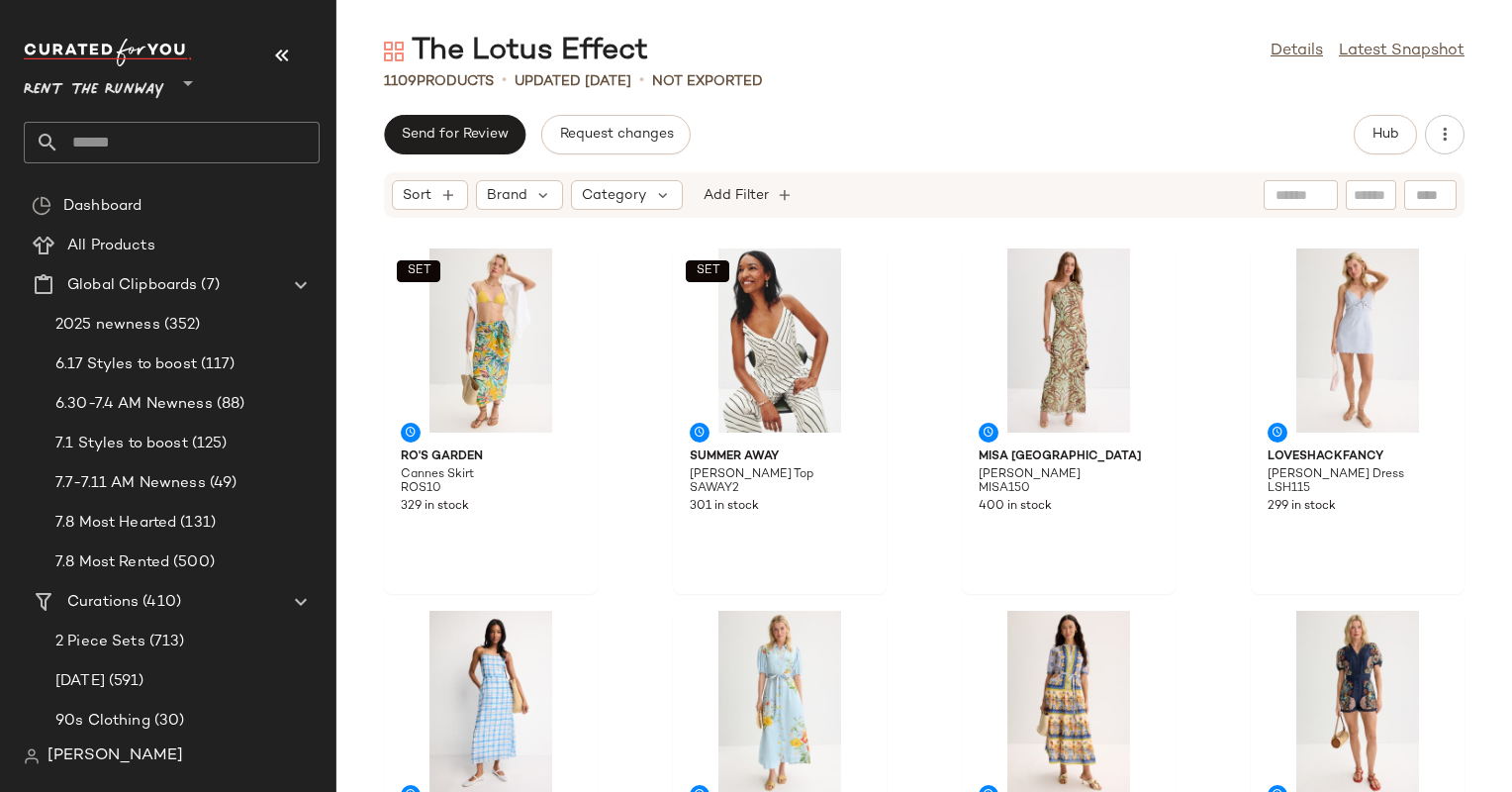 click on "Send for Review   Request changes   Hub" 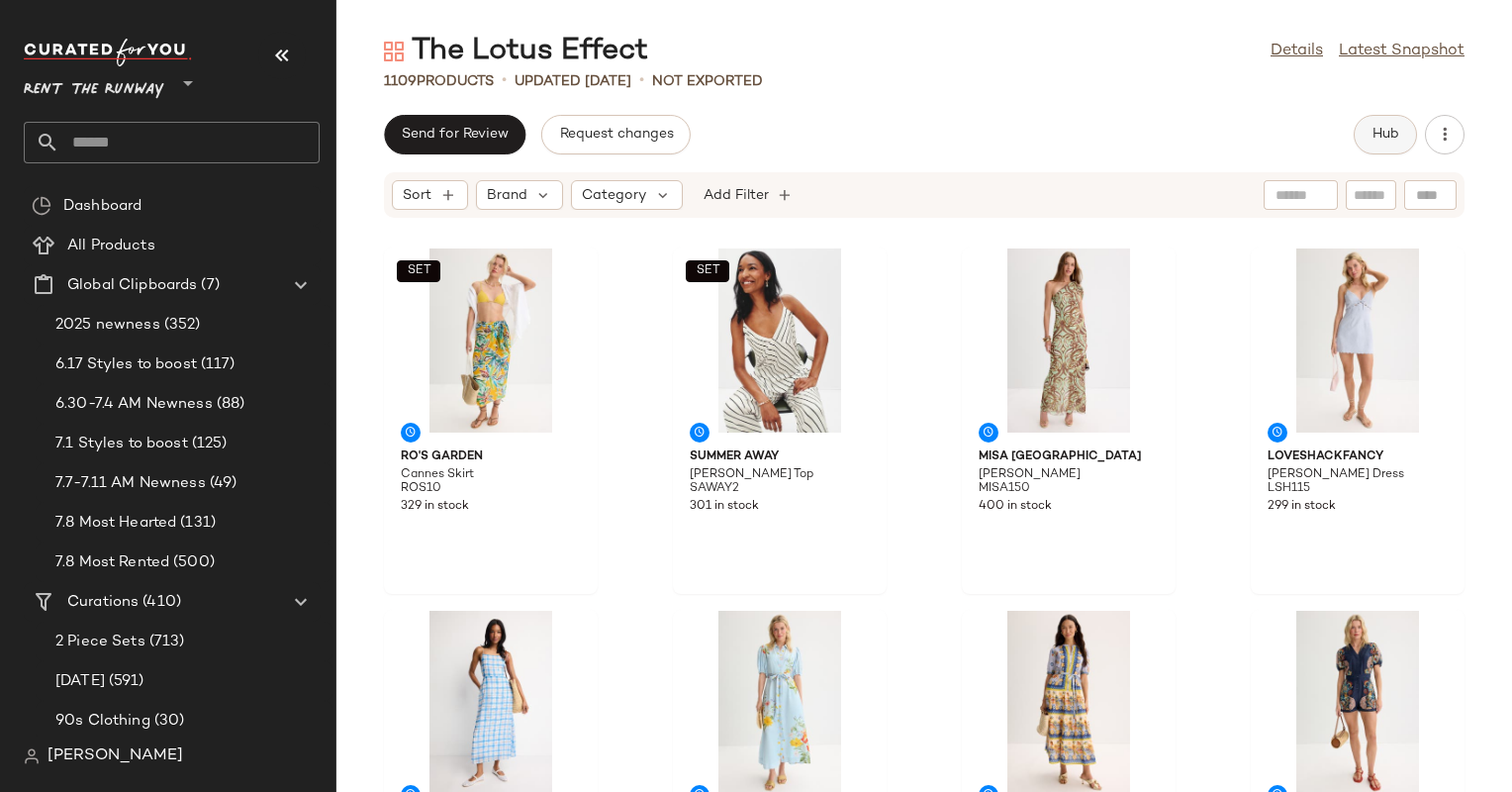 click on "Hub" 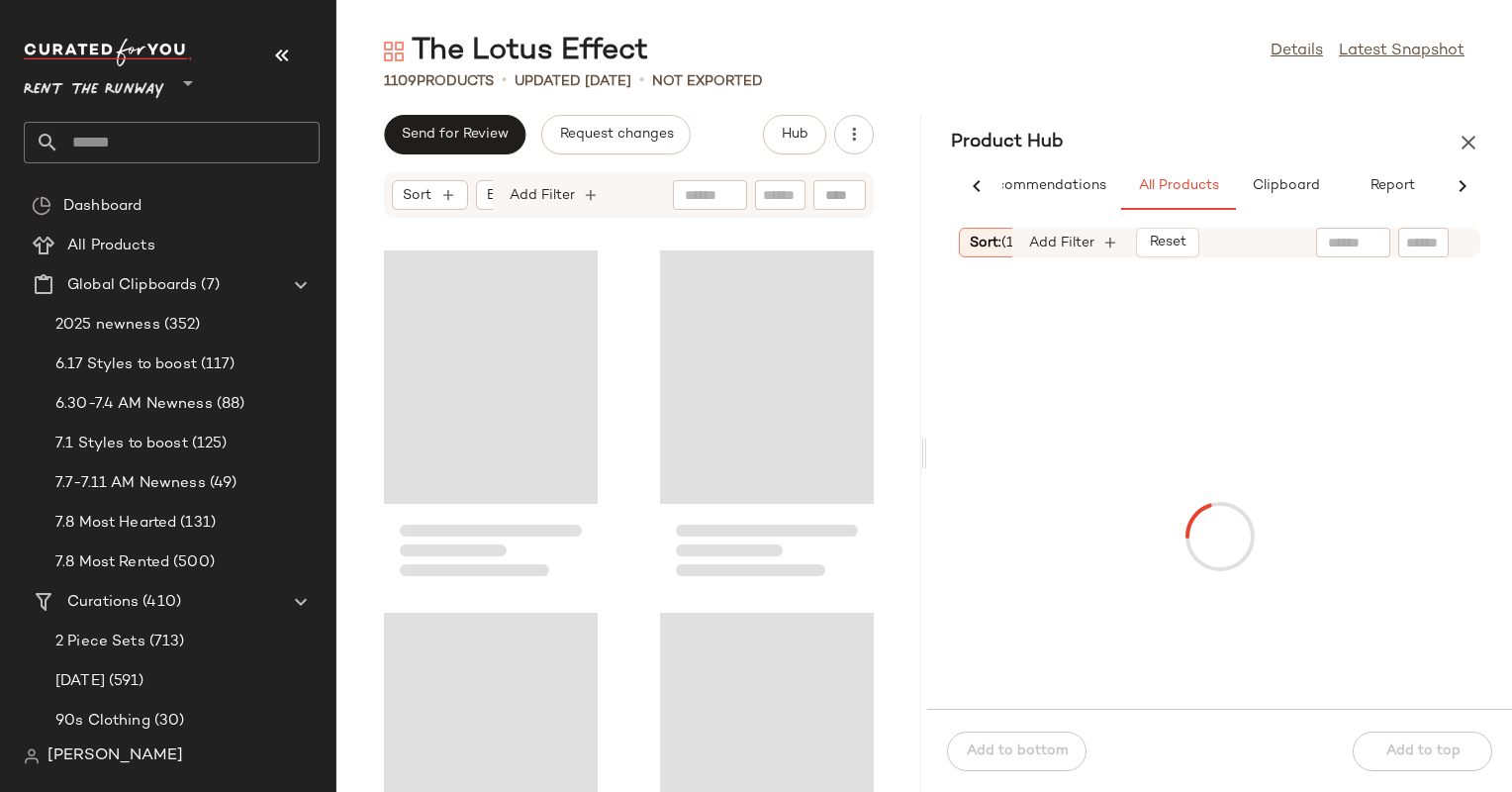 scroll, scrollTop: 0, scrollLeft: 57, axis: horizontal 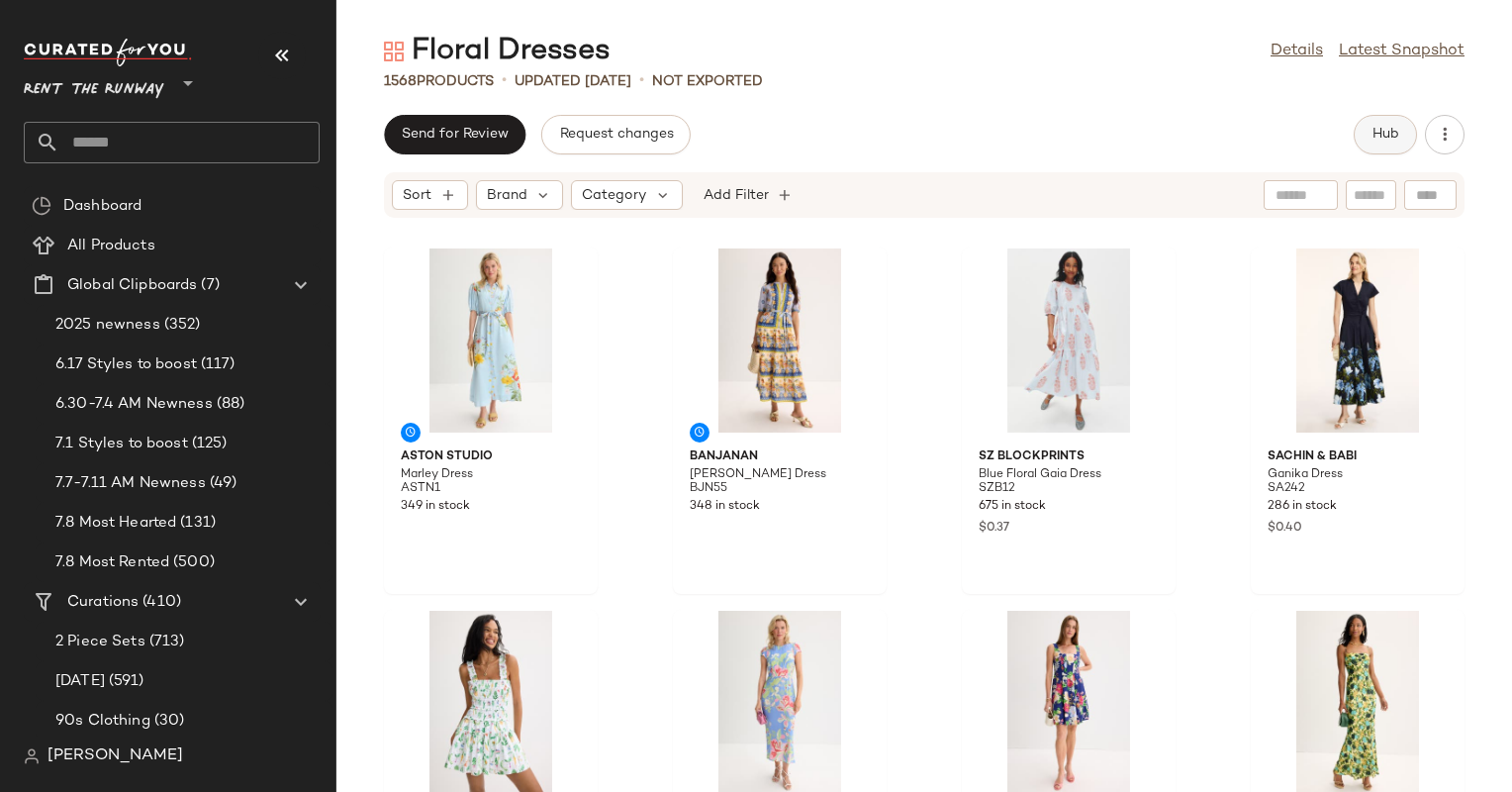 click on "Hub" 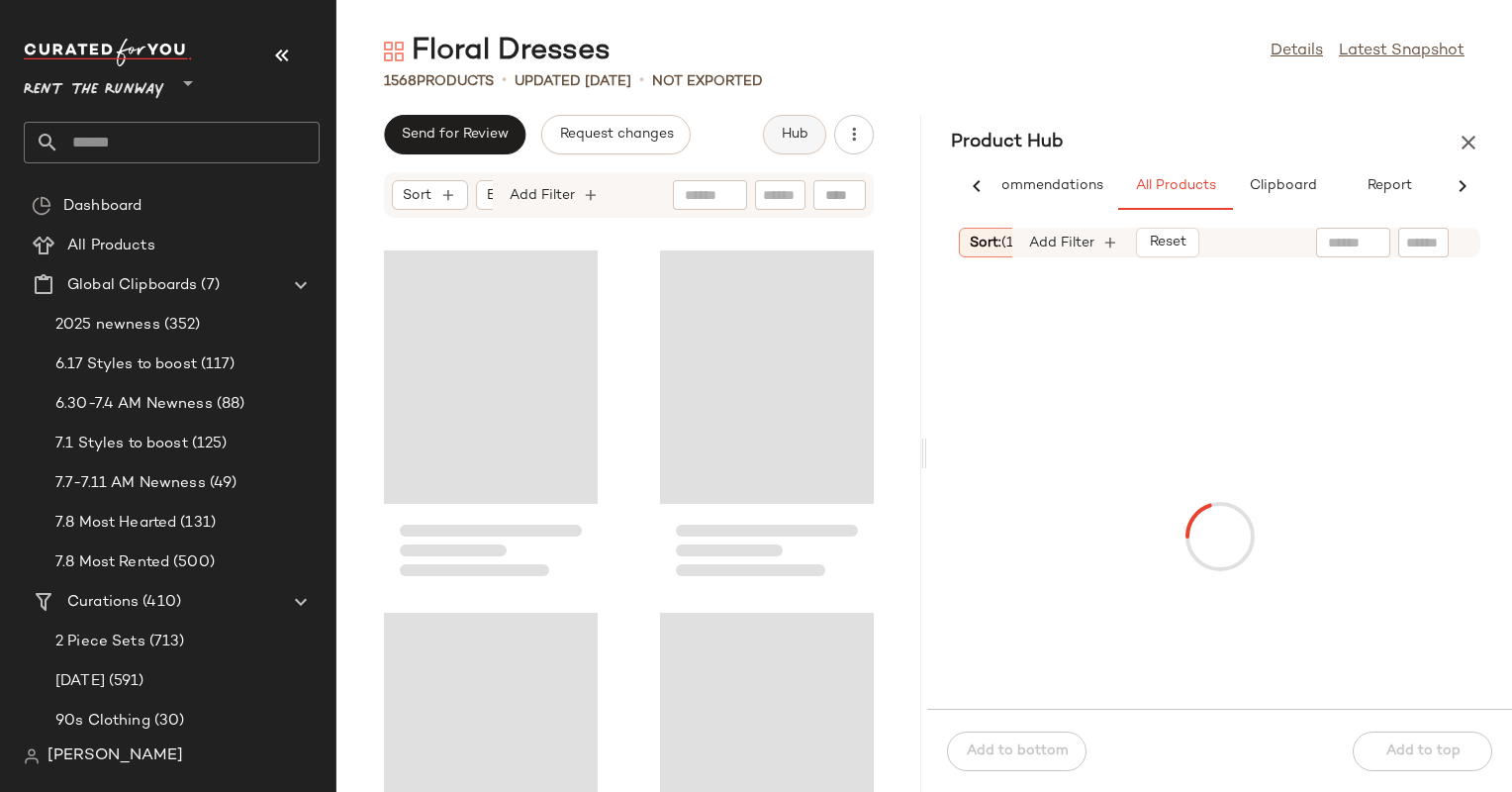 scroll, scrollTop: 0, scrollLeft: 58, axis: horizontal 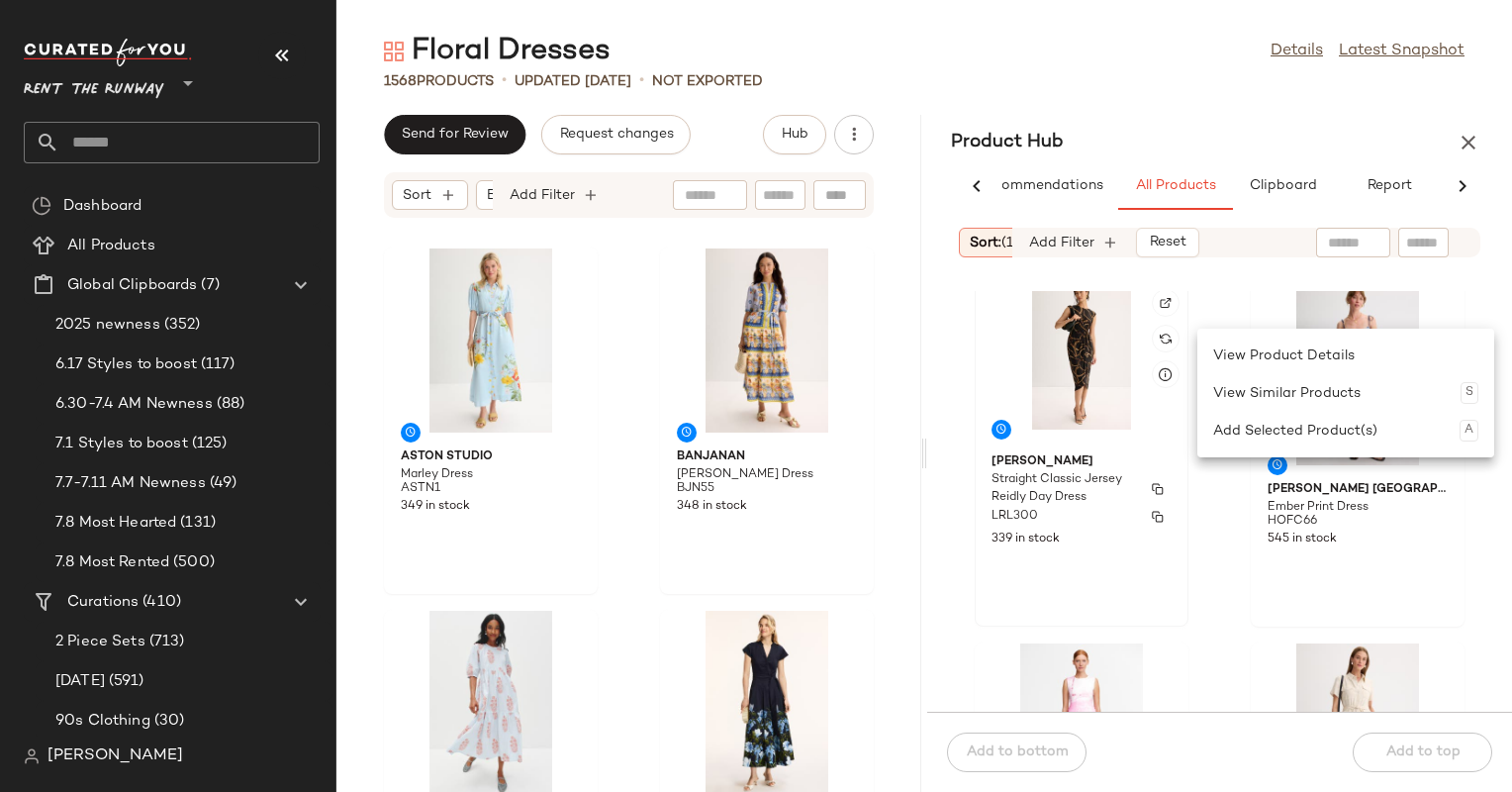 click on "[PERSON_NAME]" at bounding box center [1082, 462] 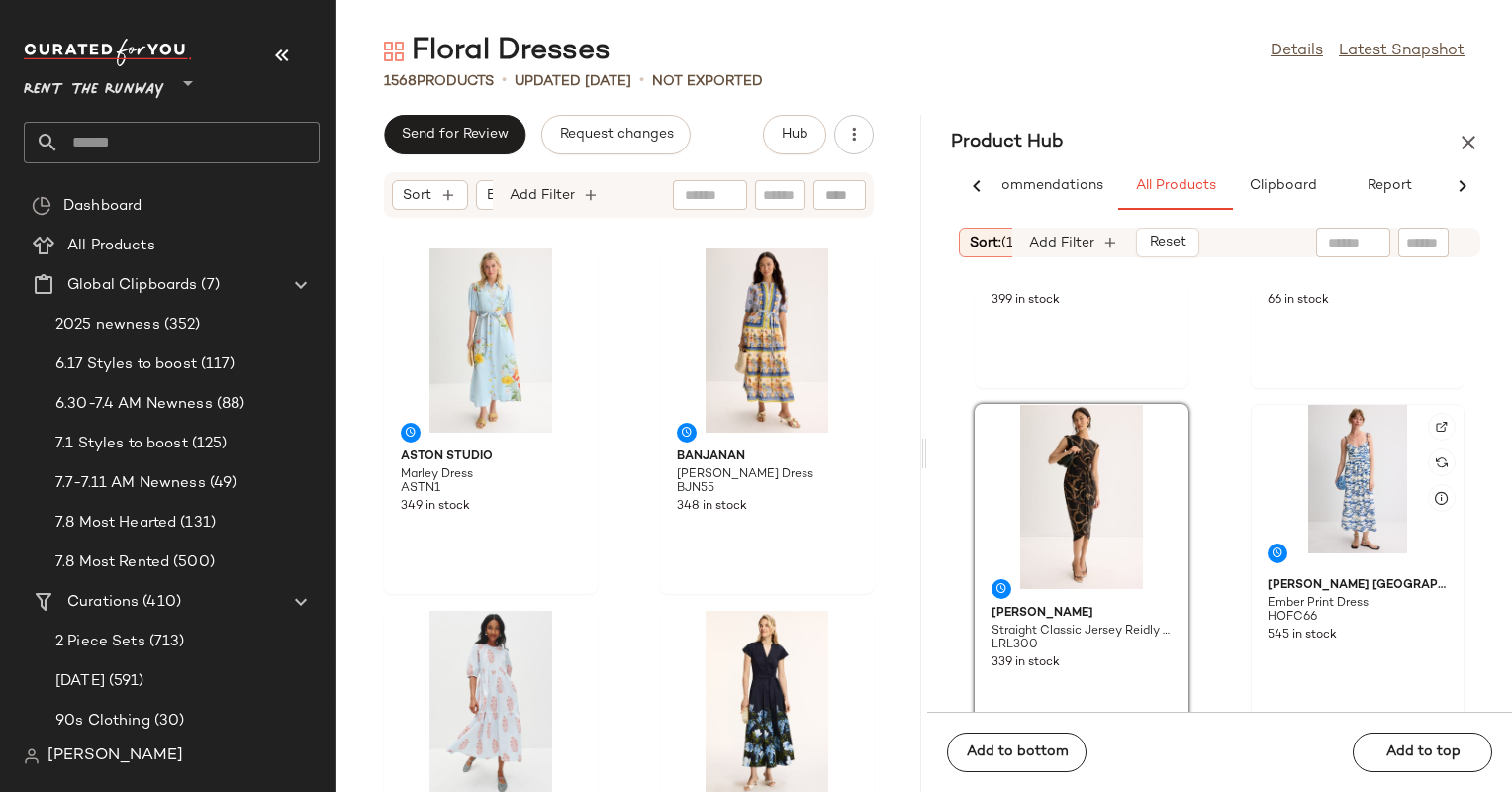 scroll, scrollTop: 633, scrollLeft: 0, axis: vertical 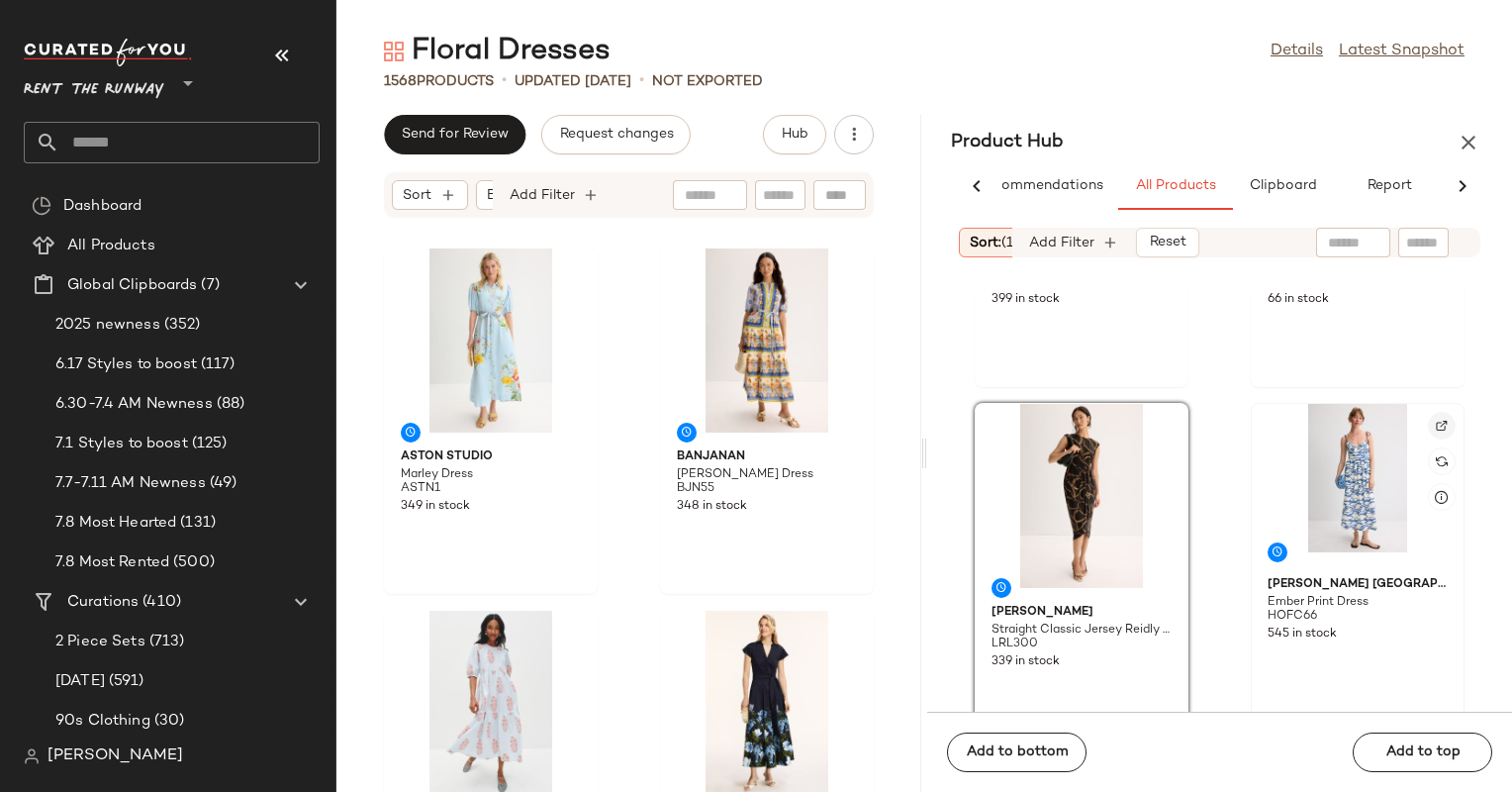 click 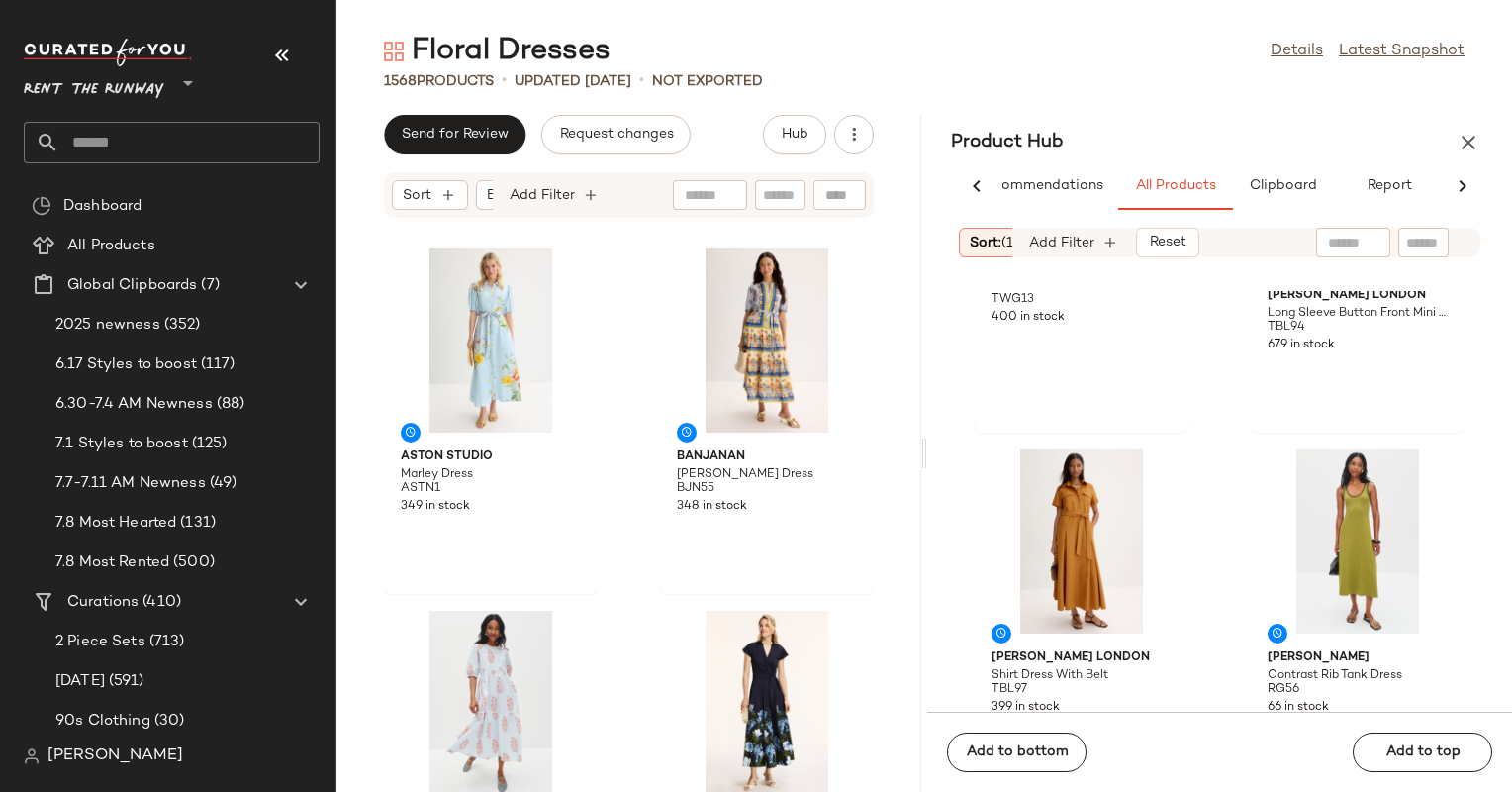 scroll, scrollTop: 0, scrollLeft: 0, axis: both 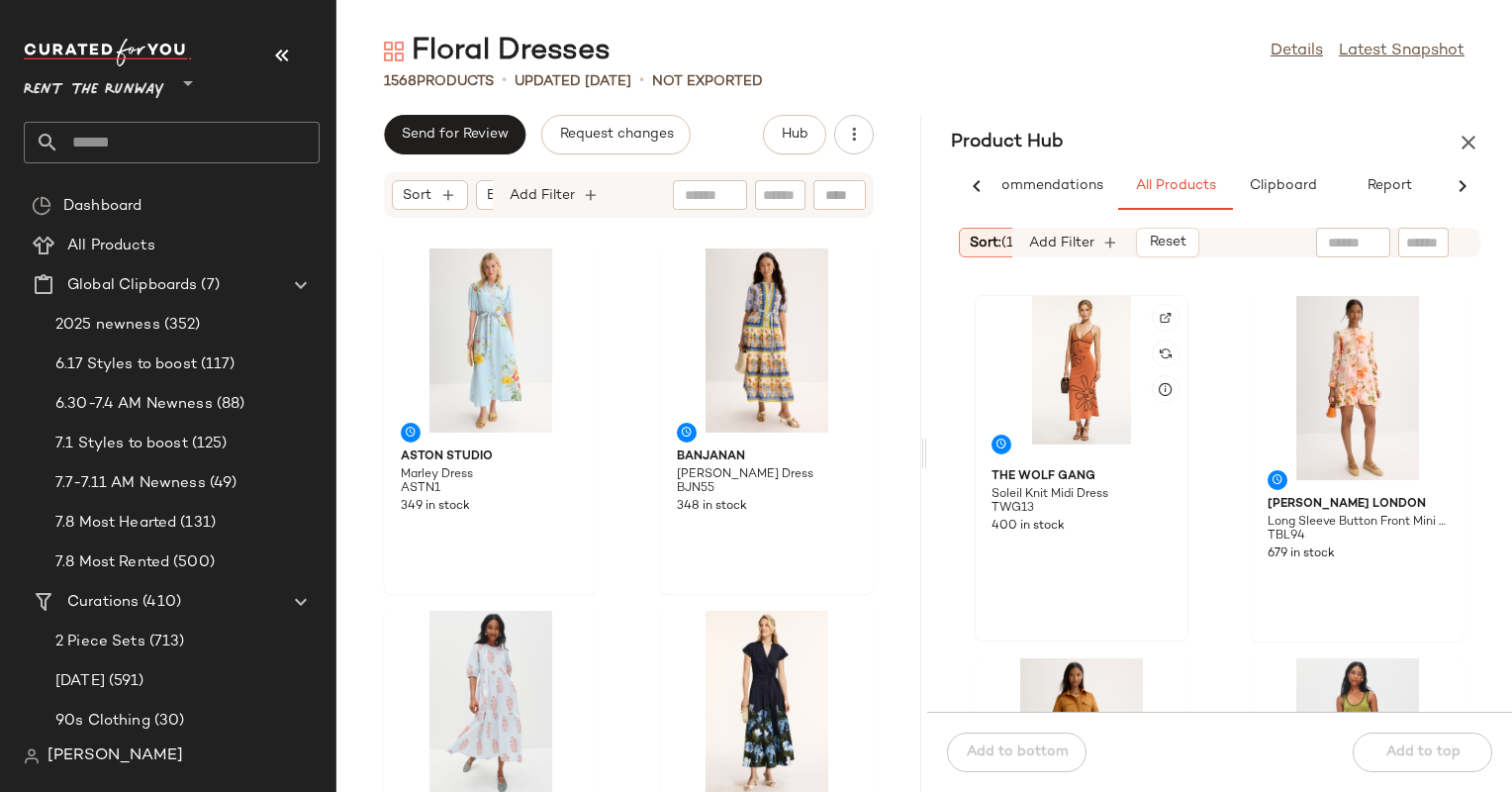click 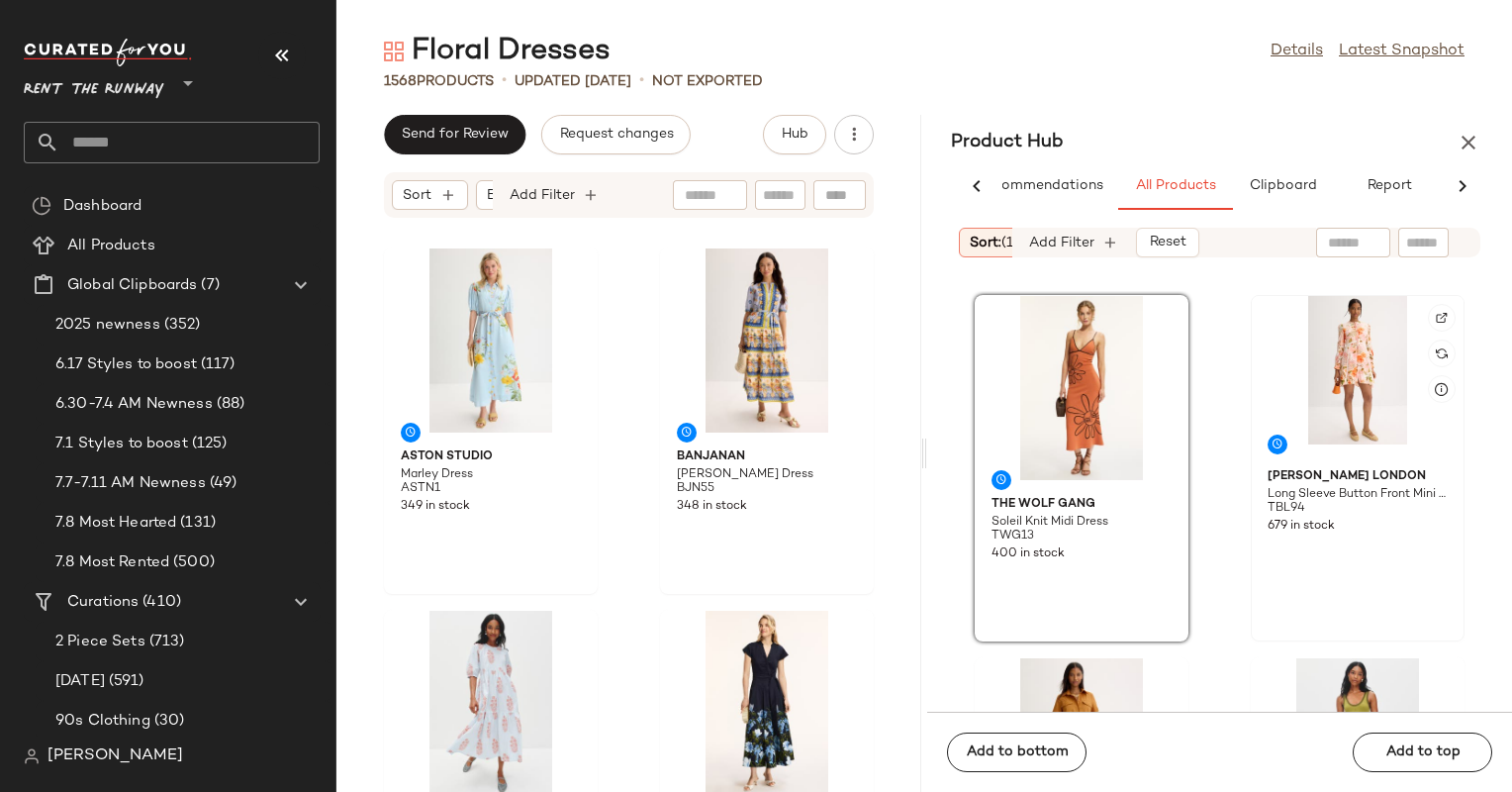 click 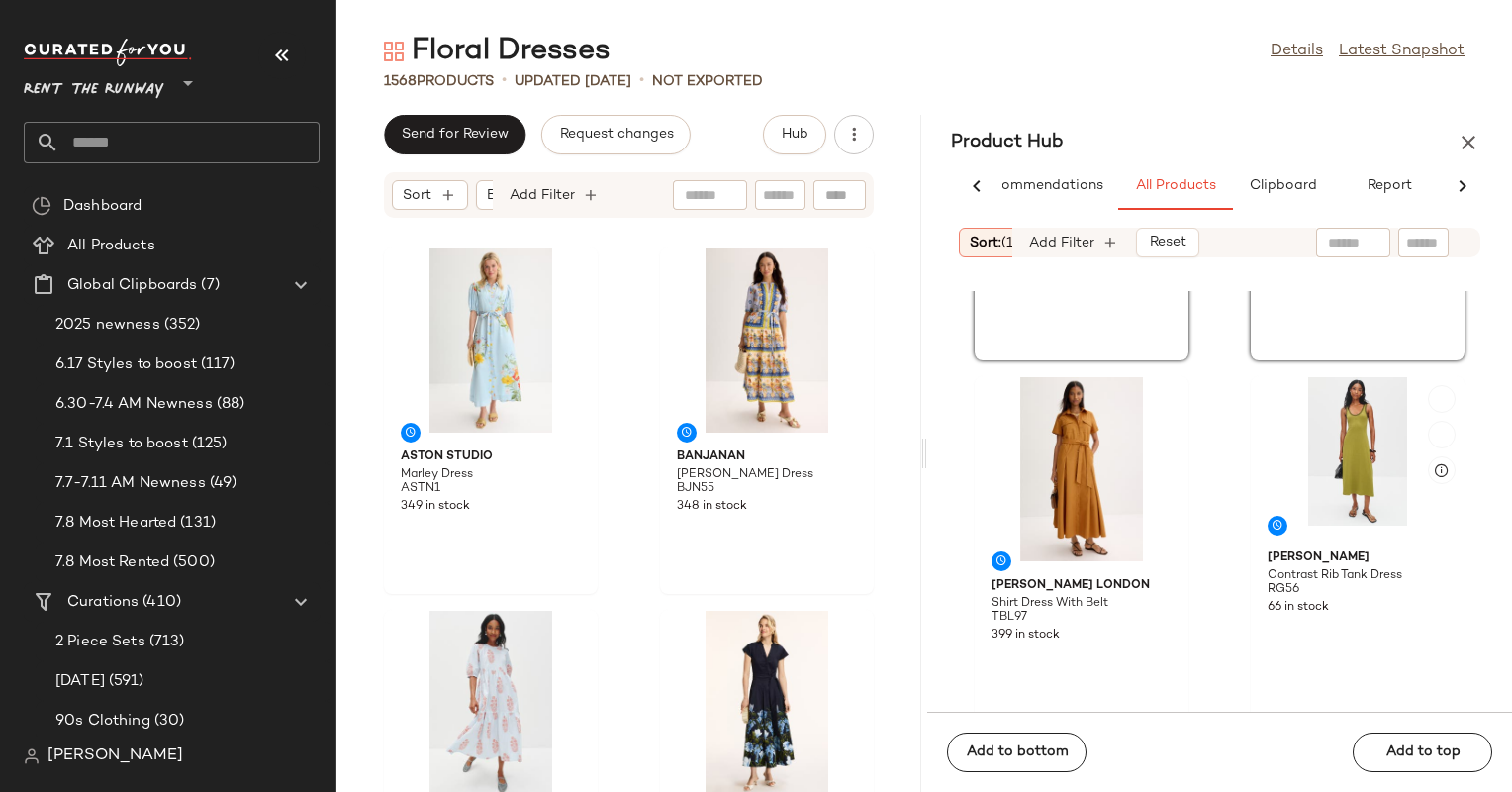 scroll, scrollTop: 305, scrollLeft: 0, axis: vertical 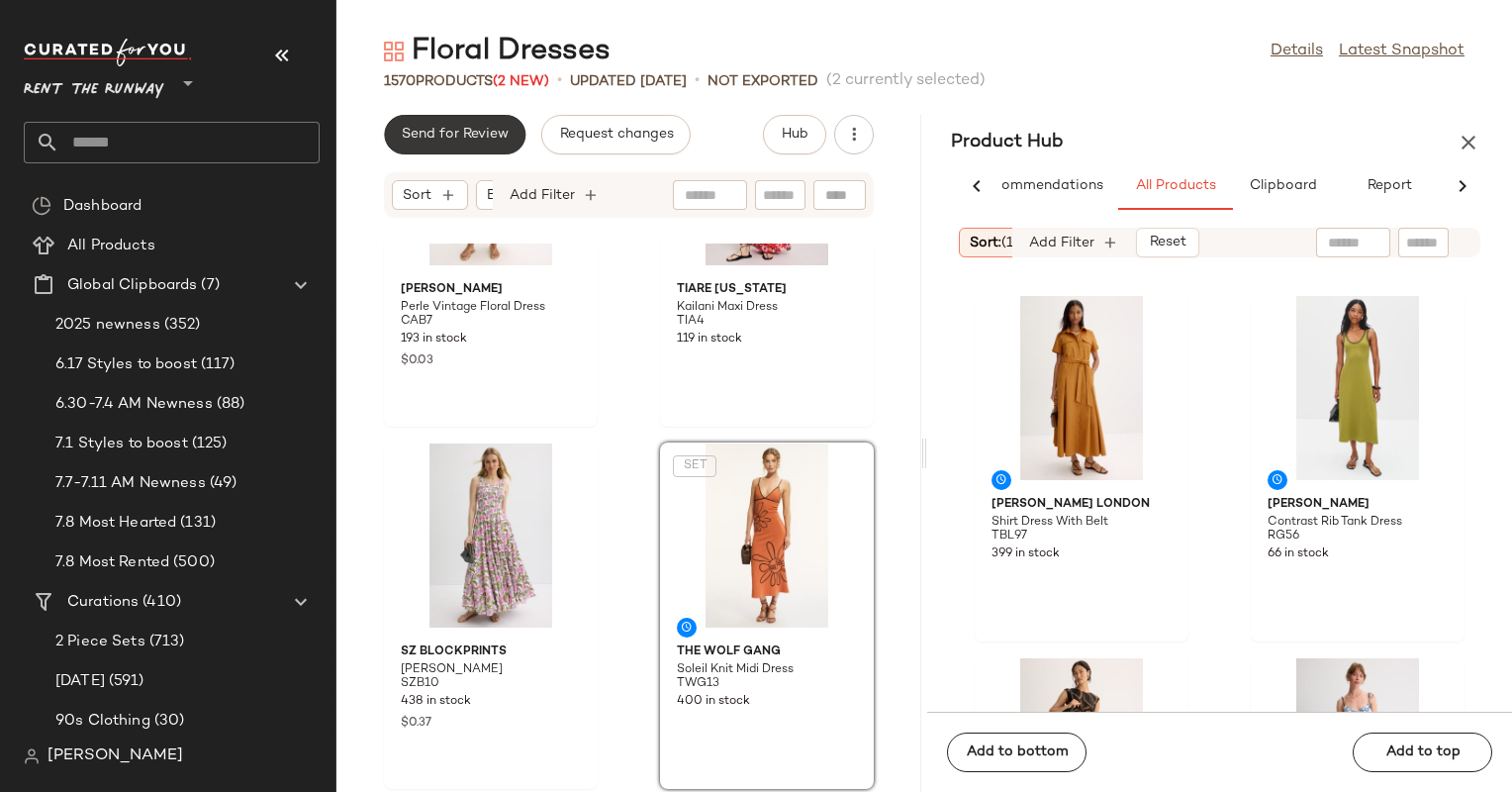 click on "Send for Review" at bounding box center (454, 135) 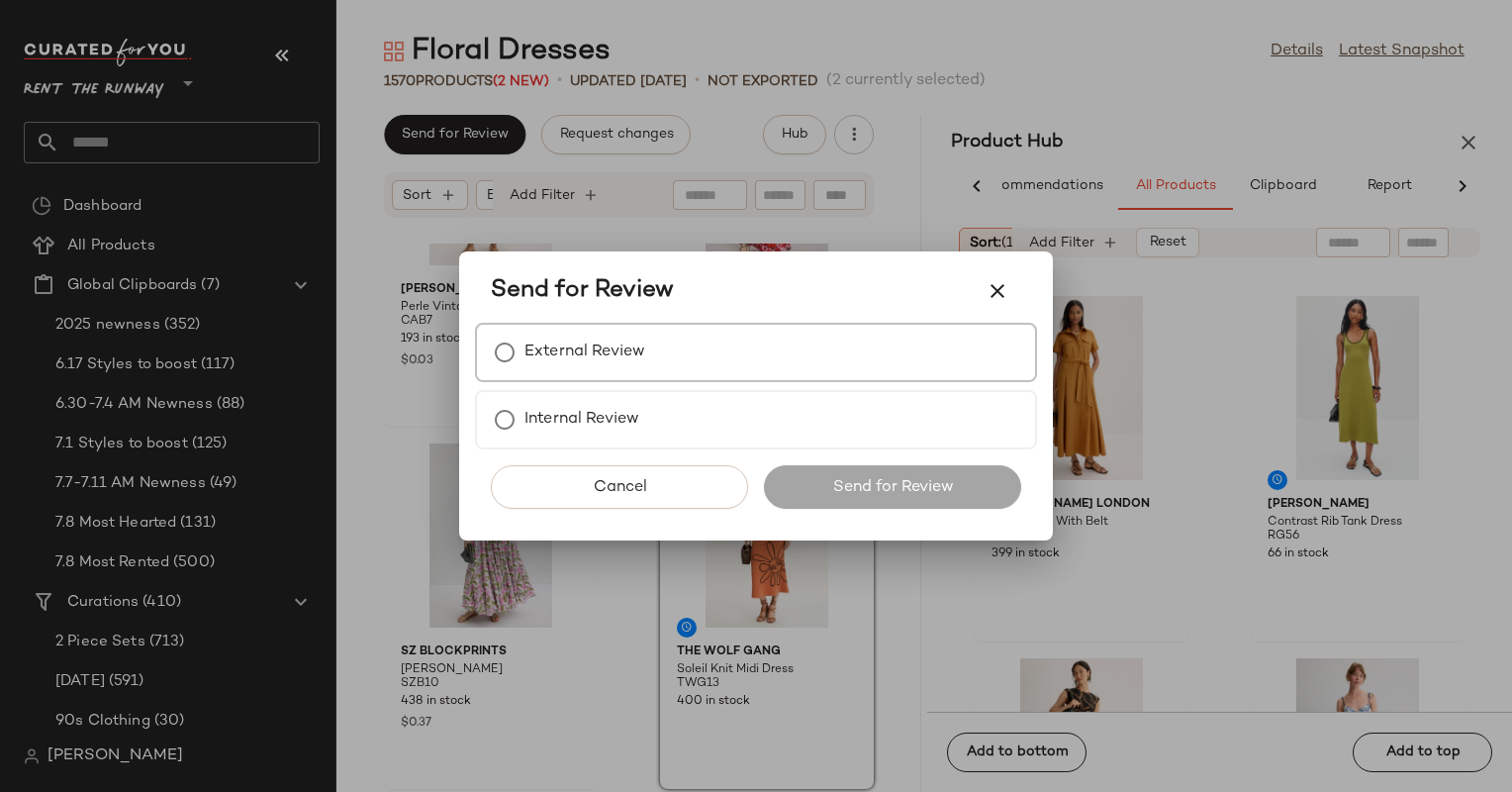 click on "External Review" at bounding box center [756, 352] 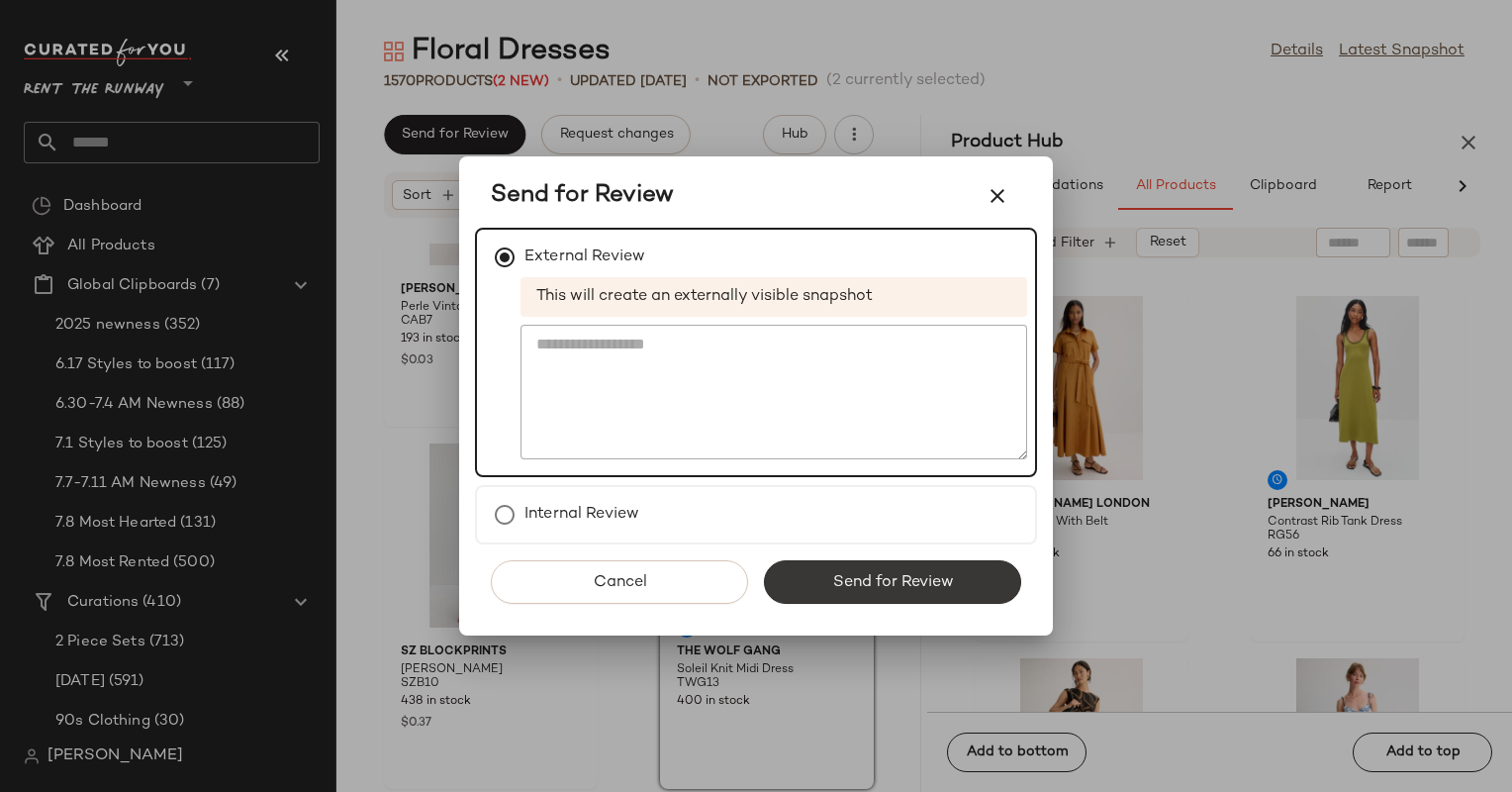 click on "Send for Review" 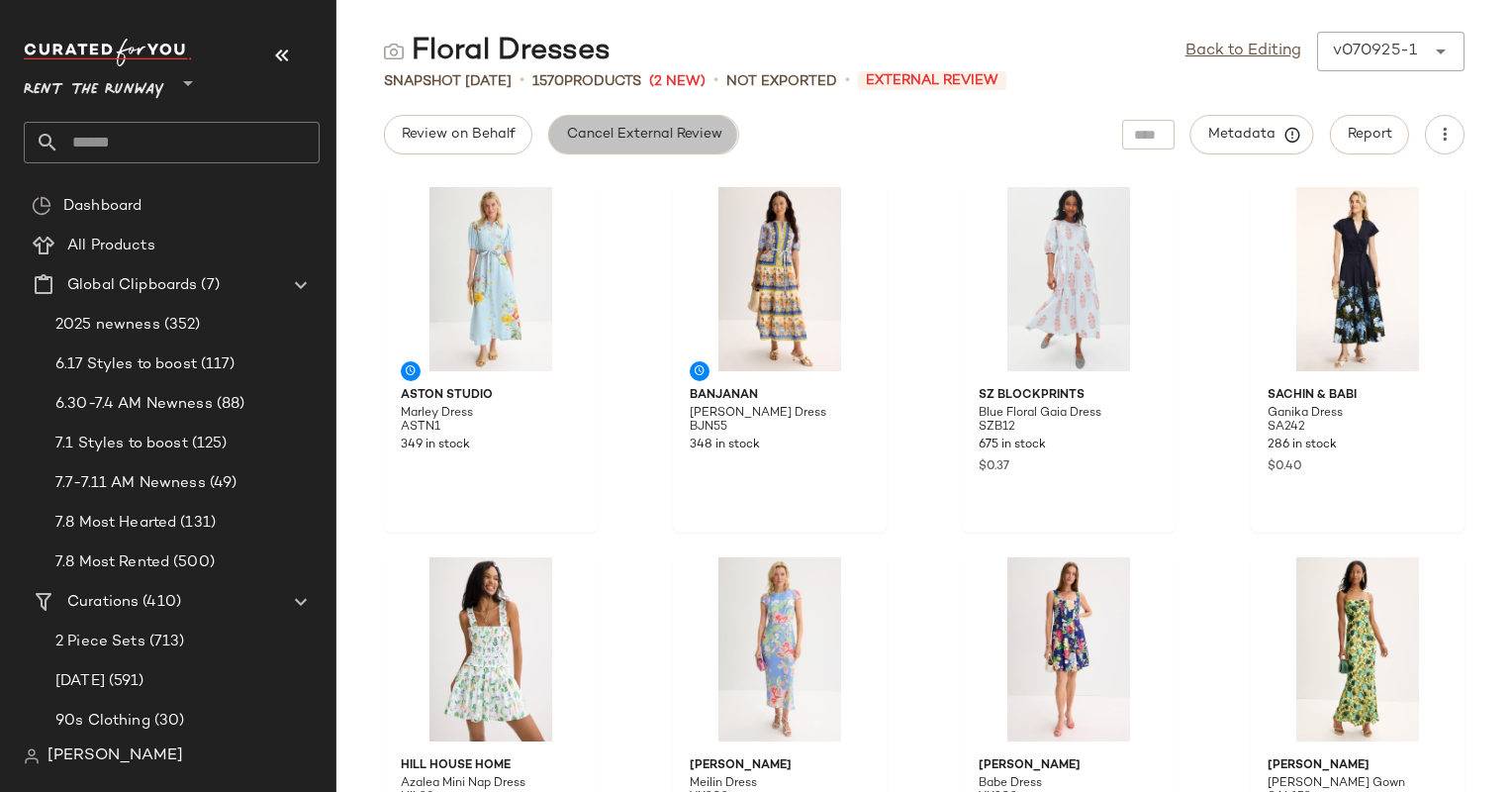 click on "Cancel External Review" at bounding box center (643, 135) 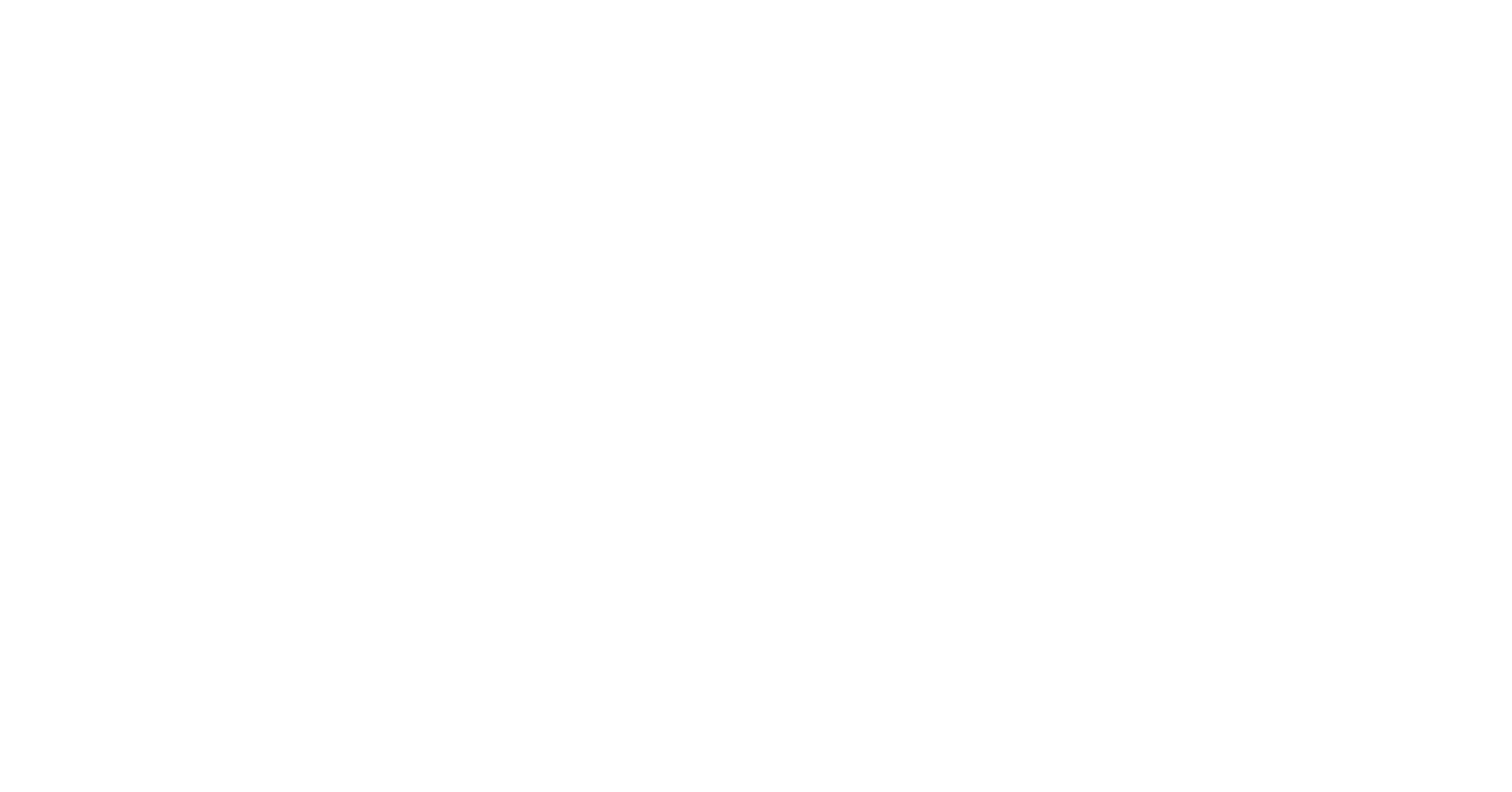 scroll, scrollTop: 0, scrollLeft: 0, axis: both 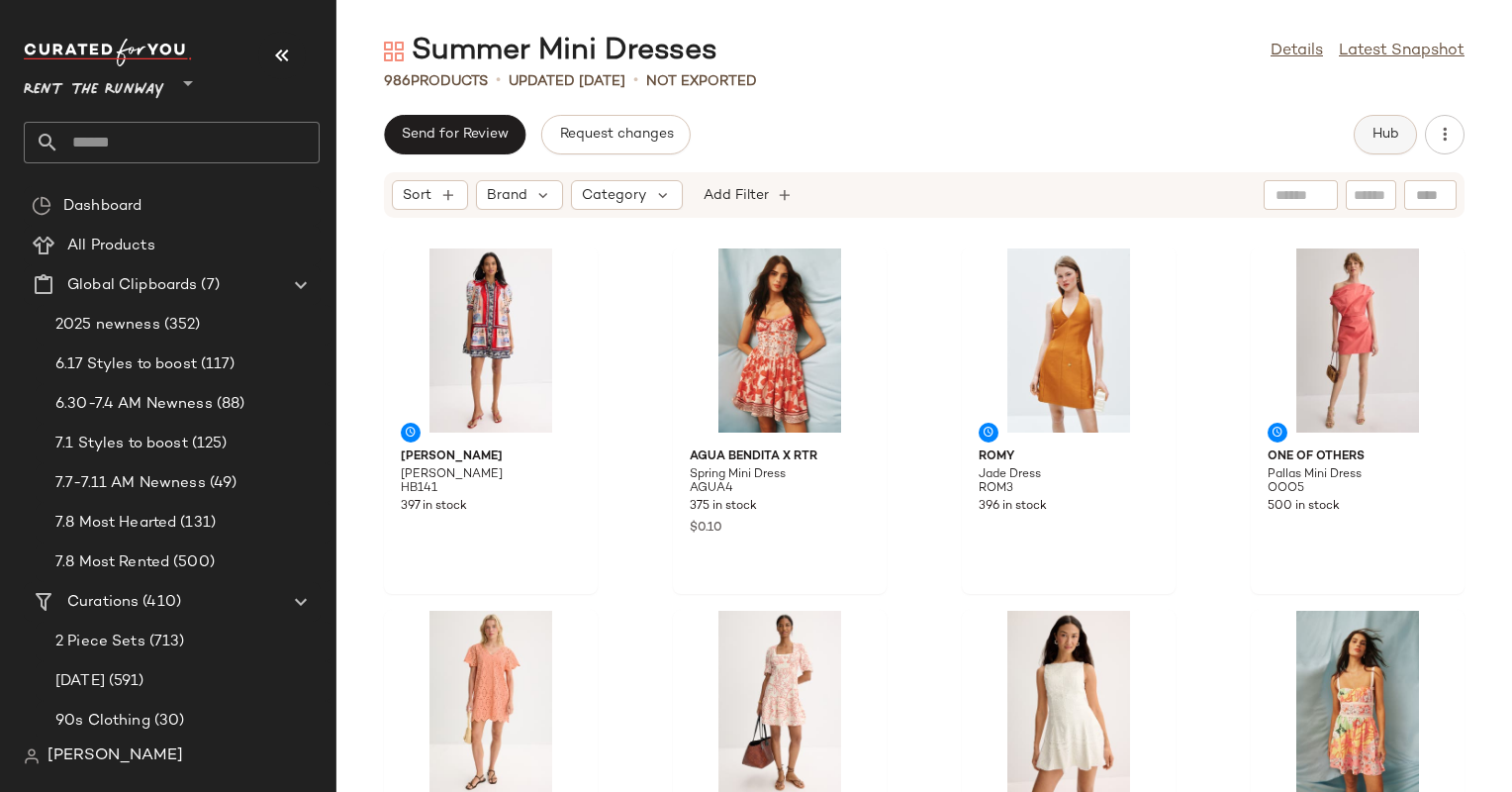 click on "Hub" at bounding box center [1385, 135] 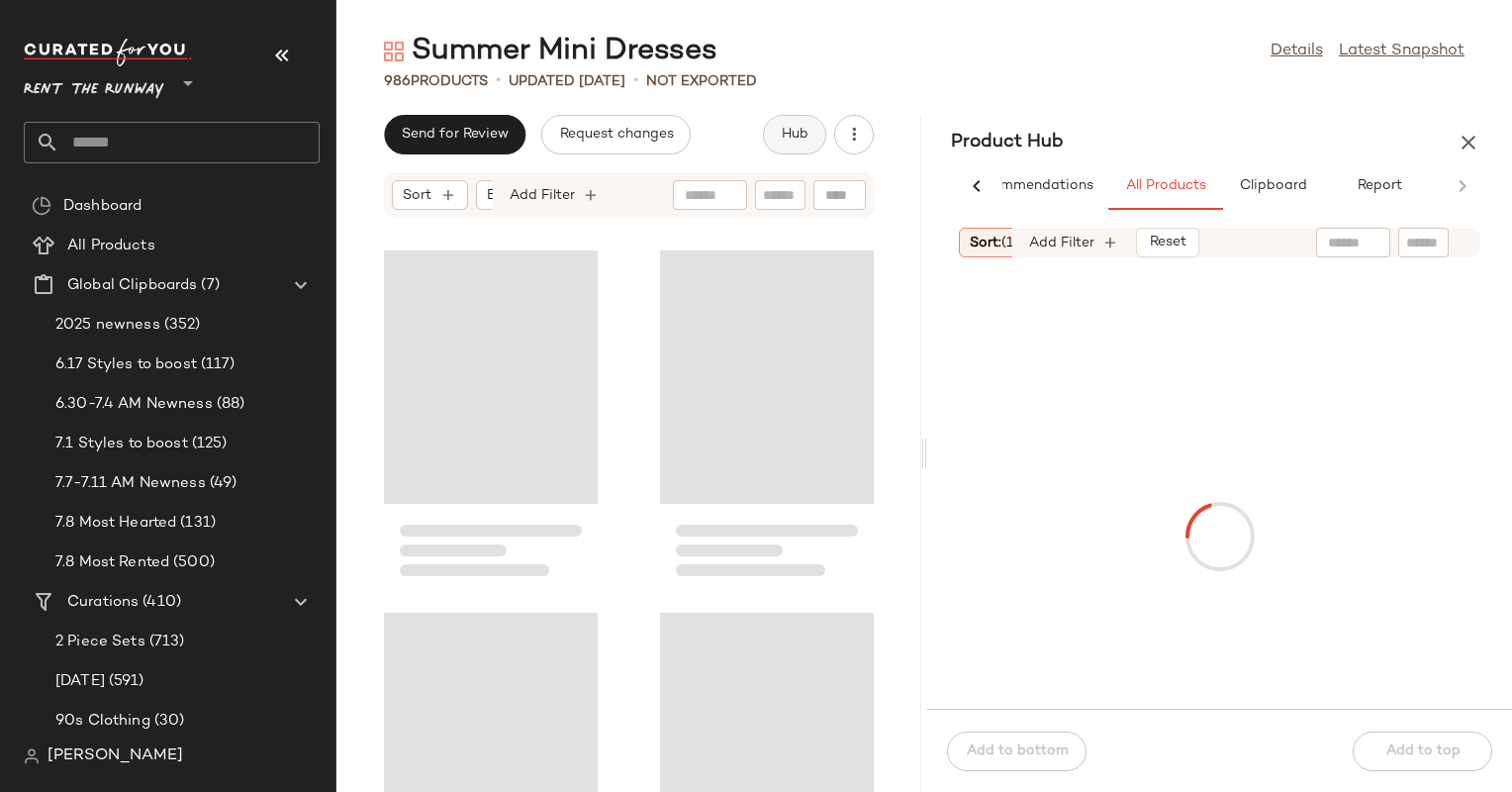 scroll, scrollTop: 0, scrollLeft: 67, axis: horizontal 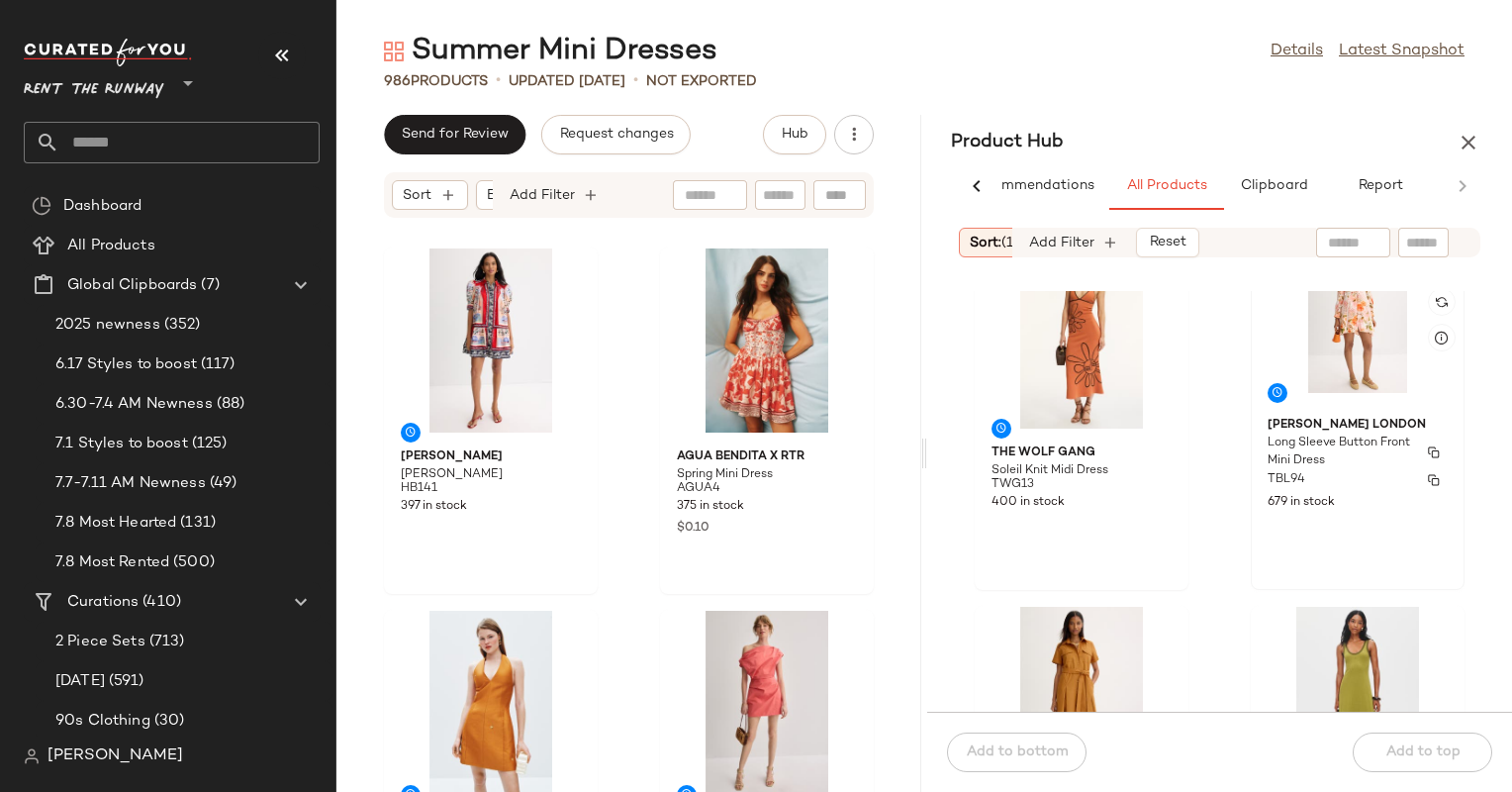 click on "[PERSON_NAME] London" at bounding box center [1358, 426] 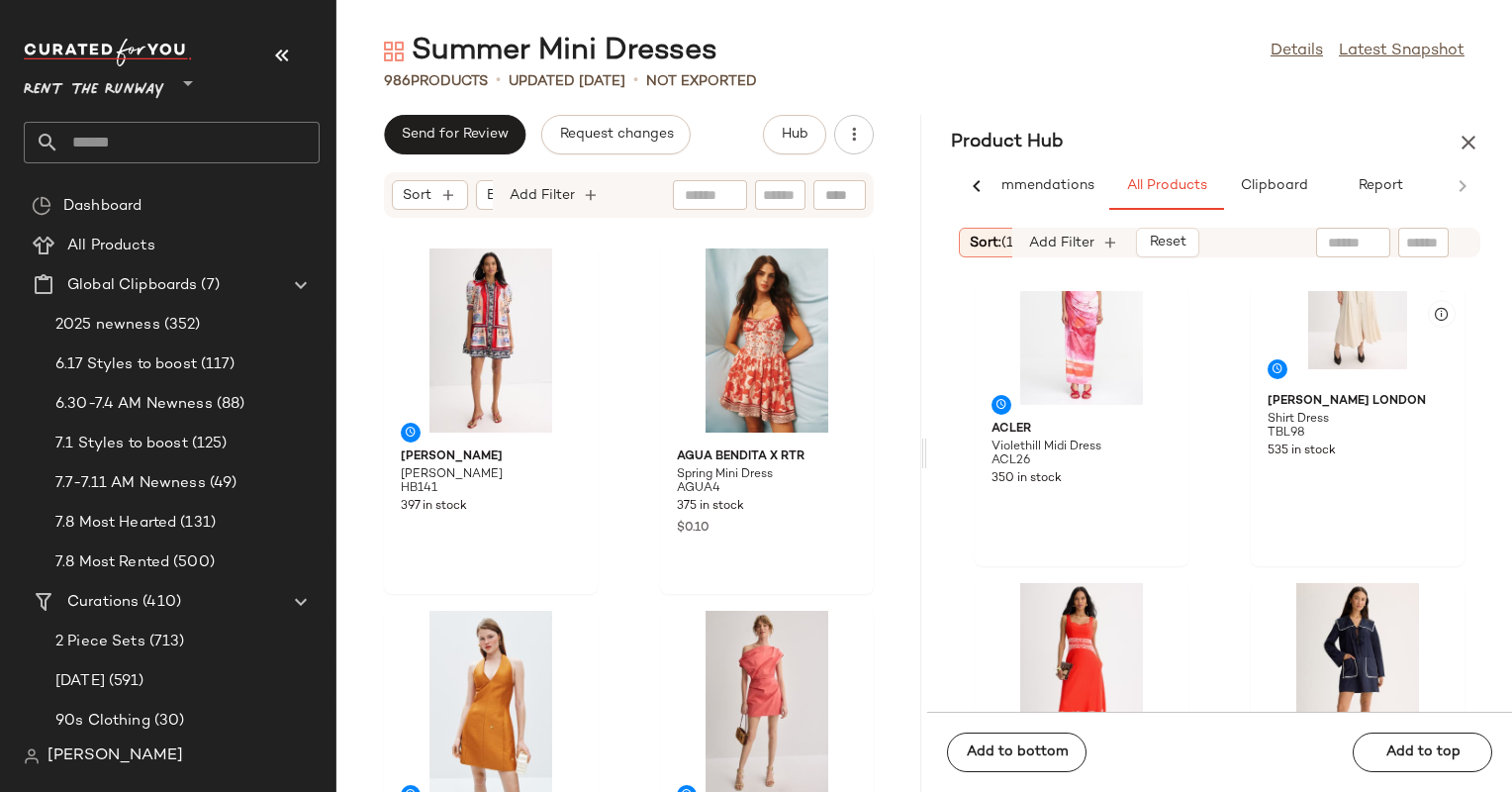 scroll, scrollTop: 1449, scrollLeft: 0, axis: vertical 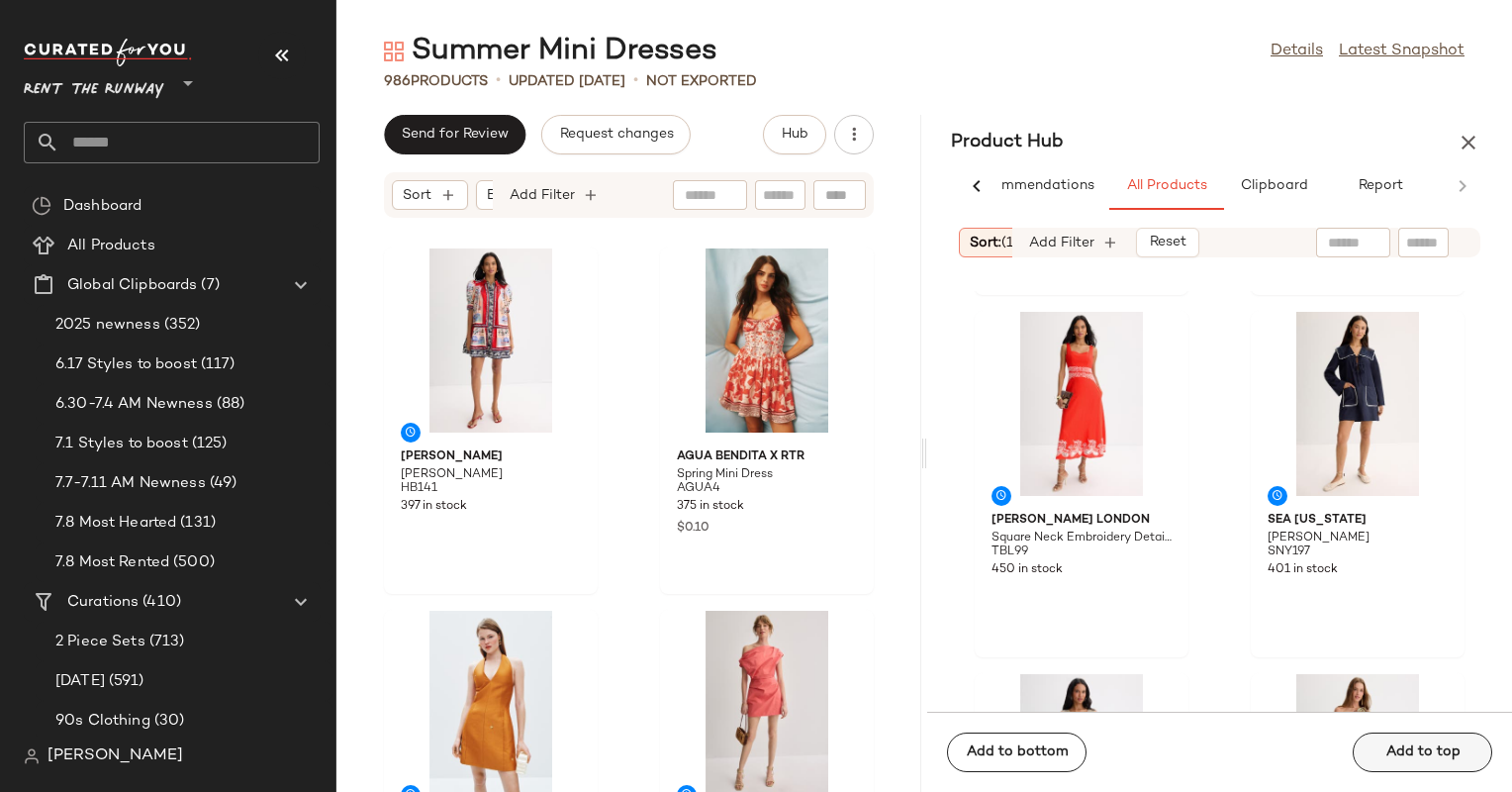 click on "Add to top" at bounding box center [1422, 752] 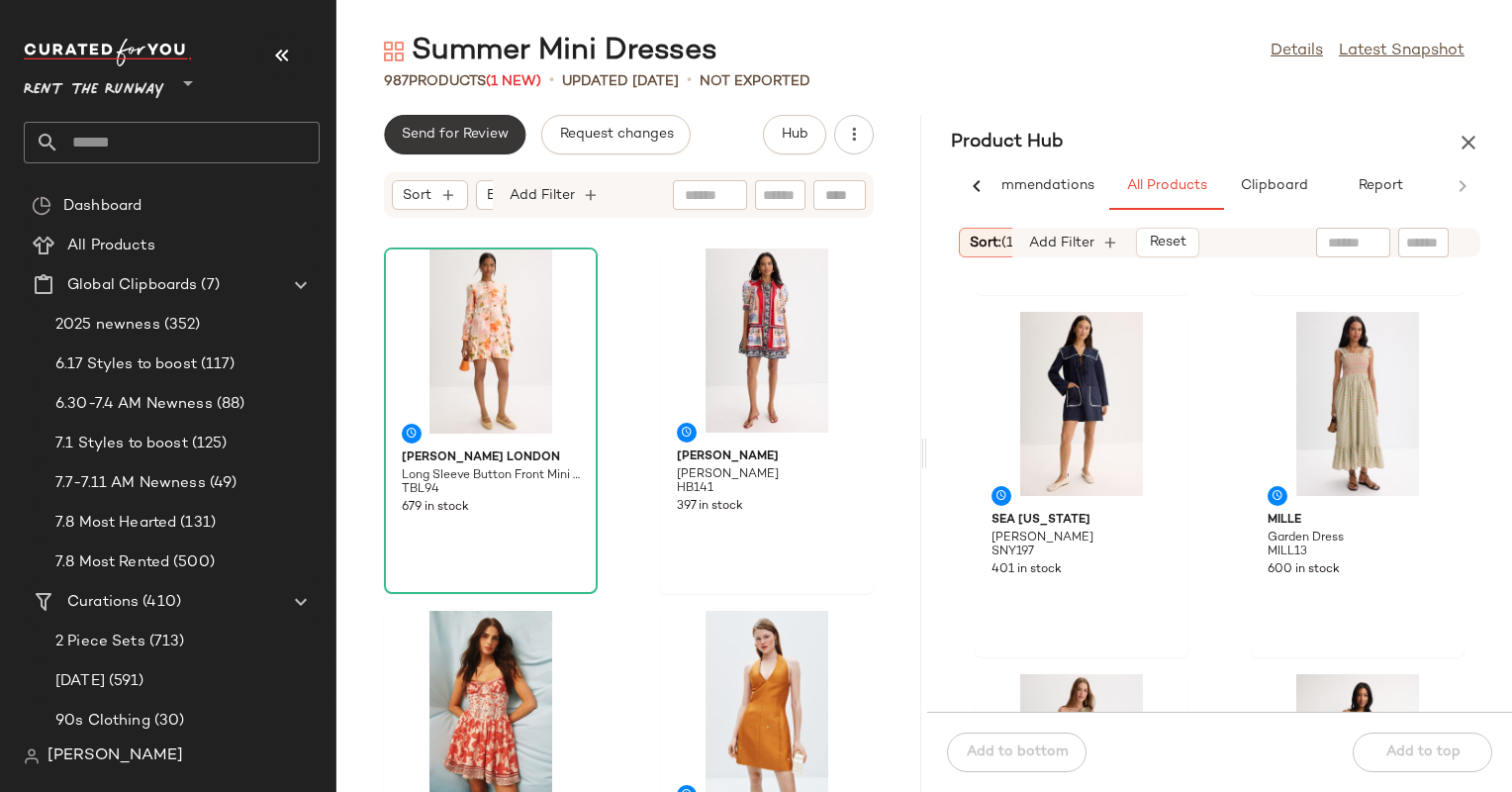 click on "Send for Review" 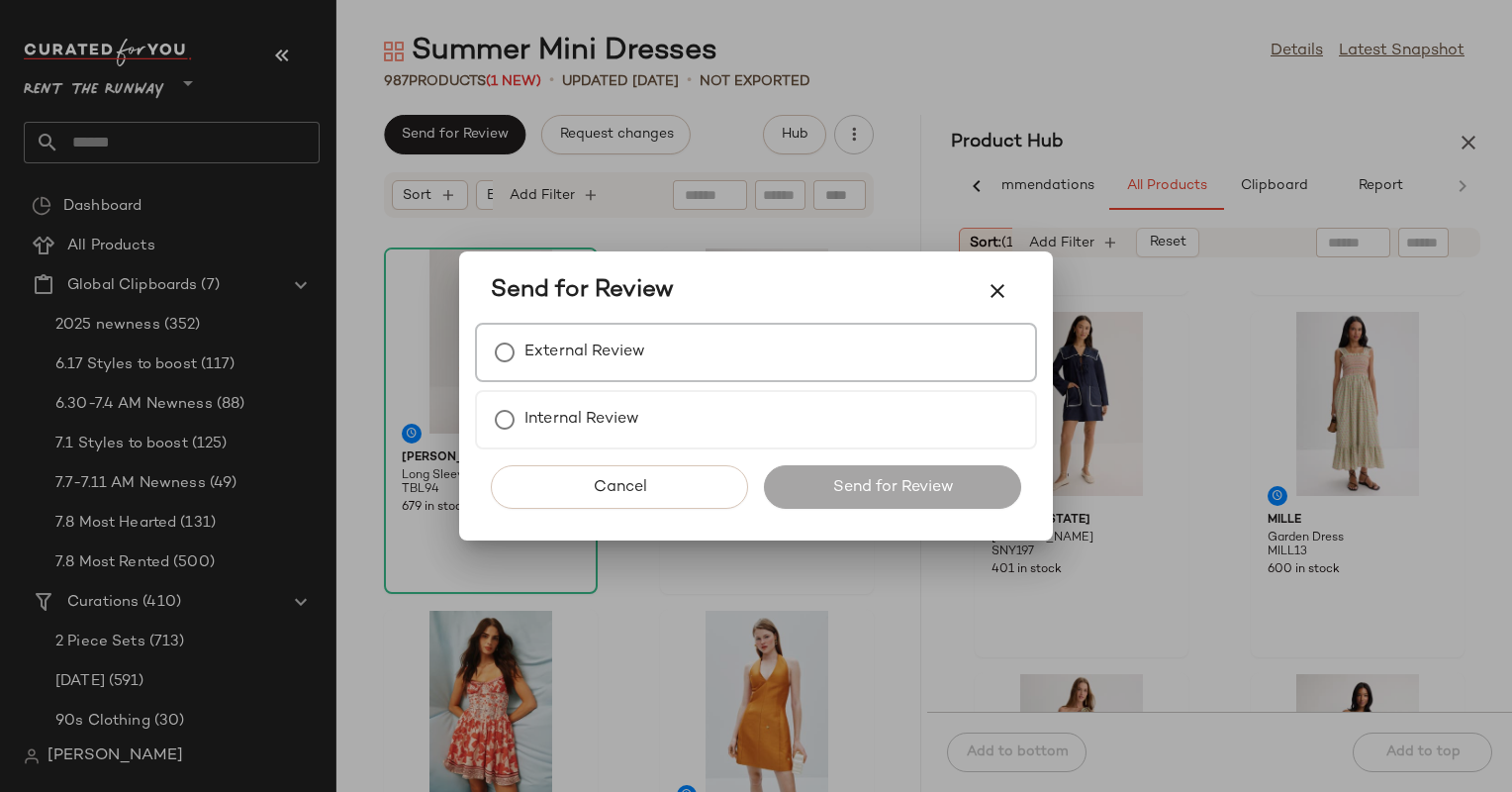 click on "External Review" at bounding box center [756, 352] 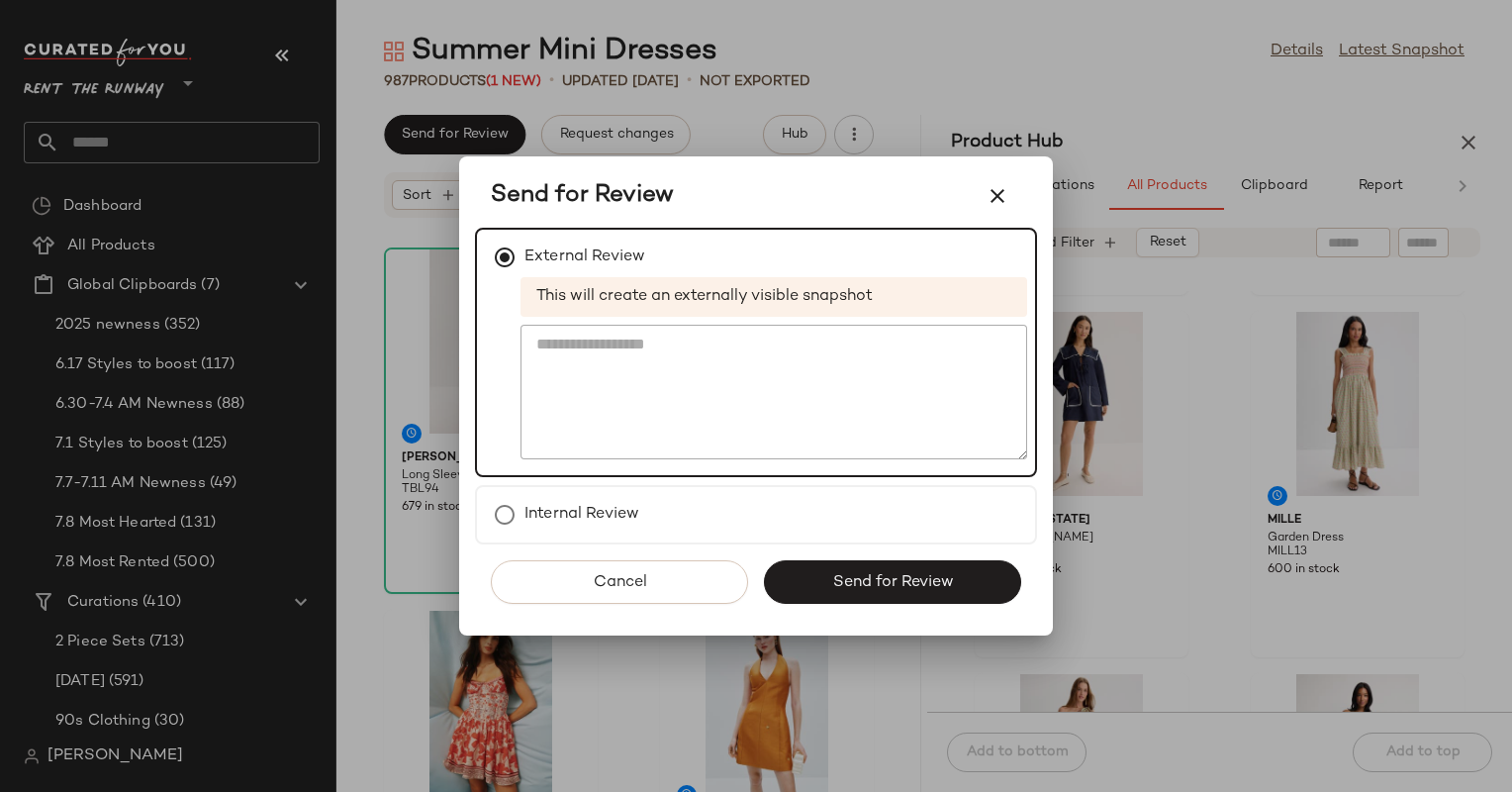 click on "Cancel   Send for Review" 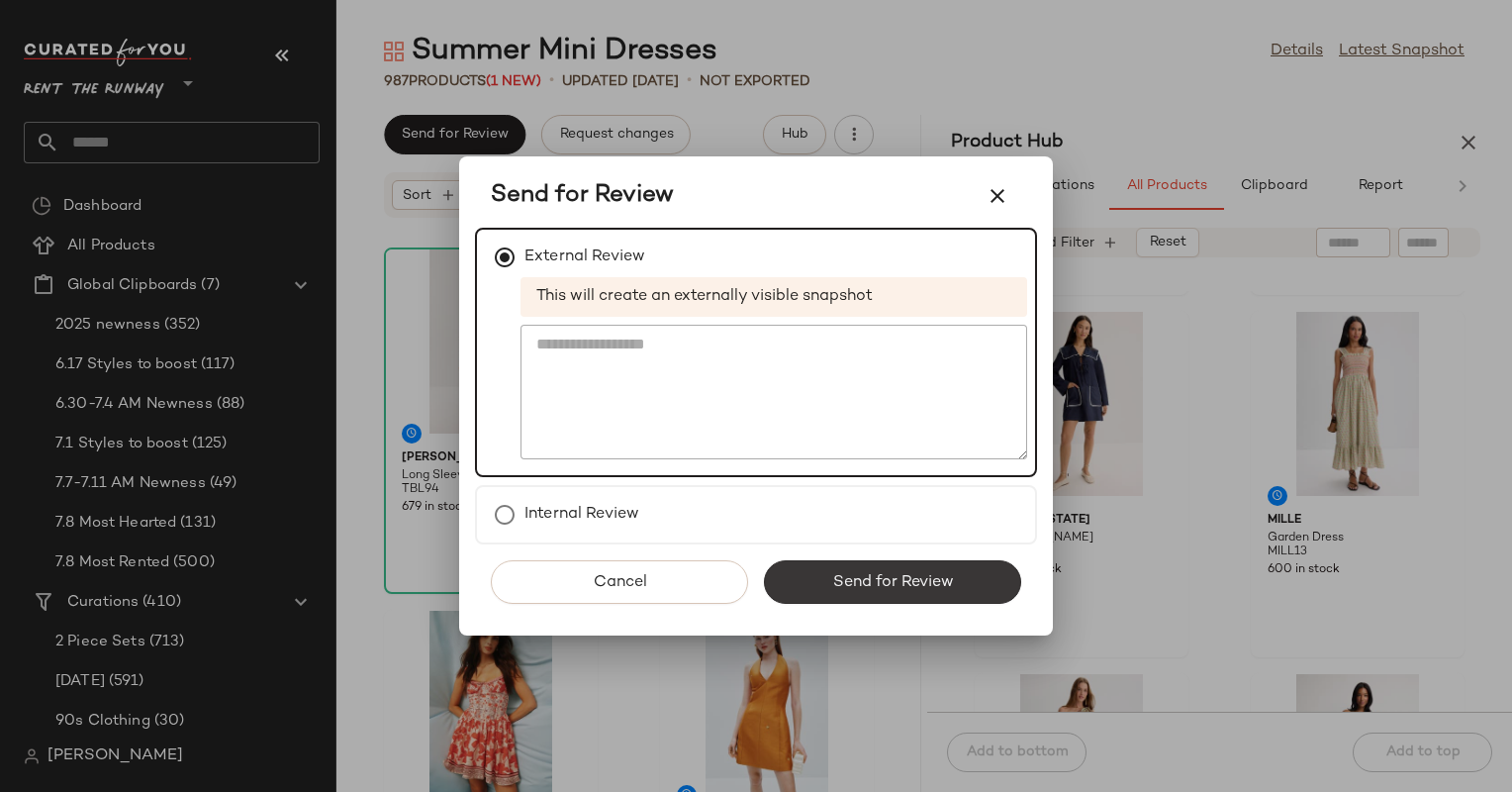 click on "Send for Review" 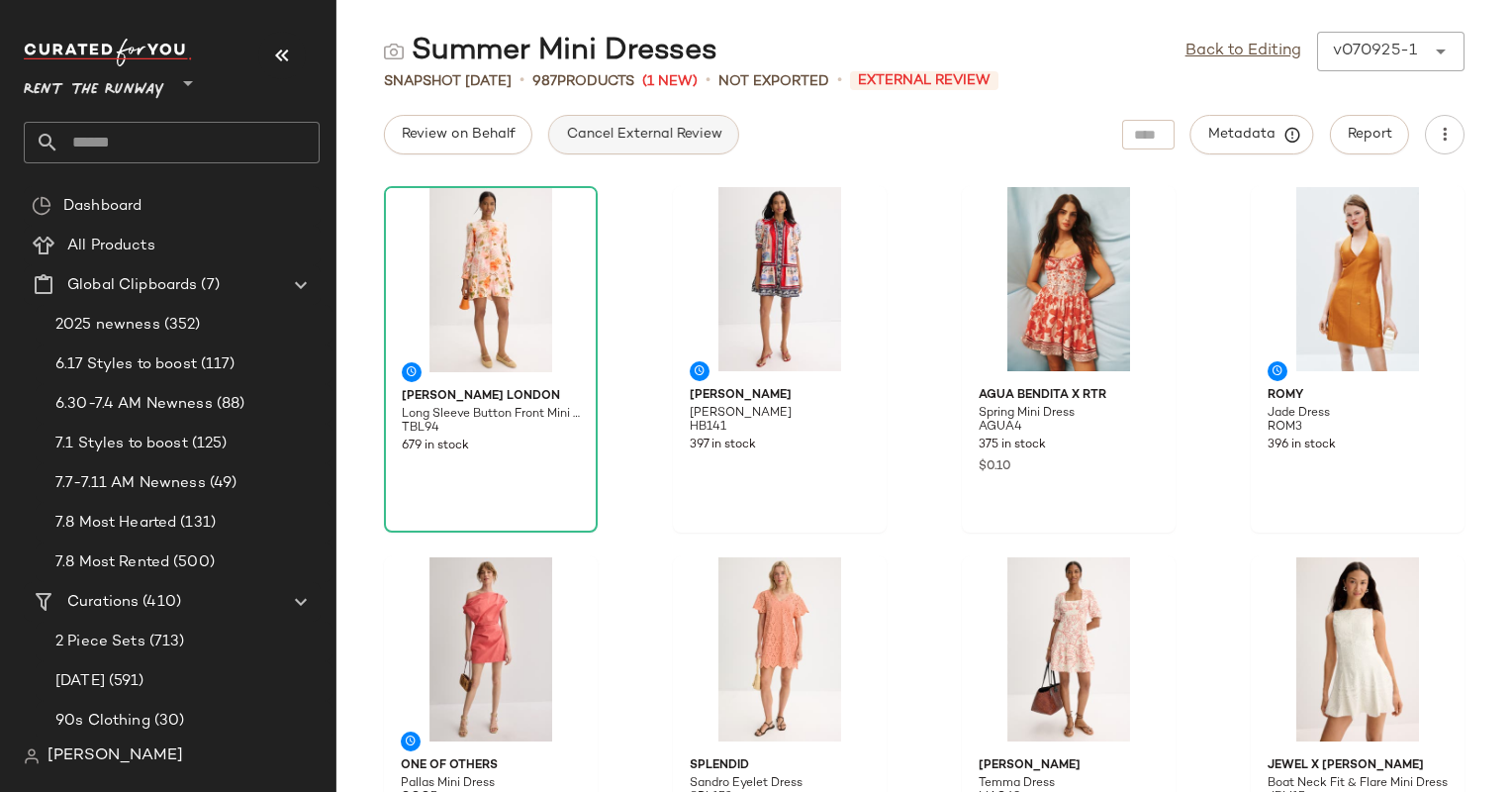 click on "Cancel External Review" 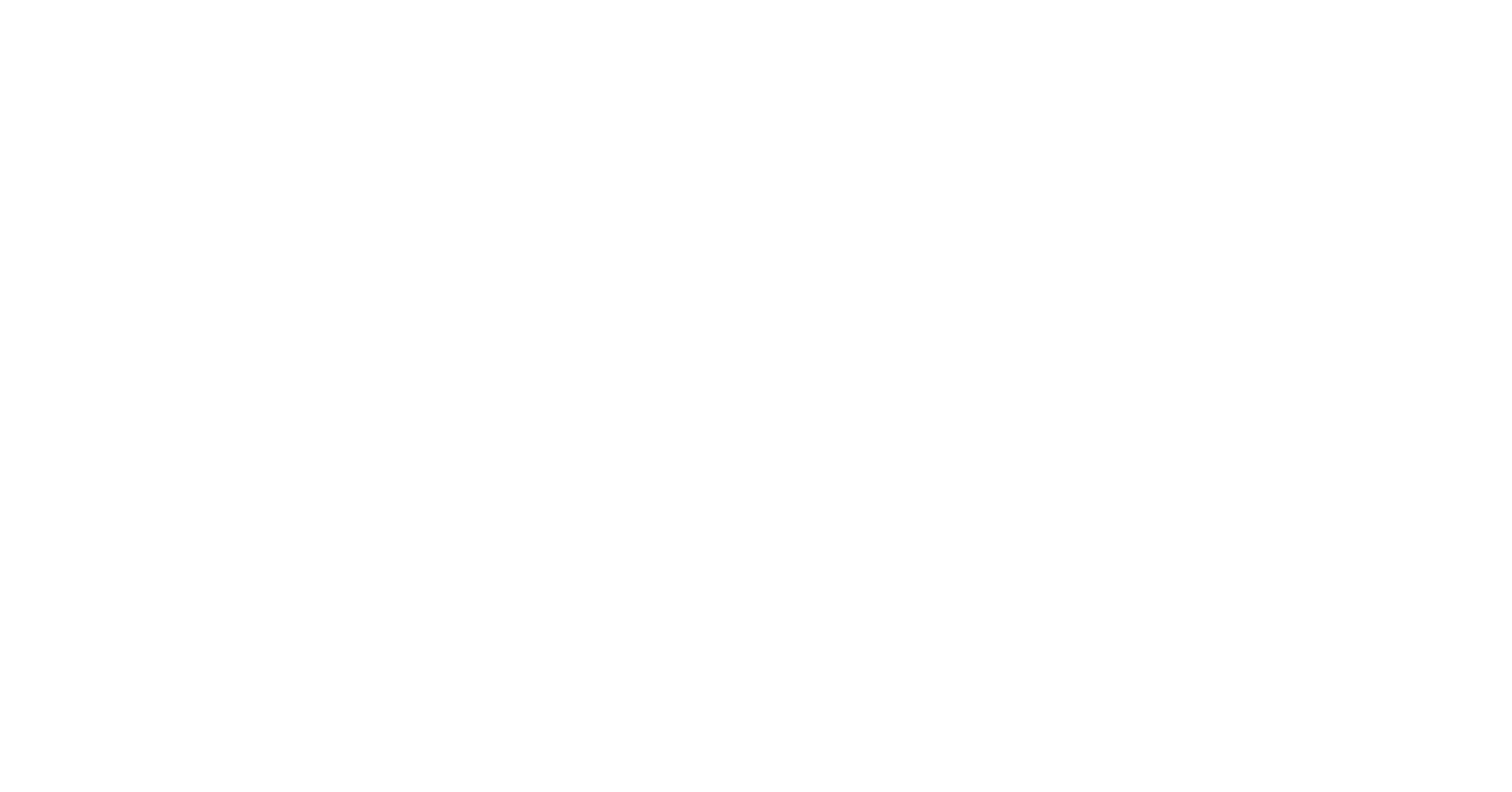 scroll, scrollTop: 0, scrollLeft: 0, axis: both 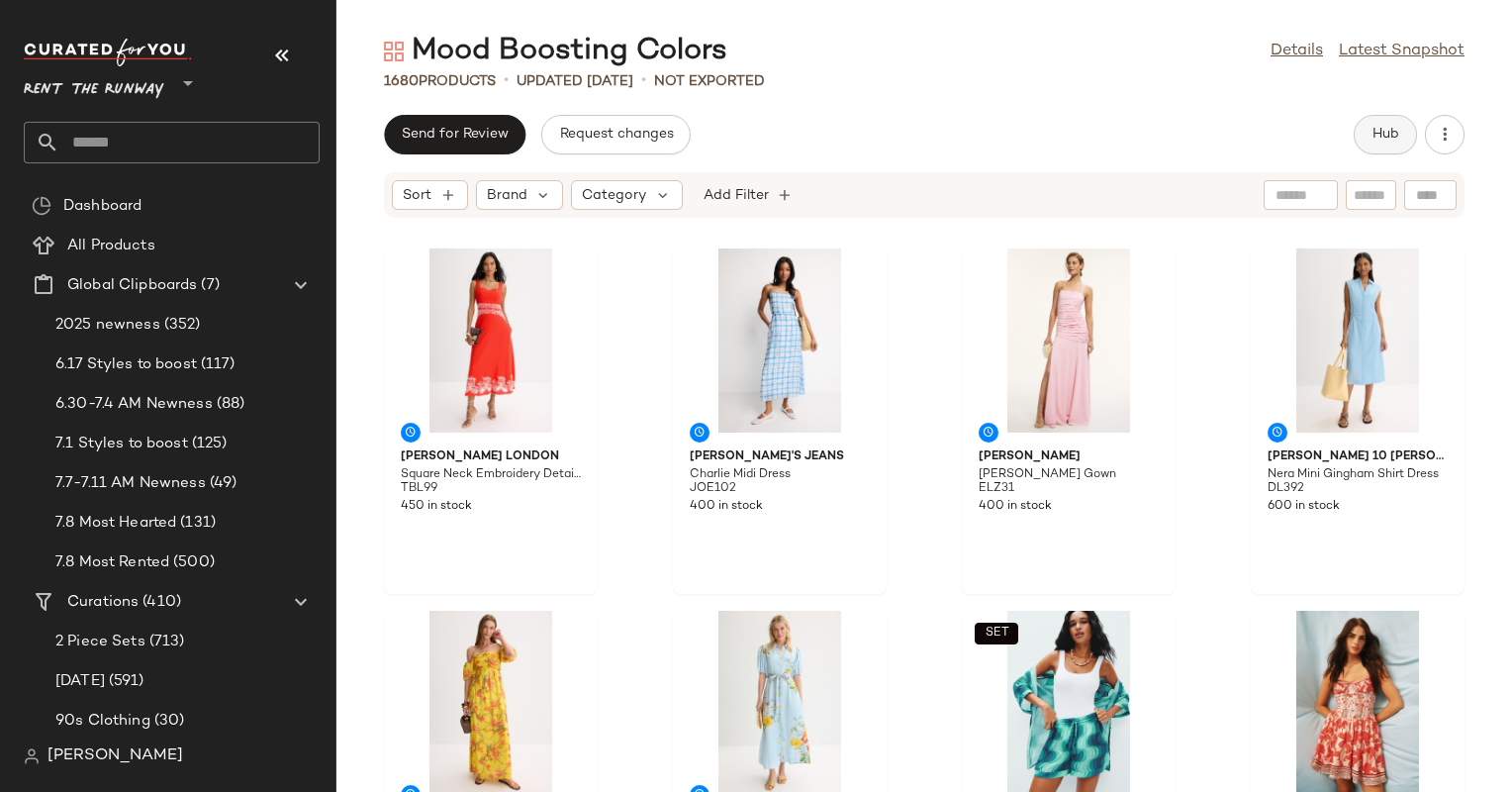 click on "Hub" at bounding box center (1385, 135) 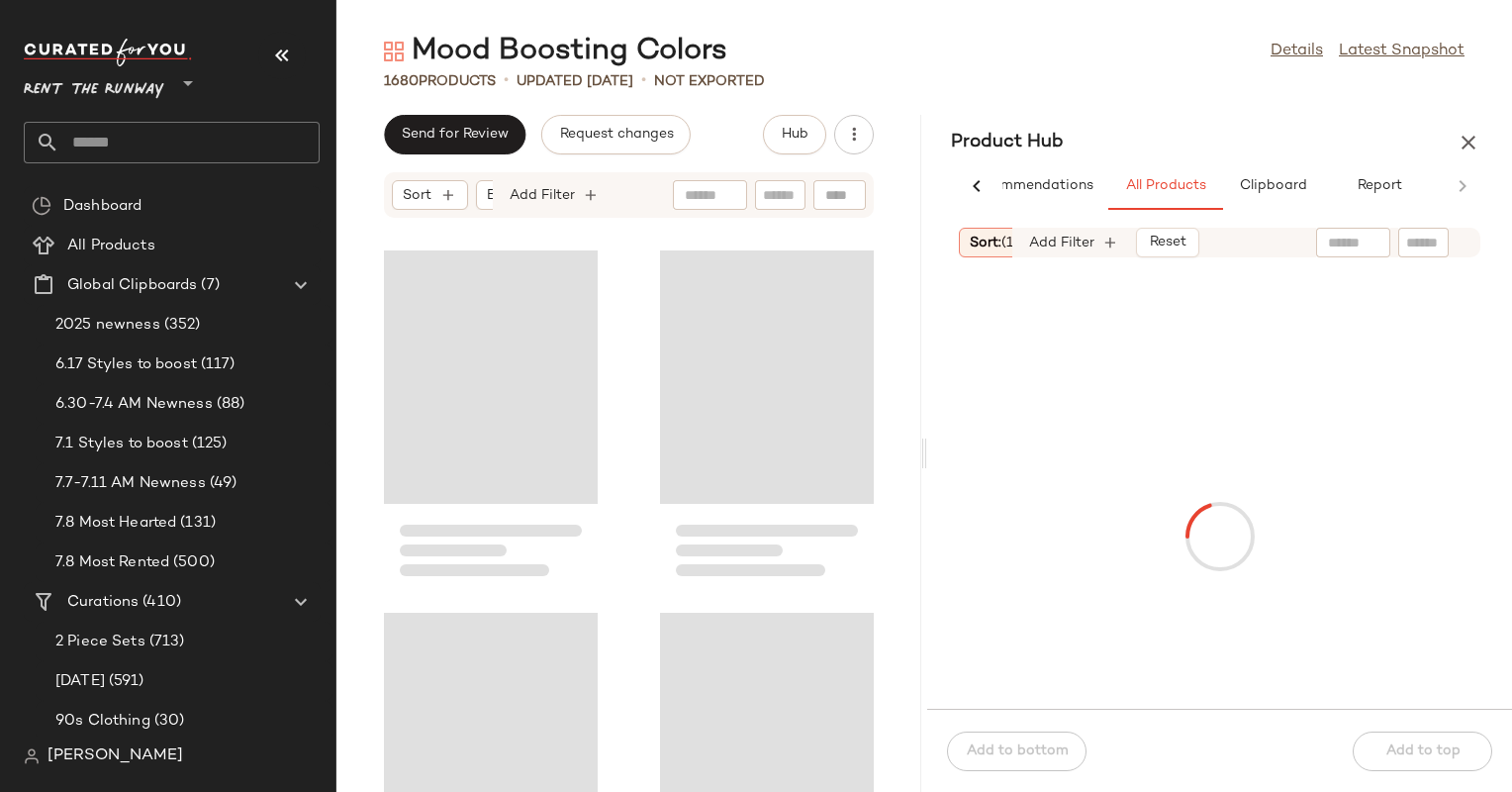 scroll, scrollTop: 0, scrollLeft: 67, axis: horizontal 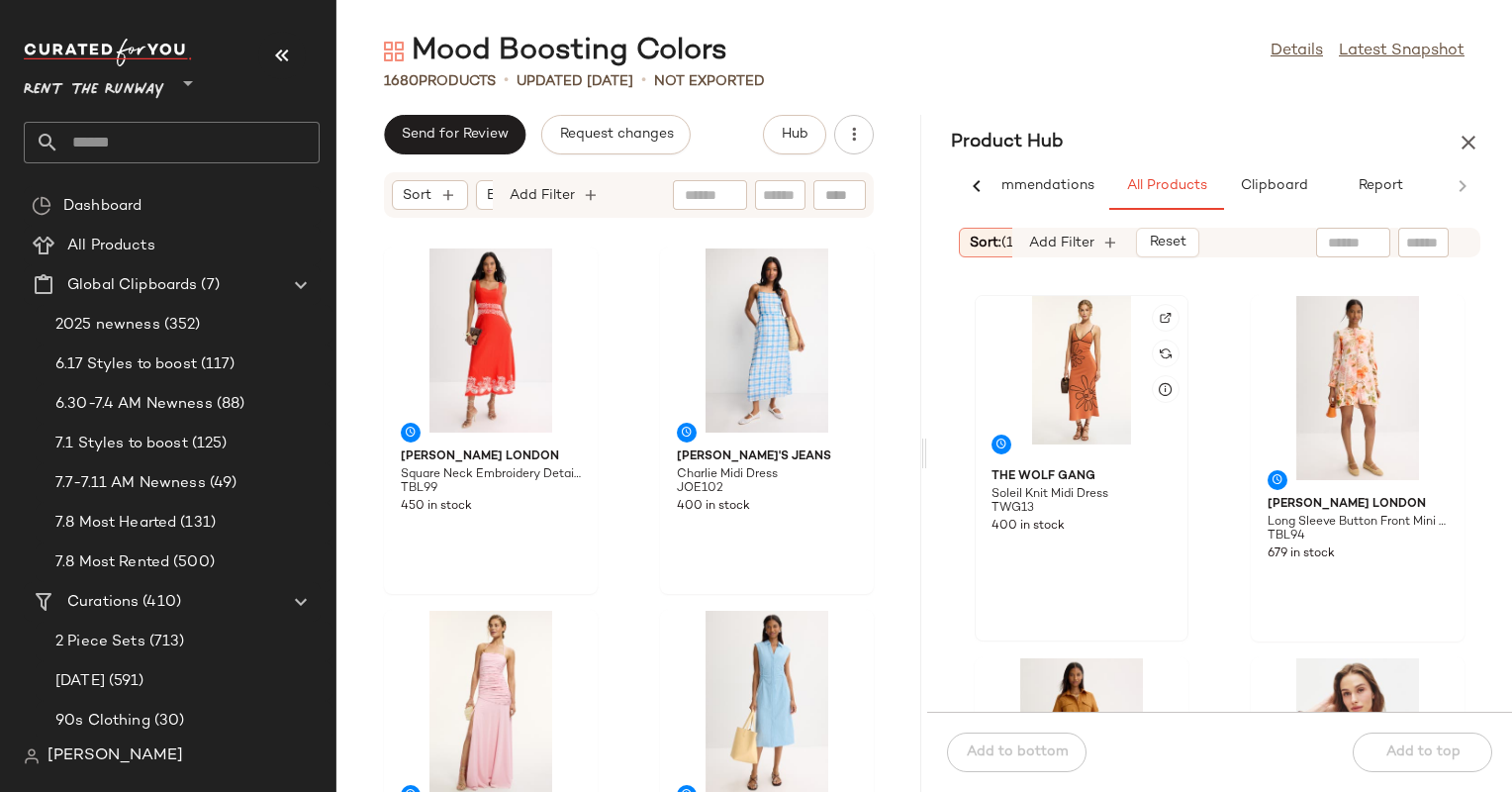 click 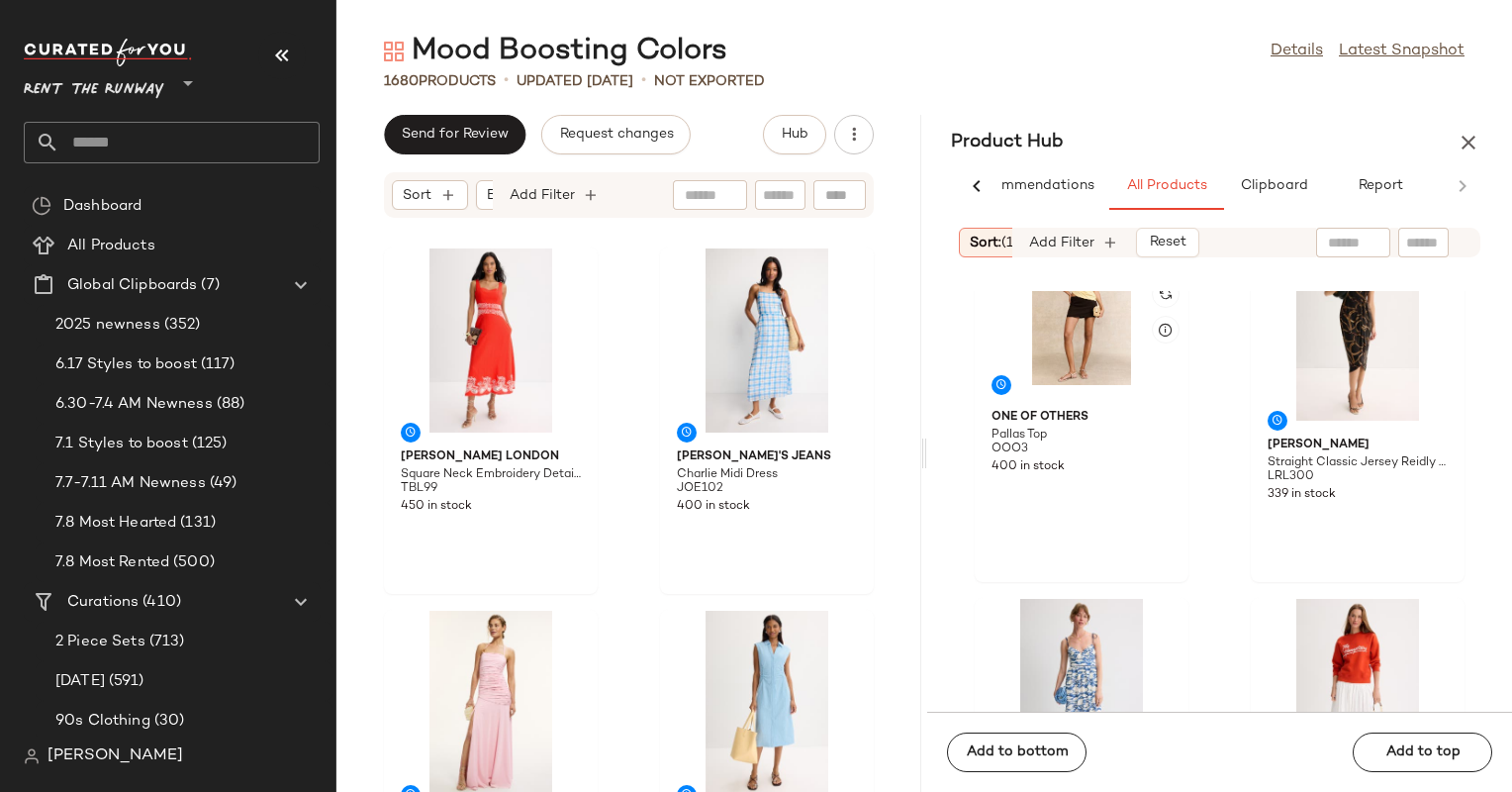 scroll, scrollTop: 2174, scrollLeft: 0, axis: vertical 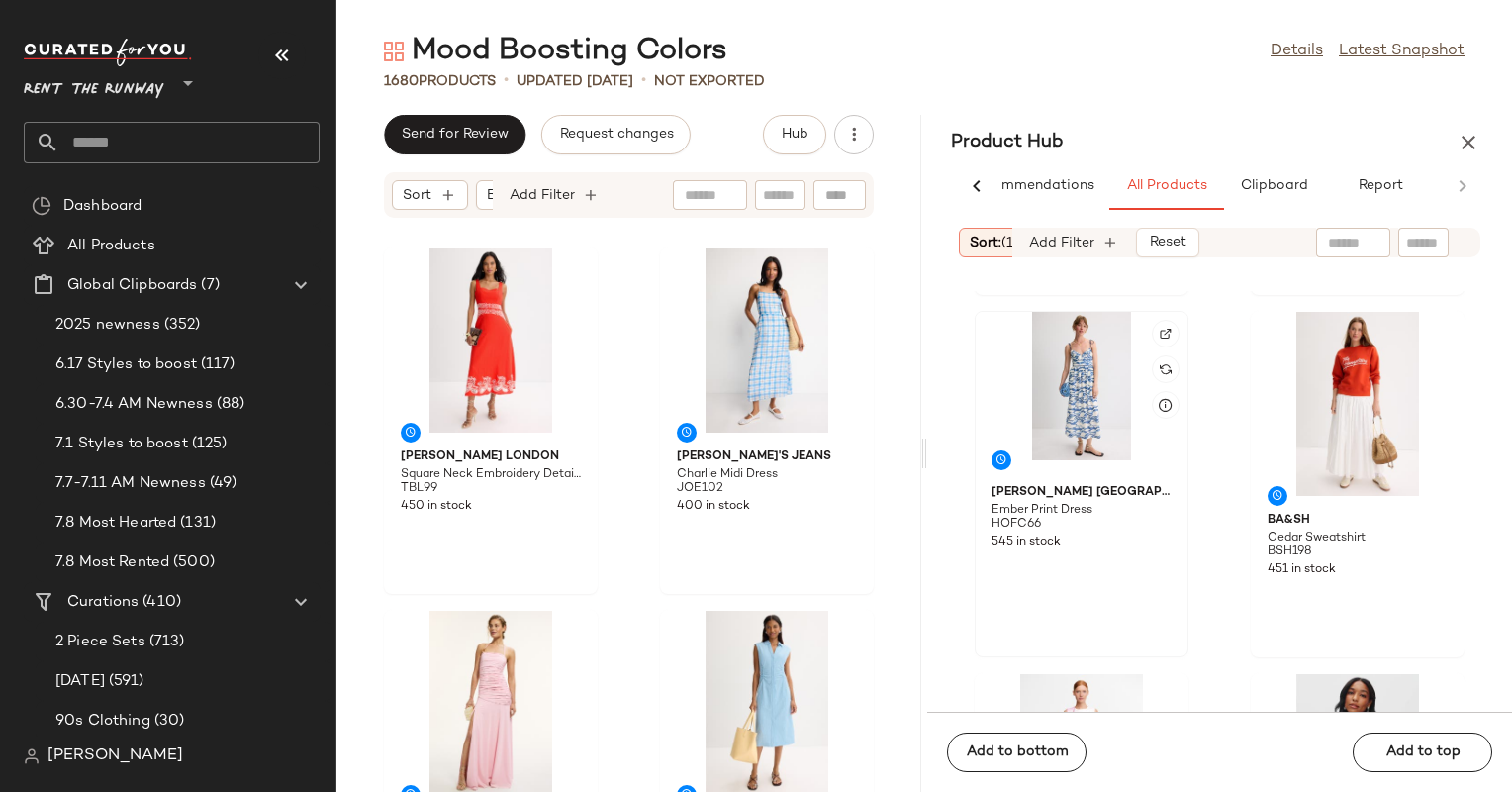 click 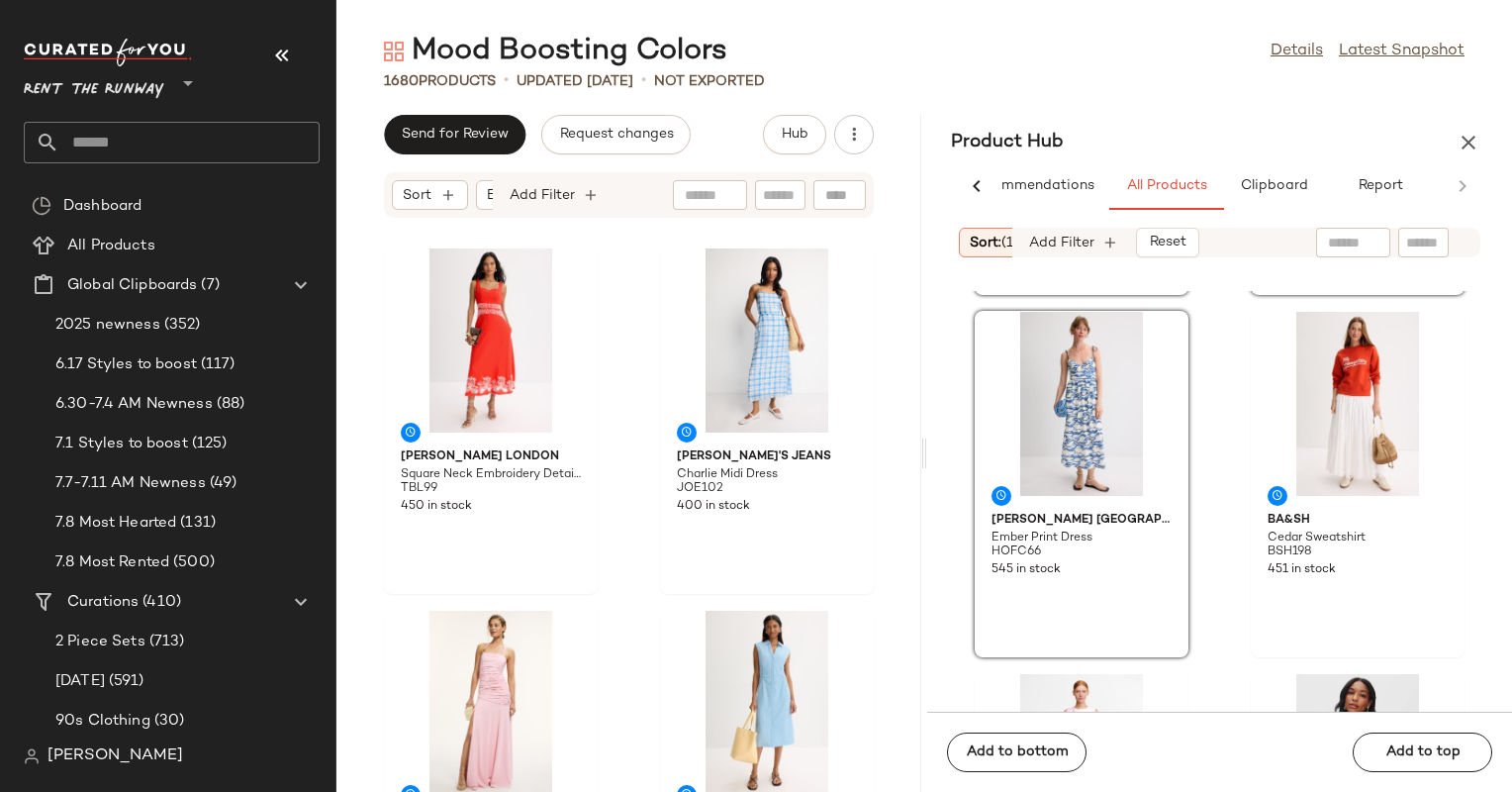click on "One of Others Pallas Top OOO3 400 in stock Lauren Ralph Lauren Straight Classic Jersey Reidly Day Dress LRL300 339 in stock Hofmann Copenhagen Ember Print Dress HOFC66 545 in stock ba&sh Cedar Sweatshirt BSH198 451 in stock Acler Violethill Midi Dress ACL26 350 in stock DUNST Crochet Collared Cardigan DUN27 181 in stock Toccin Savannah Trouser Shorts TOC105 399 in stock Stella Nova Out Of Office Embroidered Top STE3 498 in stock" 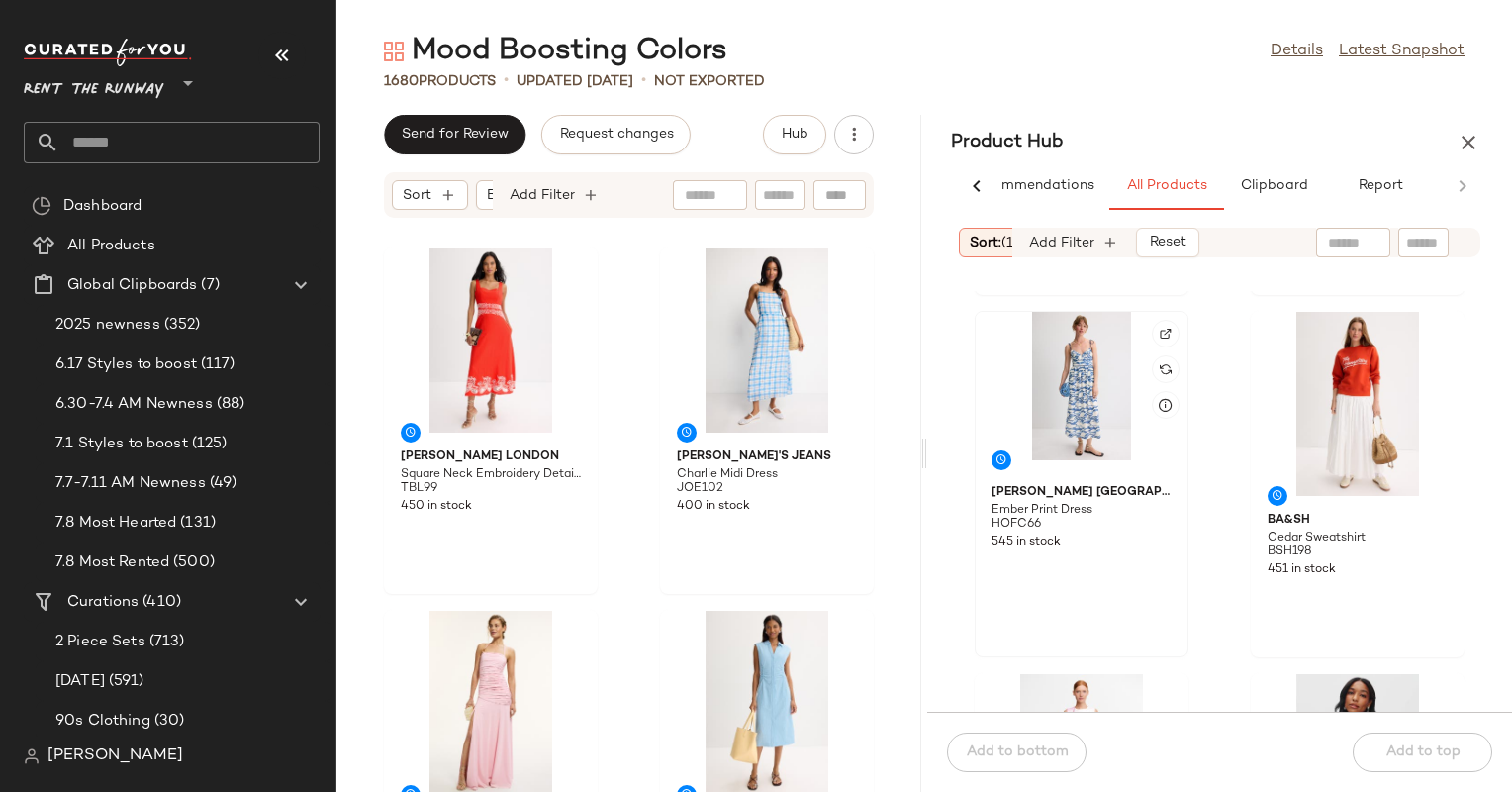 click 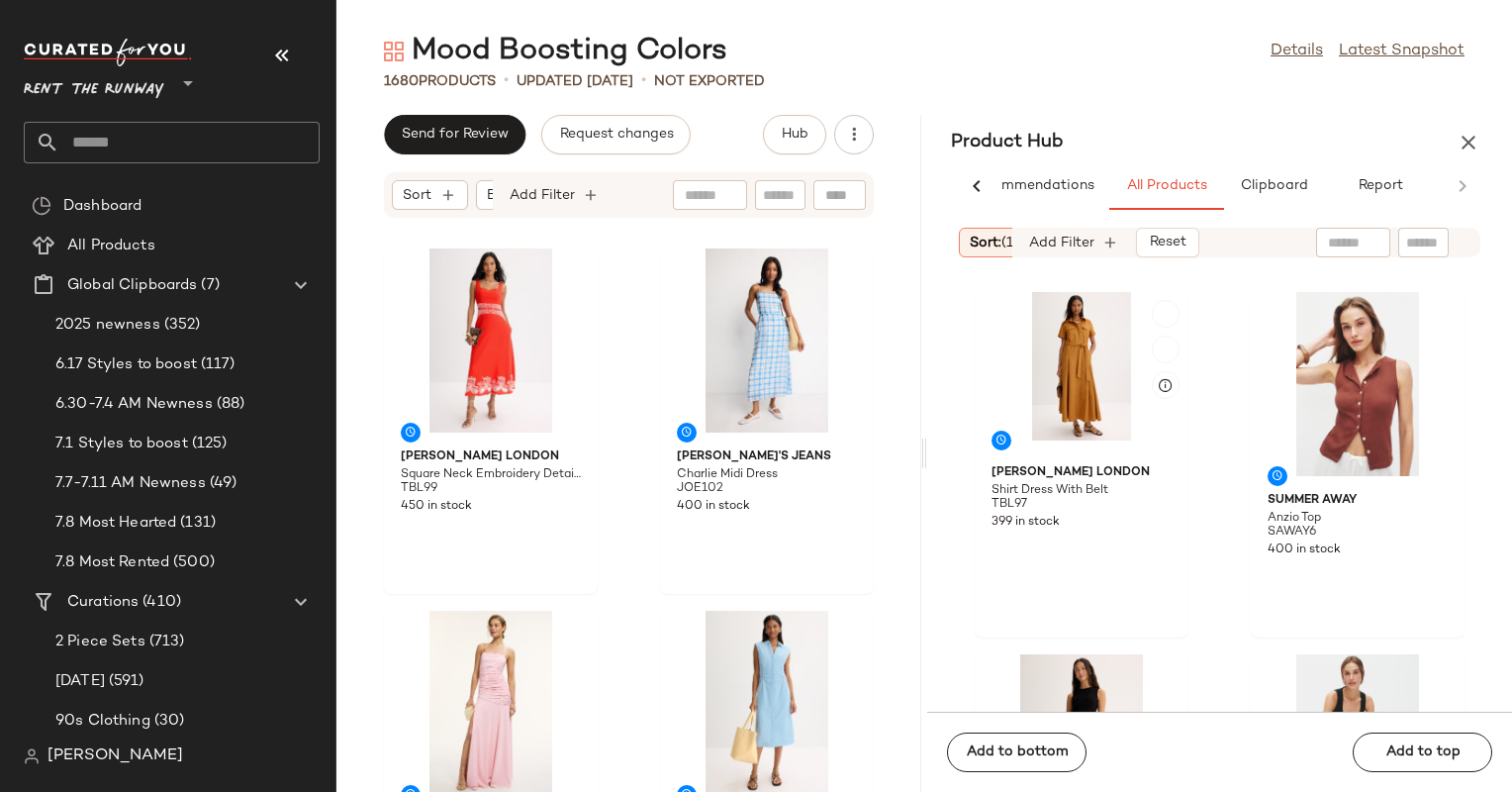 scroll, scrollTop: 0, scrollLeft: 0, axis: both 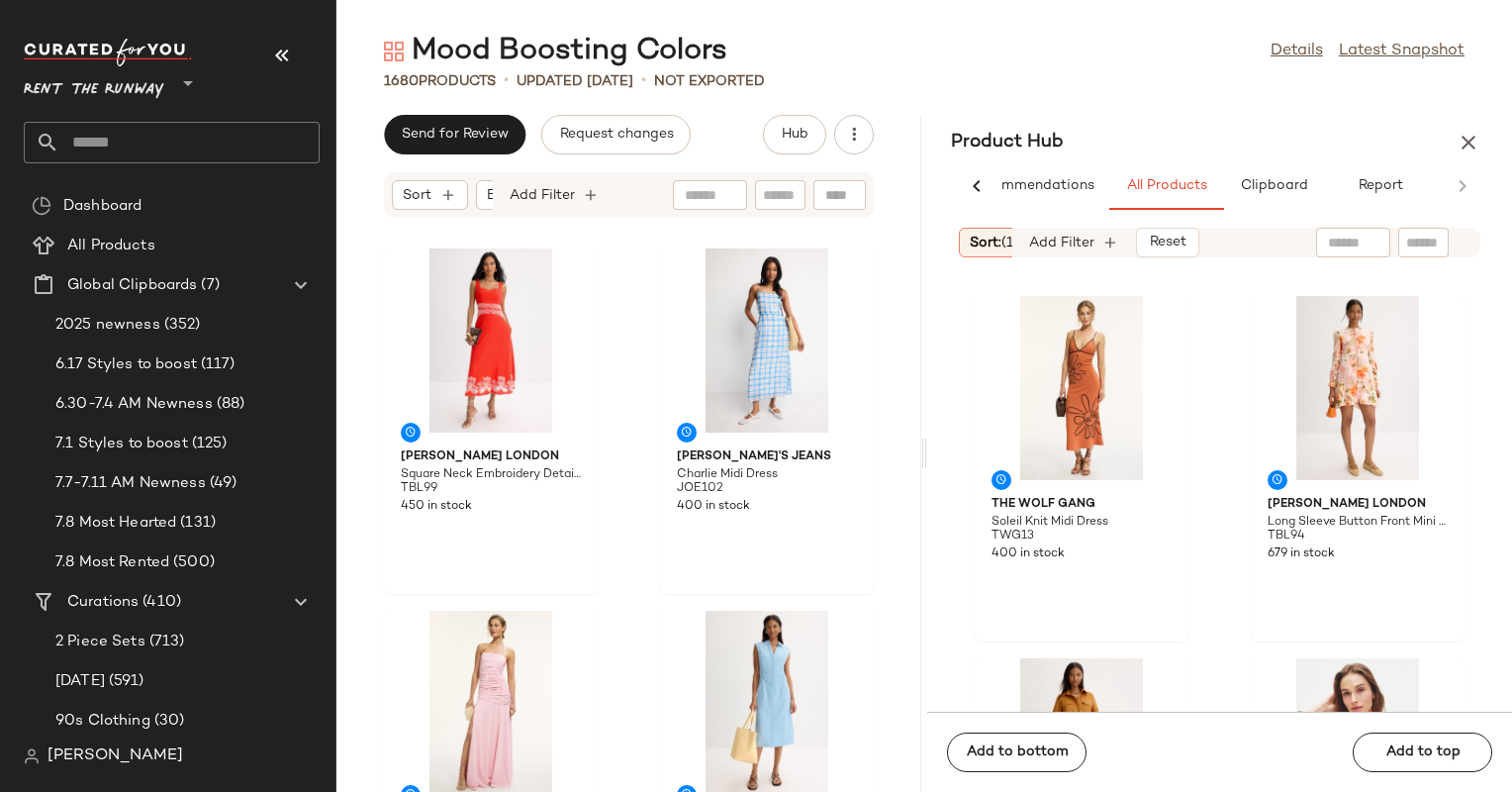click on "The Wolf Gang Soleil Knit Midi Dress TWG13 400 in stock Ted Baker London Long Sleeve Button Front Mini Dress TBL94 679 in stock Ted Baker London Shirt Dress With Belt TBL97 399 in stock Summer Away Anzio Top SAWAY6 400 in stock Reformation Nancy Skirt REF175 197 in stock Reformation Tully Pant REF176 145 in stock Reformation Gale Satin Mid Rise Bias Pant REF178 120 in stock Reformation Cosmia Top REF179 151 in stock" 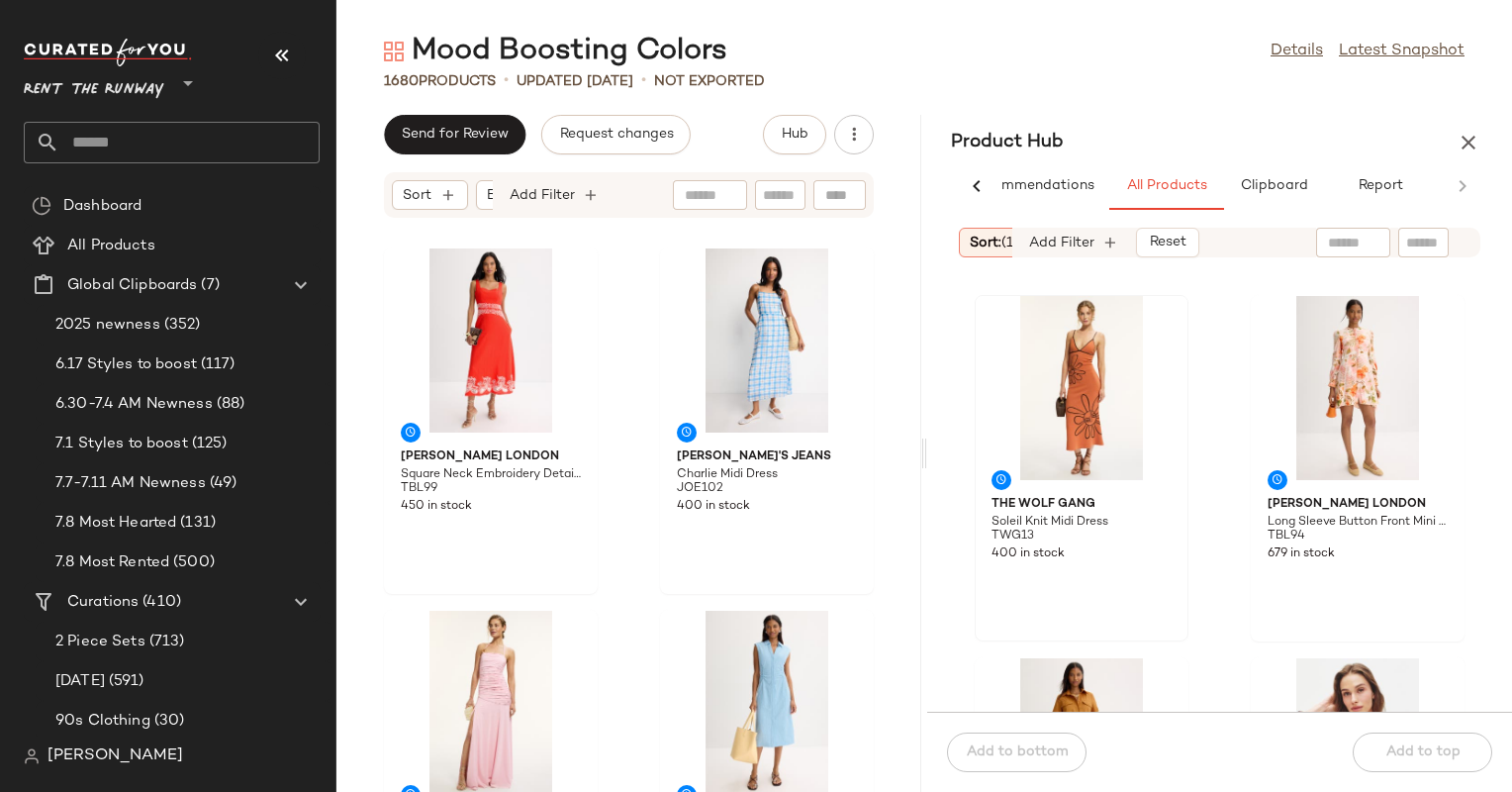 click 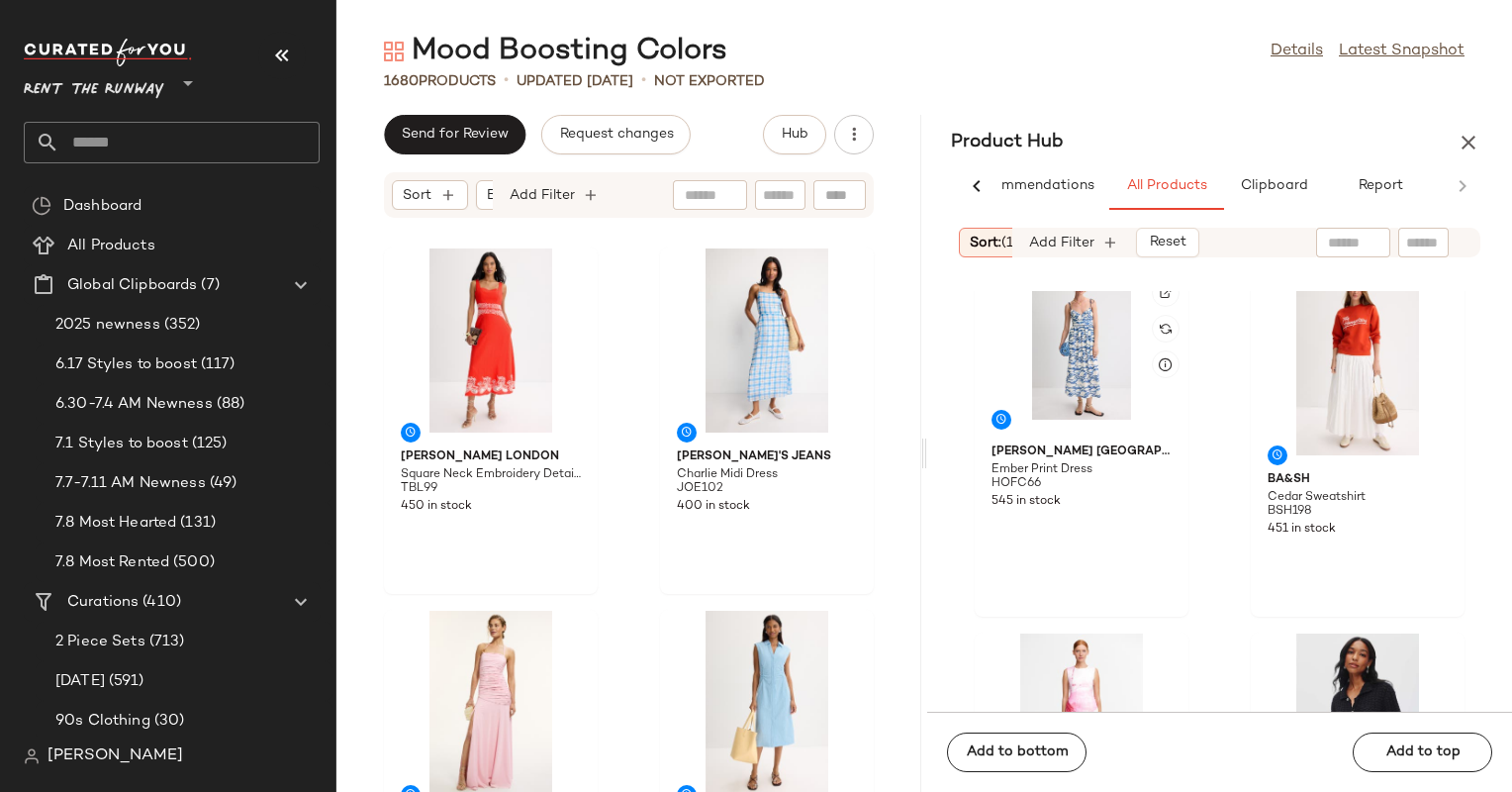 scroll, scrollTop: 2247, scrollLeft: 0, axis: vertical 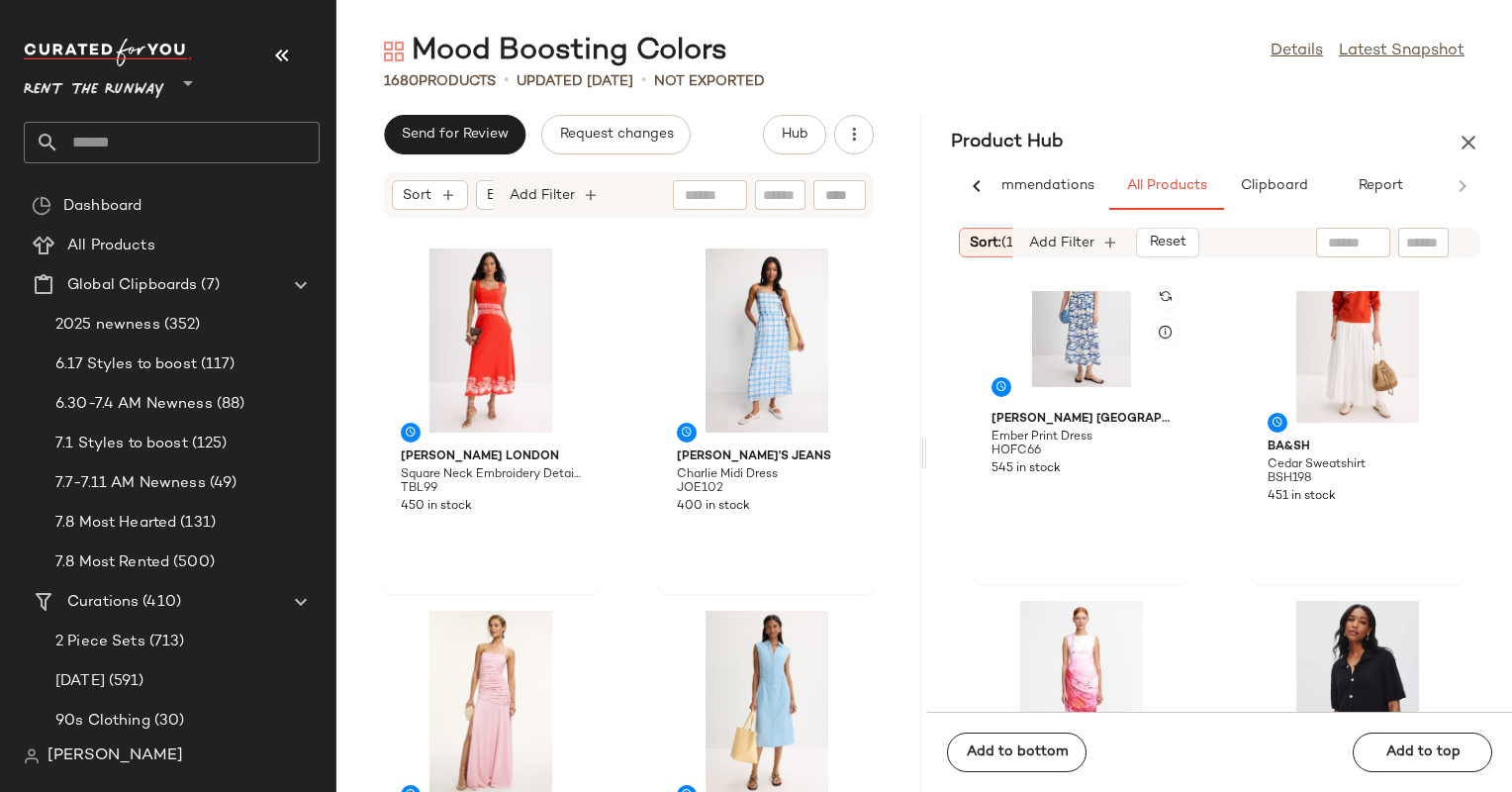 click 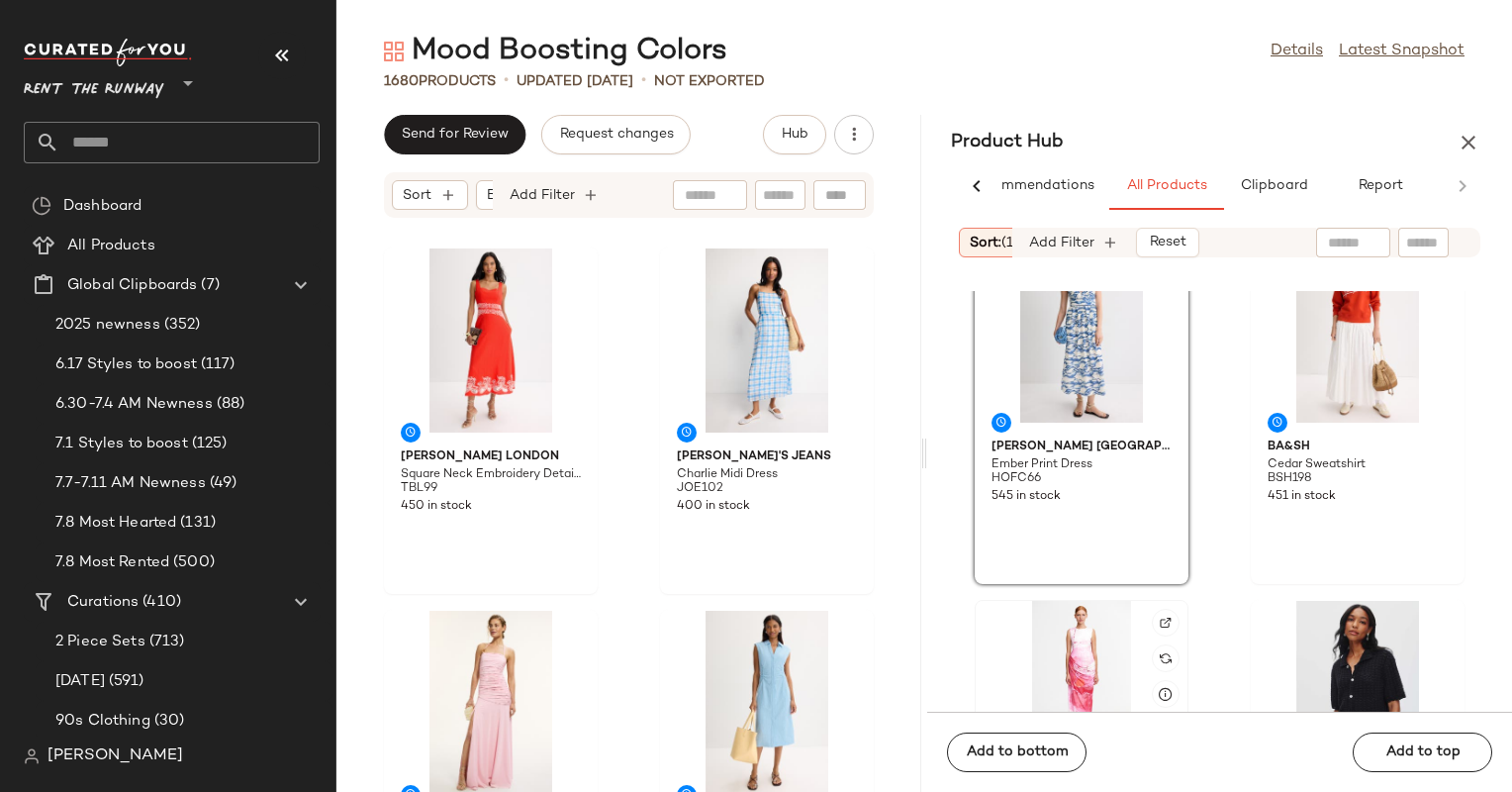 click 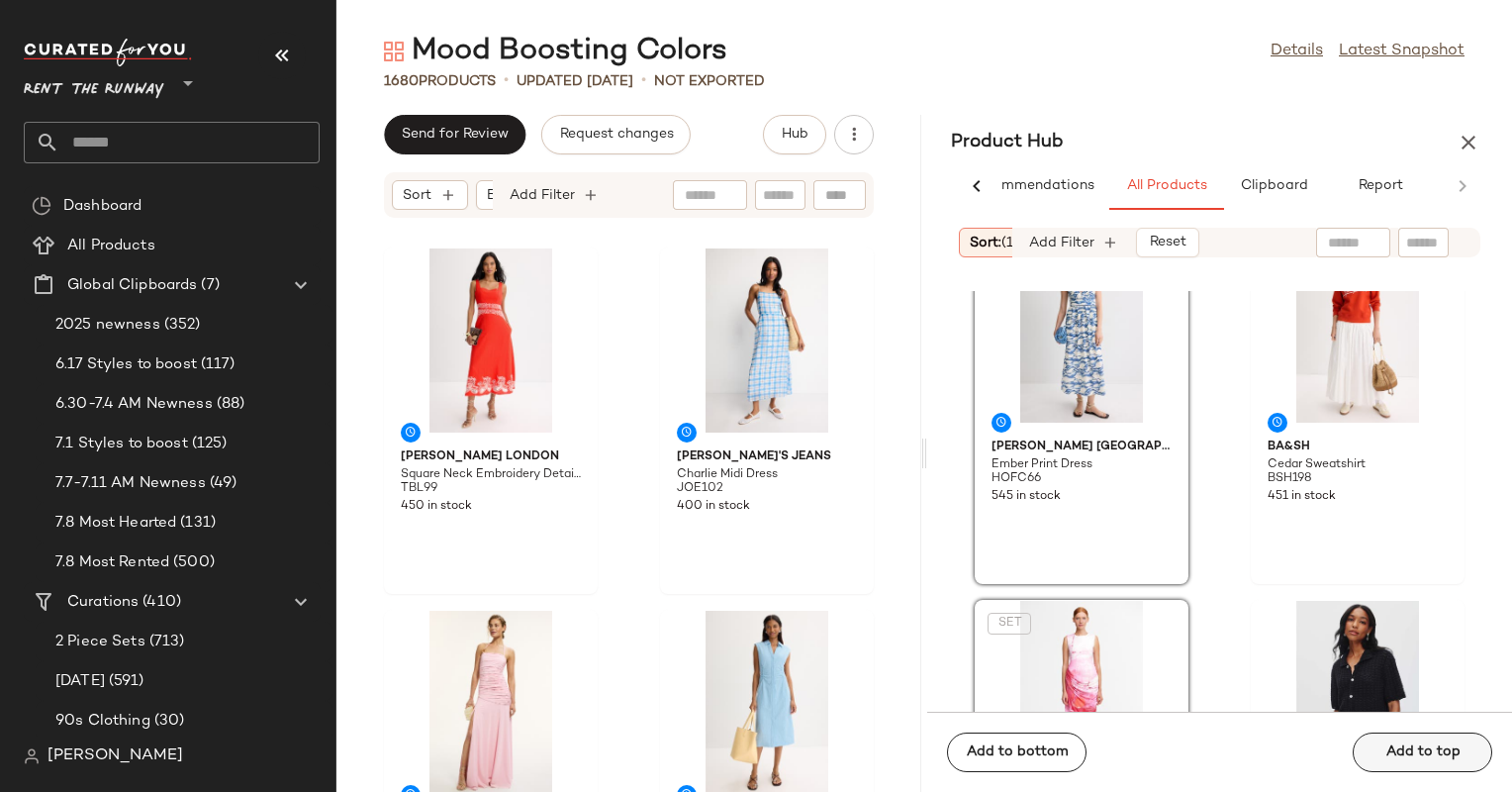 click on "Add to top" at bounding box center (1422, 752) 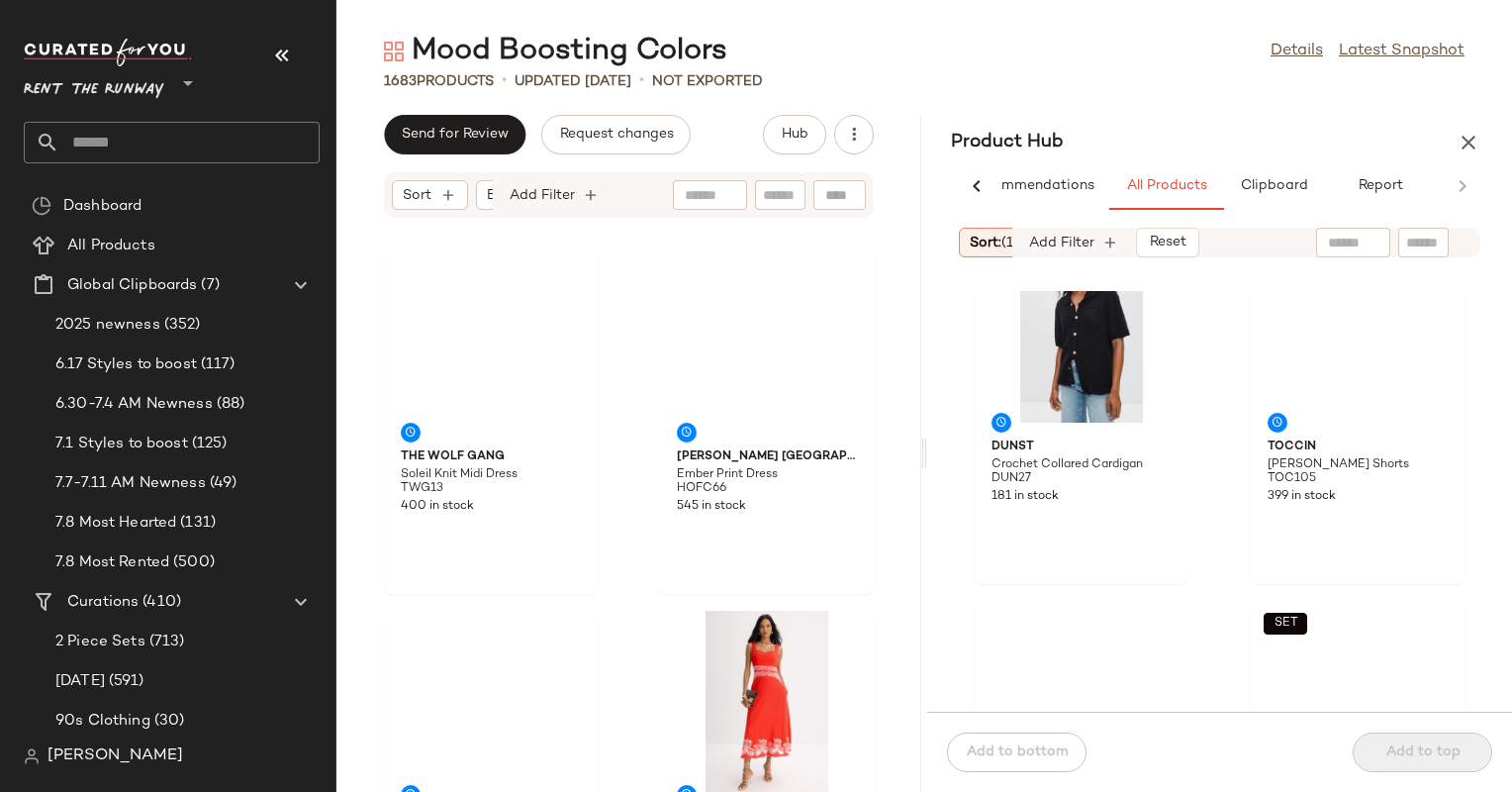 scroll, scrollTop: 1885, scrollLeft: 0, axis: vertical 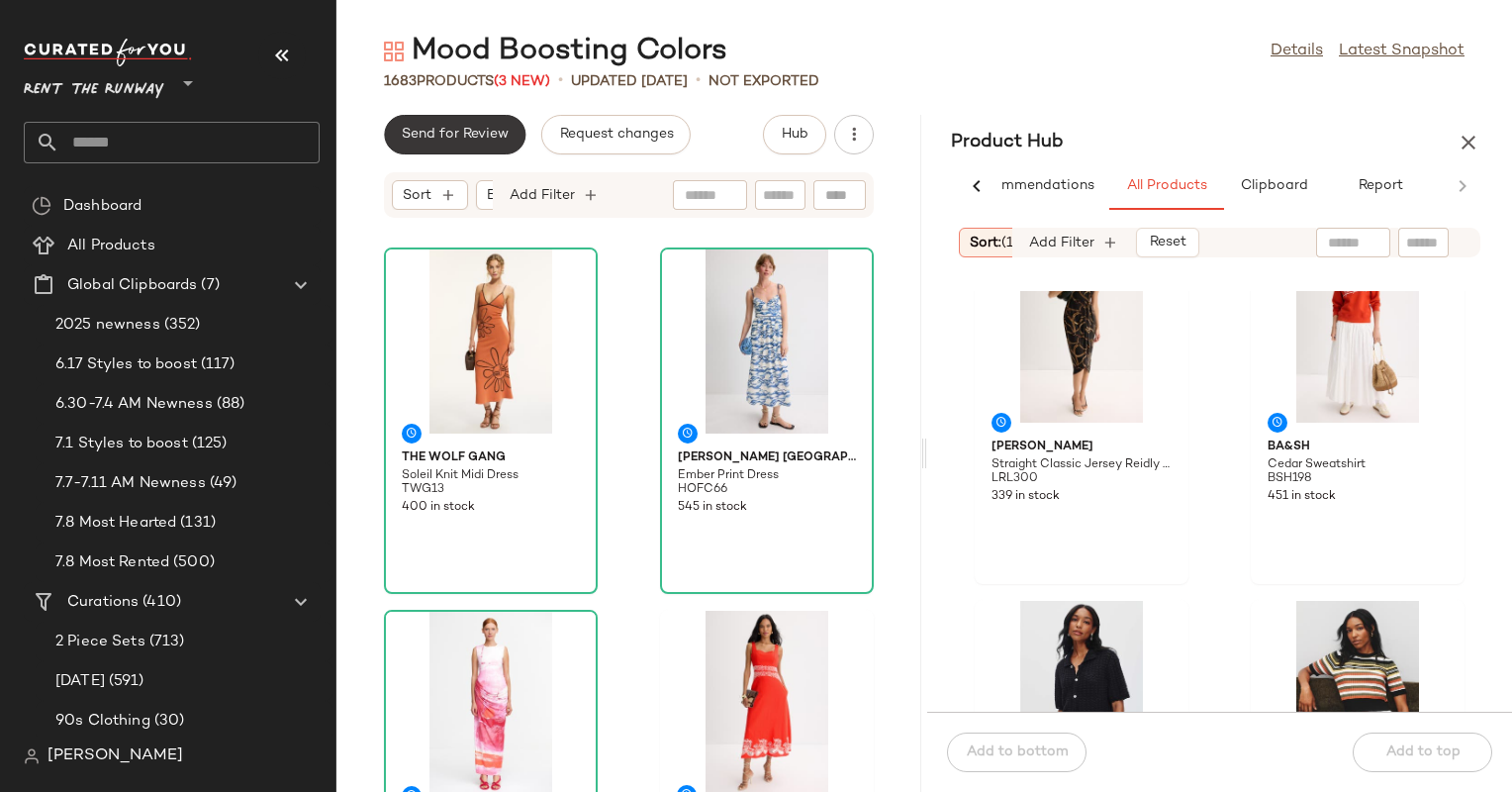 click on "Send for Review" 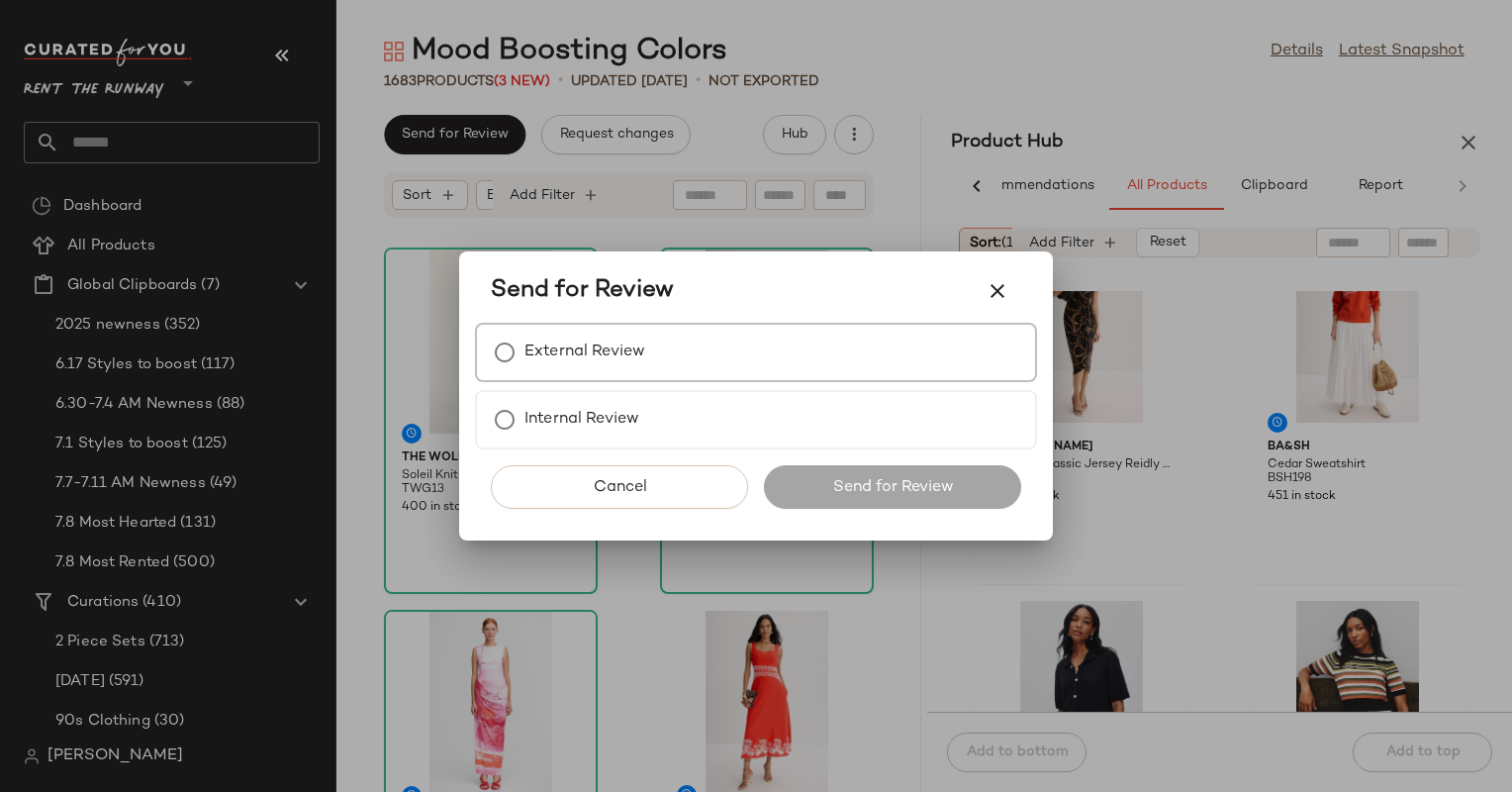 click on "External Review" at bounding box center [756, 352] 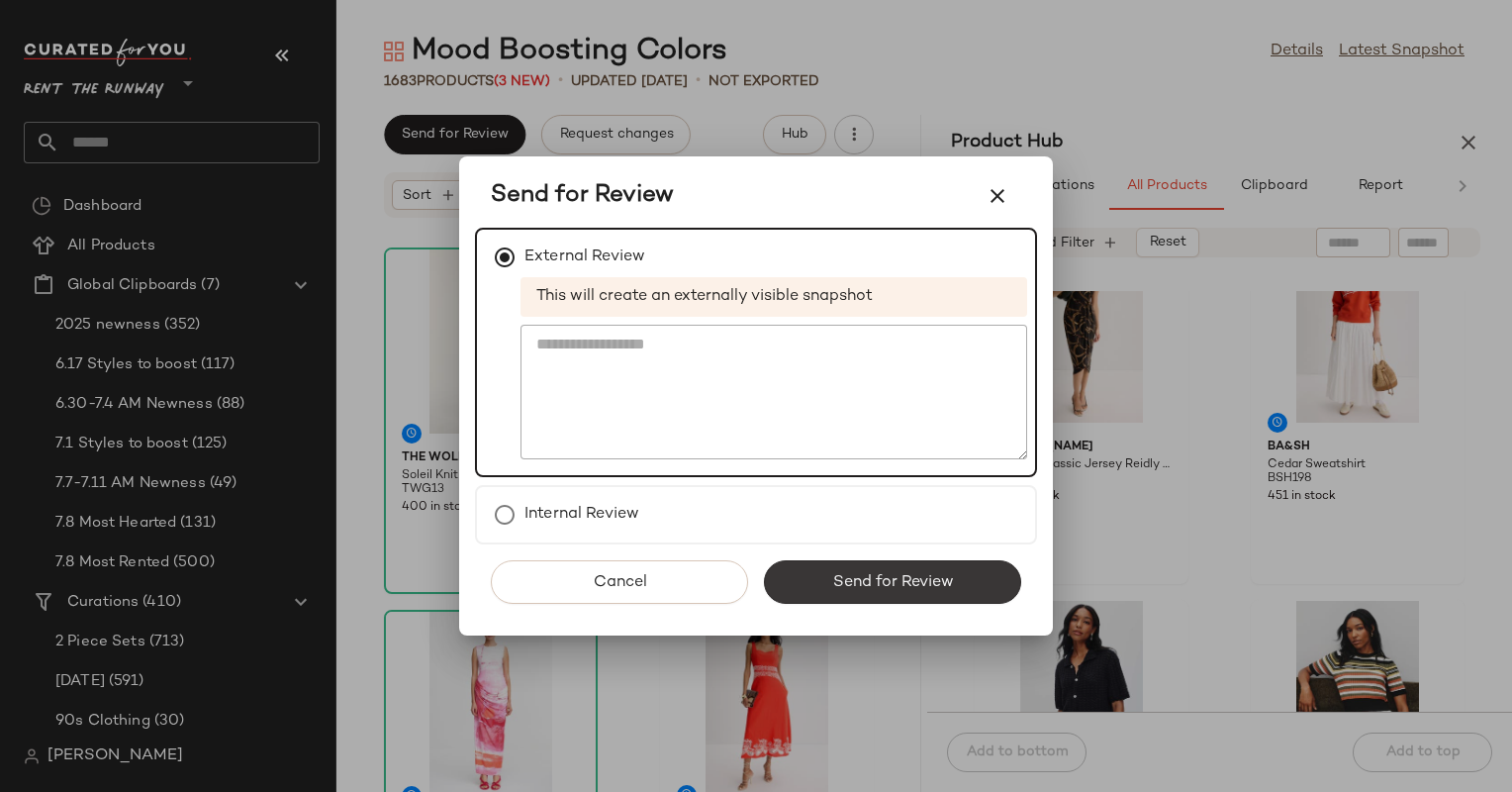 click on "Send for Review" at bounding box center [893, 582] 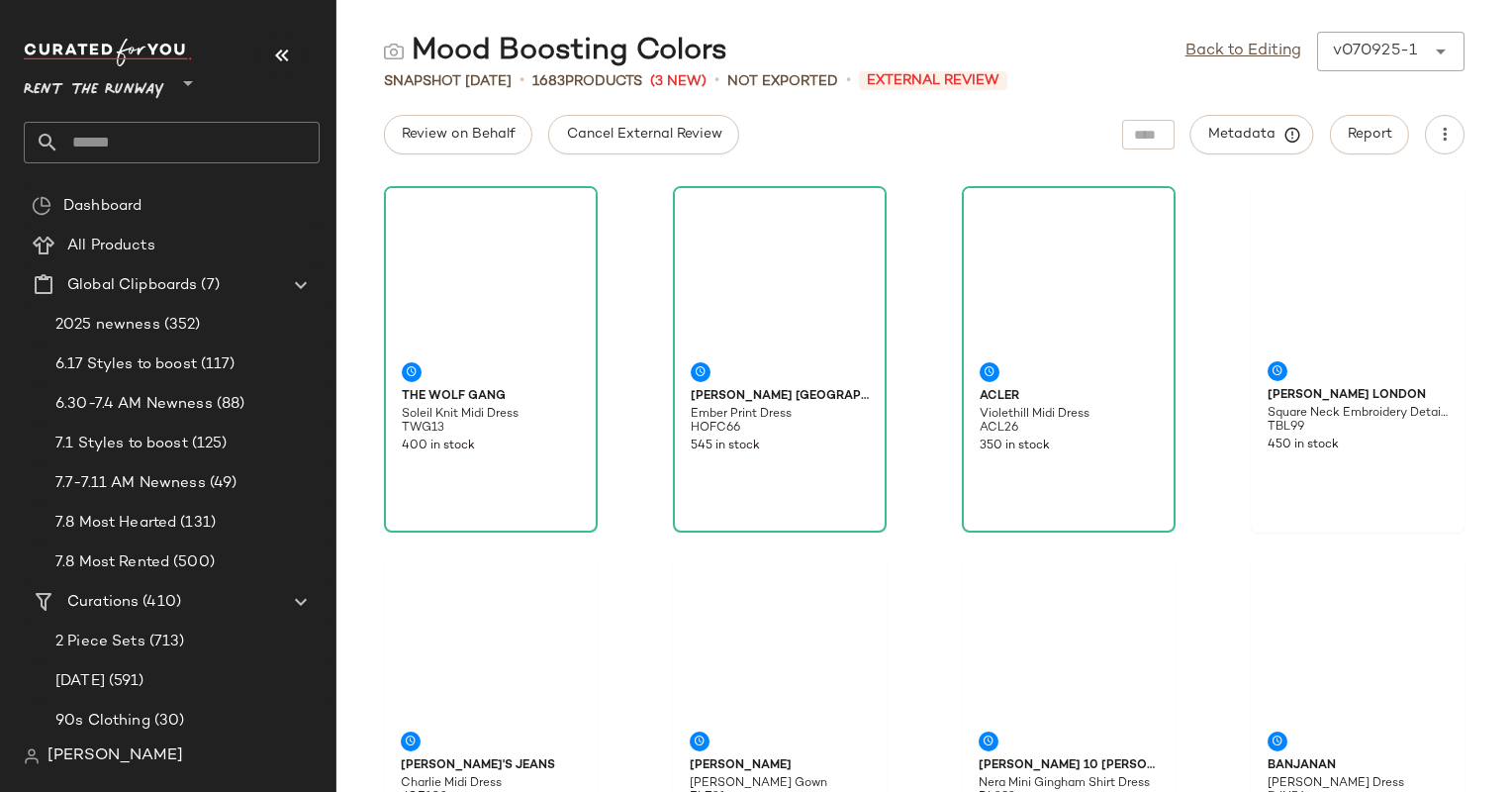 click on "Cancel External Review" at bounding box center (643, 135) 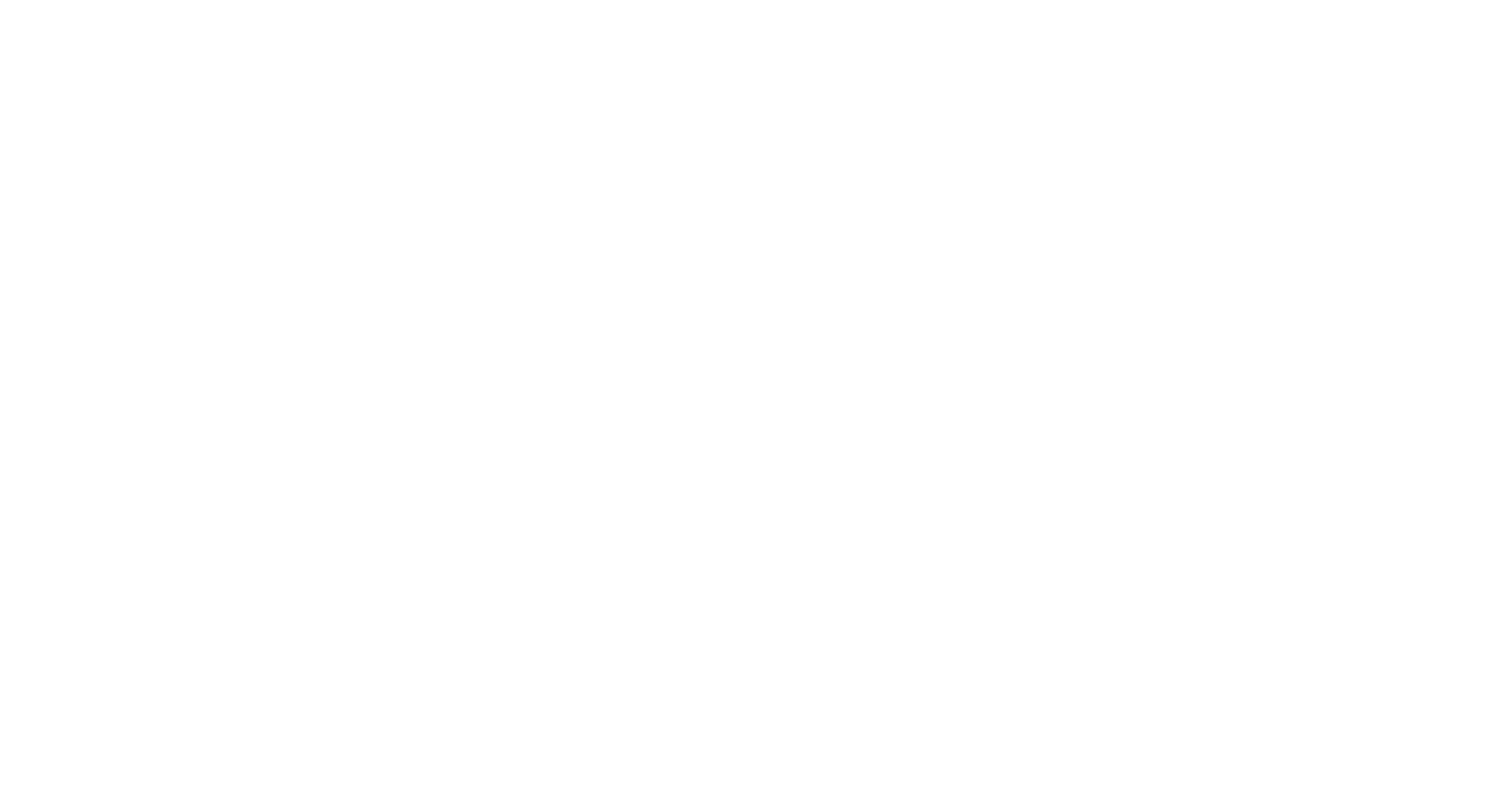 scroll, scrollTop: 0, scrollLeft: 0, axis: both 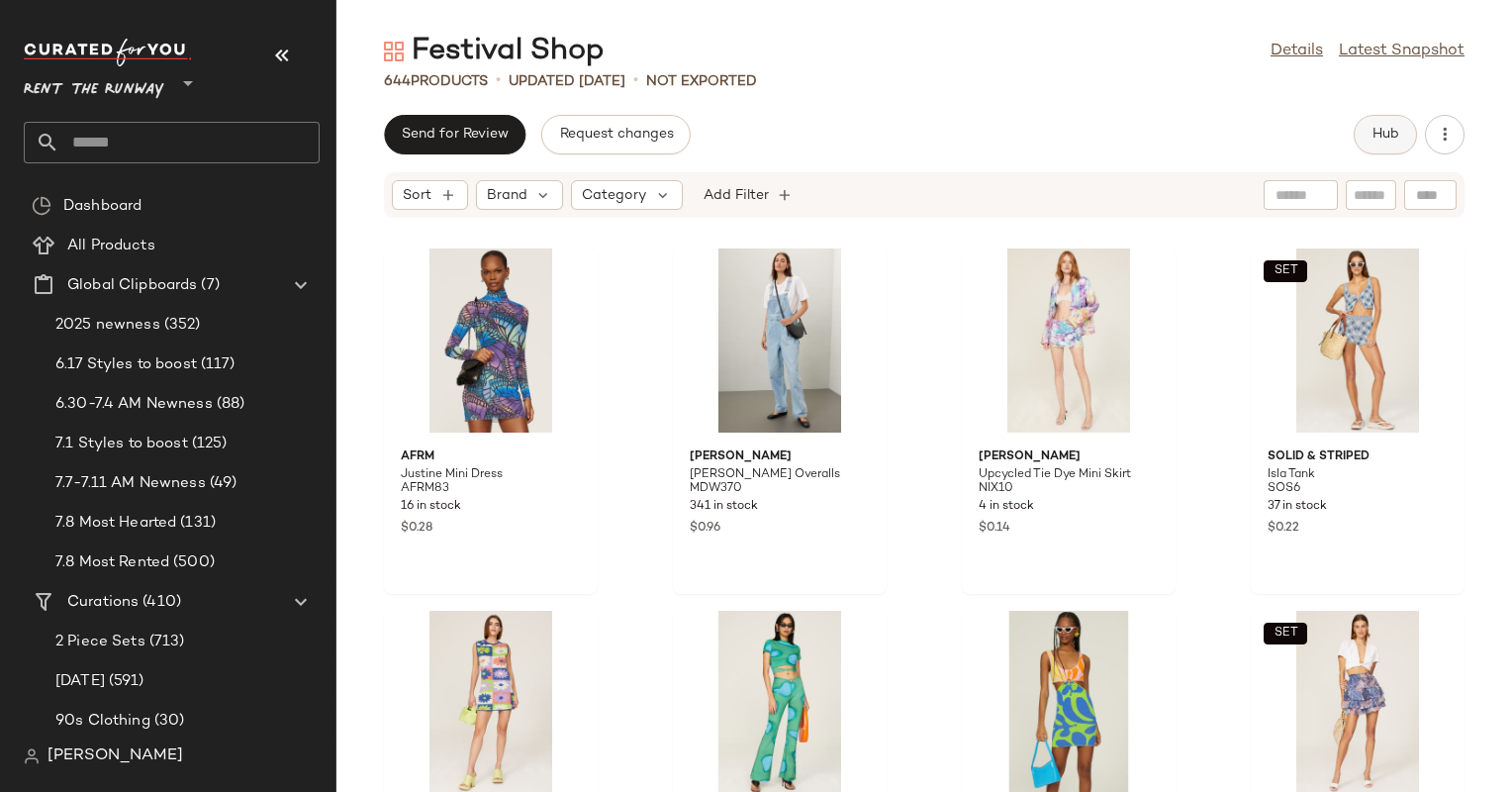 click on "Hub" at bounding box center (1385, 135) 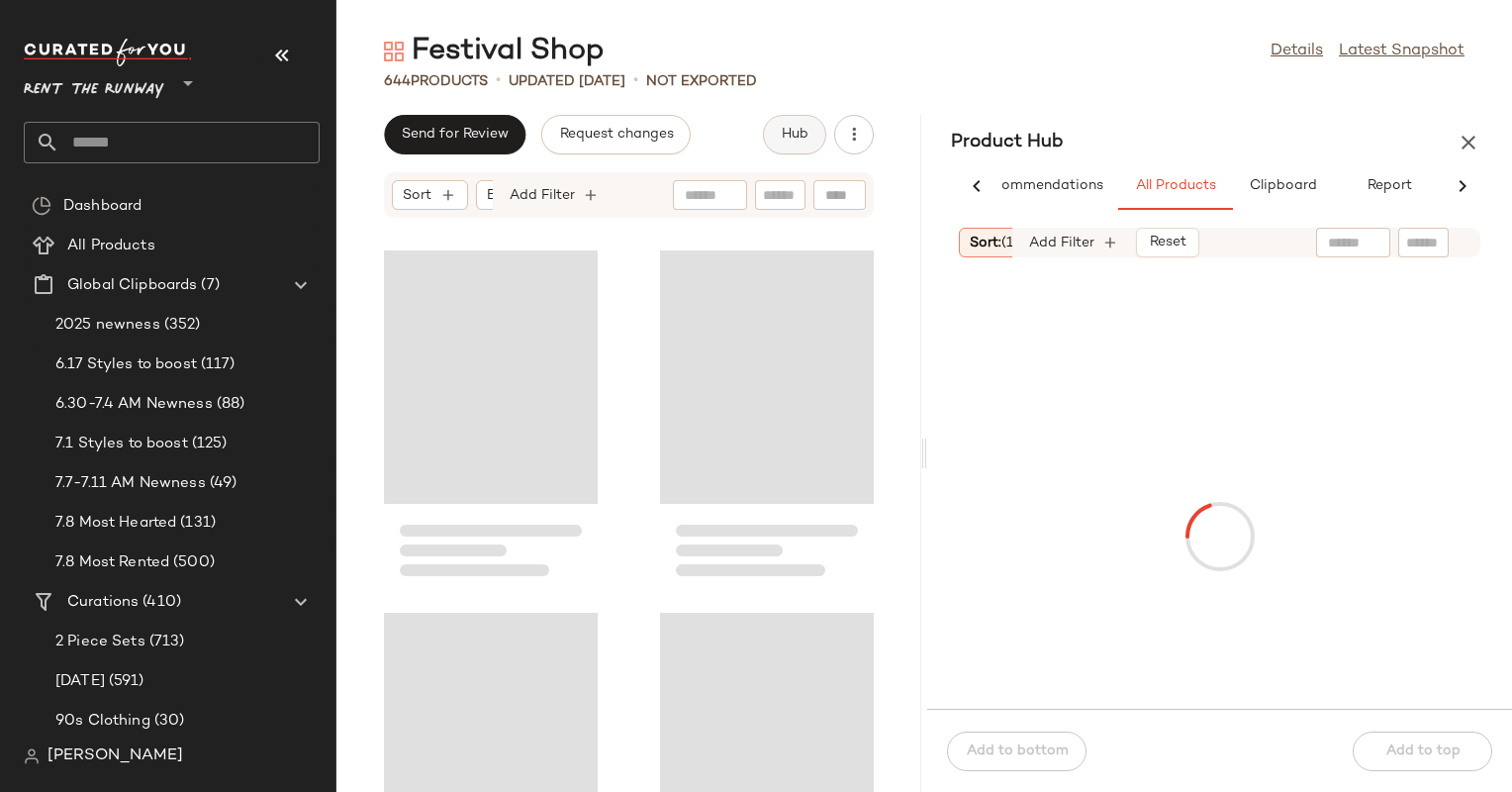 scroll, scrollTop: 0, scrollLeft: 58, axis: horizontal 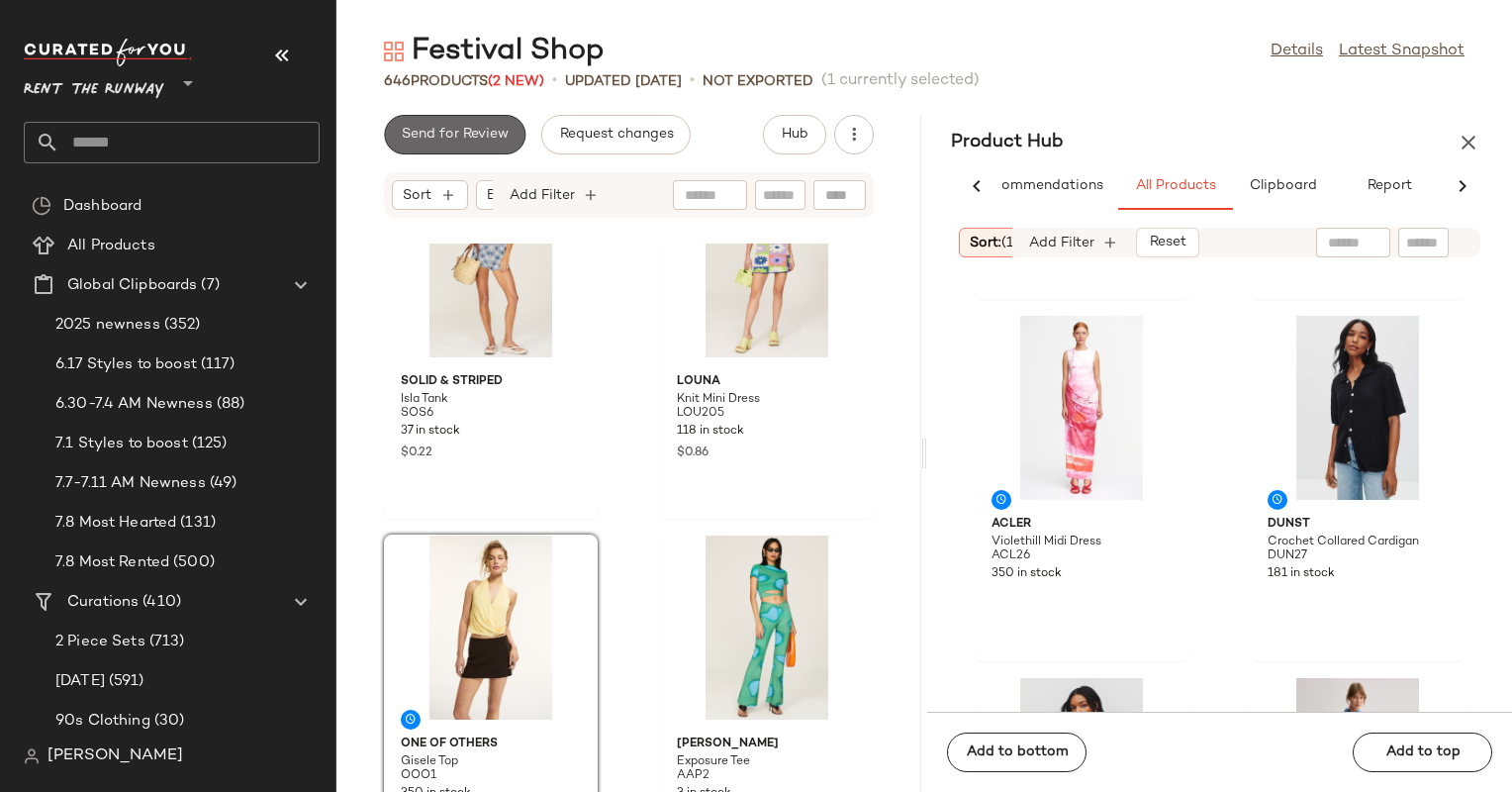 click on "Send for Review" 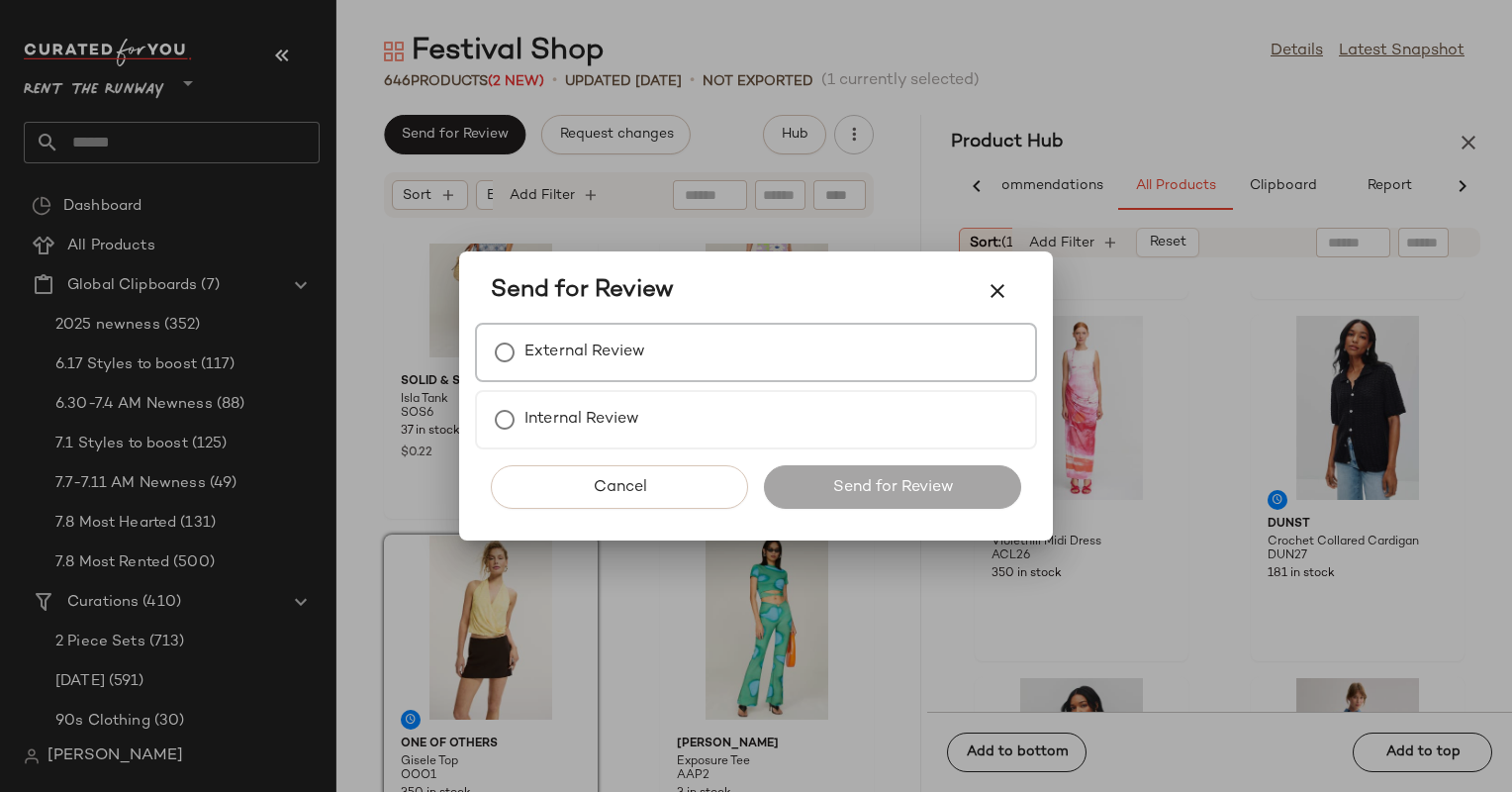 click on "External Review" at bounding box center [756, 352] 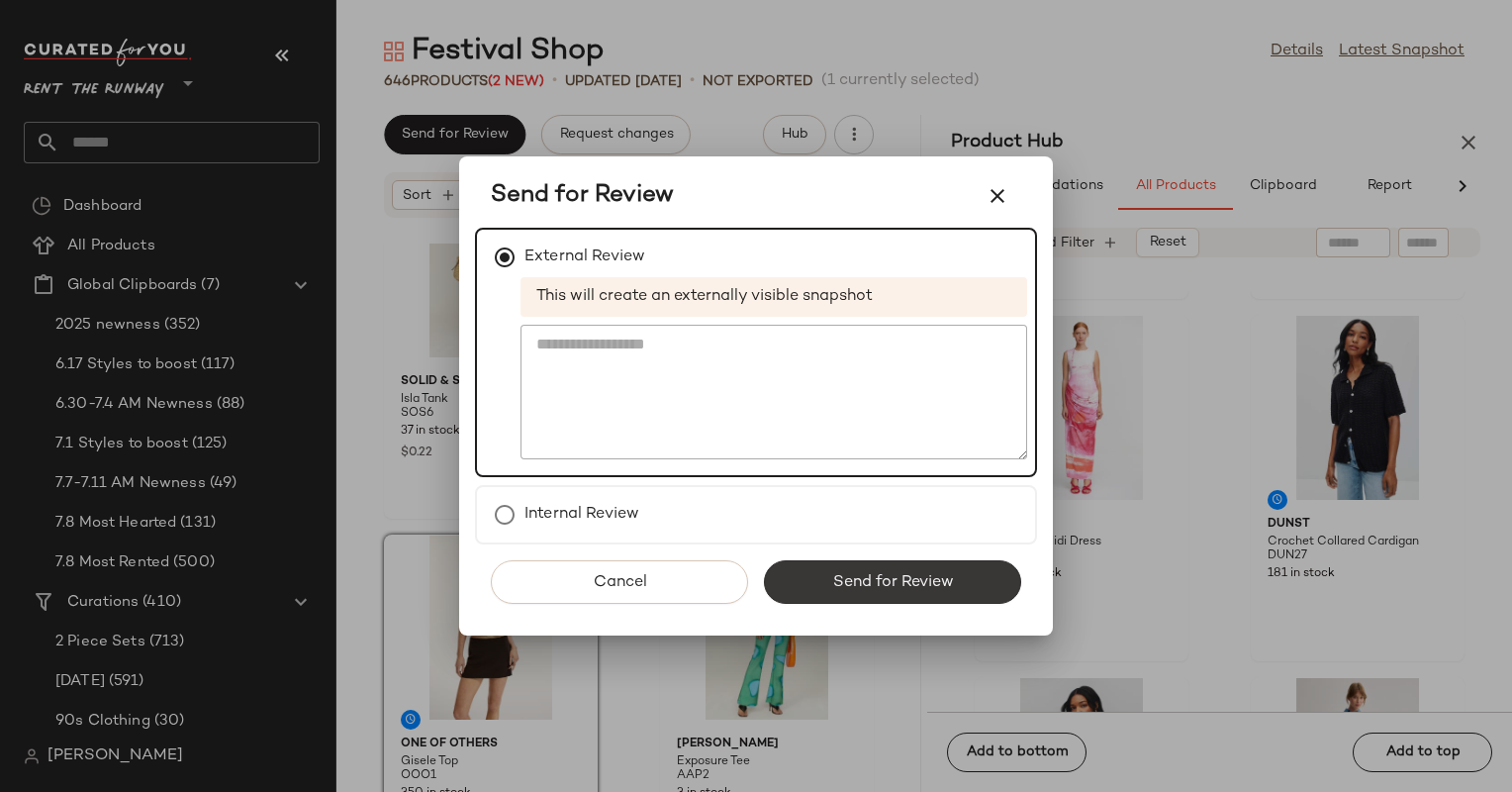 click on "Send for Review" 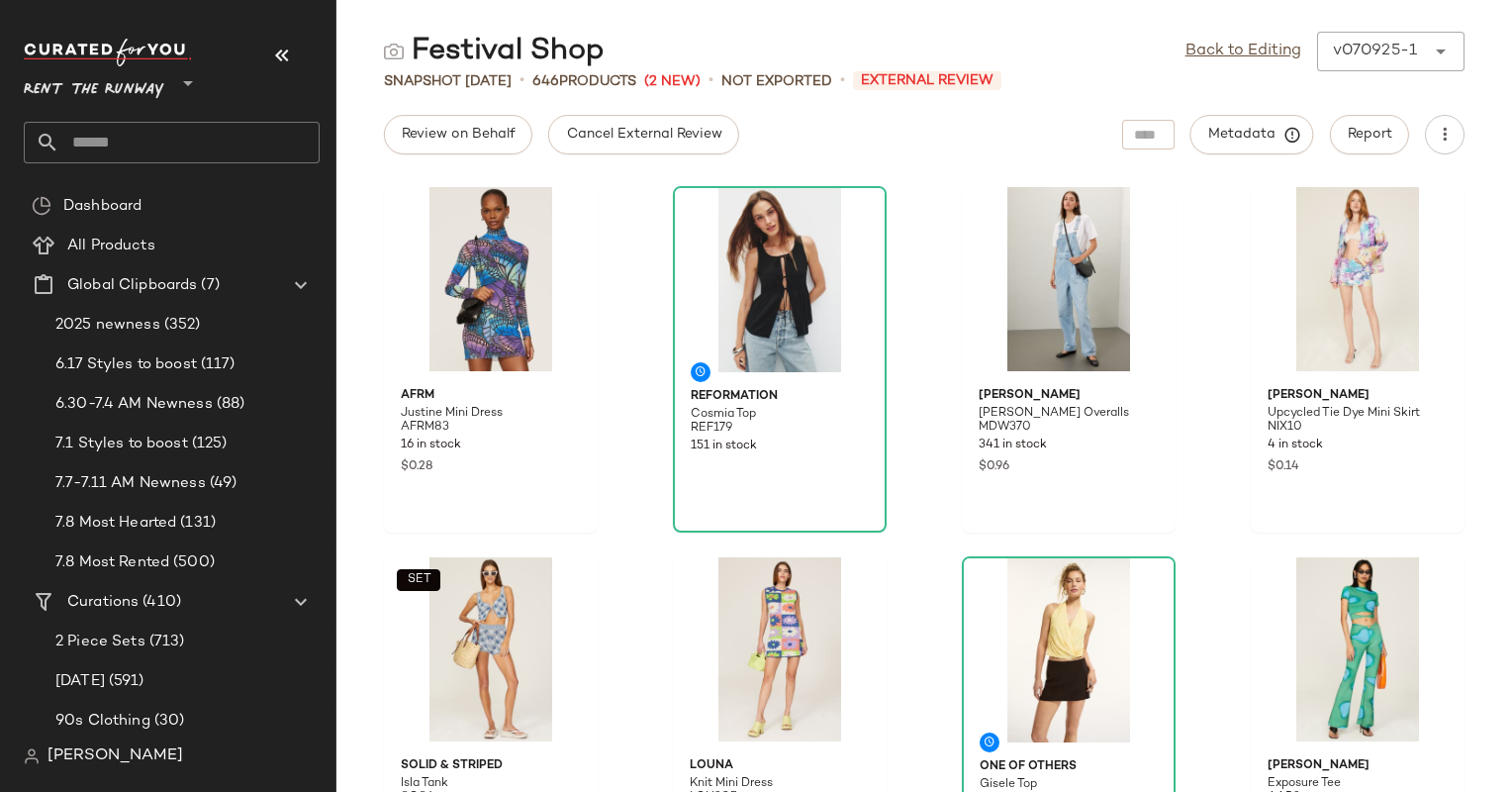 click on "Festival Shop  Back to Editing  v070925-1 ******  Snapshot [DATE]  •  646  Products   (2 New)   •   Not Exported   •  External Review  Review on Behalf   Cancel External Review   Metadata   Report  AFRM Justine Mini Dress AFRM83 16 in stock $0.28 Reformation Cosmia Top REF179 151 in stock [PERSON_NAME] [PERSON_NAME] Overalls MDW370 341 in stock $0.96 [PERSON_NAME] Upcycled Tie Dye Mini Skirt NIX10 4 in stock $0.14  SET  Solid & Striped Isla Tank SOS6 37 in stock $0.22 Louna Knit Mini Dress LOU205 118 in stock $0.86 One of Others Gisele Top OOO1 350 in stock [PERSON_NAME] Apparel Exposure Tee AAP2 3 in stock $0.03 Solid & Striped The Tilly Dress SOS15 13 in stock $0.17  SET  MISA [GEOGRAPHIC_DATA] Malia Ruffle Skirt MISA75 9 in stock $0.07 De La Vali Pareo Top DLV7 19 in stock $0.18 Just BEE Queen [PERSON_NAME] Top JBQ16 14 in stock $0.08 BLANKNYC Timeless Vest BLNK110 23 in stock $0.06 AFRM [PERSON_NAME] Skirt AFRM97 7 in stock $0.04 [PERSON_NAME] Upcycled Bleached Denim Mini NIX2 4 in stock $0.14 Staud Seashore Dress STD60 10 in stock" at bounding box center (924, 412) 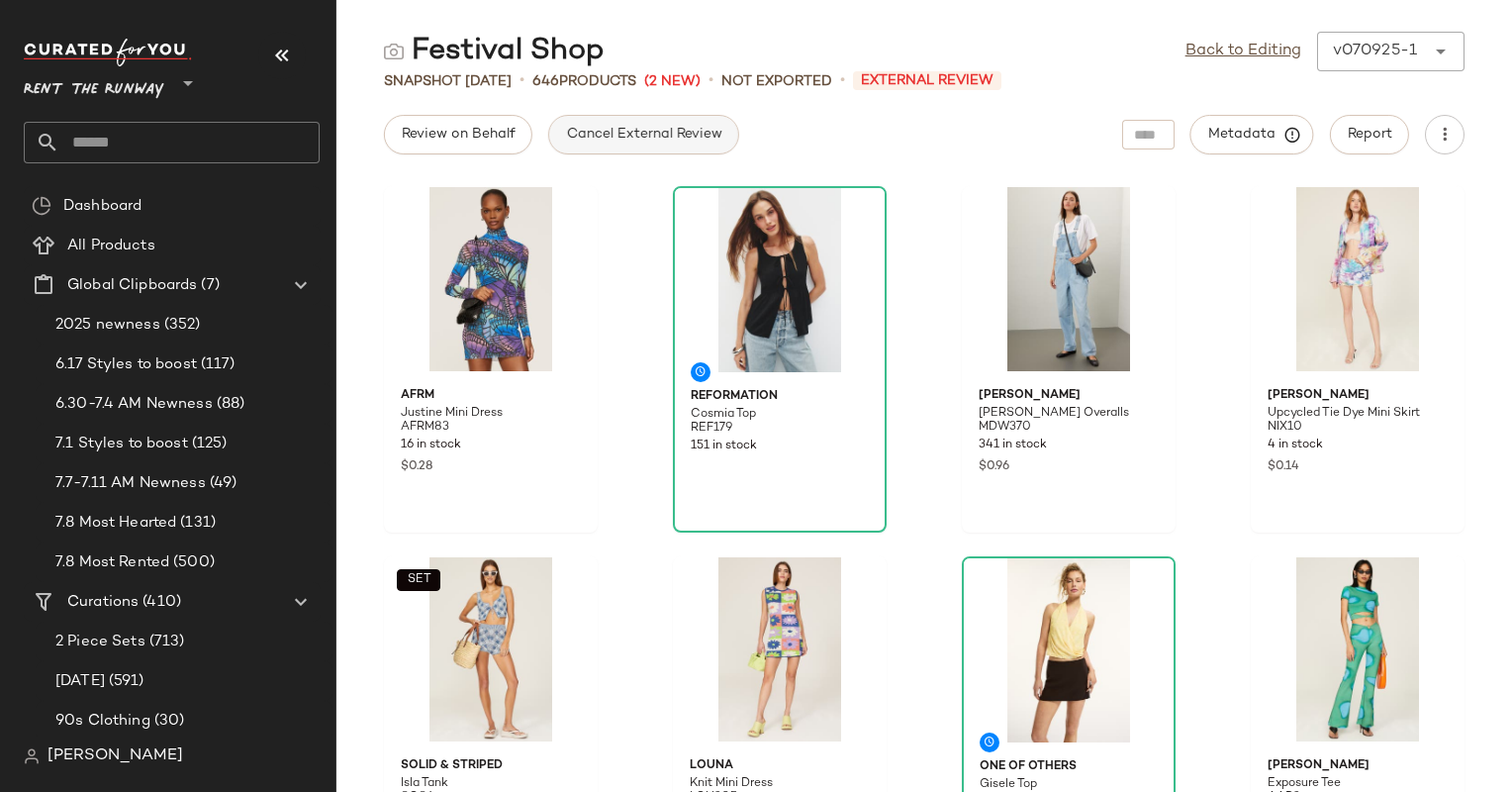 click on "Cancel External Review" 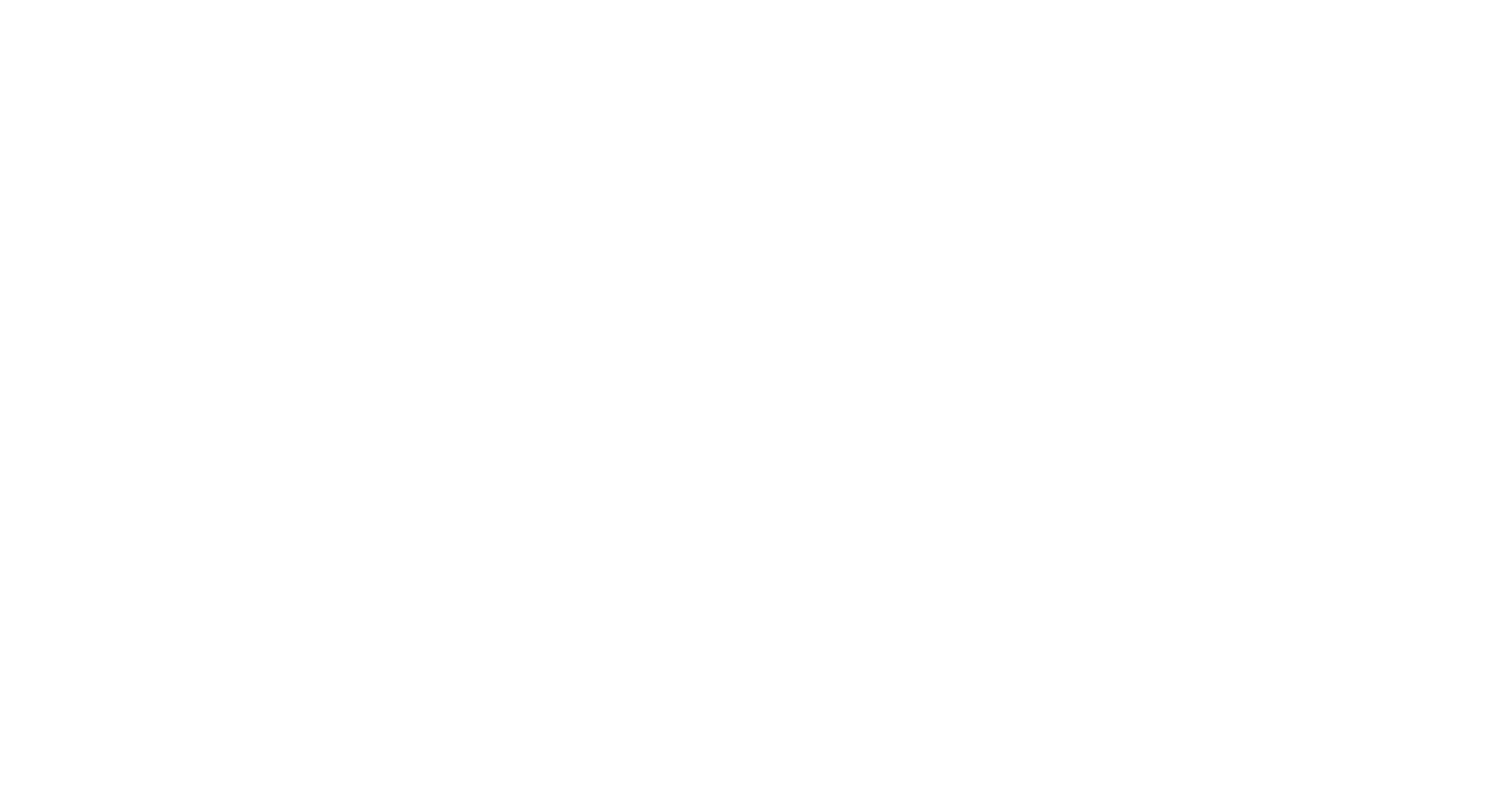 scroll, scrollTop: 0, scrollLeft: 0, axis: both 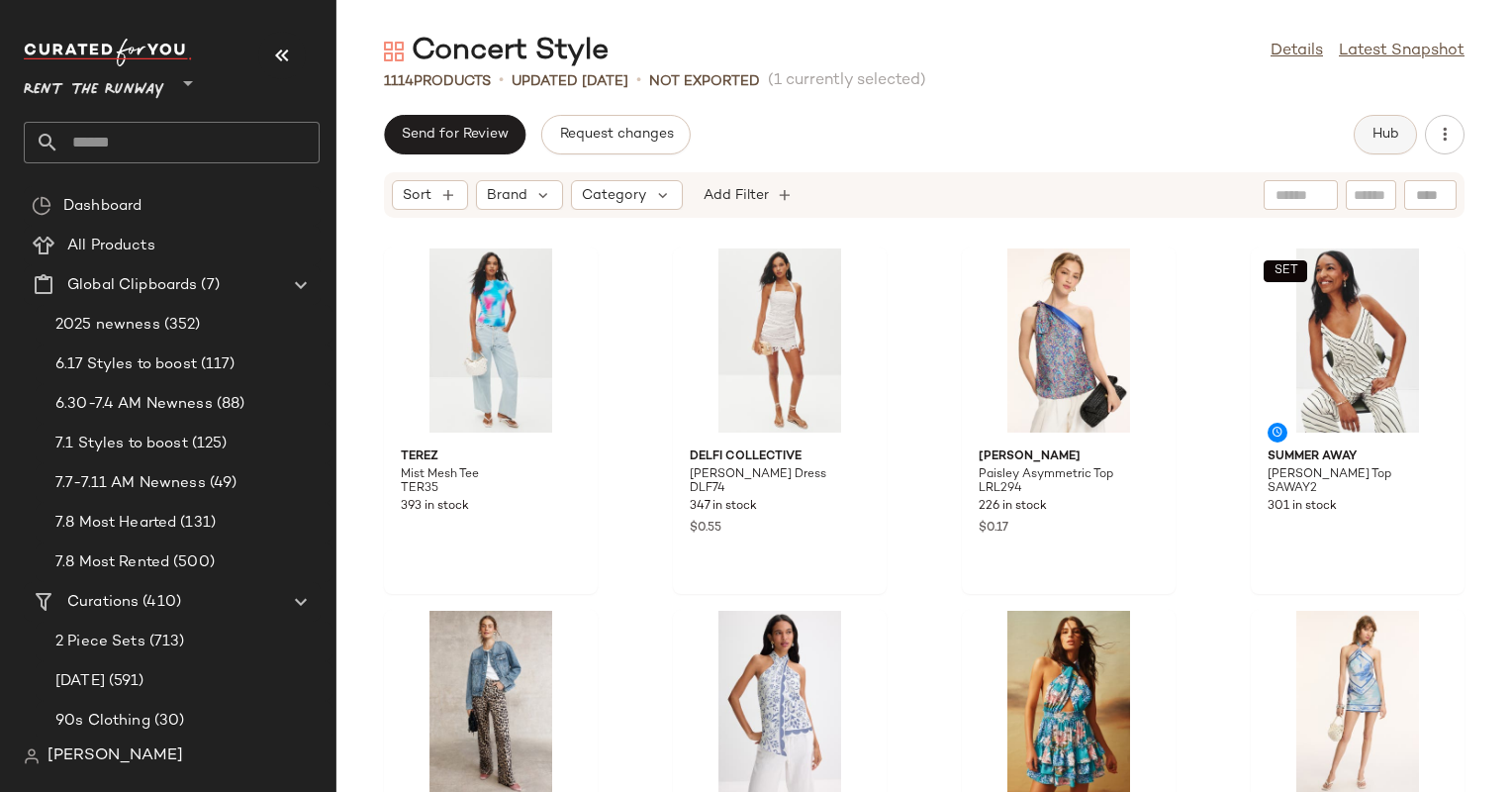 click on "Hub" at bounding box center [1385, 135] 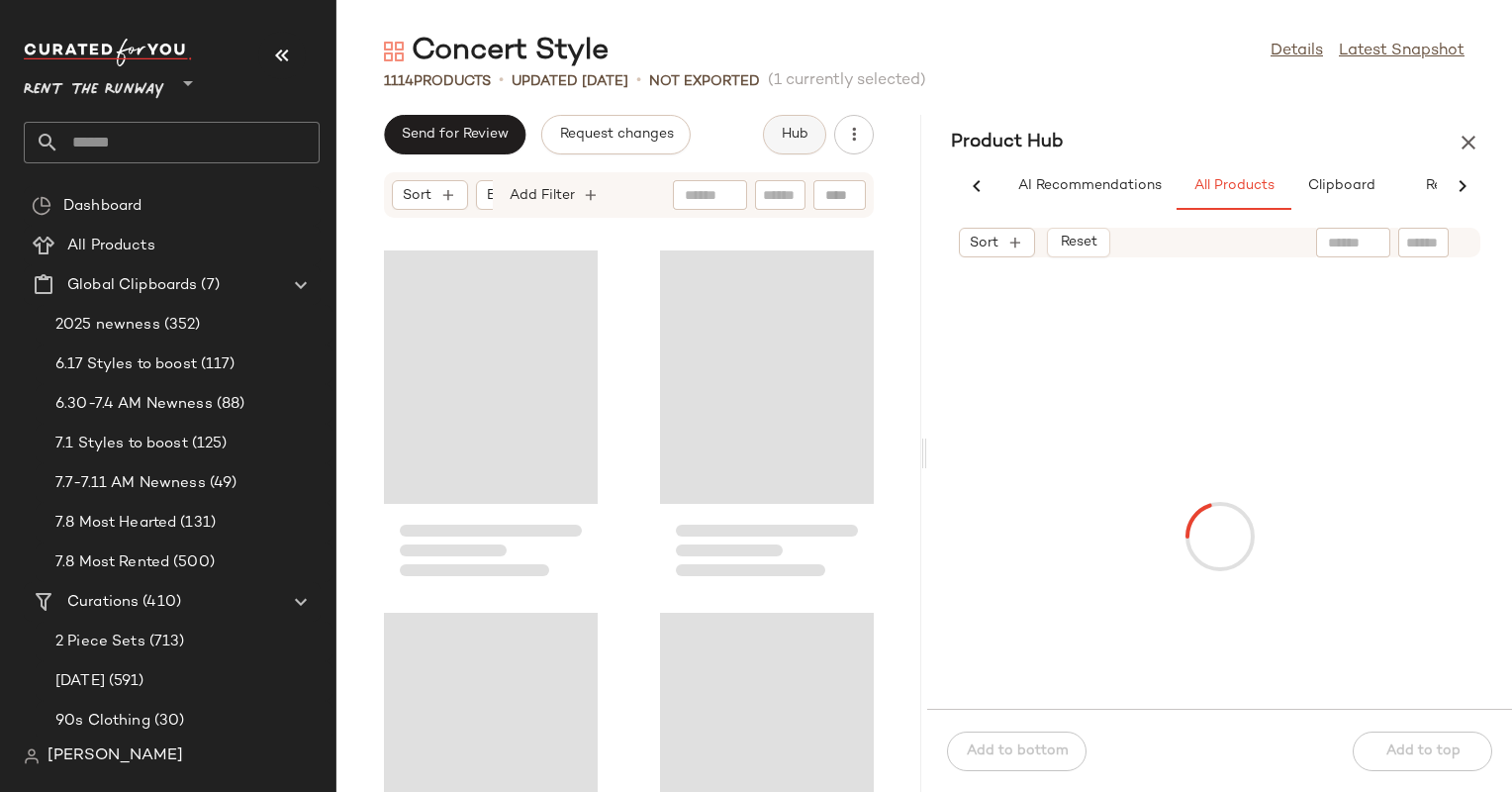 scroll, scrollTop: 0, scrollLeft: 57, axis: horizontal 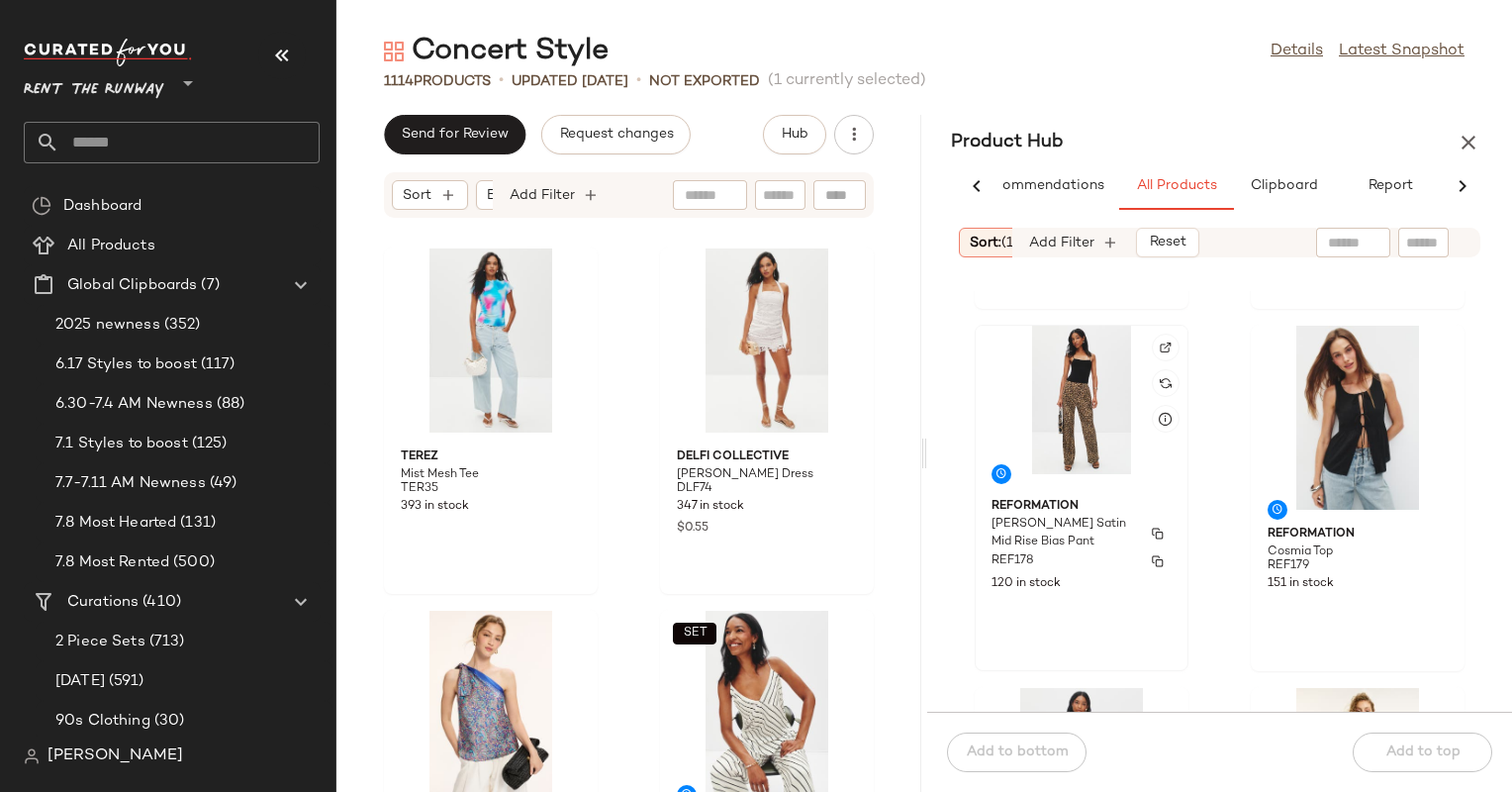 click on "Reformation Gale Satin Mid Rise Bias Pant REF178 120 in stock" 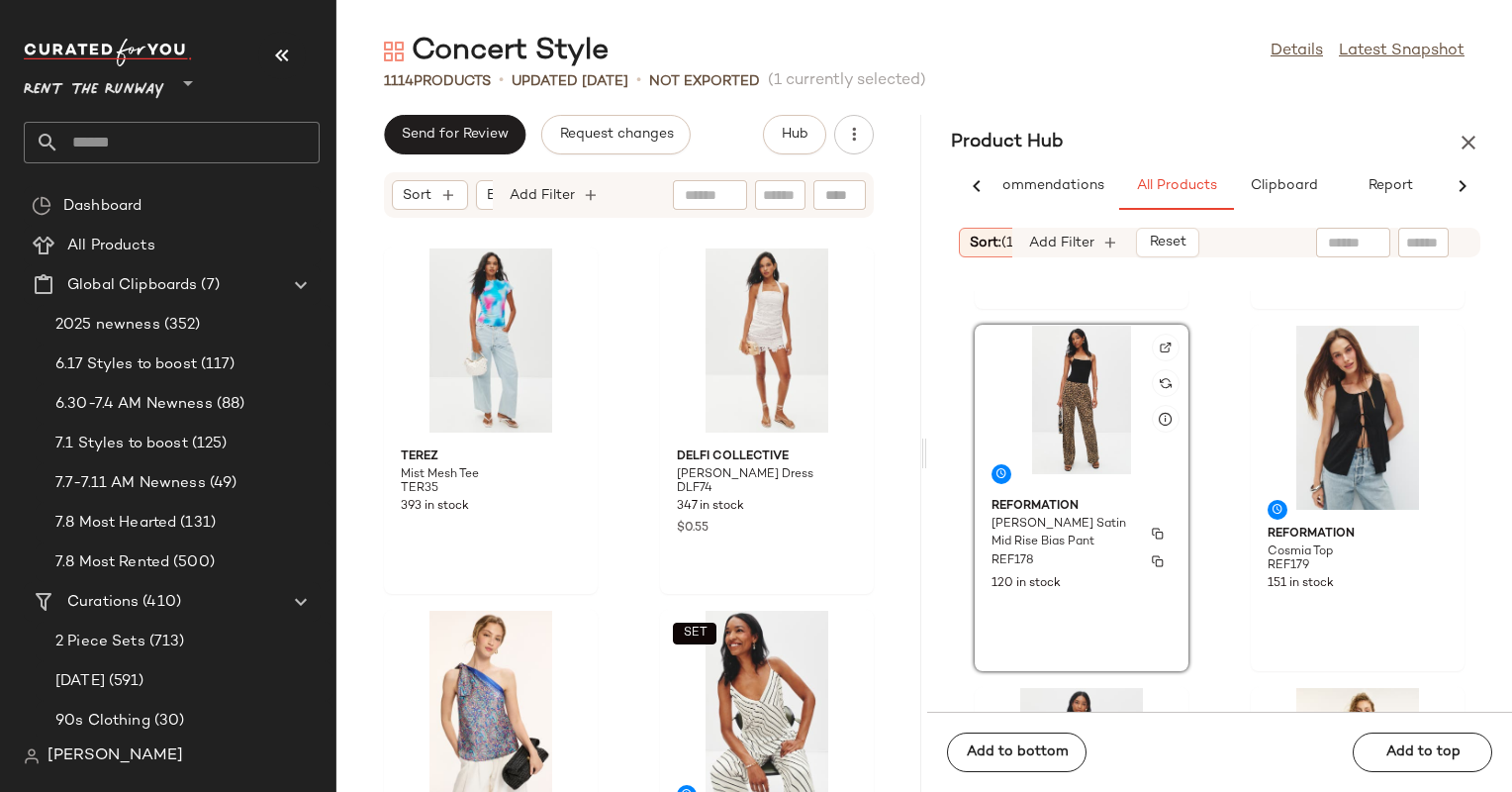 scroll, scrollTop: 1172, scrollLeft: 0, axis: vertical 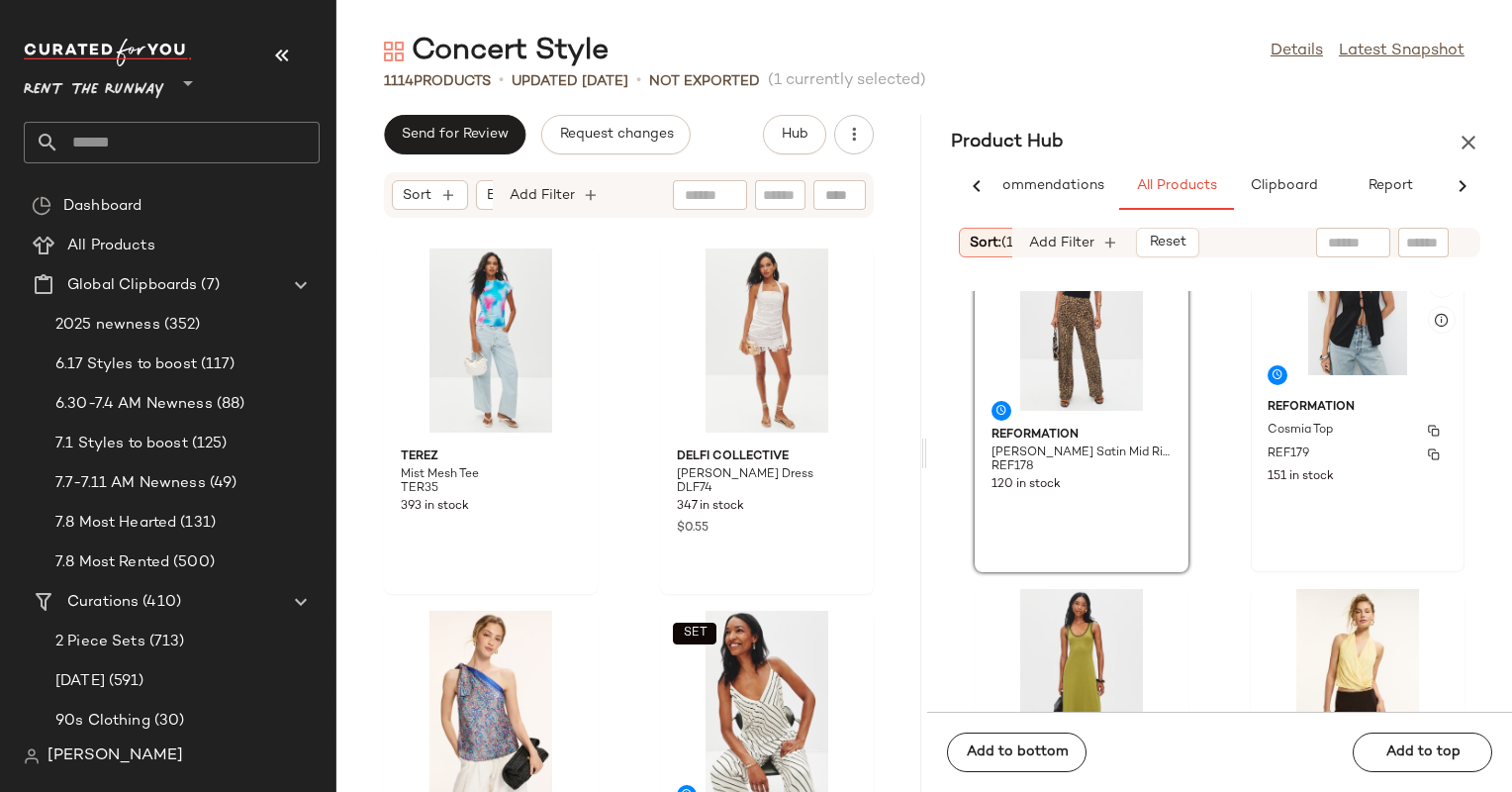 click on "REF179" at bounding box center (1358, 454) 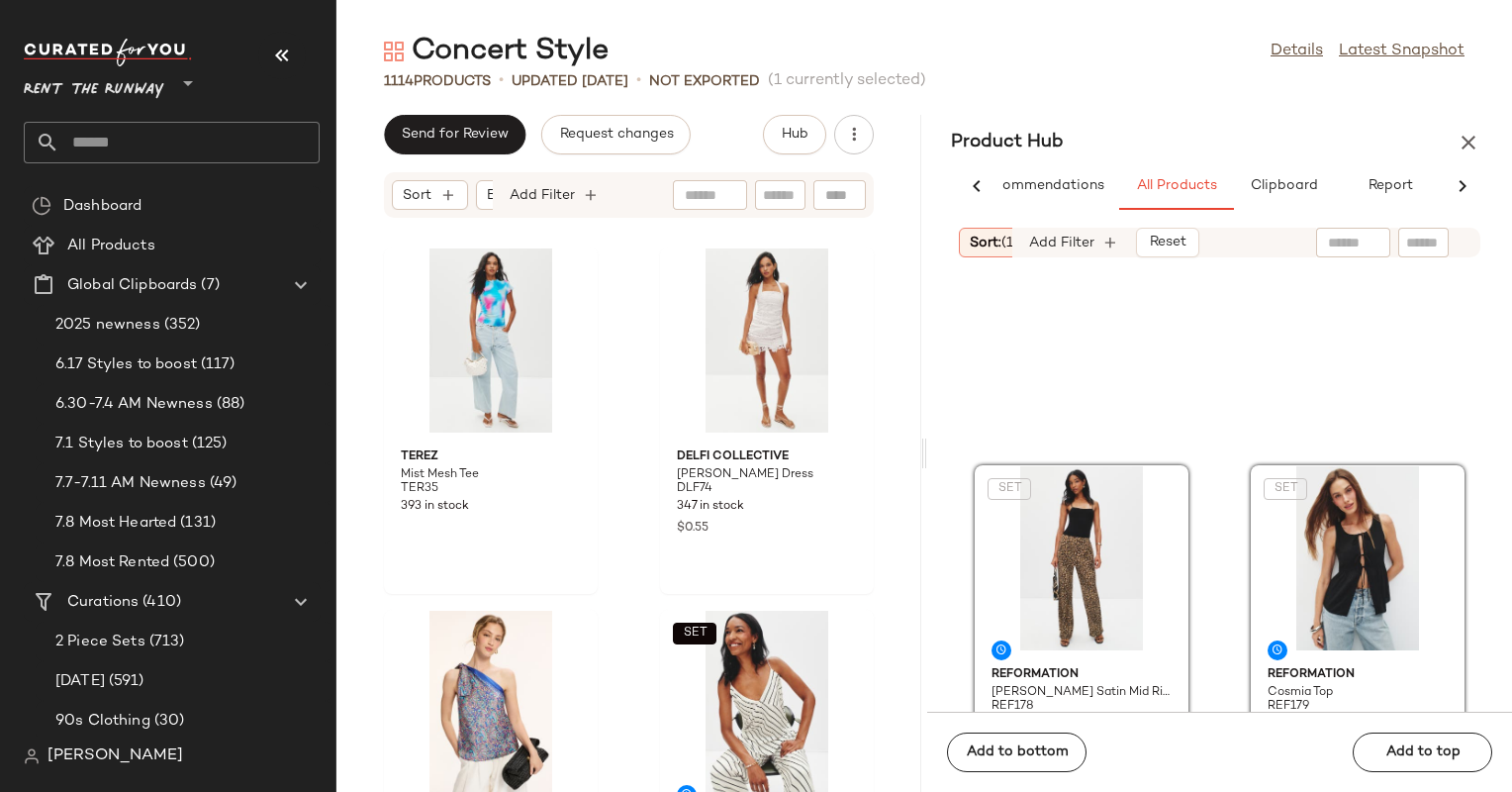 scroll, scrollTop: 934, scrollLeft: 0, axis: vertical 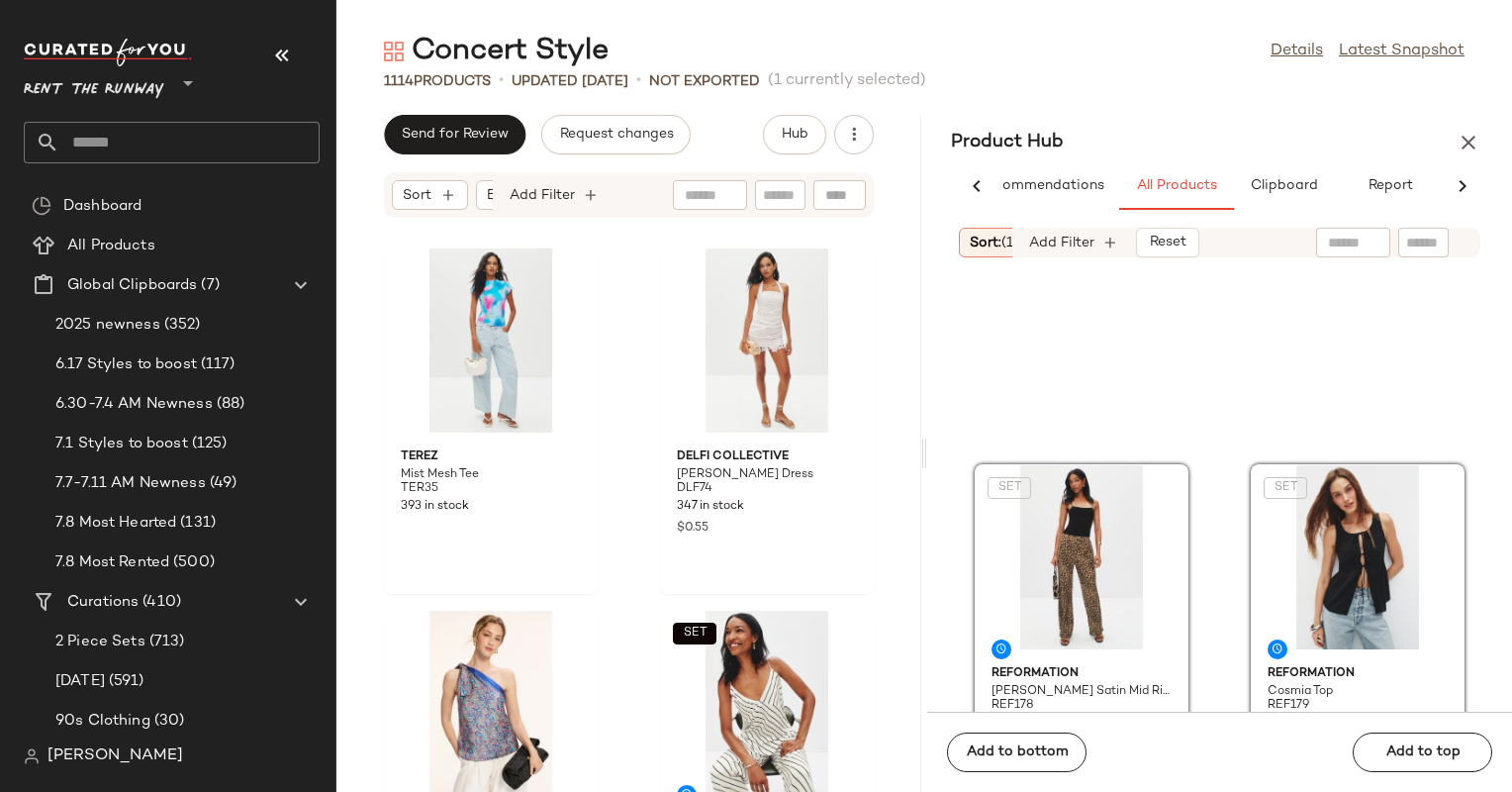 click on "SET  Reformation Gale Satin Mid Rise Bias Pant REF178 120 in stock  SET  Reformation Cosmia Top REF179 151 in stock Rosetta Getty Contrast Rib Tank Dress RG56 66 in stock One of Others Gisele Top OOO1 350 in stock One of Others Pallas Top OOO3 400 in stock Lauren Ralph Lauren Straight Classic Jersey Reidly Day Dress LRL300 339 in stock Hofmann Copenhagen Ember Print Dress HOFC66 545 in stock ba&sh Cedar Sweatshirt BSH198 451 in stock" 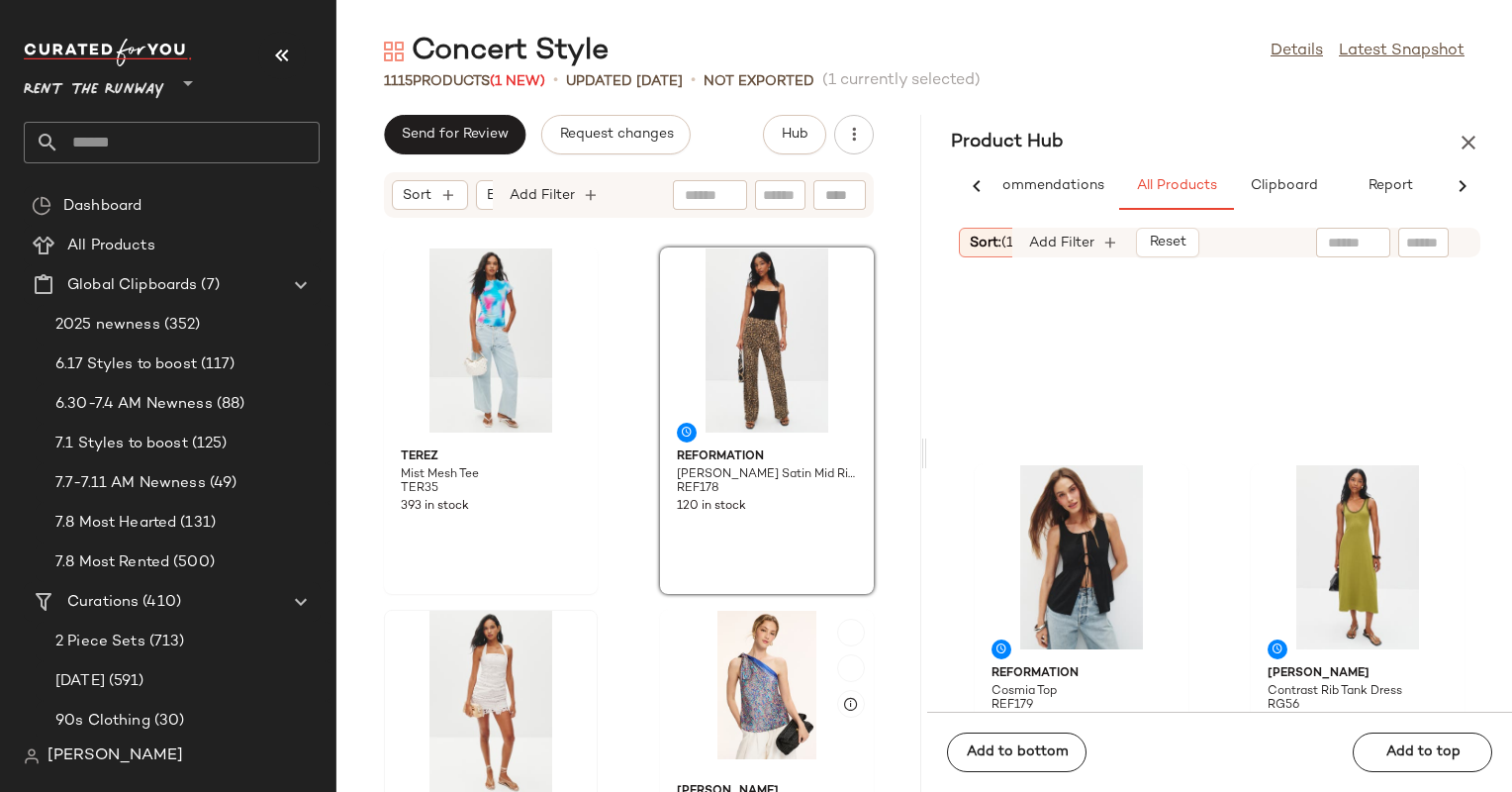 scroll, scrollTop: 297, scrollLeft: 0, axis: vertical 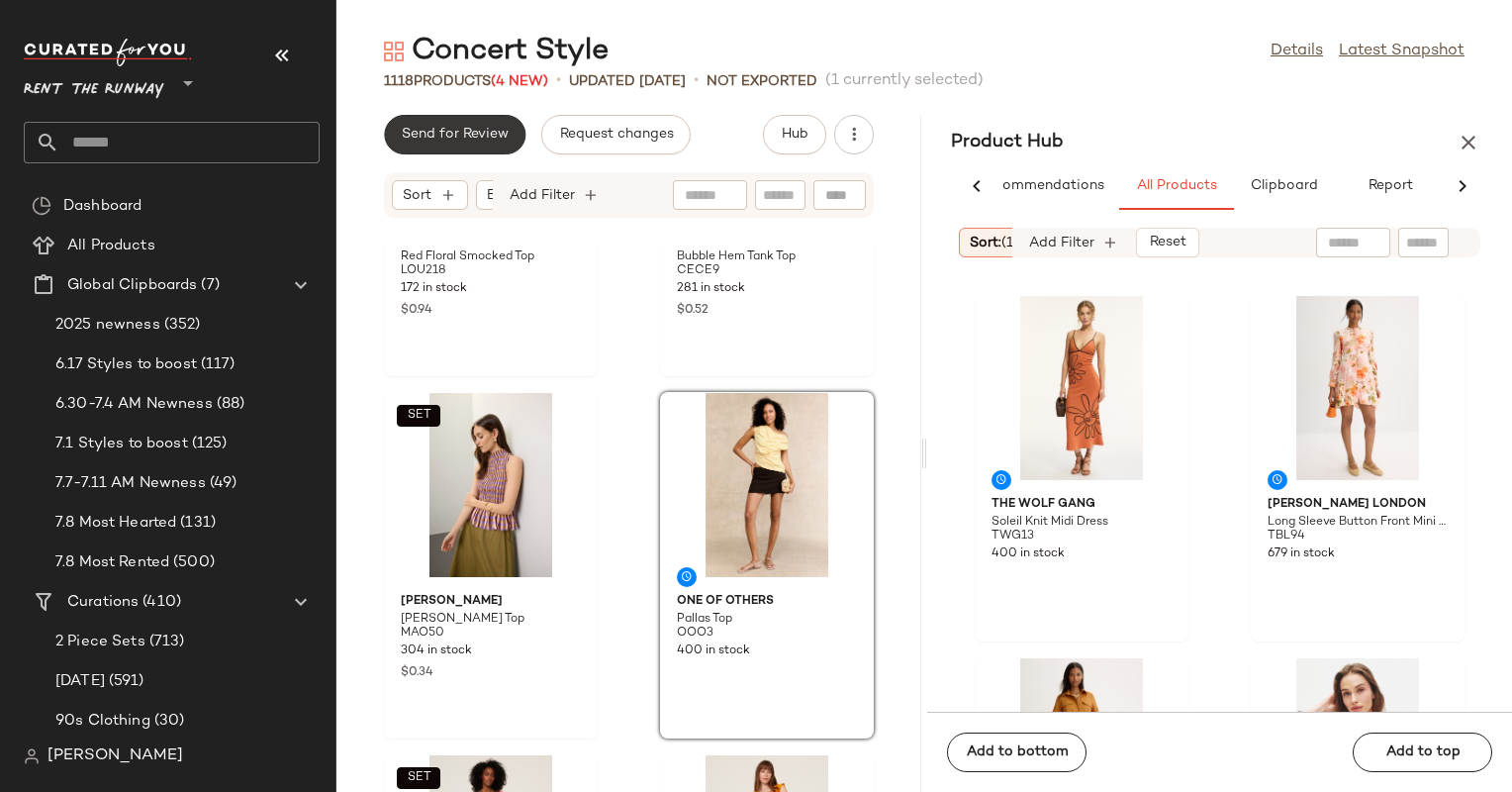 click on "Send for Review" 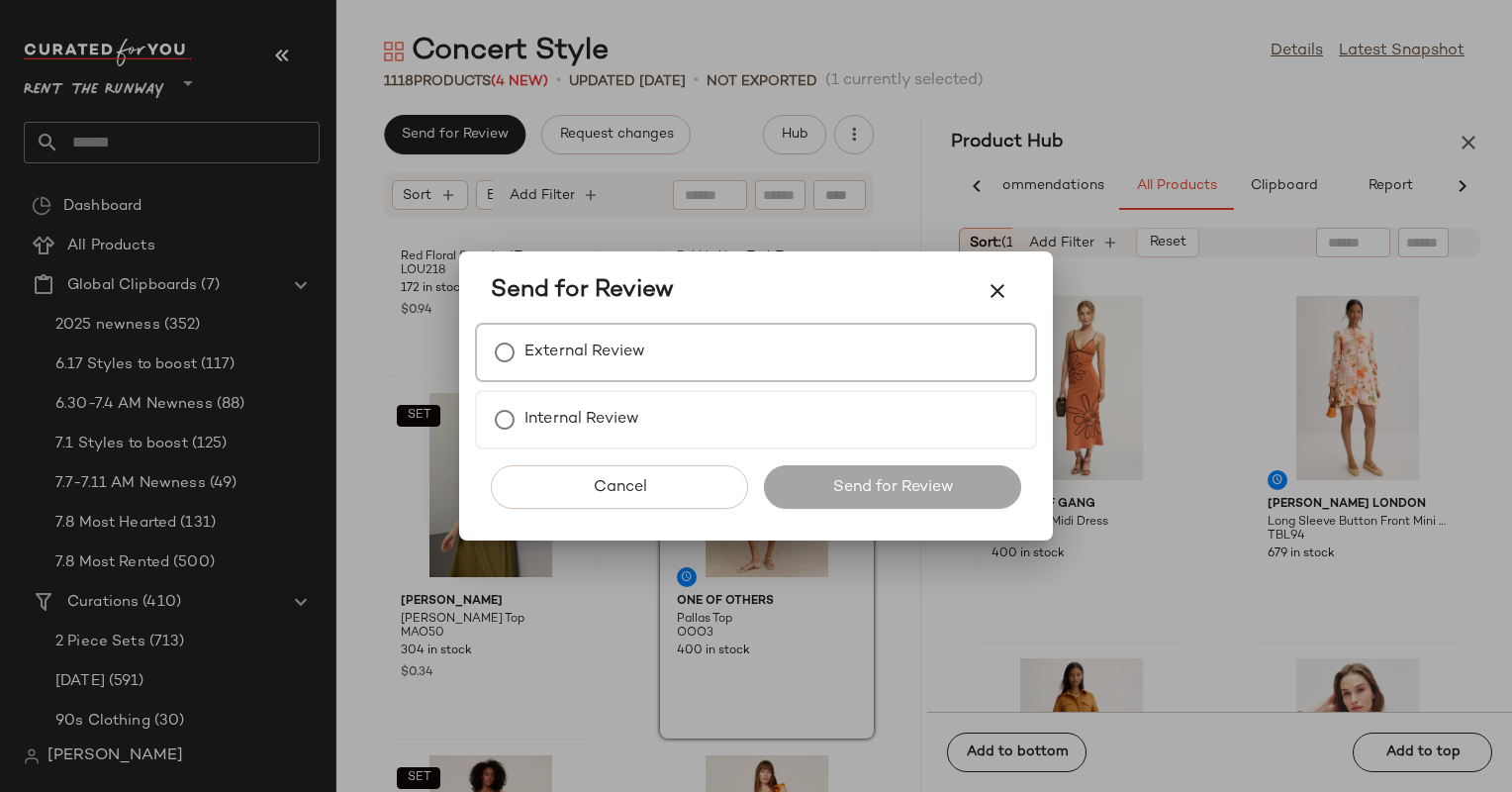 click on "External Review" at bounding box center [756, 352] 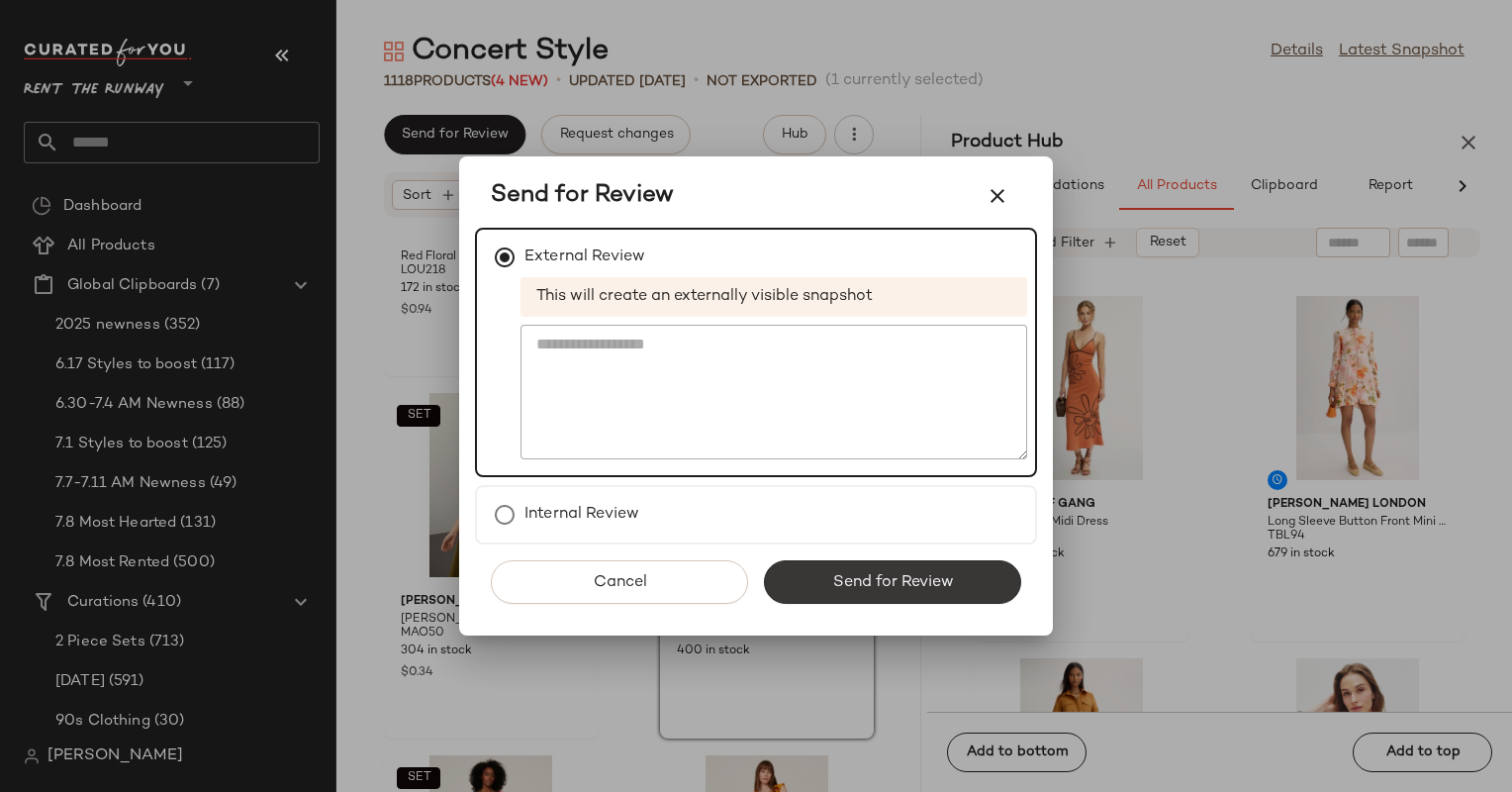 click on "Send for Review" 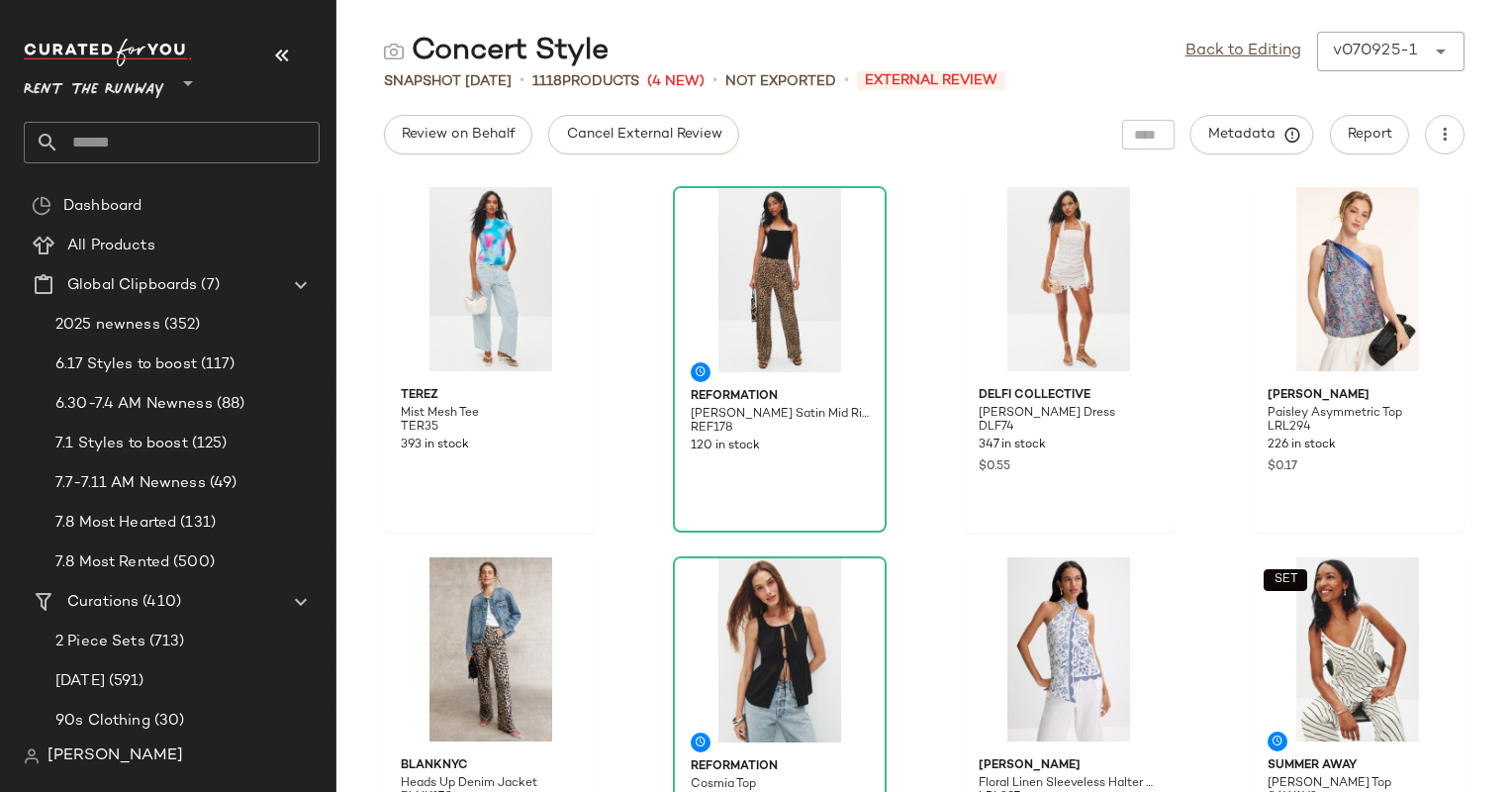 click on "Concert Style  Back to Editing  v070925-1 ******  Snapshot Jul 9th  •  1118  Products   (4 New)   •   Not Exported   •  External Review  Review on Behalf   Cancel External Review   Metadata   Report  Terez Mist Mesh Tee TER35 393 in stock Reformation Gale Satin Mid Rise Bias Pant REF178 120 in stock DELFI Collective Alva Dress DLF74 347 in stock $0.55 Lauren Ralph Lauren Paisley Asymmetric Top LRL294 226 in stock $0.17 BLANKNYC Heads Up Denim Jacket BLNK170 363 in stock $0.50 Reformation Cosmia Top REF179 151 in stock Lauren Ralph Lauren Floral Linen Sleeveless Halter Blouse LRL297 185 in stock $0.08  SET  Summer Away Blair Top SAWAY2 301 in stock Agua Bendita x RTR Maona Mini Dress AGUA2 389 in stock $0.71 retrof?te Adelaide Dress RTF41 286 in stock $0.05 AKNVAS Penelope Cotton Poplin Top AKNA28 346 in stock $0.69 PatBO Night Flower Halter Neck Ruffle Mini Dress PBO43 286 in stock $0.19 bond-eye Cindy Ring Maxi Dress BOND1 96 in stock $0.09 Amanda Uprichard Modesto Mini Dress AMU273 289 in stock" at bounding box center [924, 412] 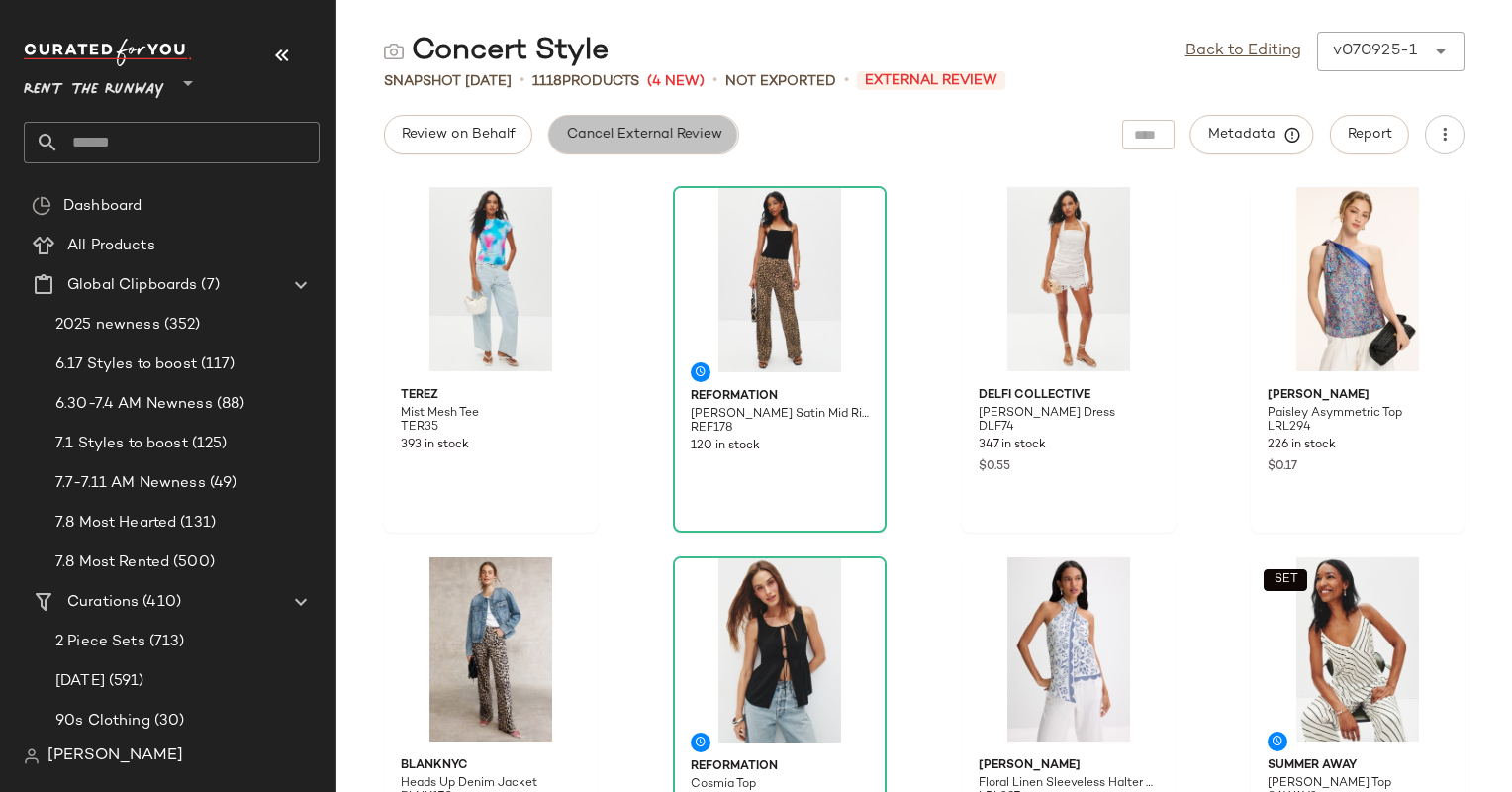 click on "Cancel External Review" at bounding box center (643, 135) 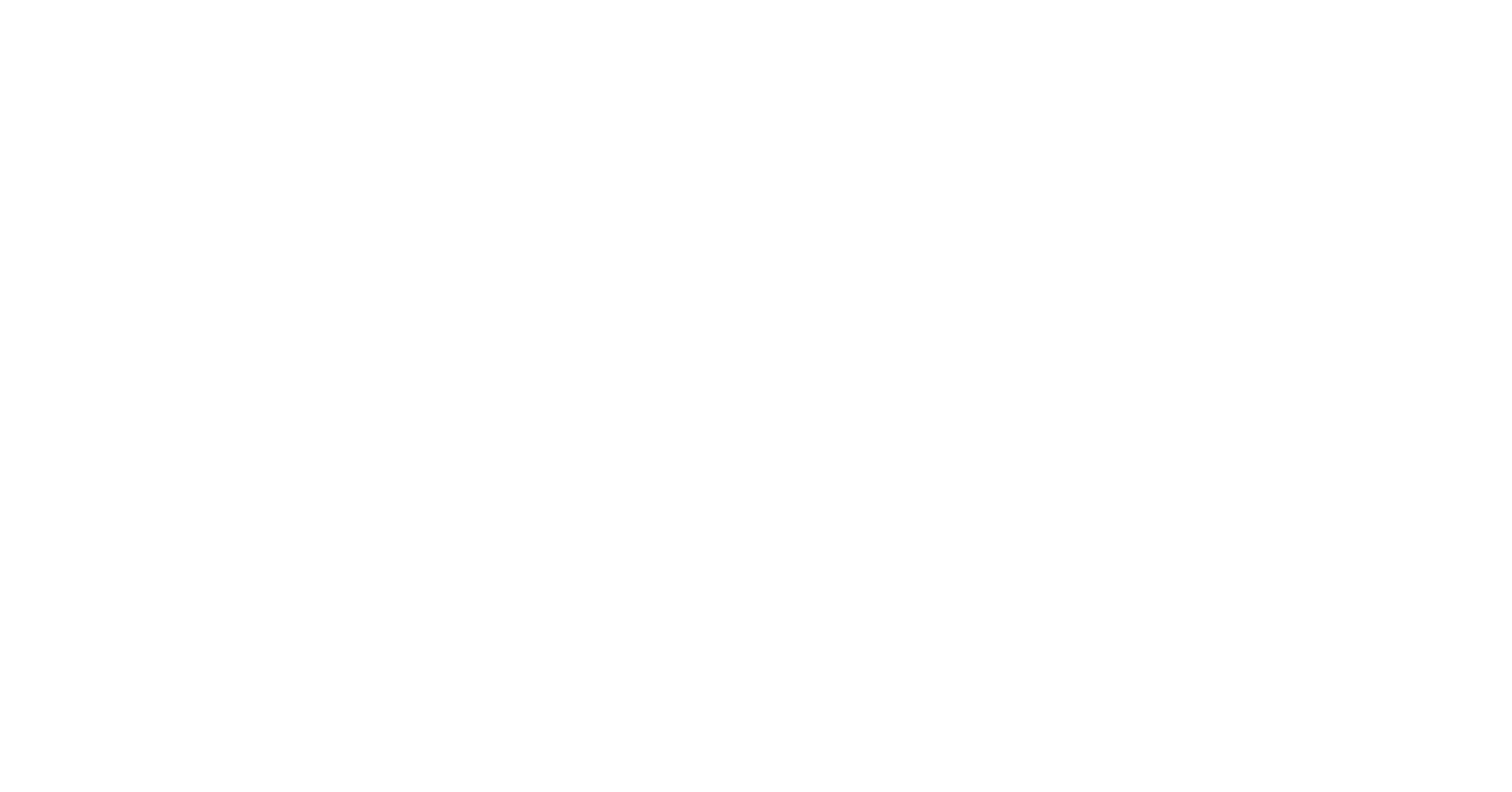 scroll, scrollTop: 0, scrollLeft: 0, axis: both 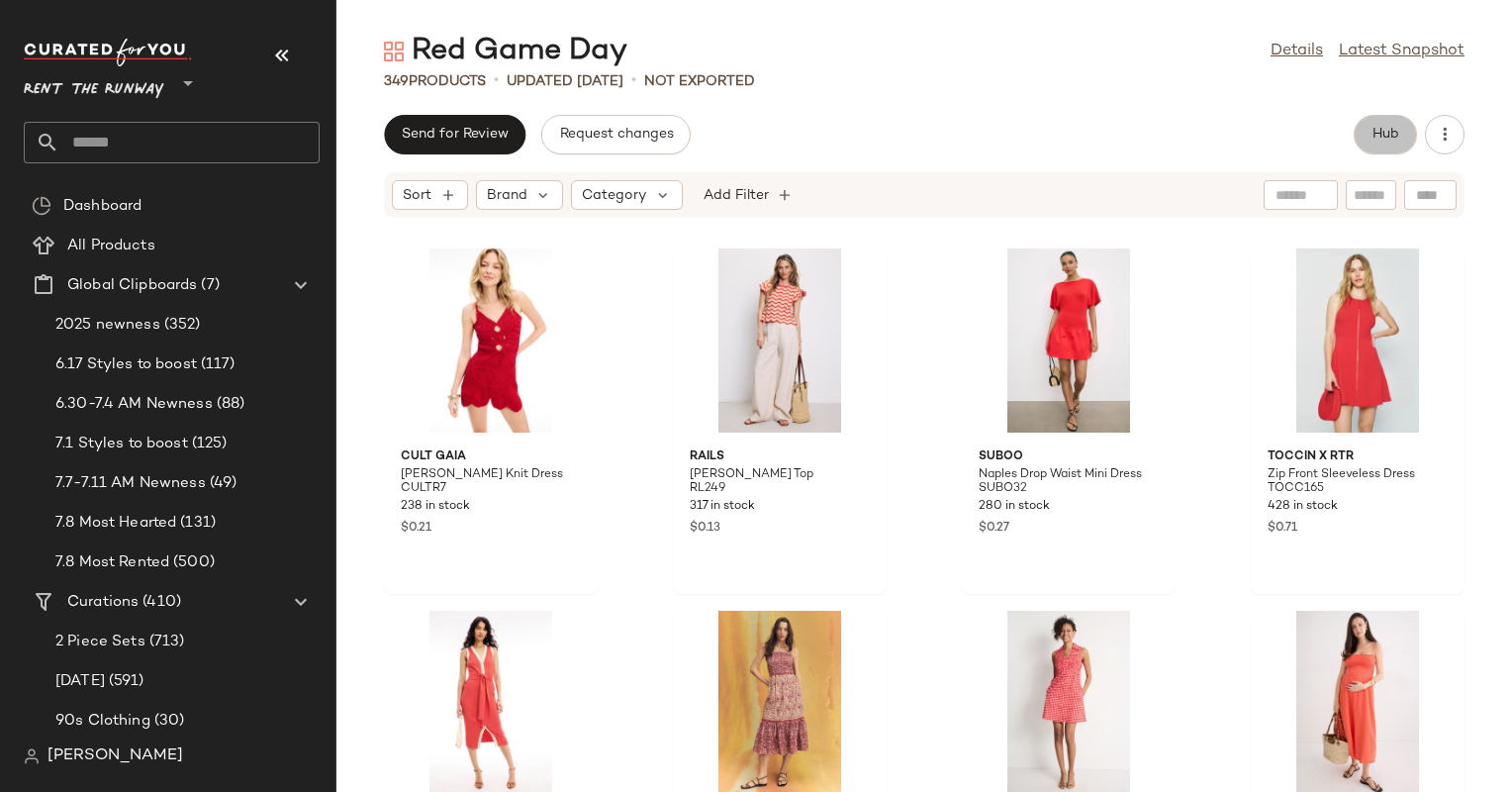 click on "Hub" 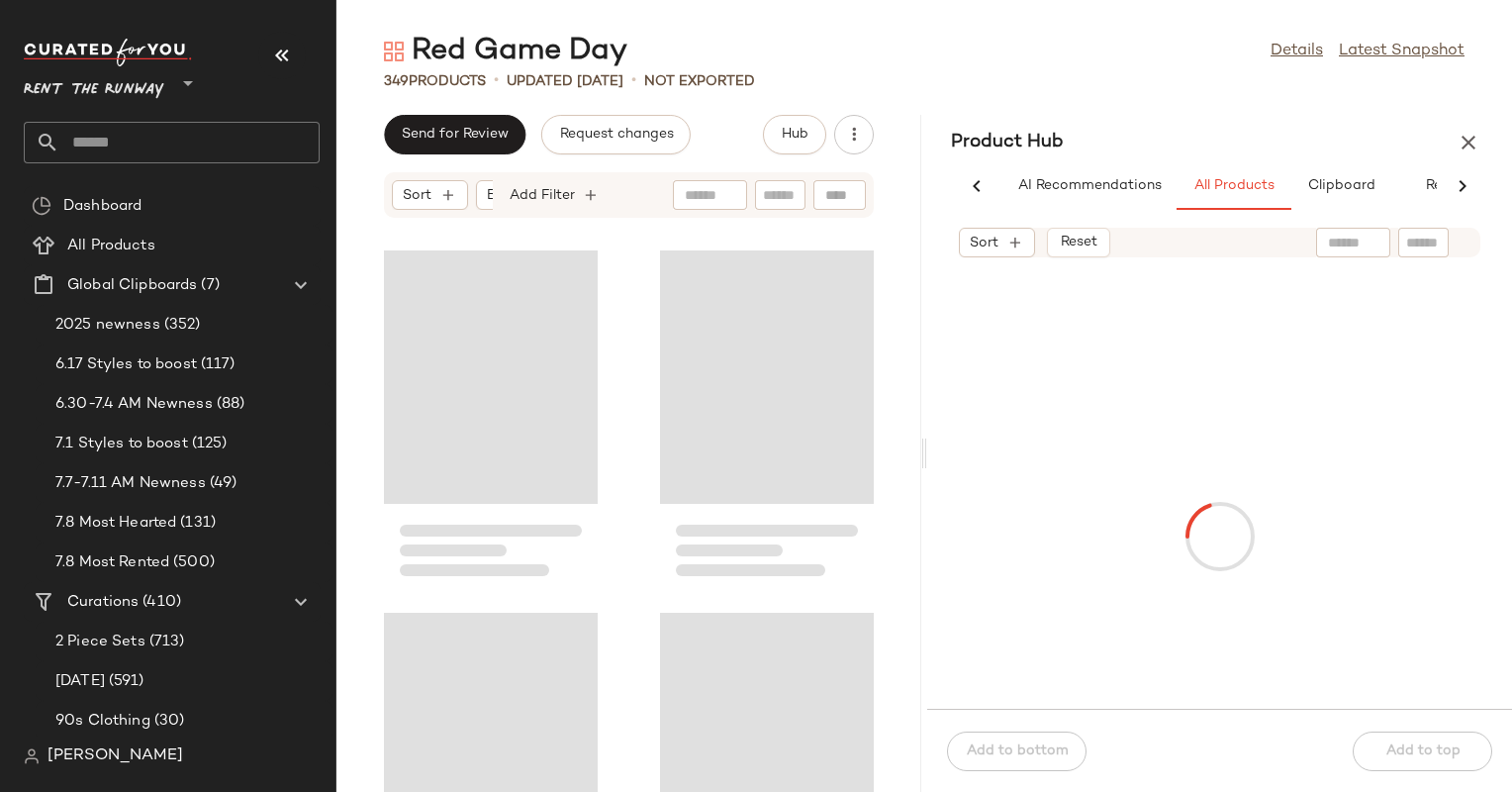 scroll, scrollTop: 0, scrollLeft: 67, axis: horizontal 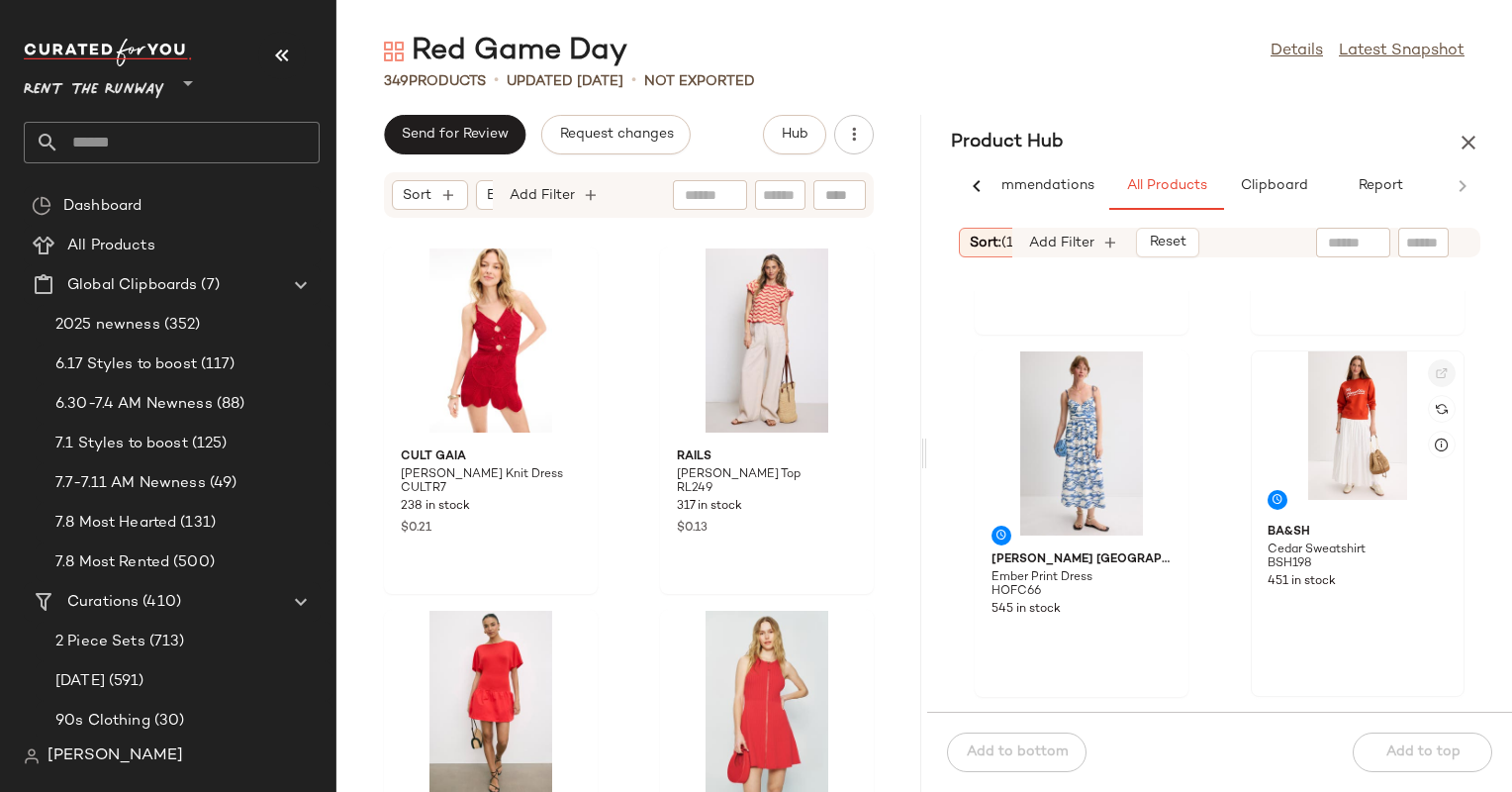 click at bounding box center [1442, 373] 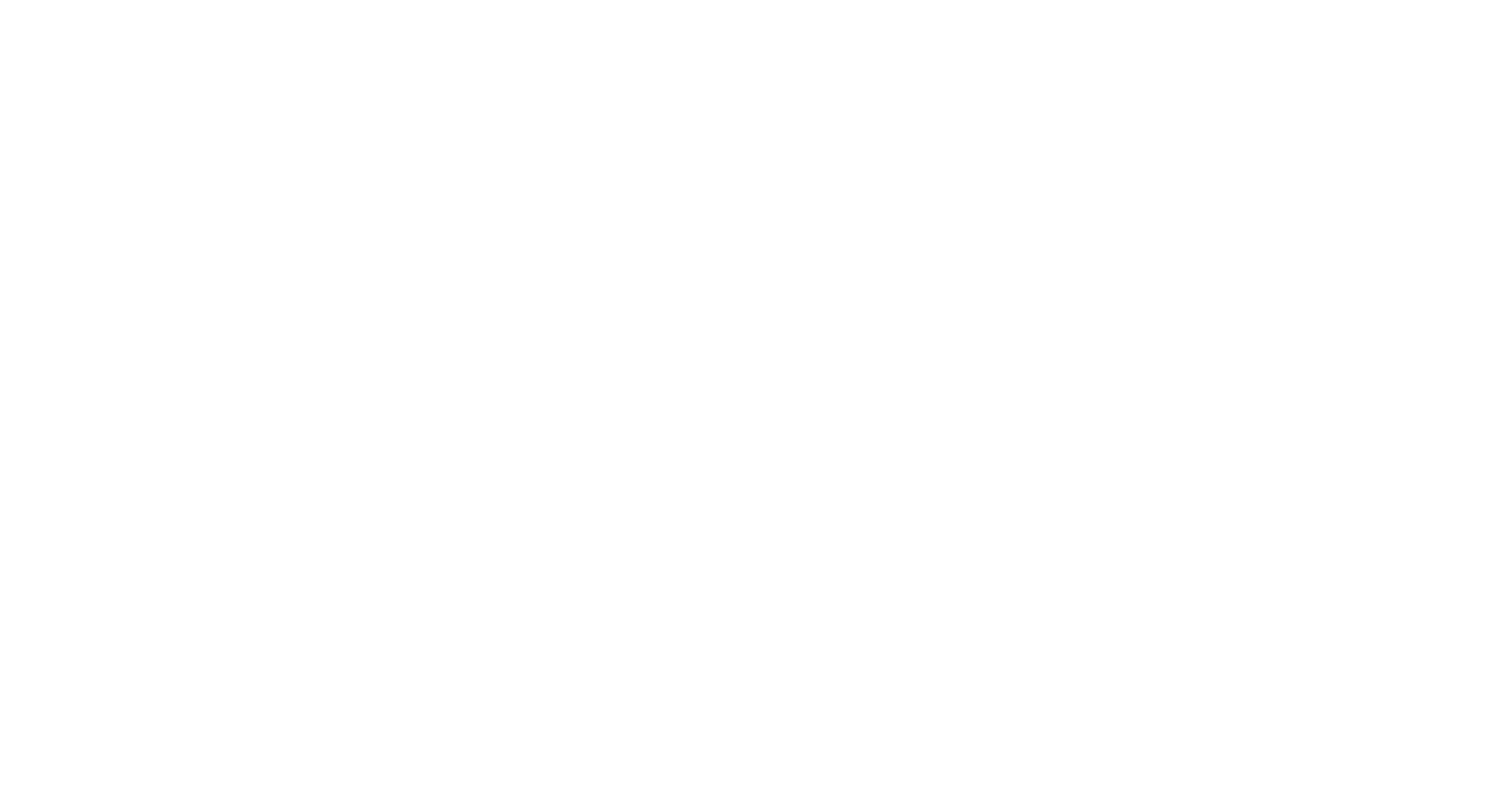scroll, scrollTop: 0, scrollLeft: 0, axis: both 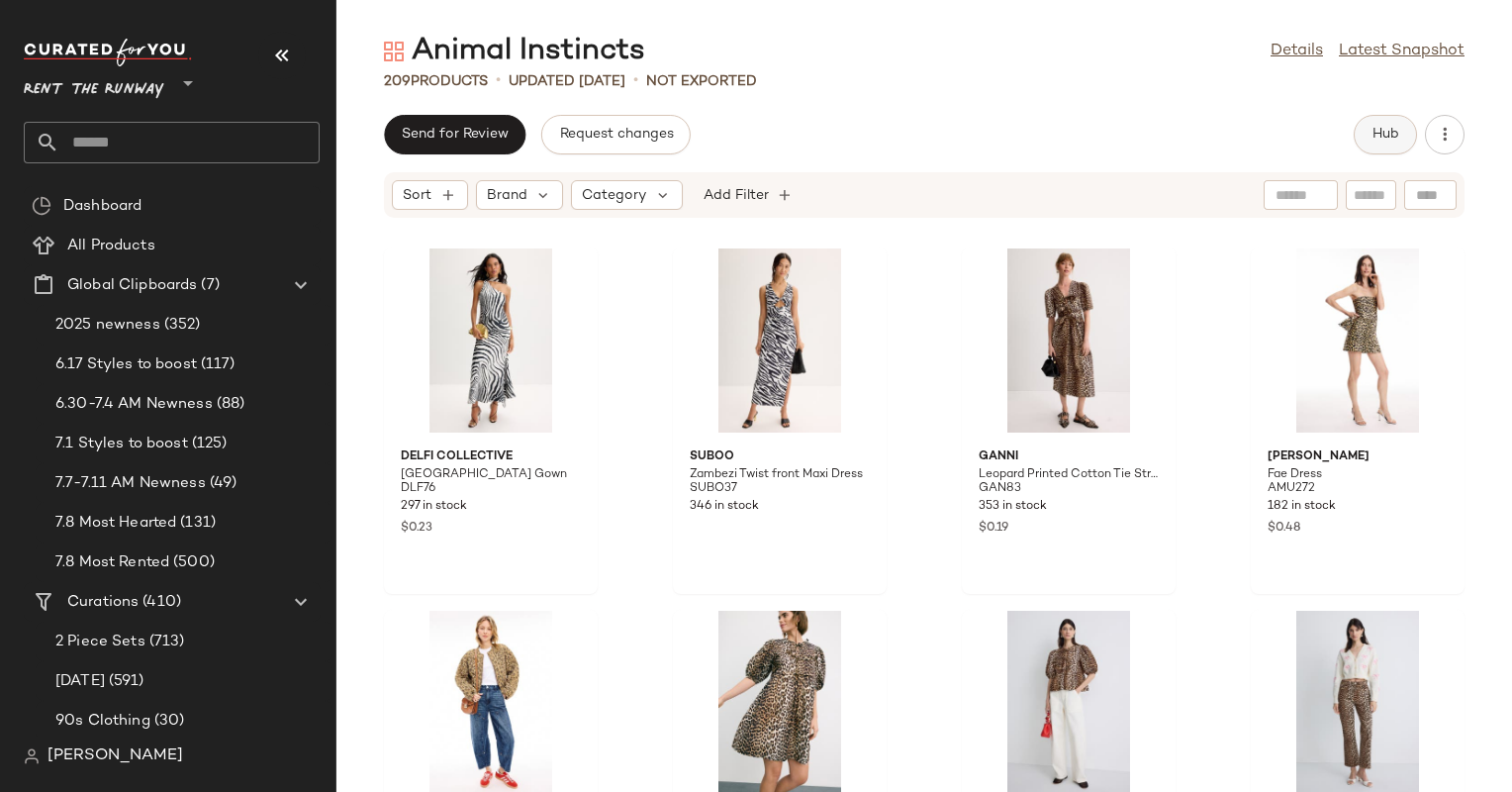 click on "Hub" at bounding box center (1385, 135) 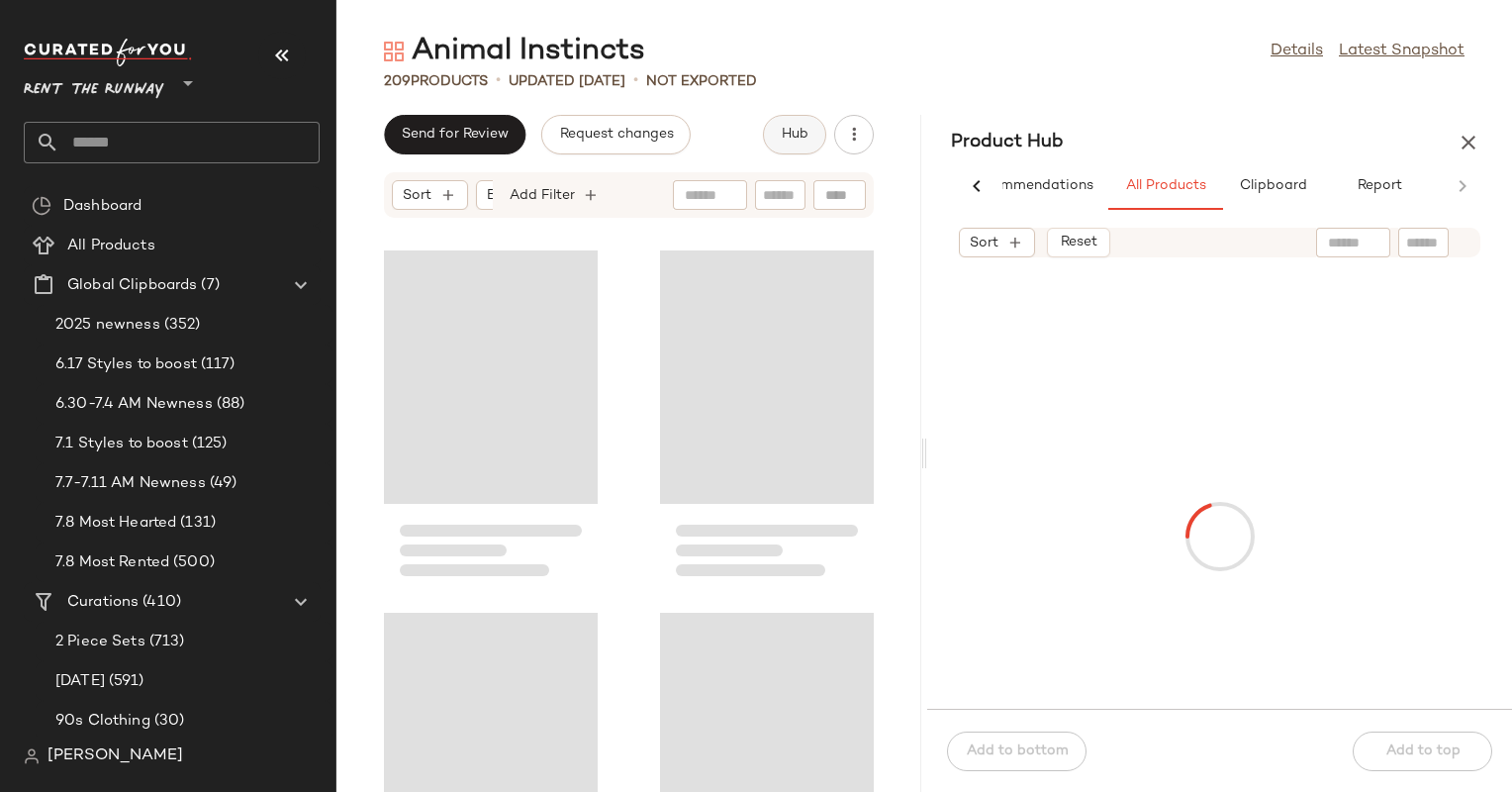 scroll, scrollTop: 0, scrollLeft: 67, axis: horizontal 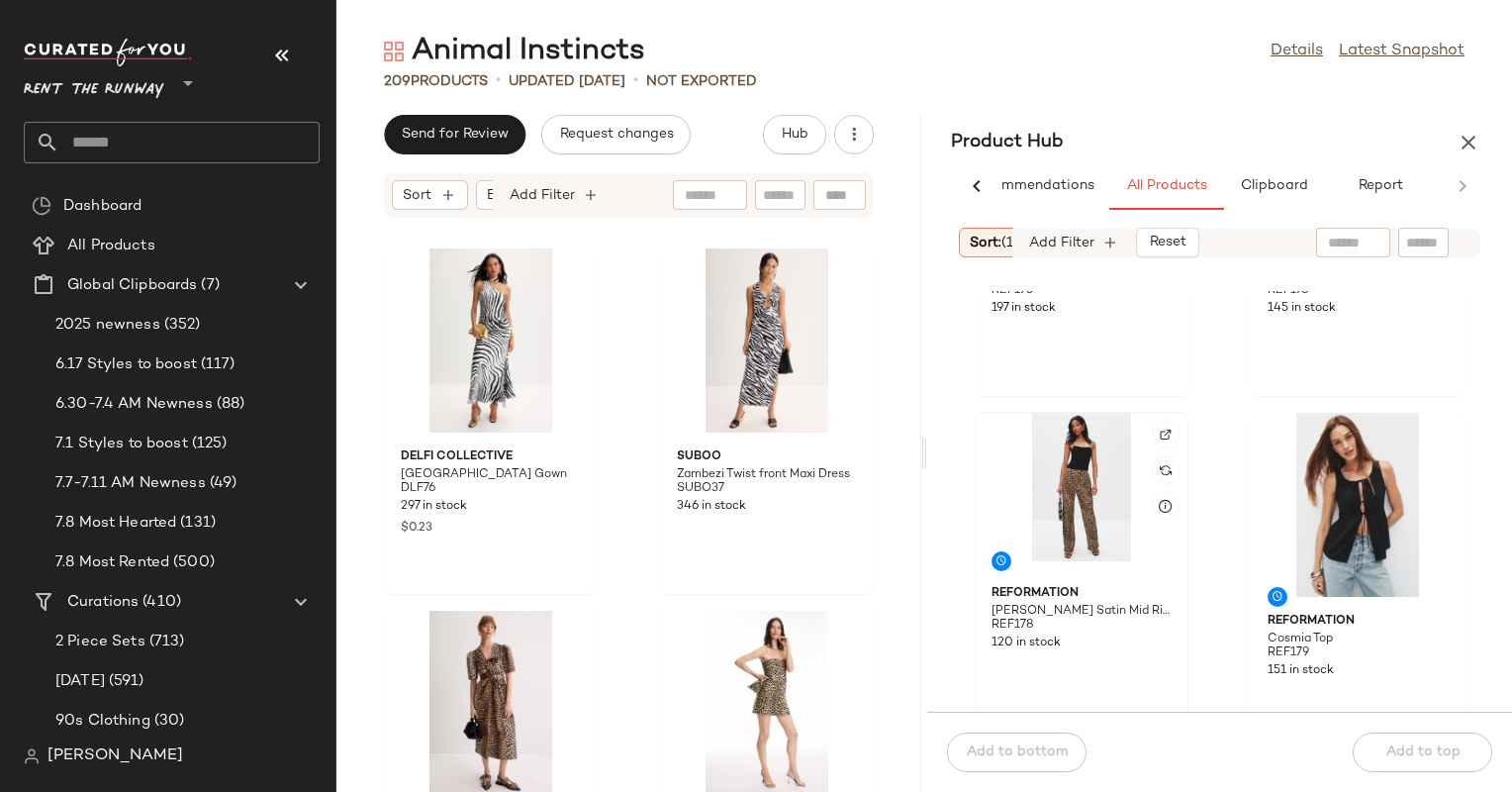 click 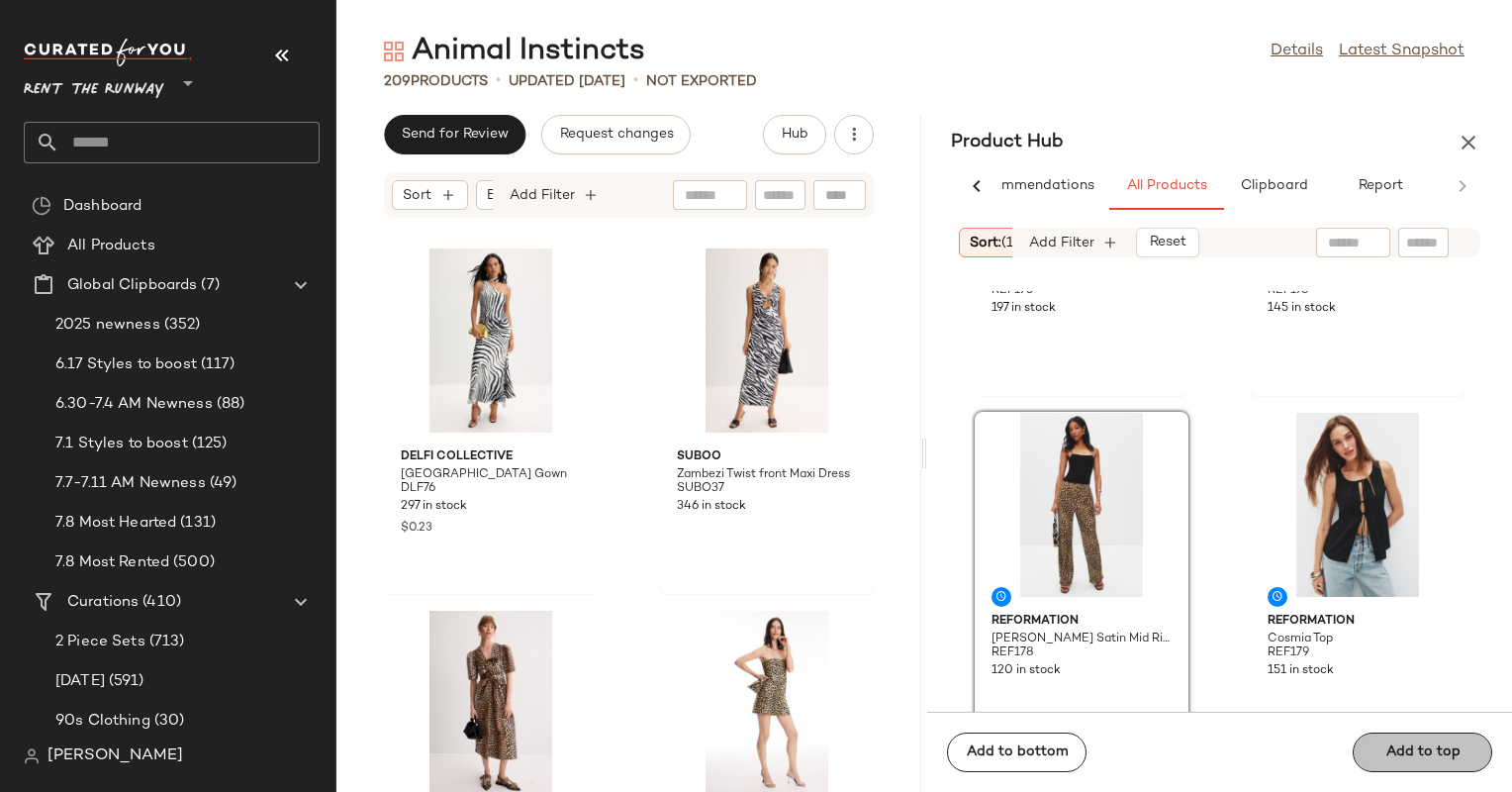 click on "Add to top" 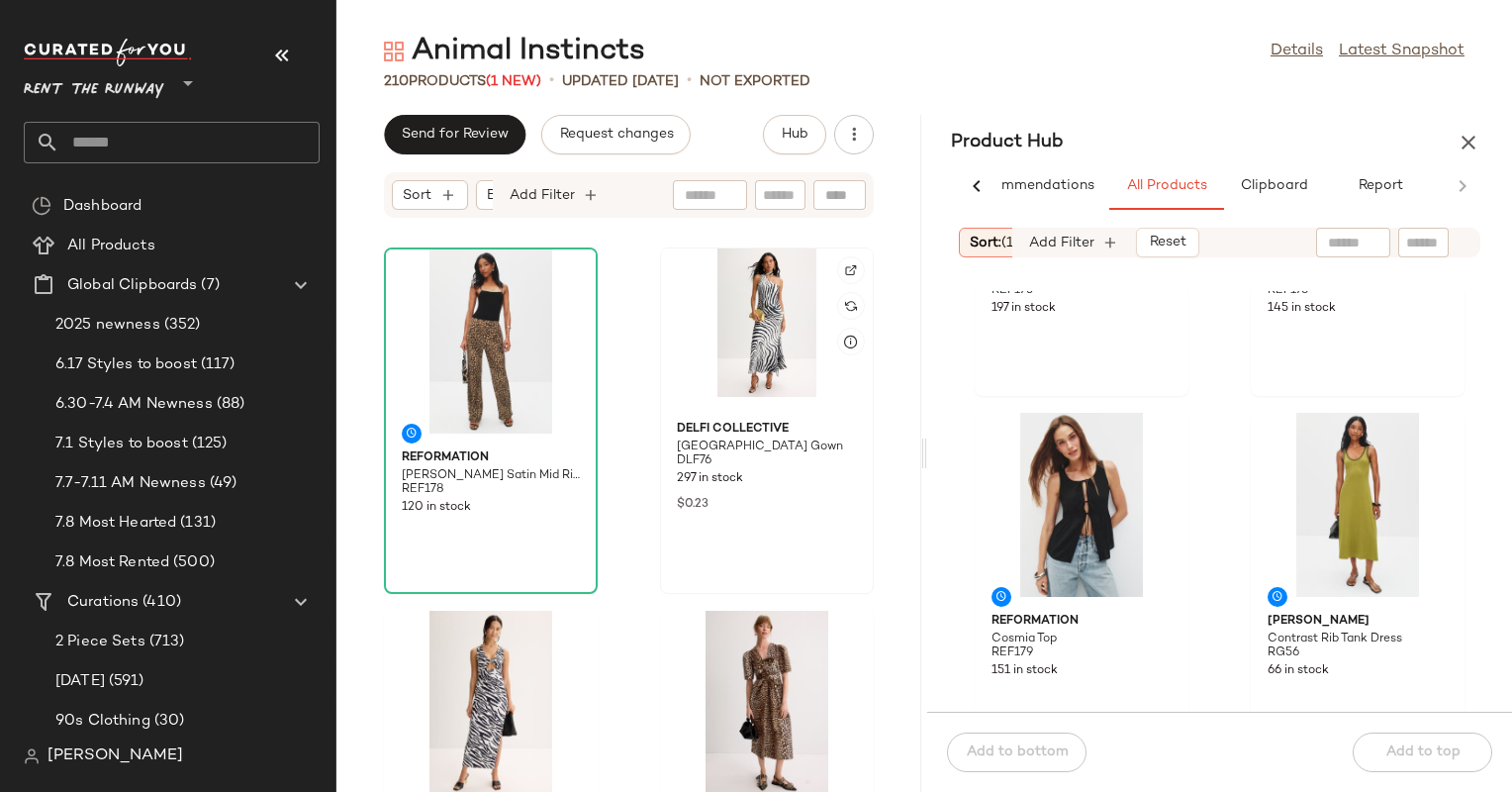 click 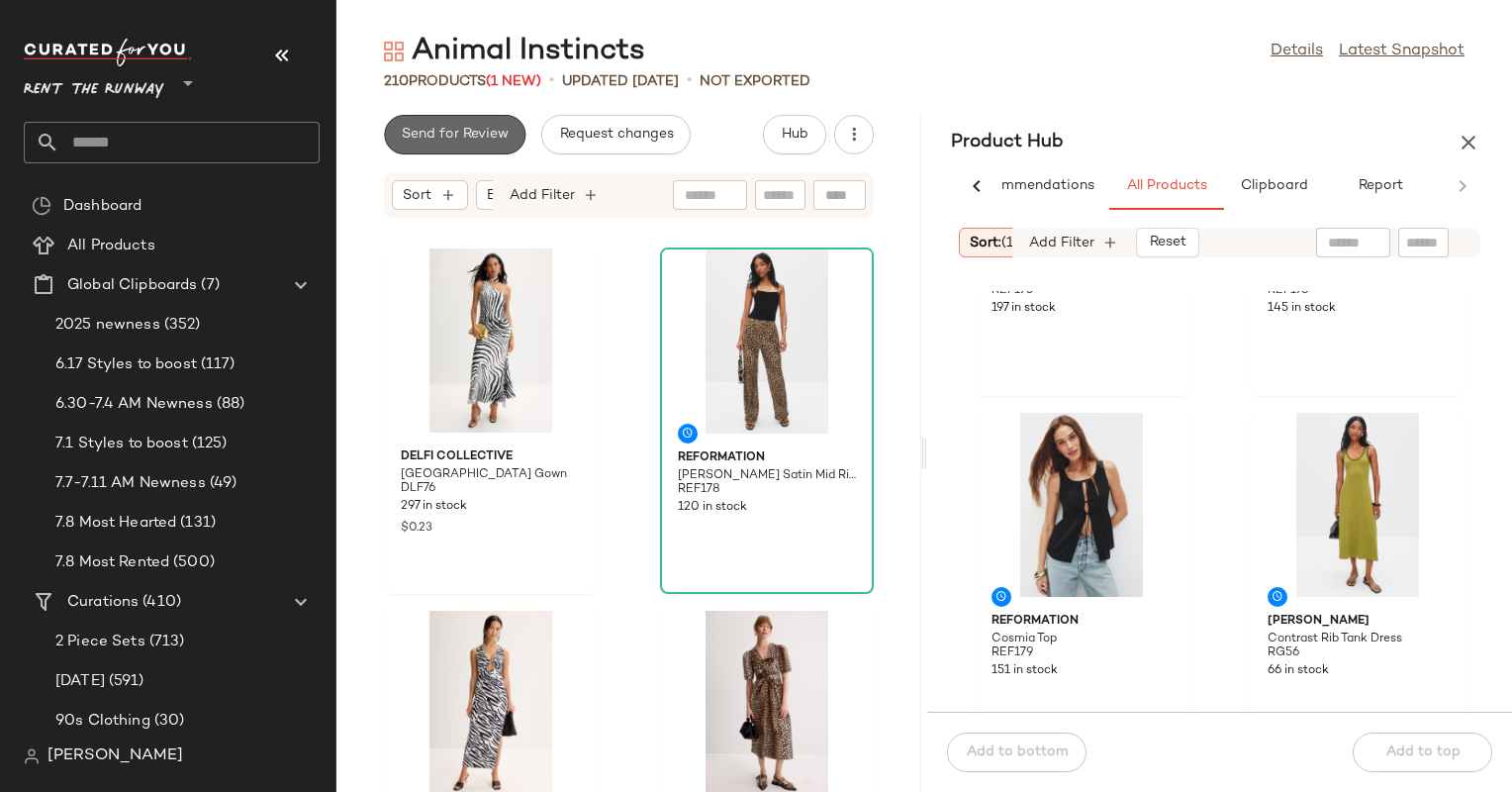 click on "Send for Review" 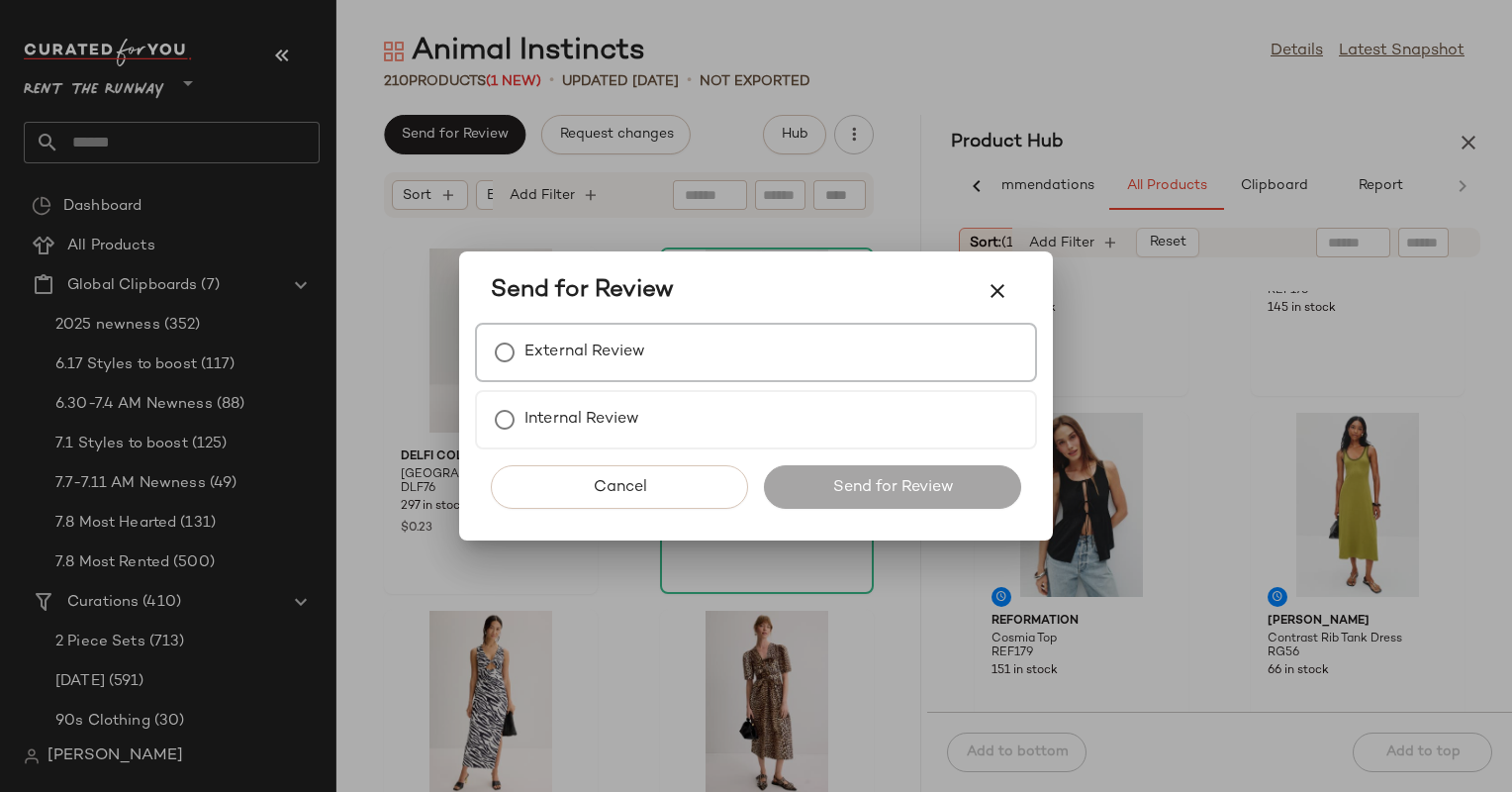 click on "External Review" at bounding box center (756, 352) 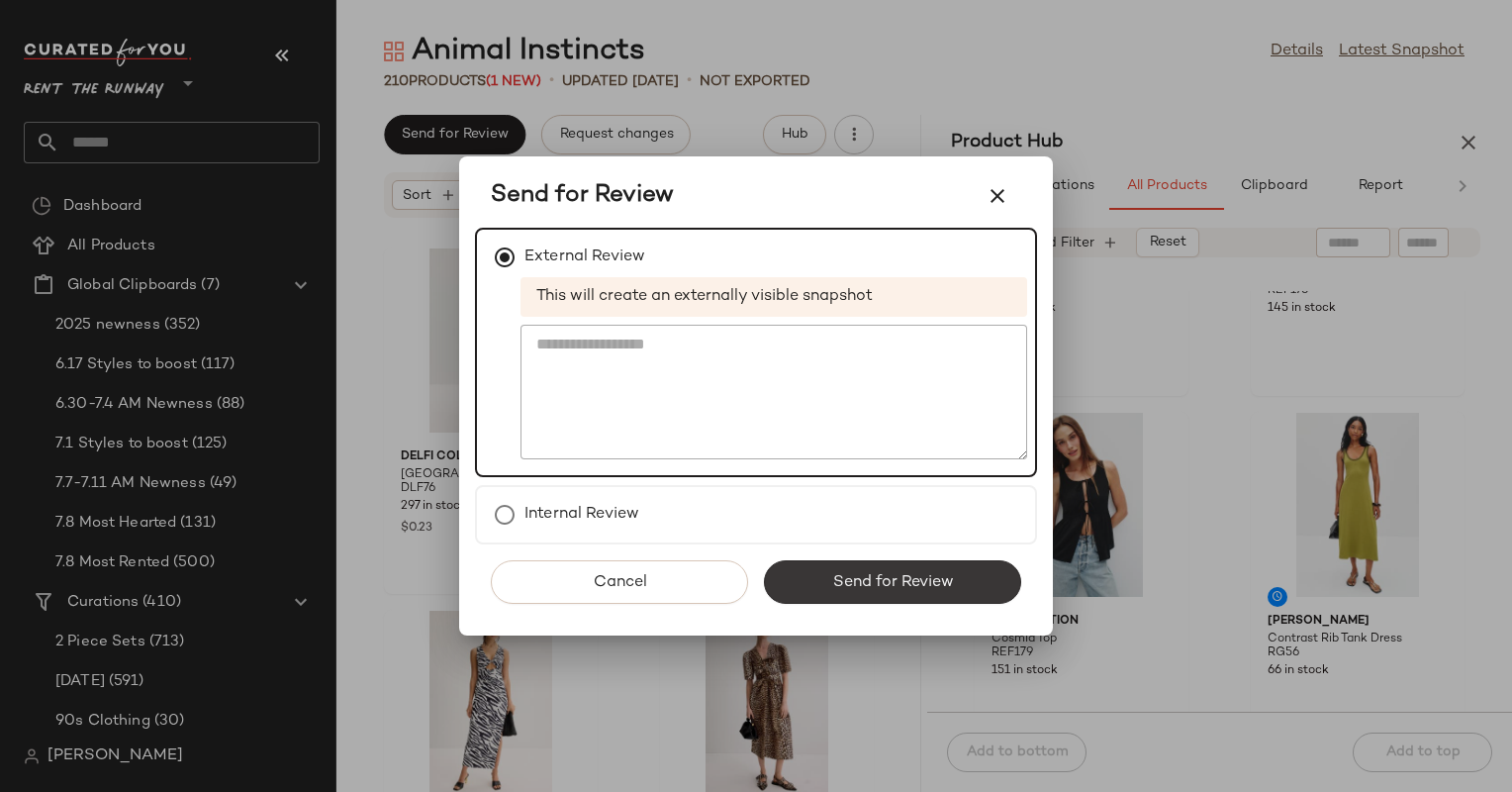 click on "Send for Review" 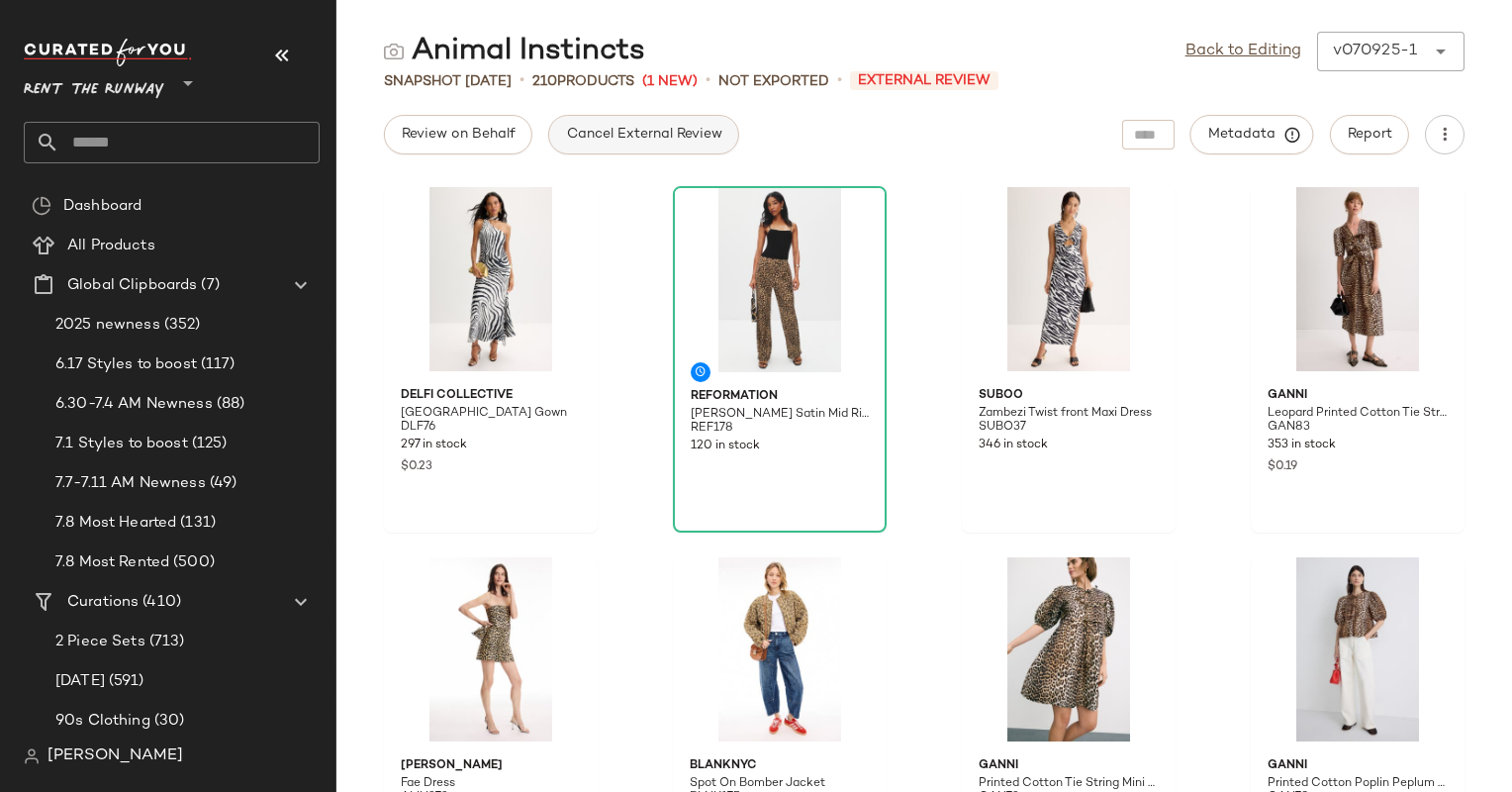 click on "Cancel External Review" at bounding box center [643, 135] 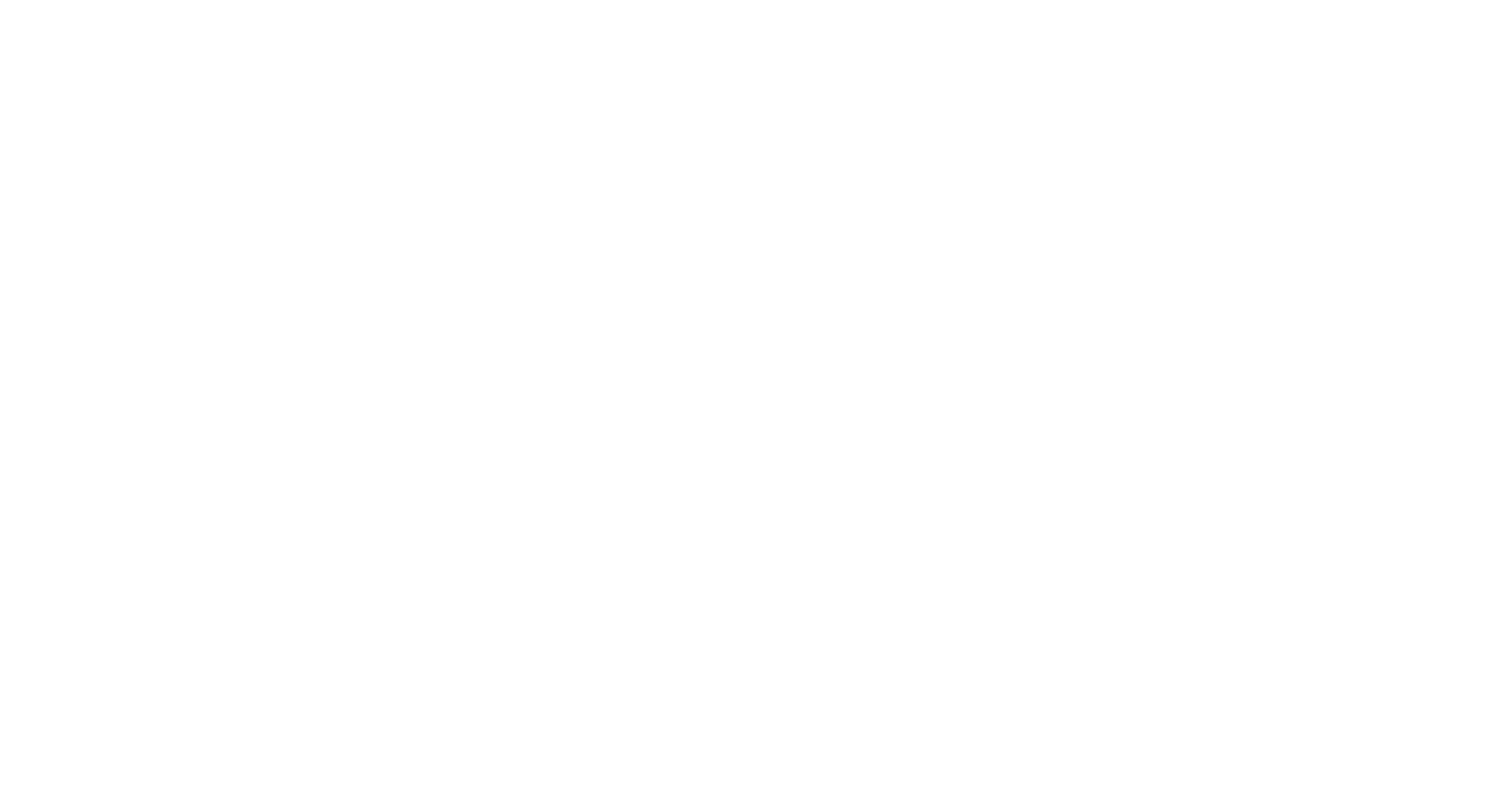scroll, scrollTop: 0, scrollLeft: 0, axis: both 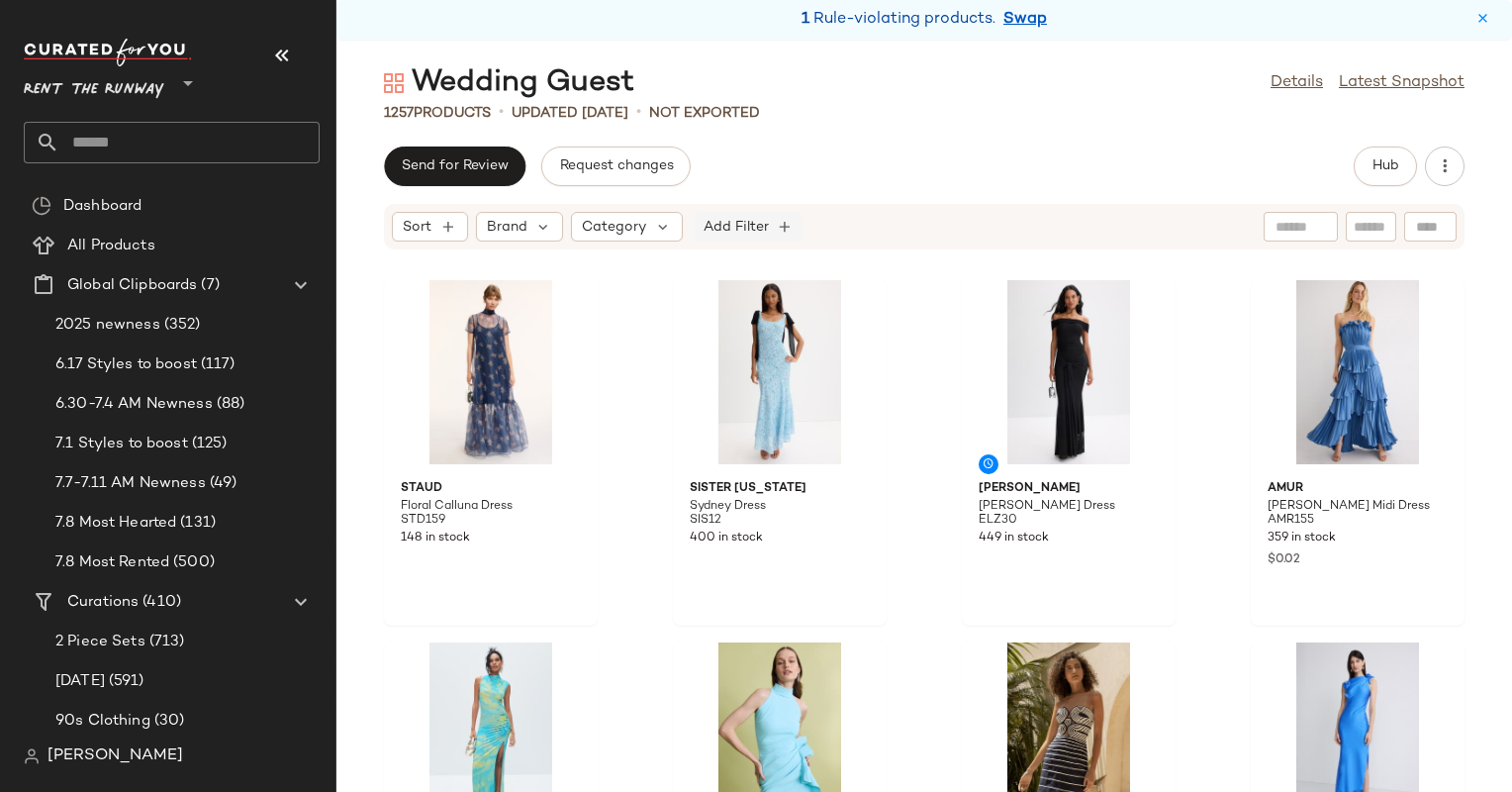 click on "Add Filter" at bounding box center [736, 227] 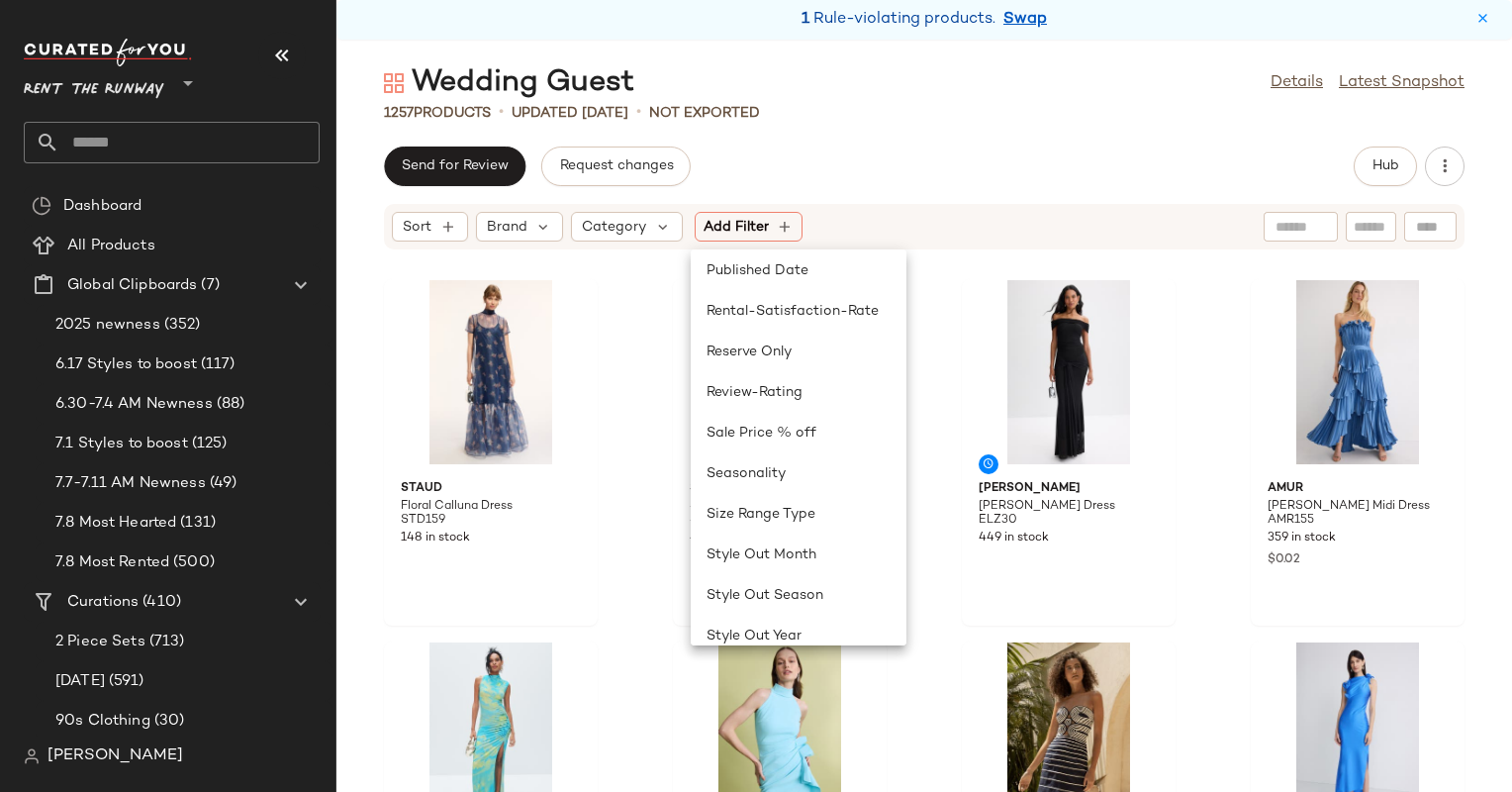 scroll, scrollTop: 1770, scrollLeft: 0, axis: vertical 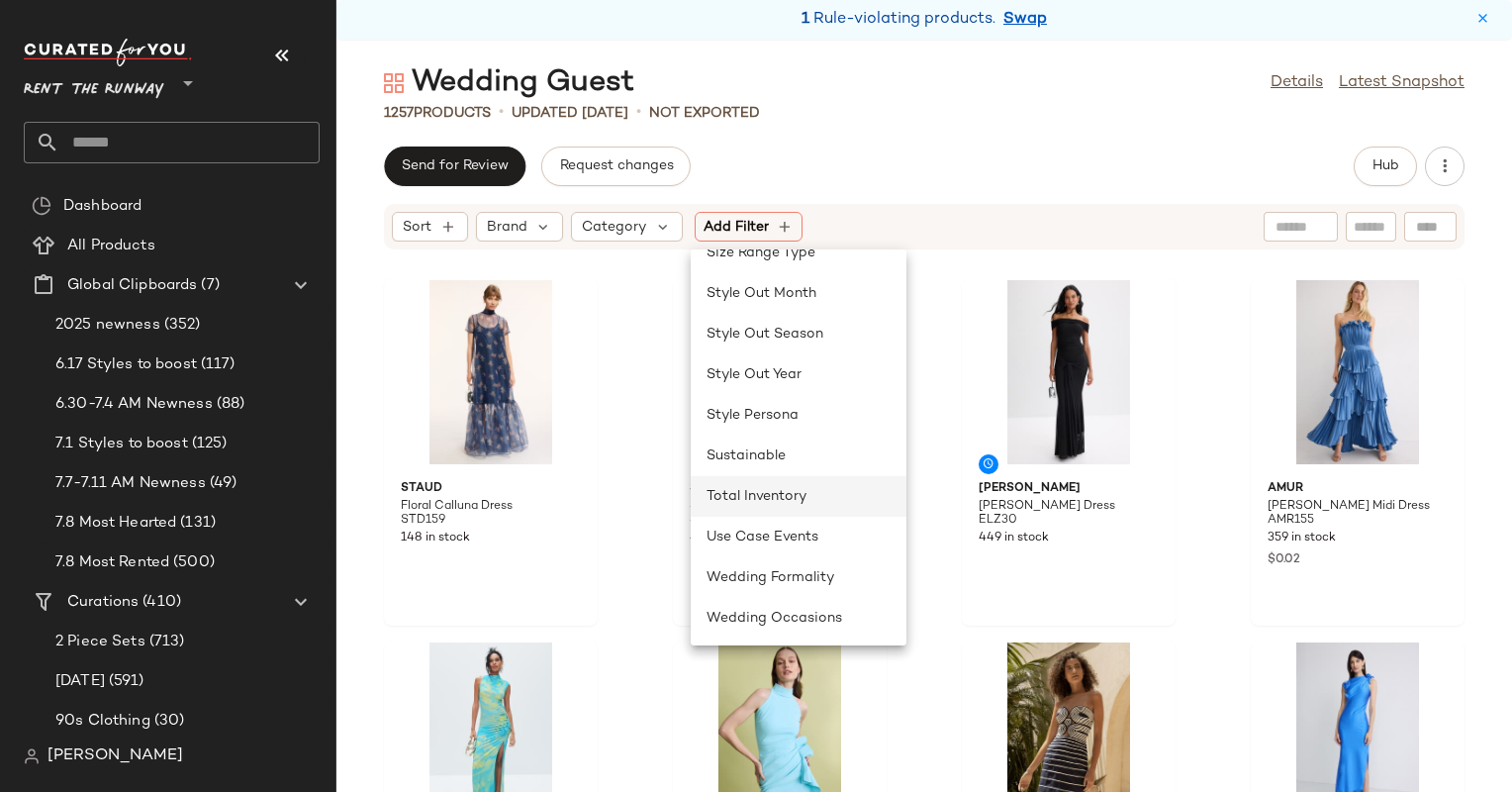 click on "Total Inventory" 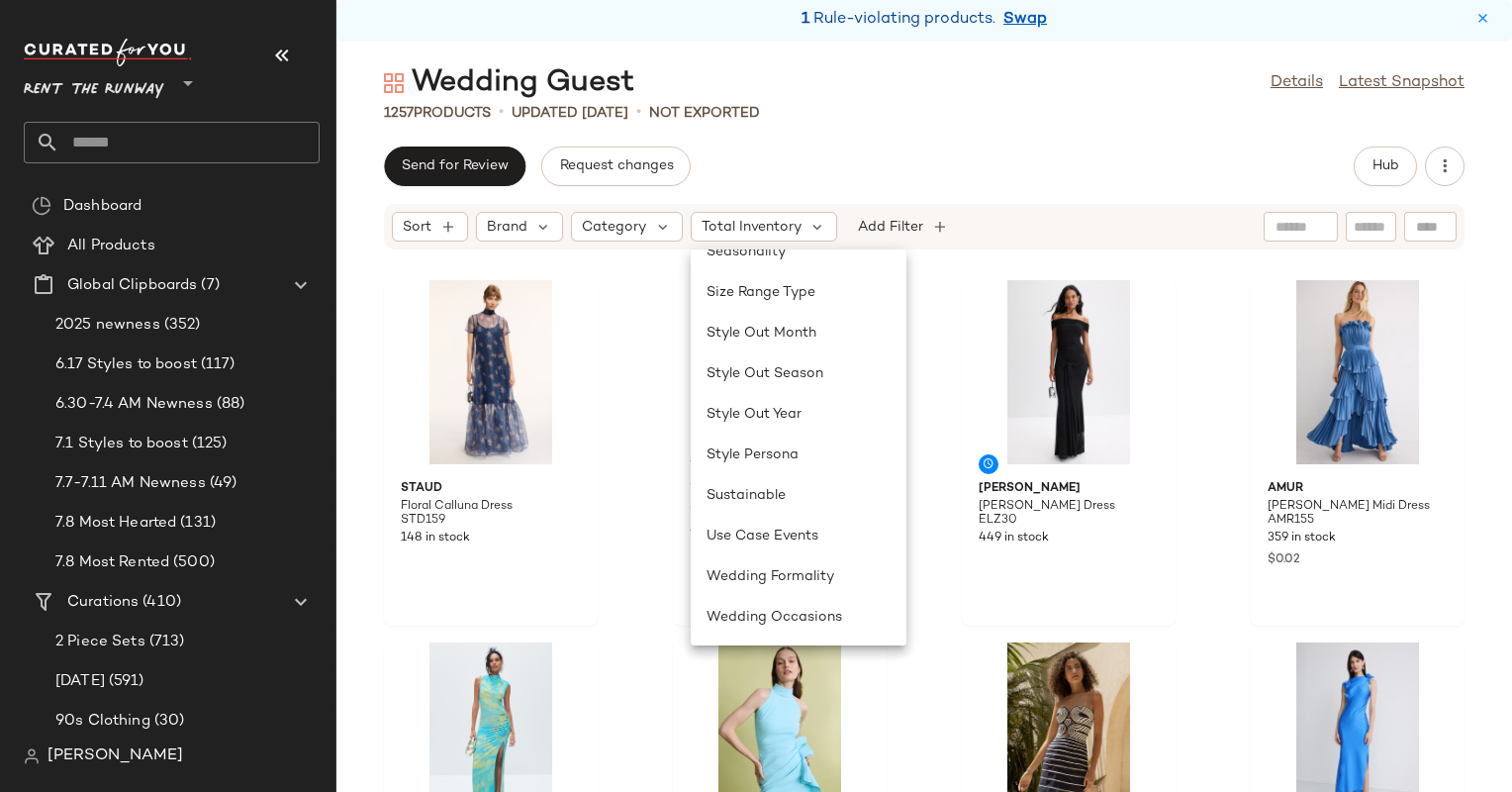 scroll, scrollTop: 1731, scrollLeft: 0, axis: vertical 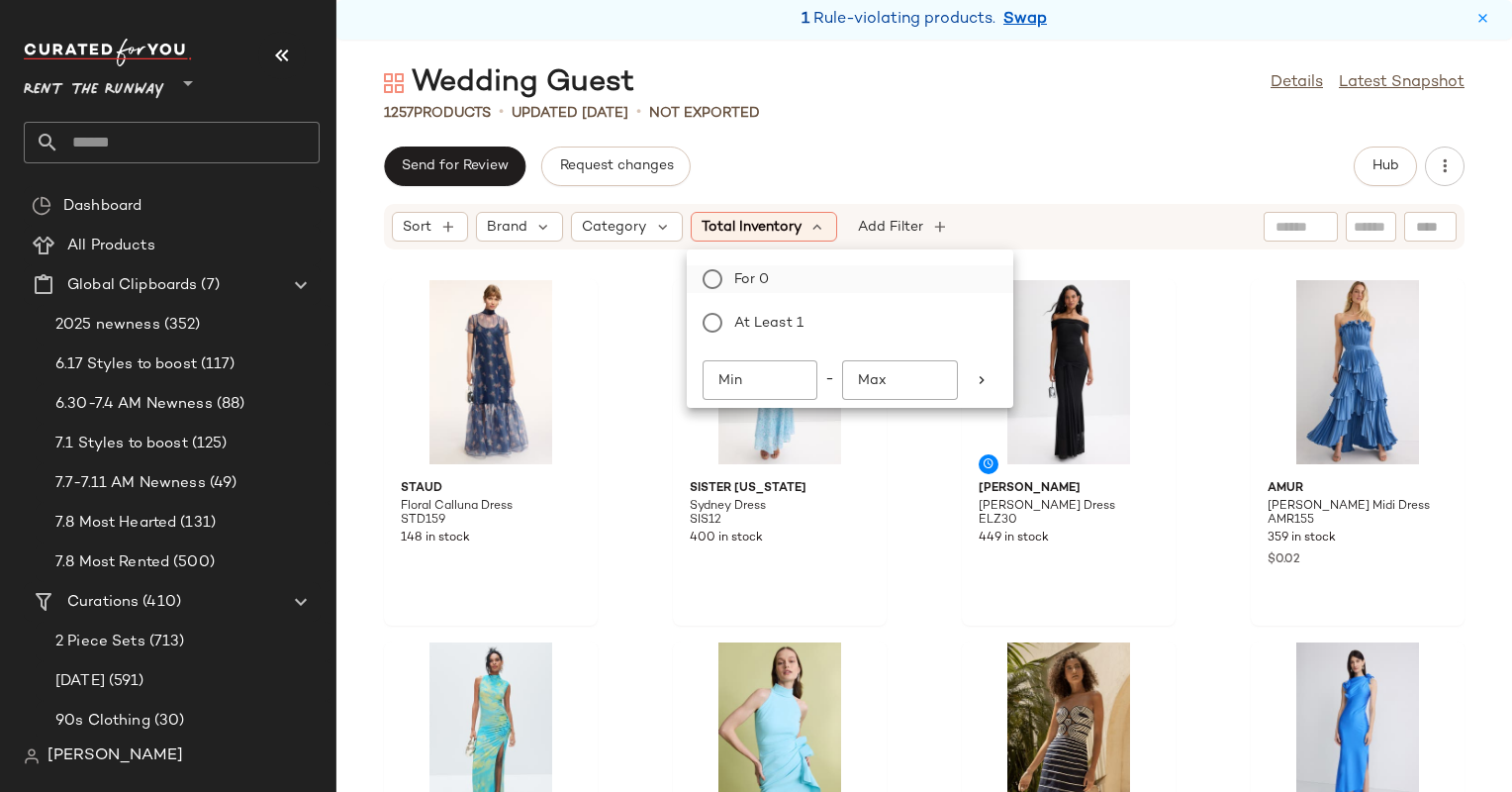 click on "For 0" 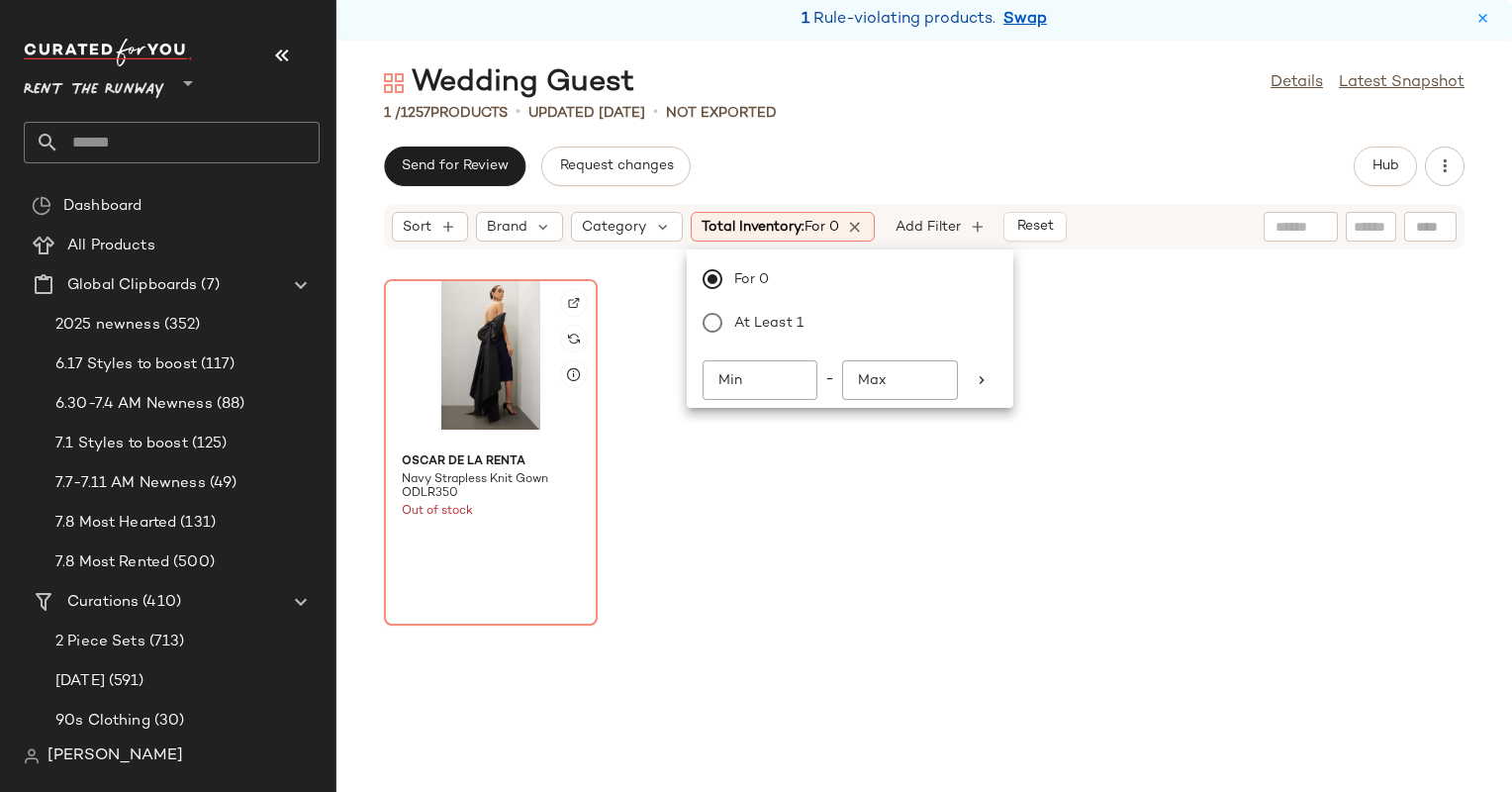 click 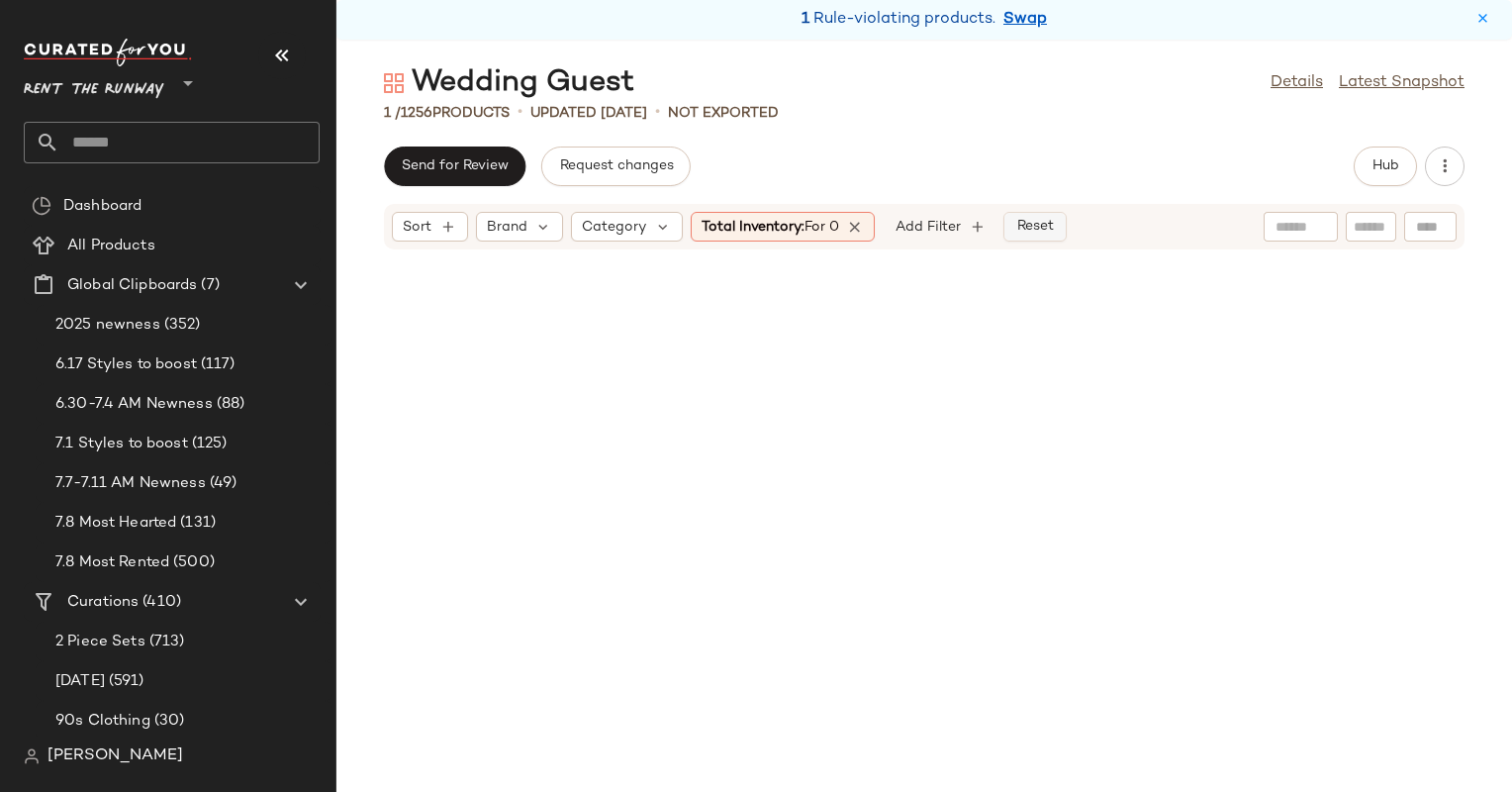 click on "Reset" 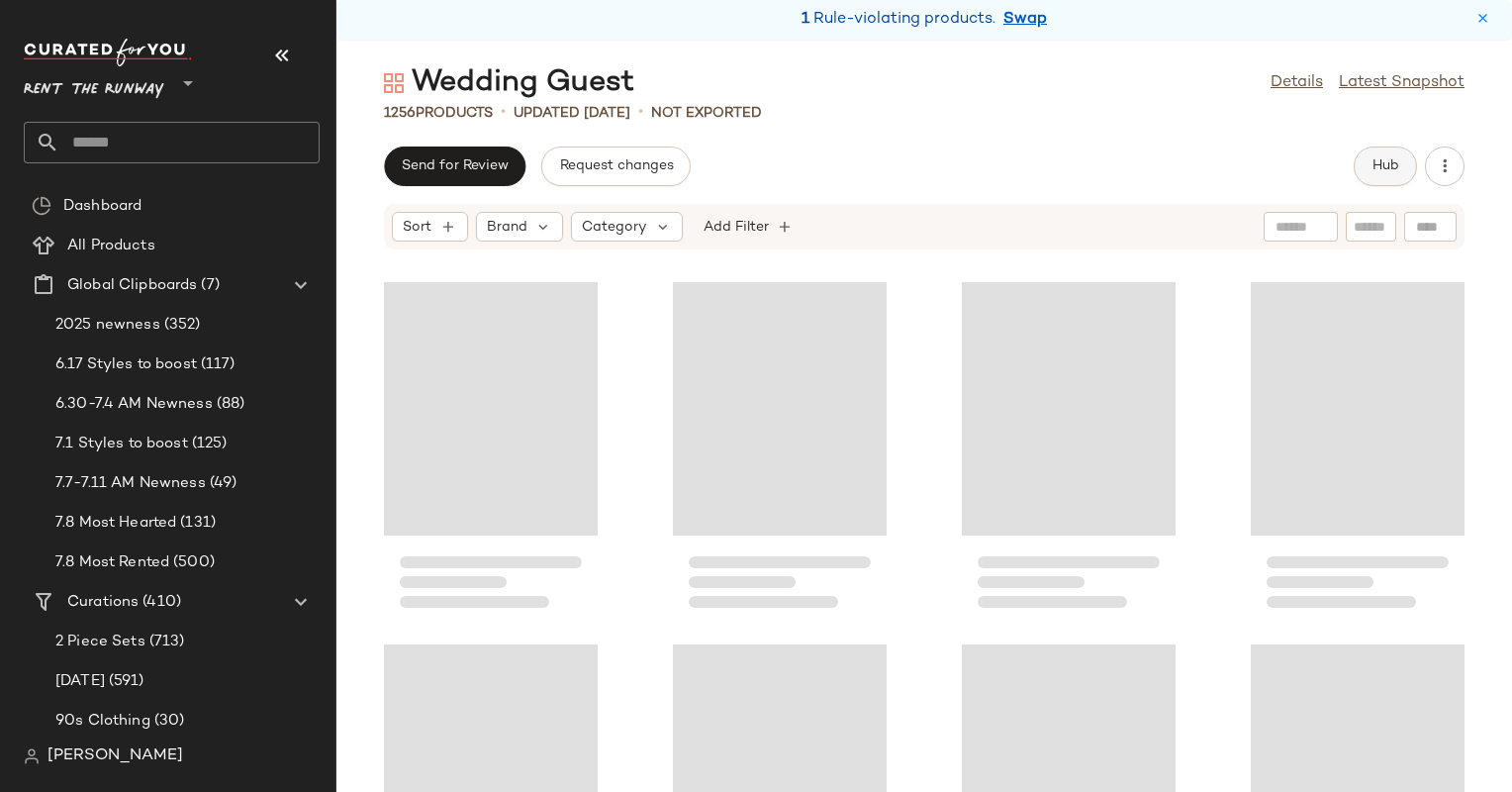 click on "Hub" 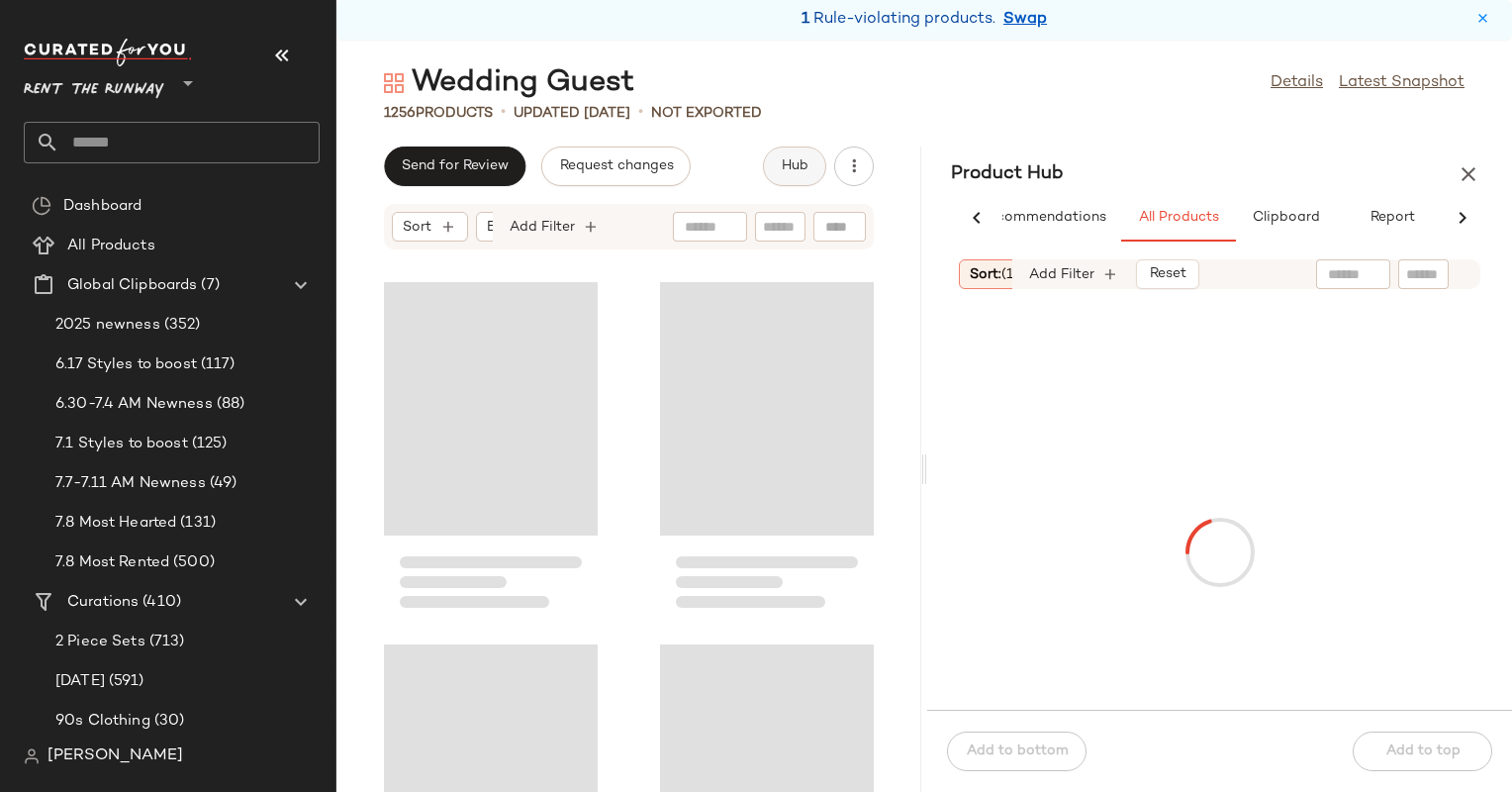 scroll, scrollTop: 0, scrollLeft: 57, axis: horizontal 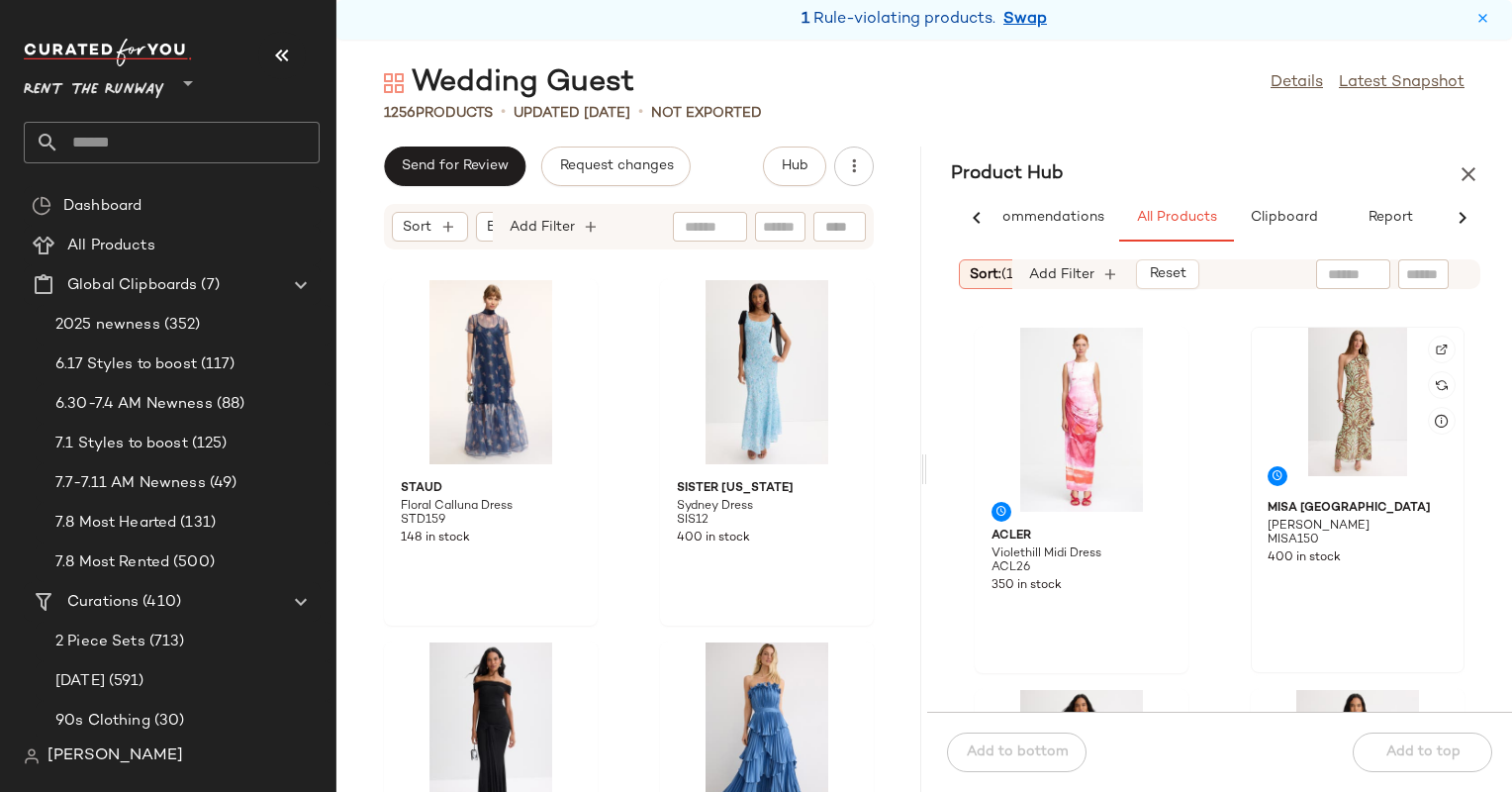click 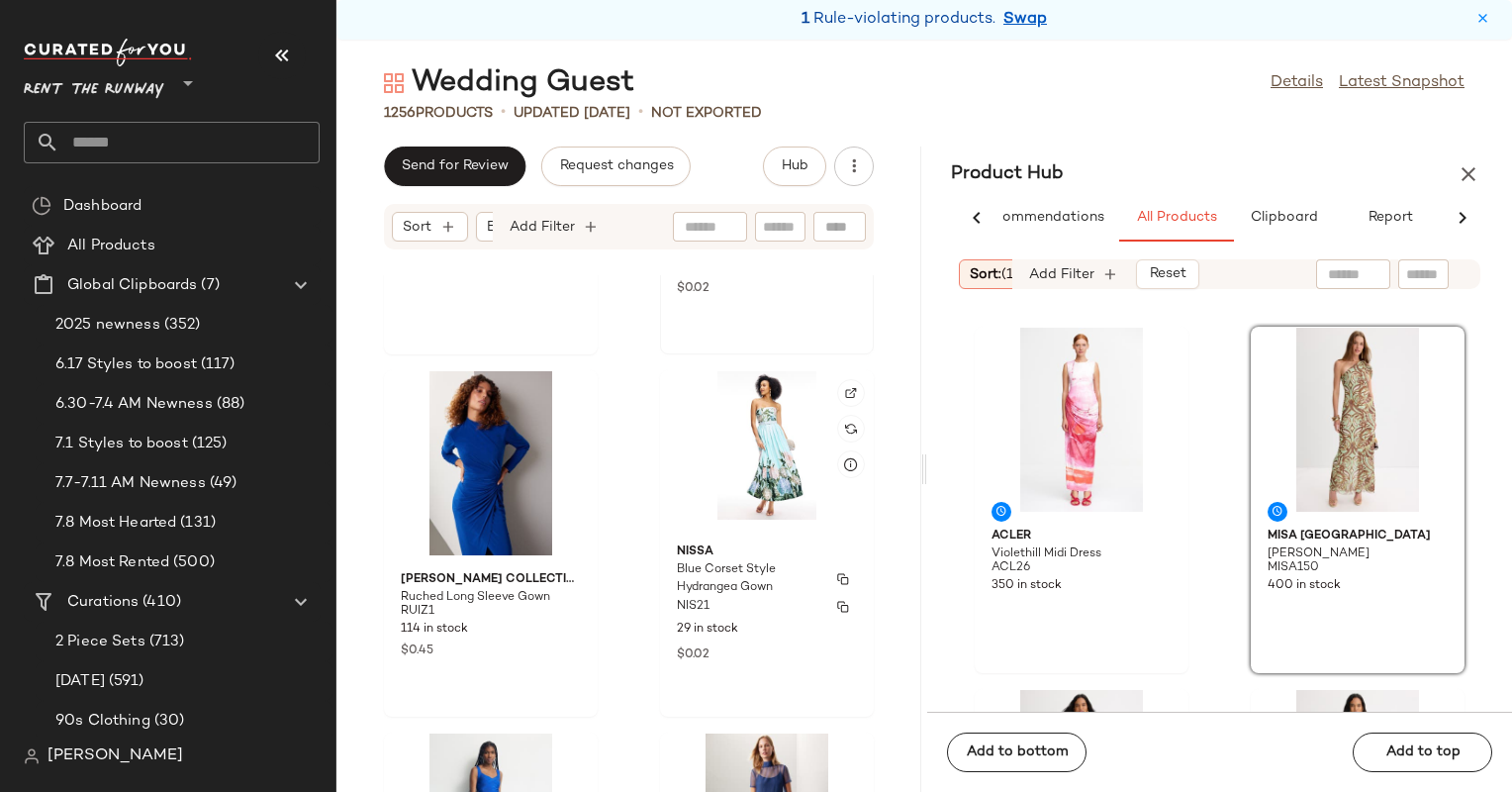 scroll, scrollTop: 1238, scrollLeft: 0, axis: vertical 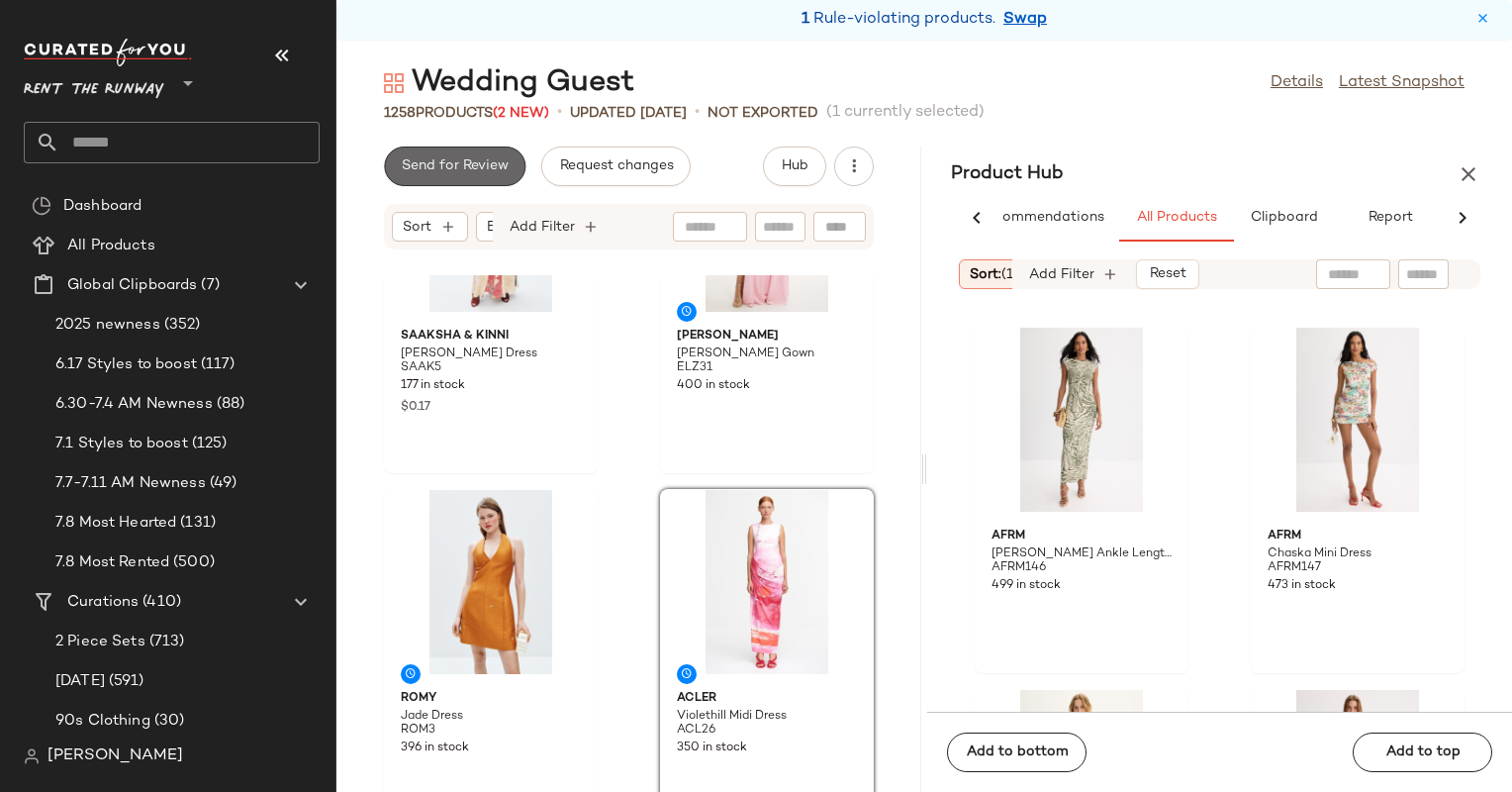 click on "Send for Review" at bounding box center [454, 166] 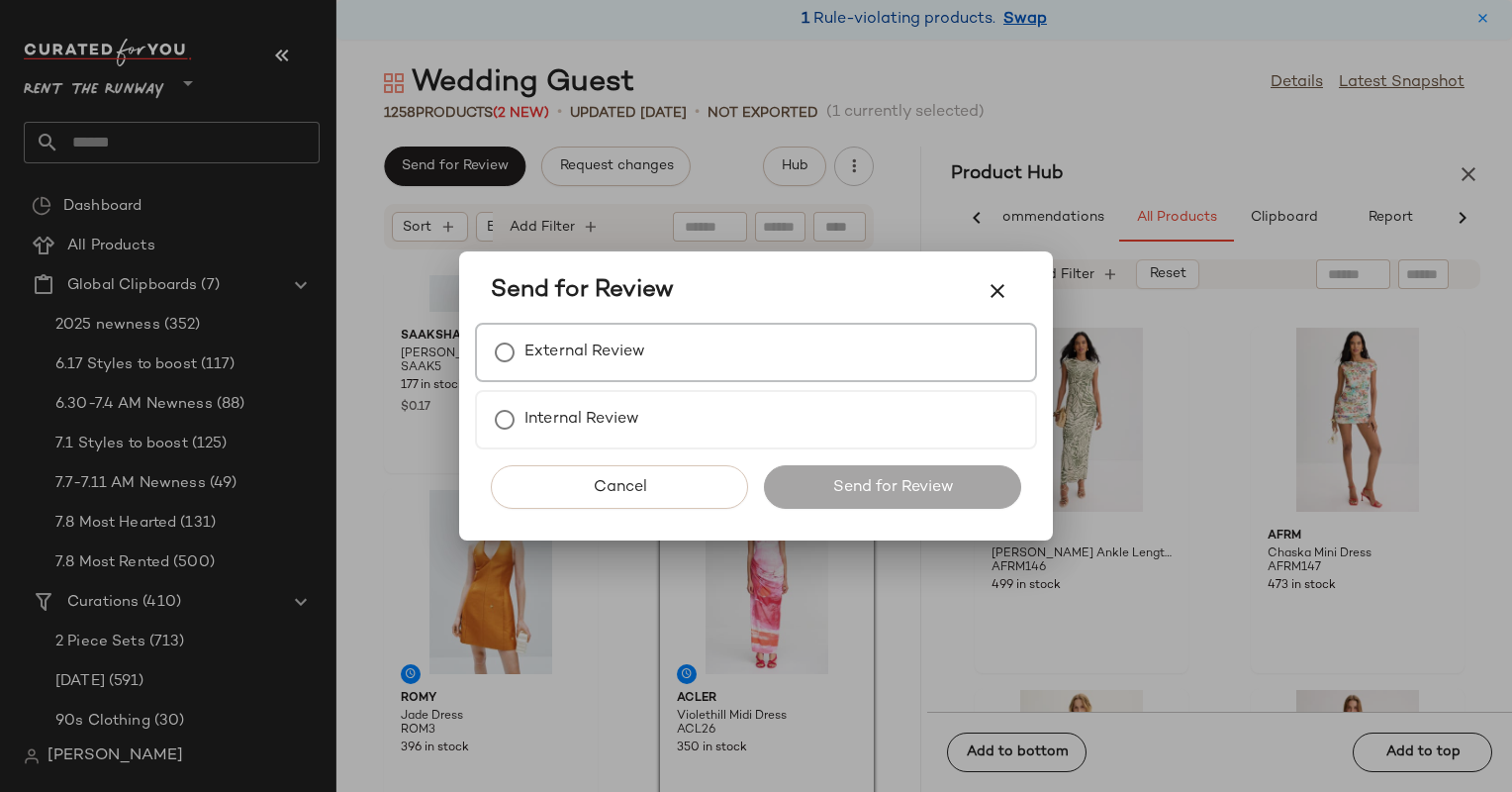 click on "External Review" at bounding box center [756, 352] 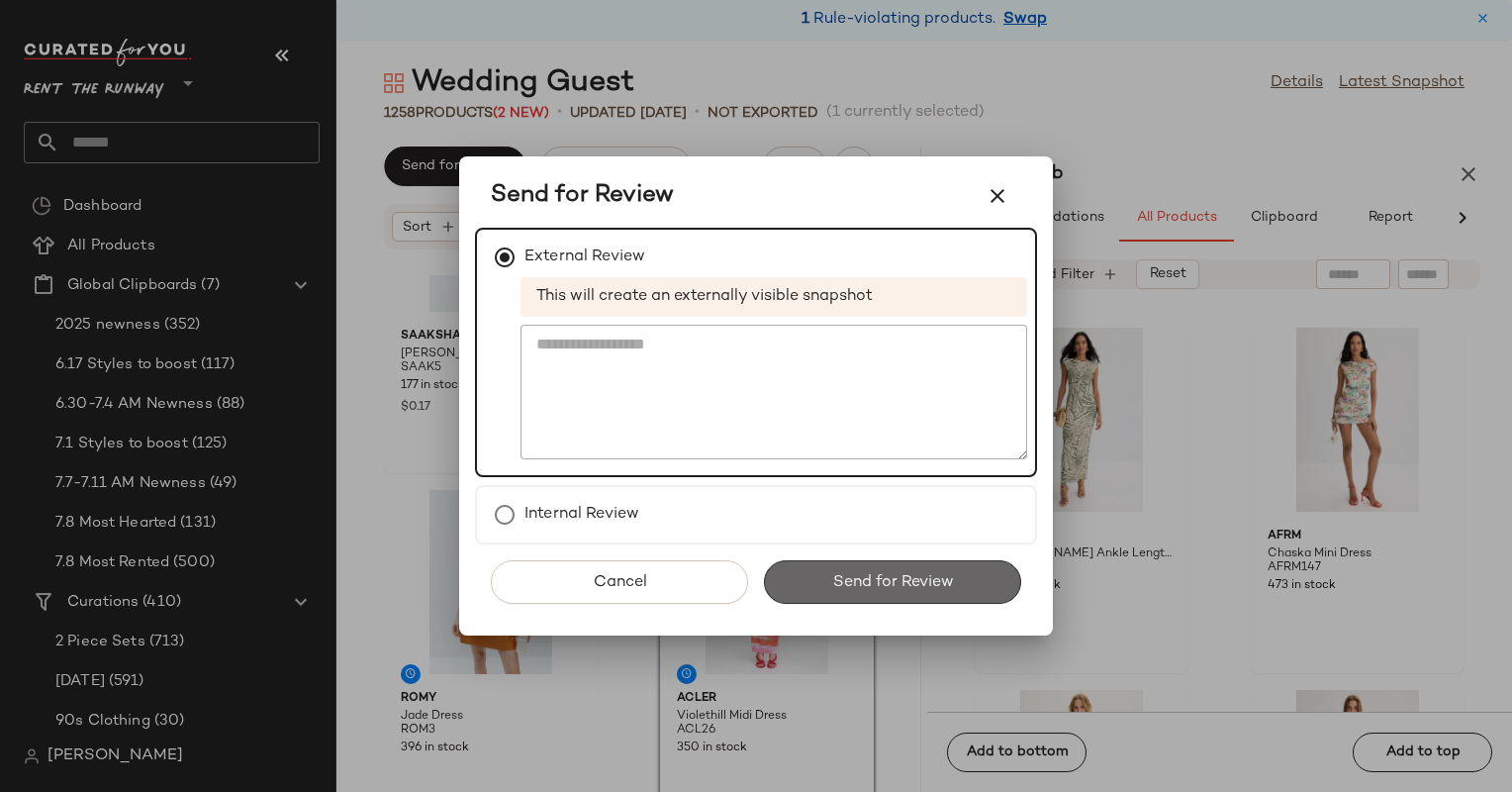 click on "Send for Review" at bounding box center [893, 582] 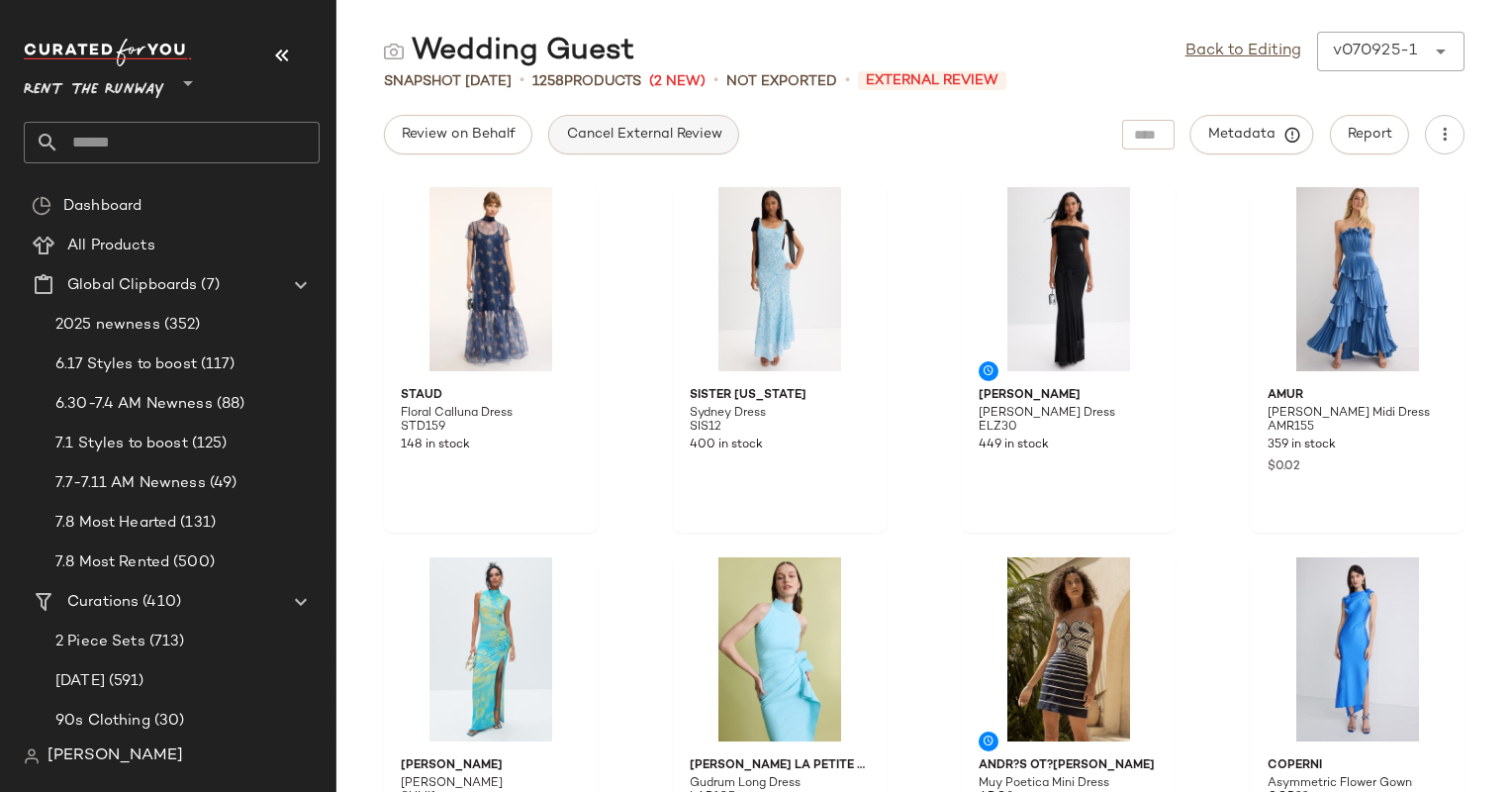 click on "Cancel External Review" 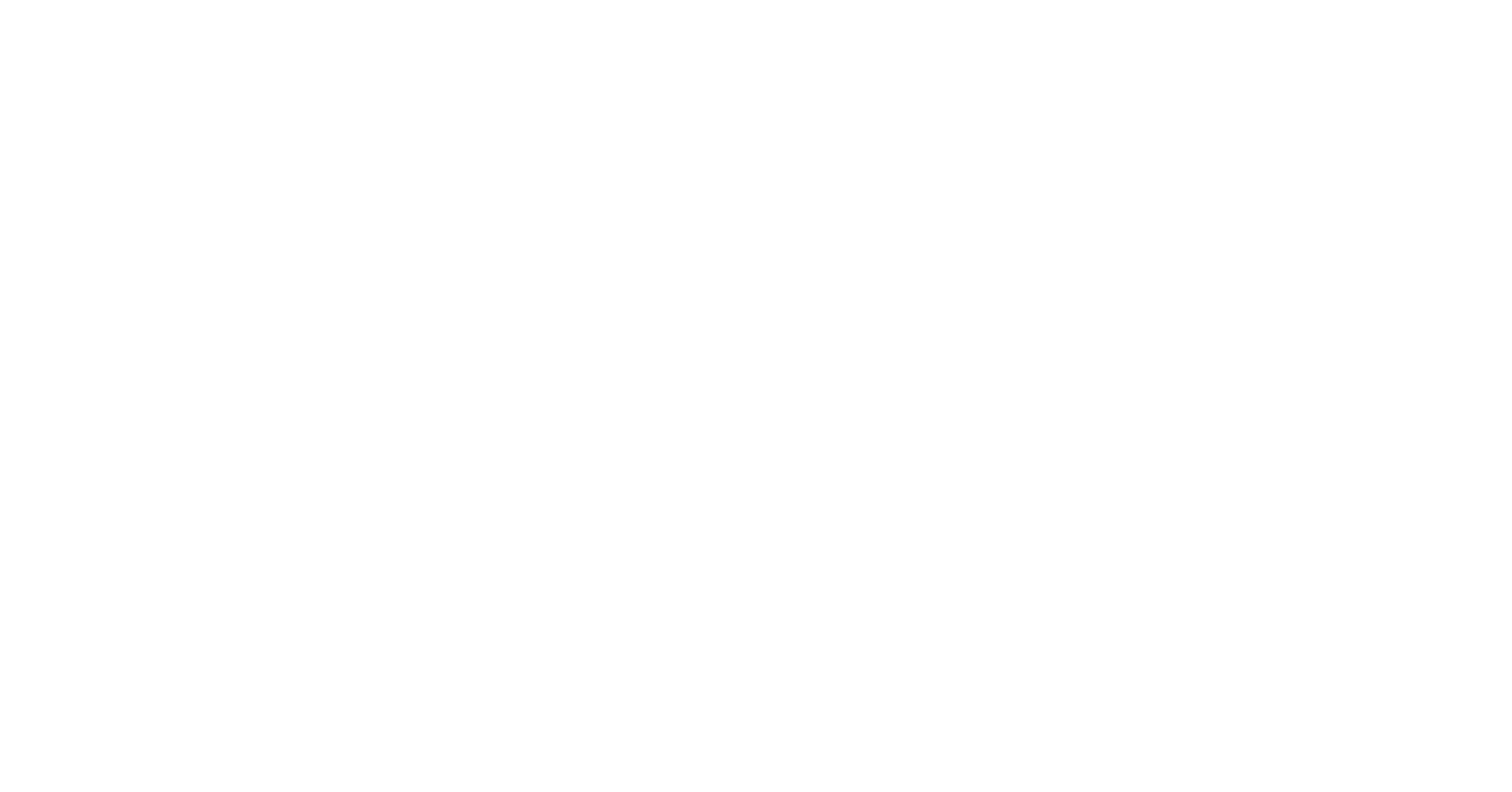 scroll, scrollTop: 0, scrollLeft: 0, axis: both 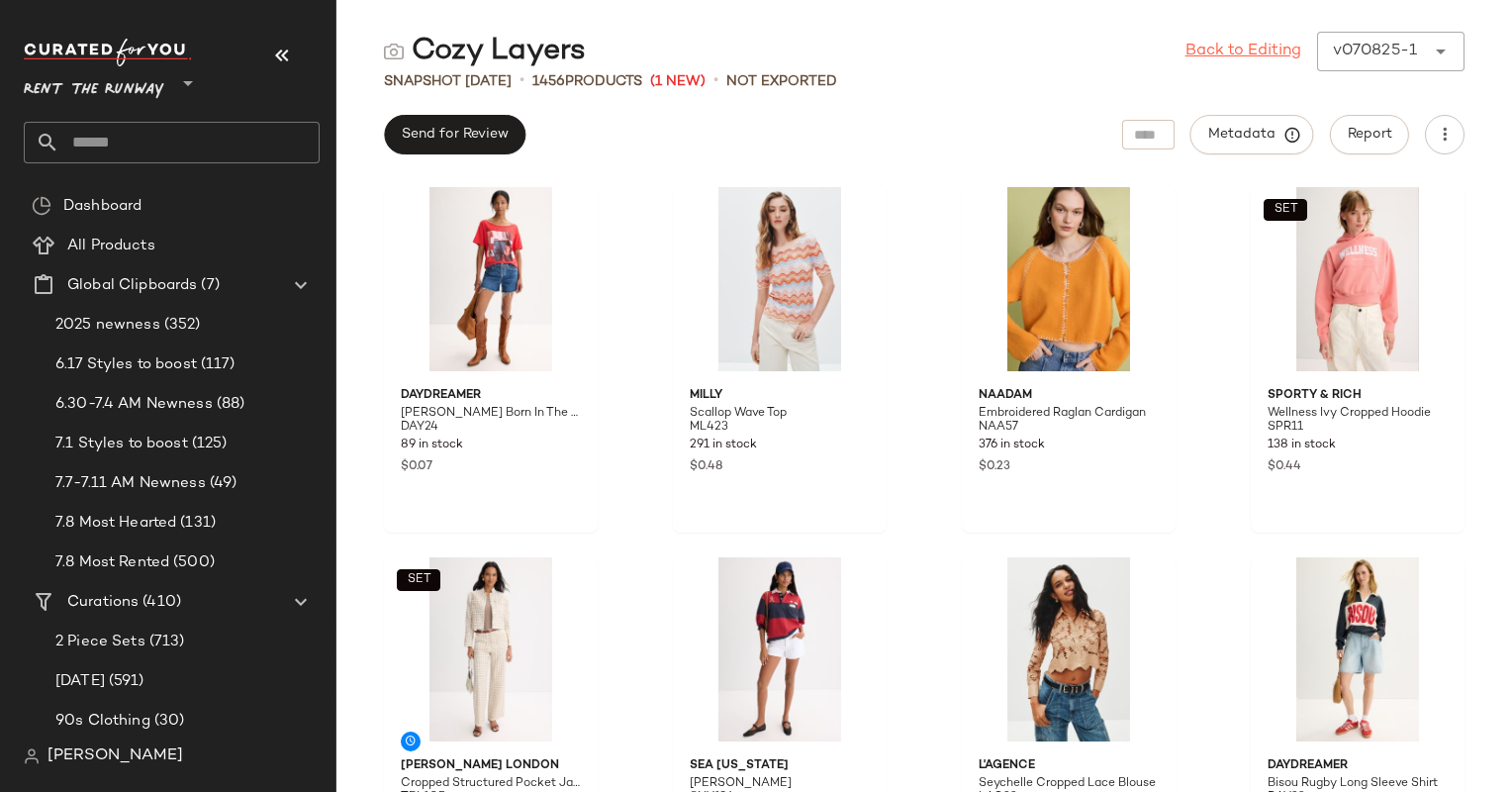 click on "Back to Editing" at bounding box center (1243, 51) 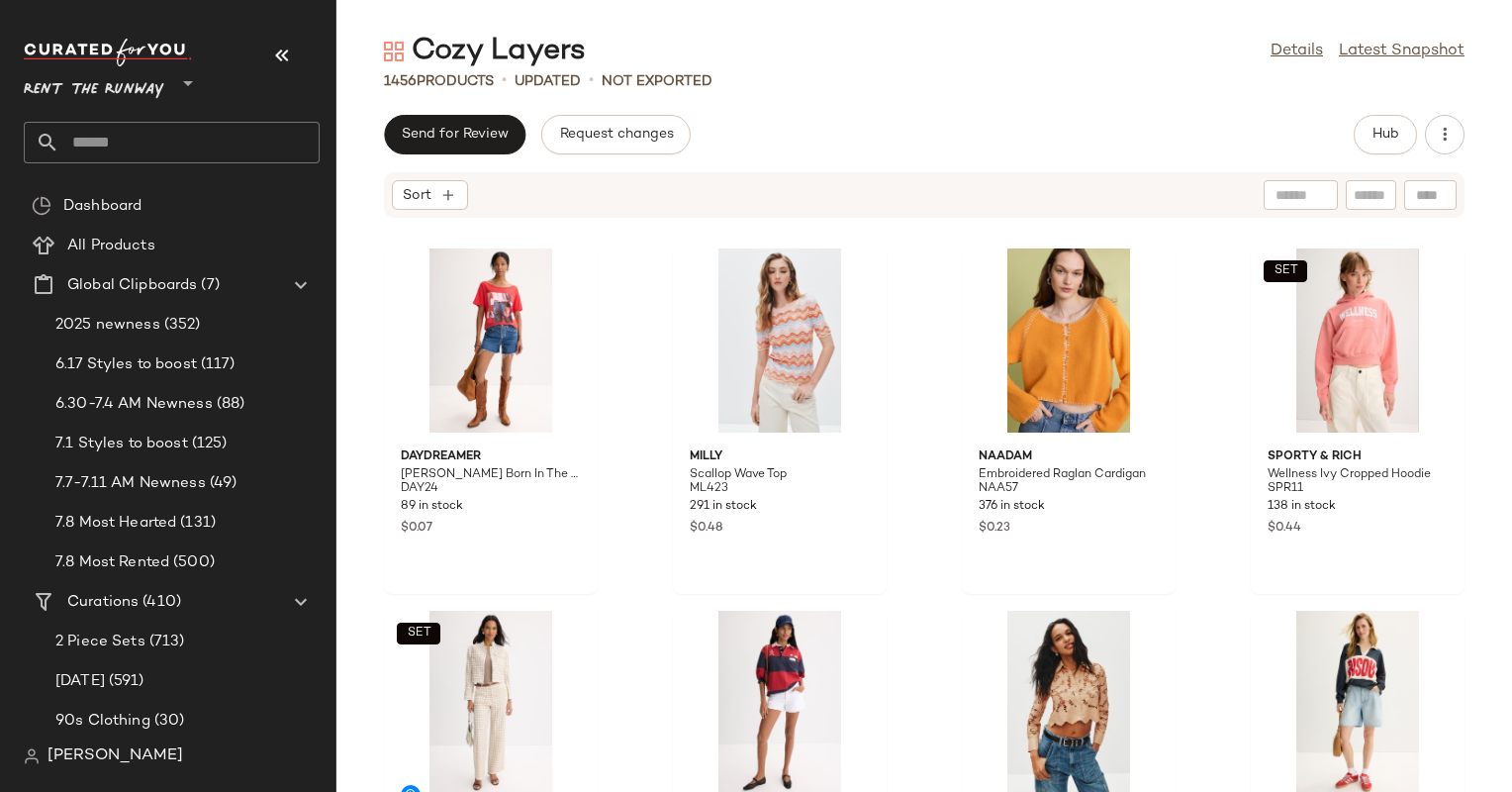 click on "Hub" at bounding box center (1385, 135) 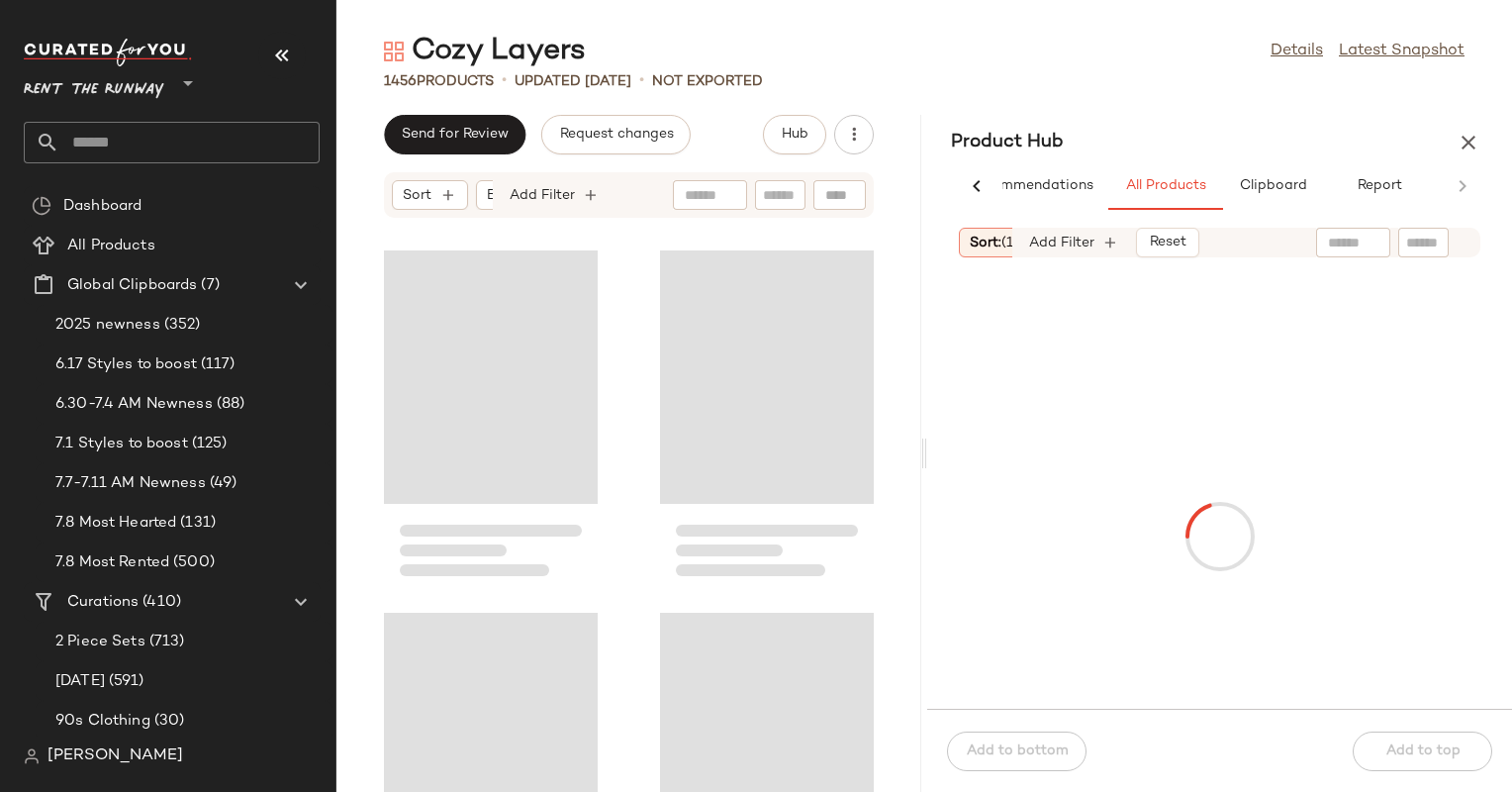 scroll, scrollTop: 0, scrollLeft: 67, axis: horizontal 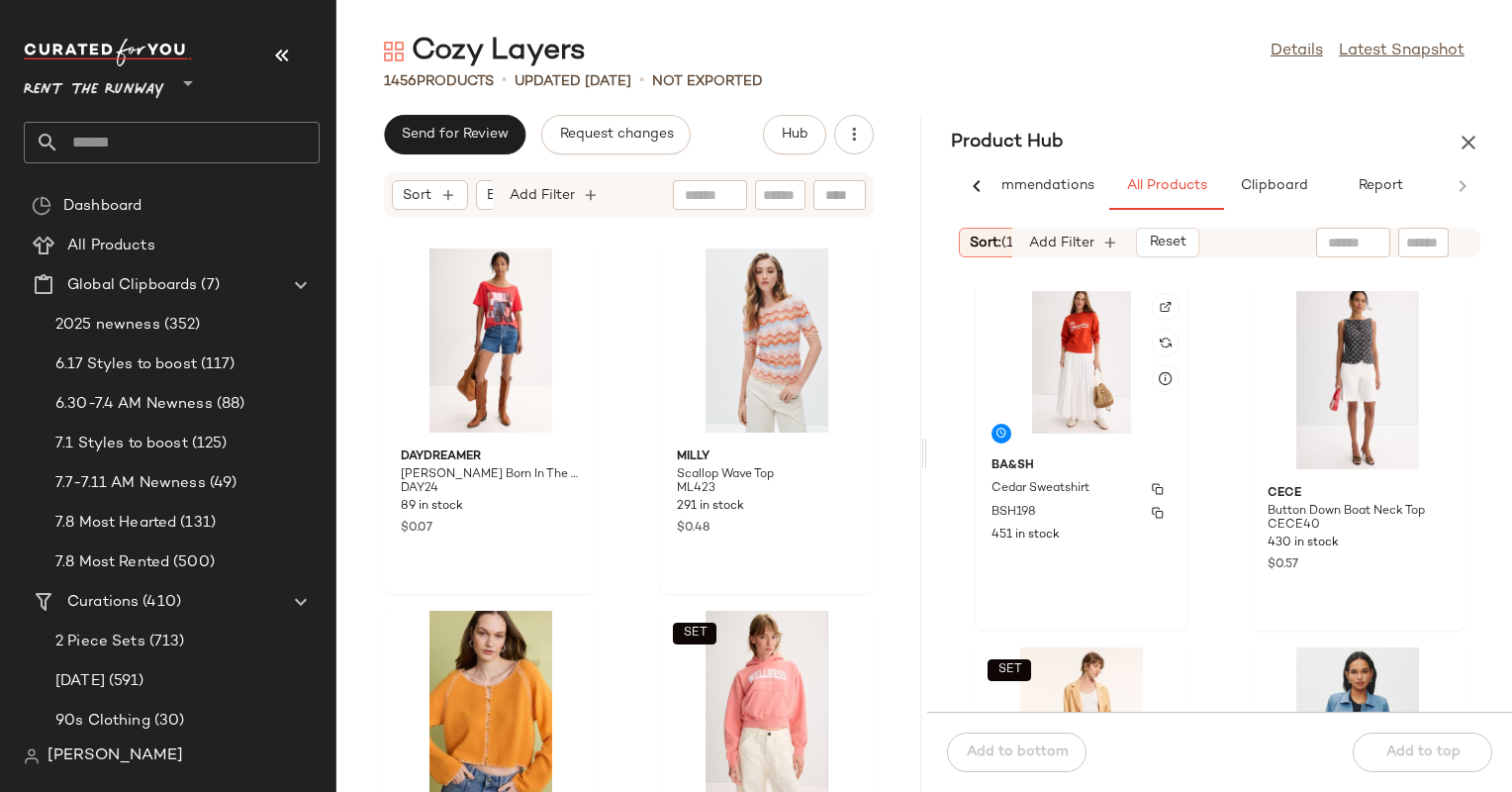 click on "ba&sh Cedar Sweatshirt BSH198 451 in stock" 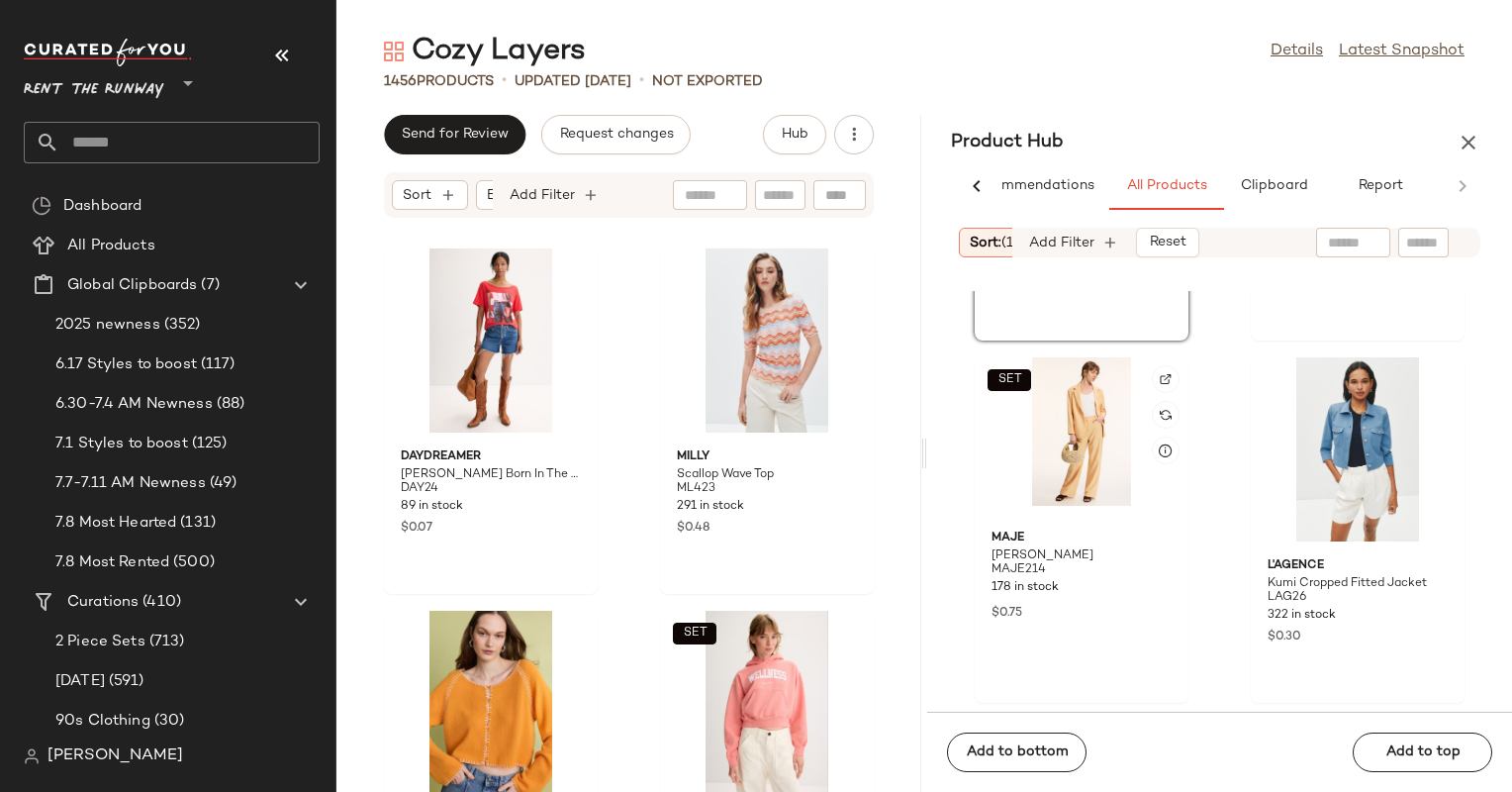 scroll, scrollTop: 303, scrollLeft: 0, axis: vertical 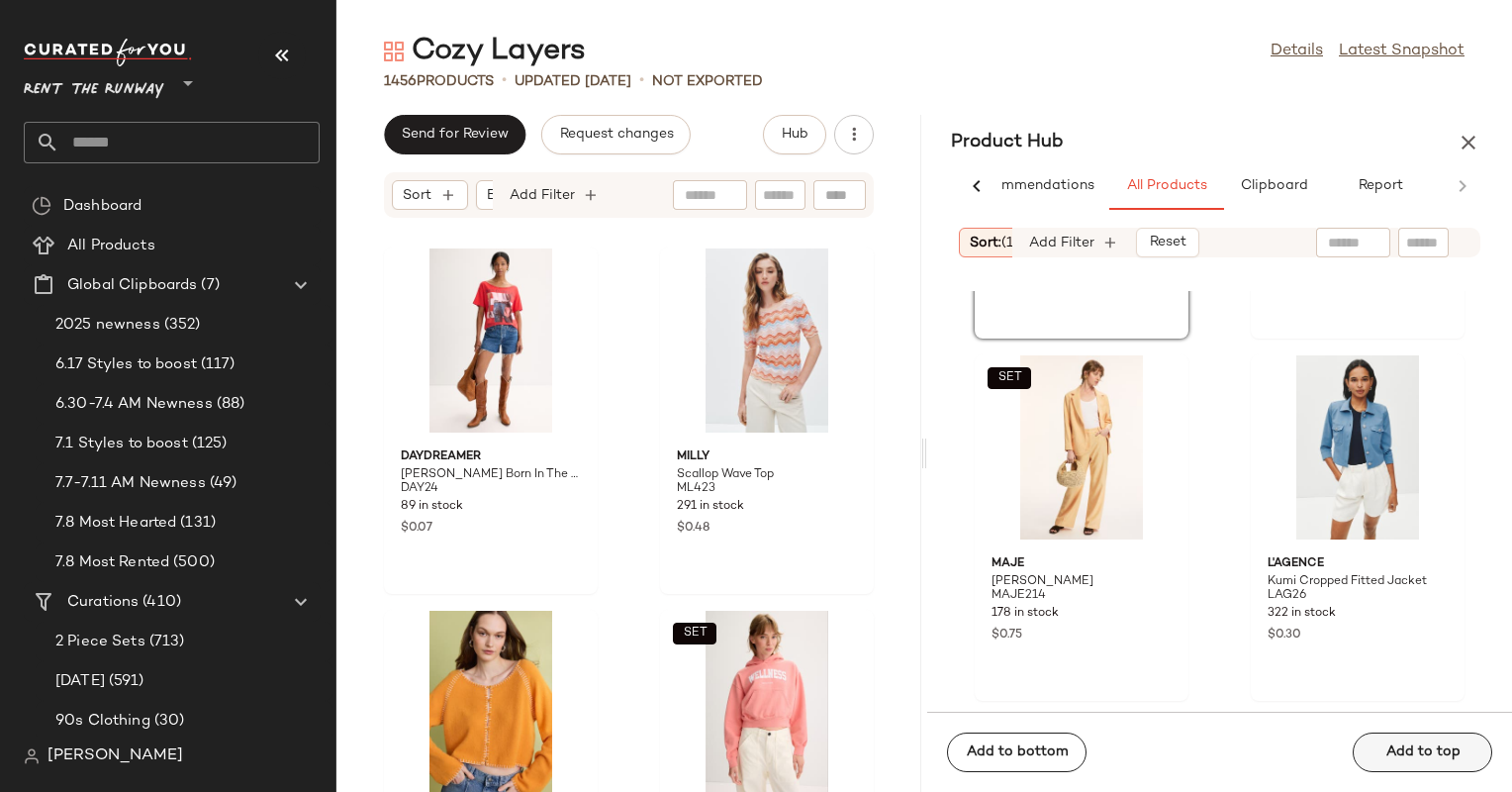click on "Add to top" at bounding box center [1422, 752] 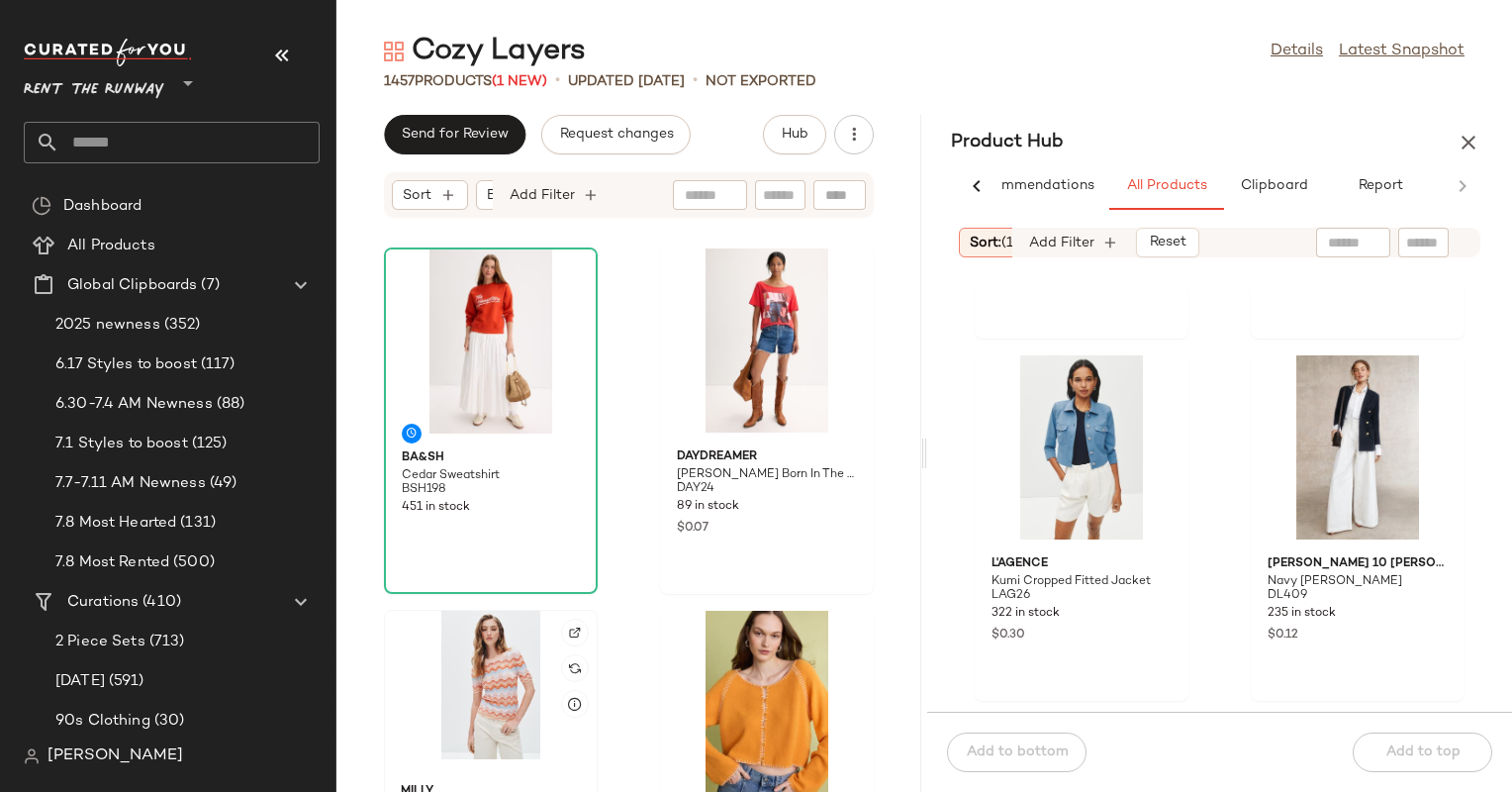 click 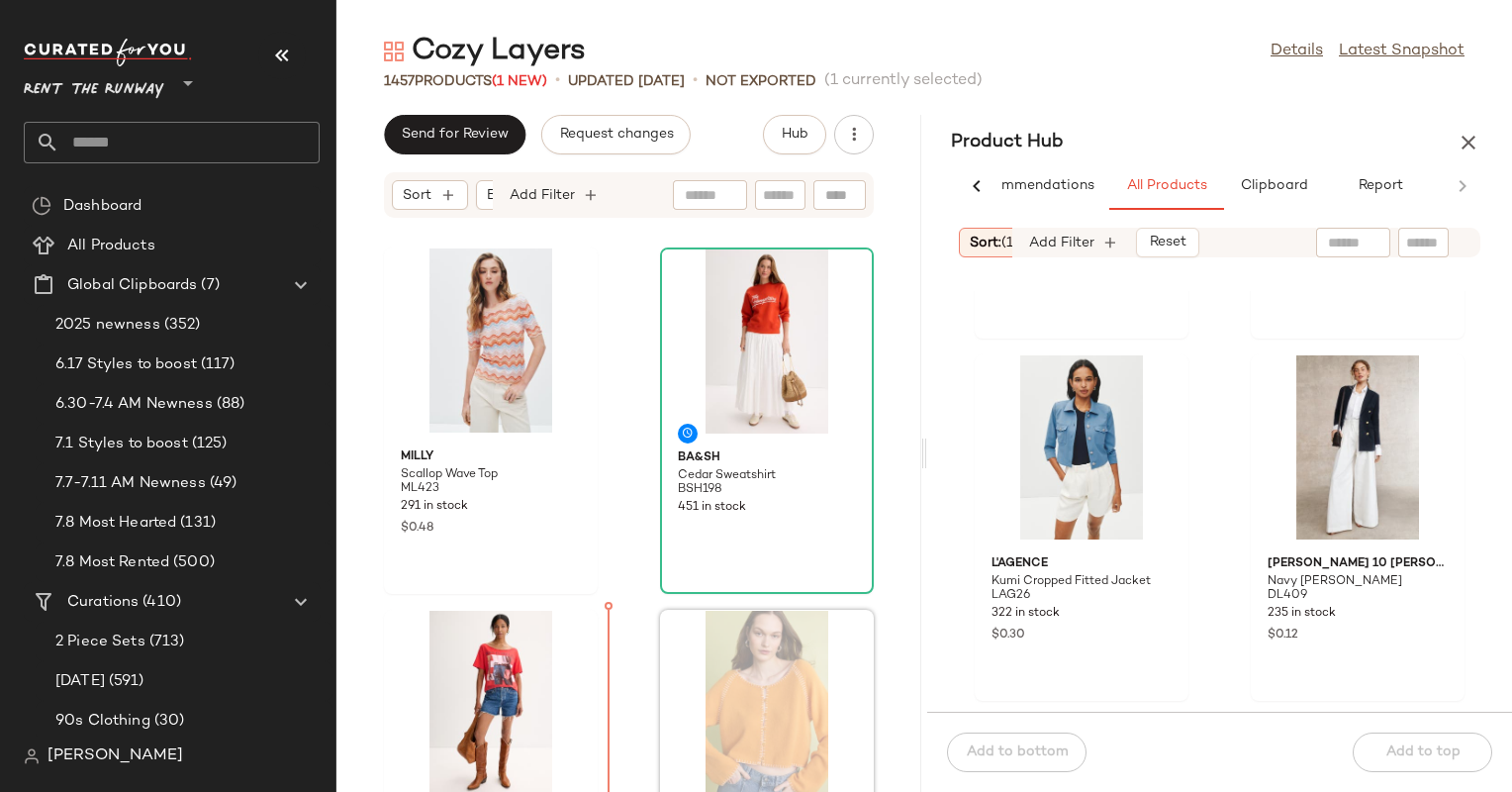 scroll, scrollTop: 3, scrollLeft: 0, axis: vertical 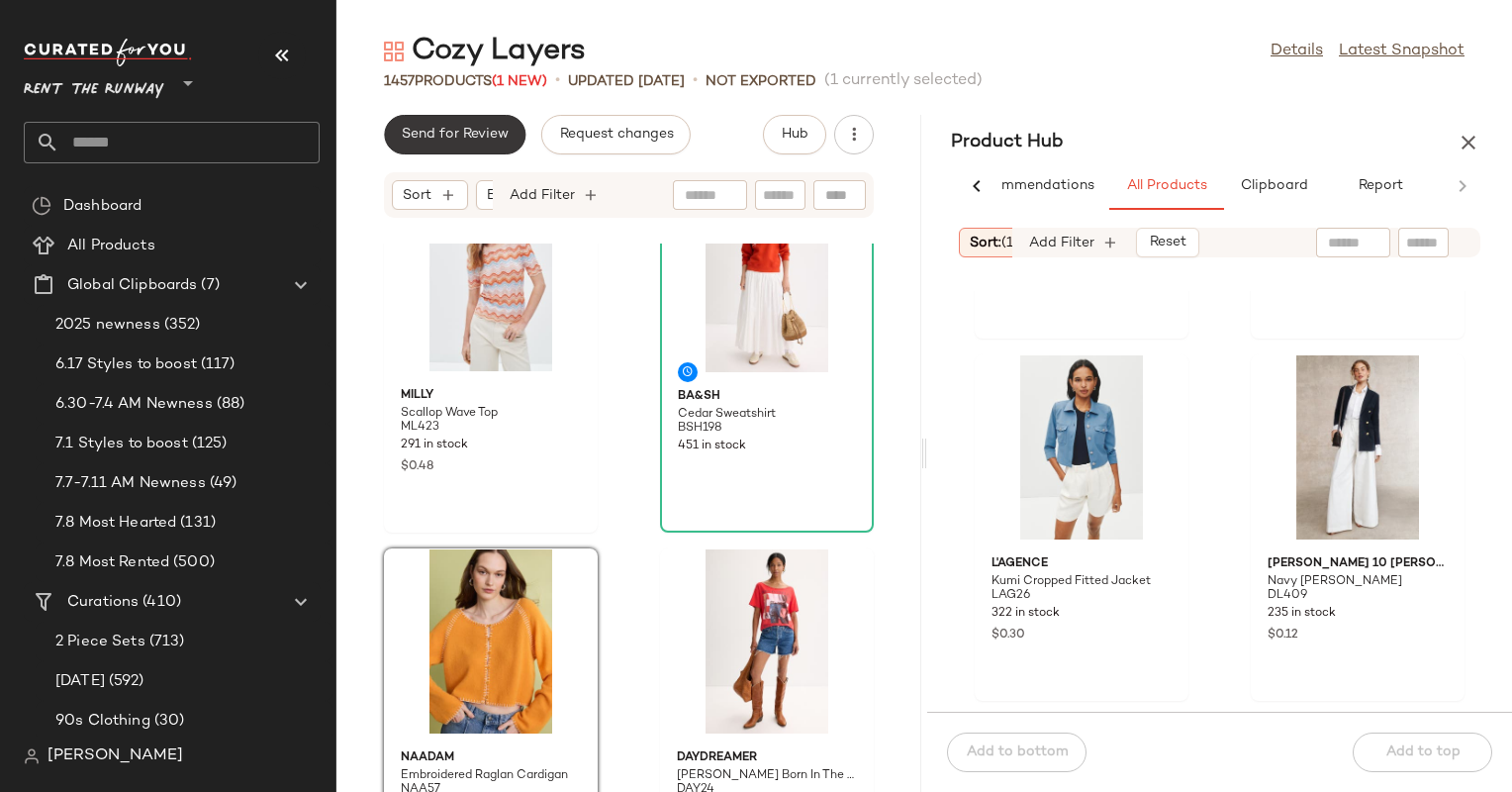 click on "Send for Review" 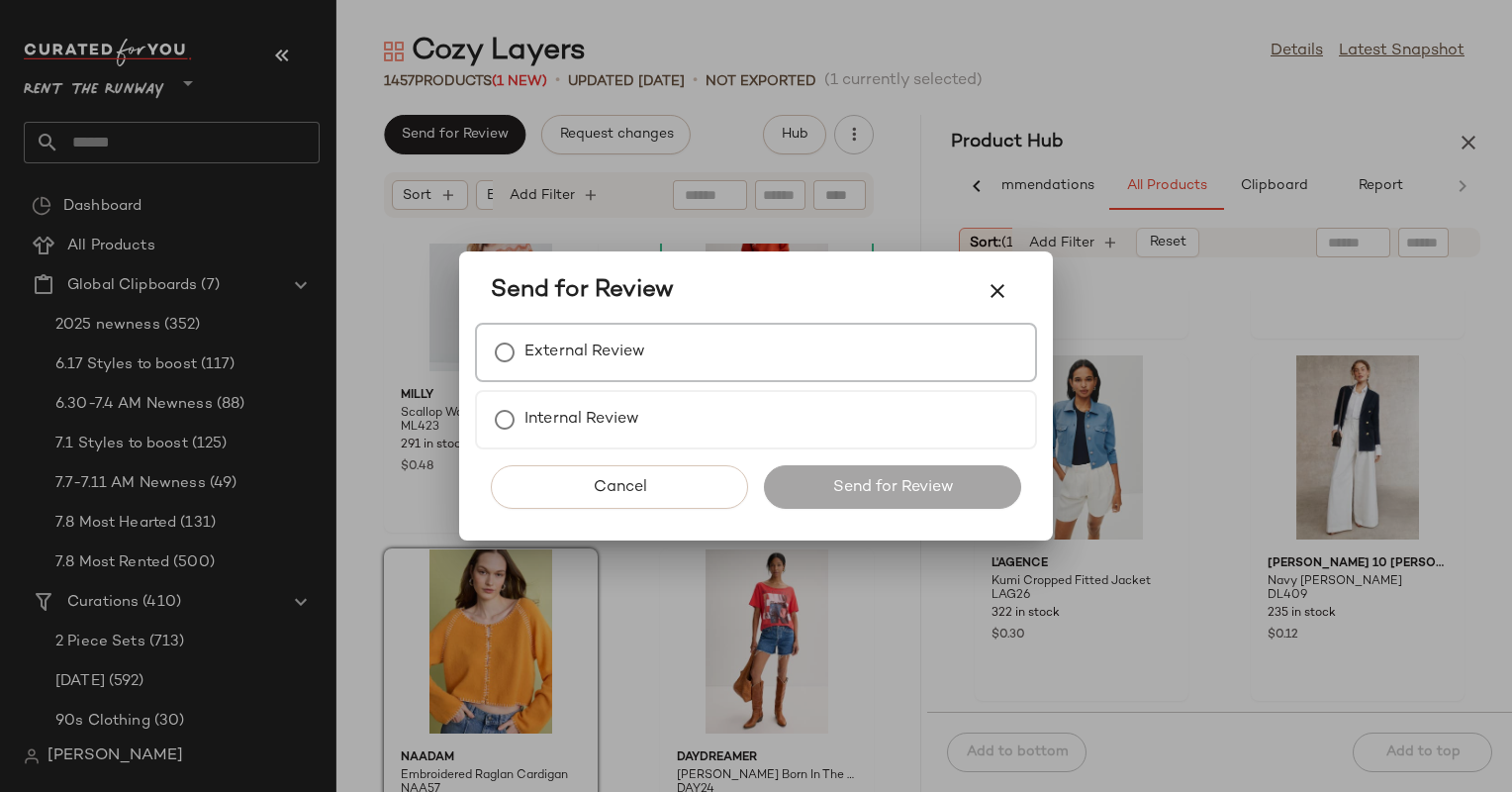 click on "External Review" at bounding box center (756, 352) 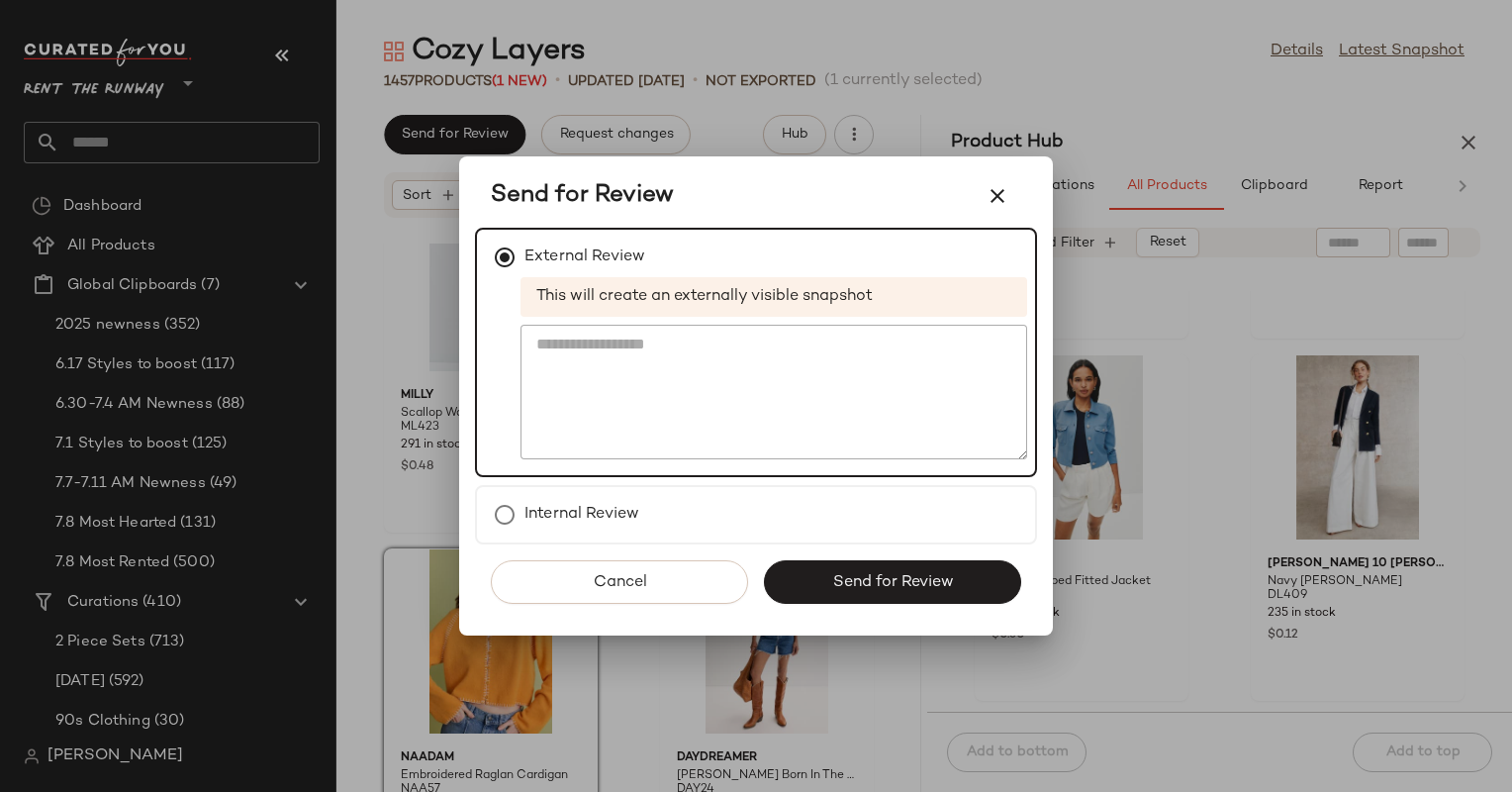 click at bounding box center (756, 396) 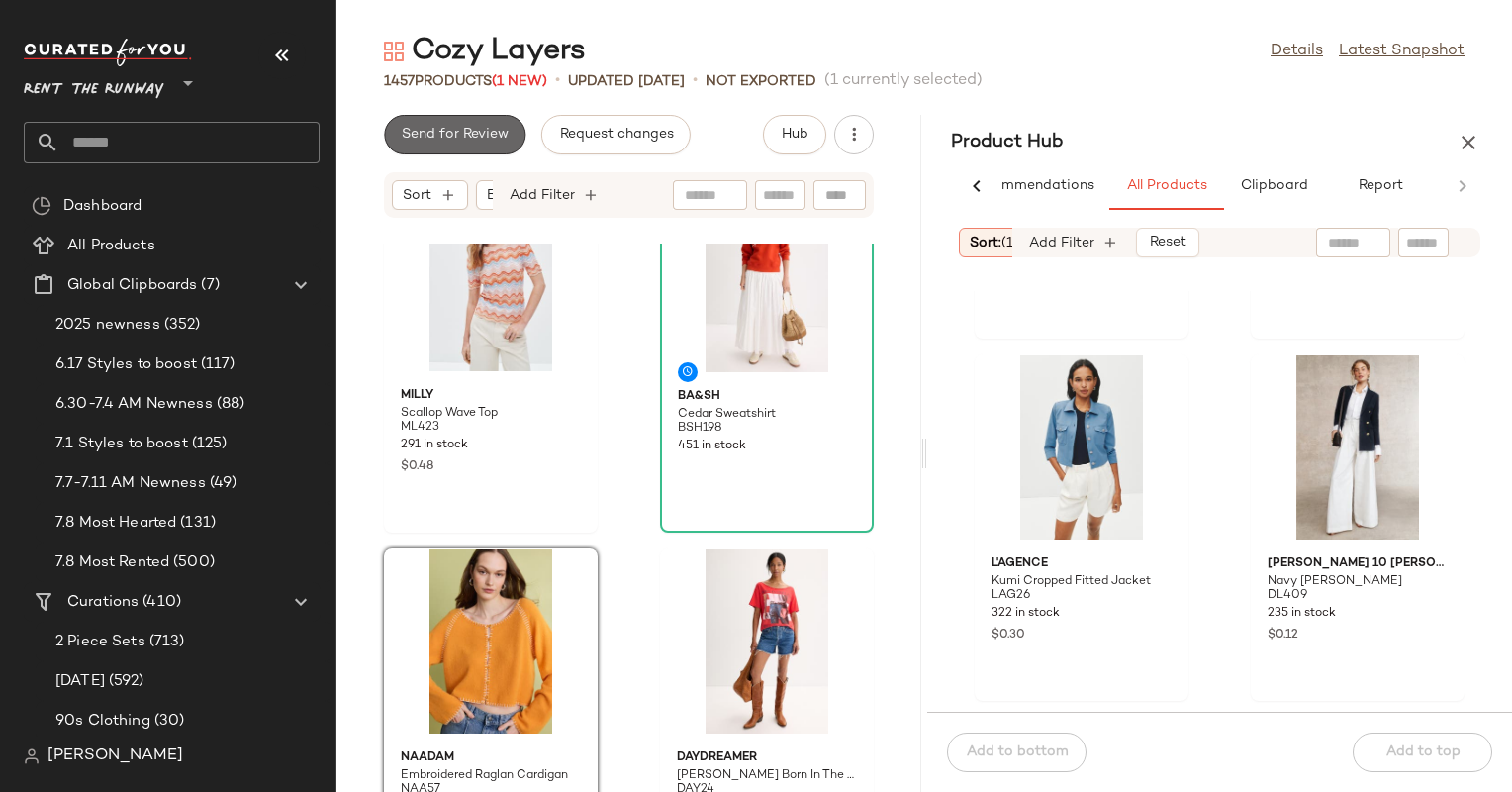 click on "Send for Review" 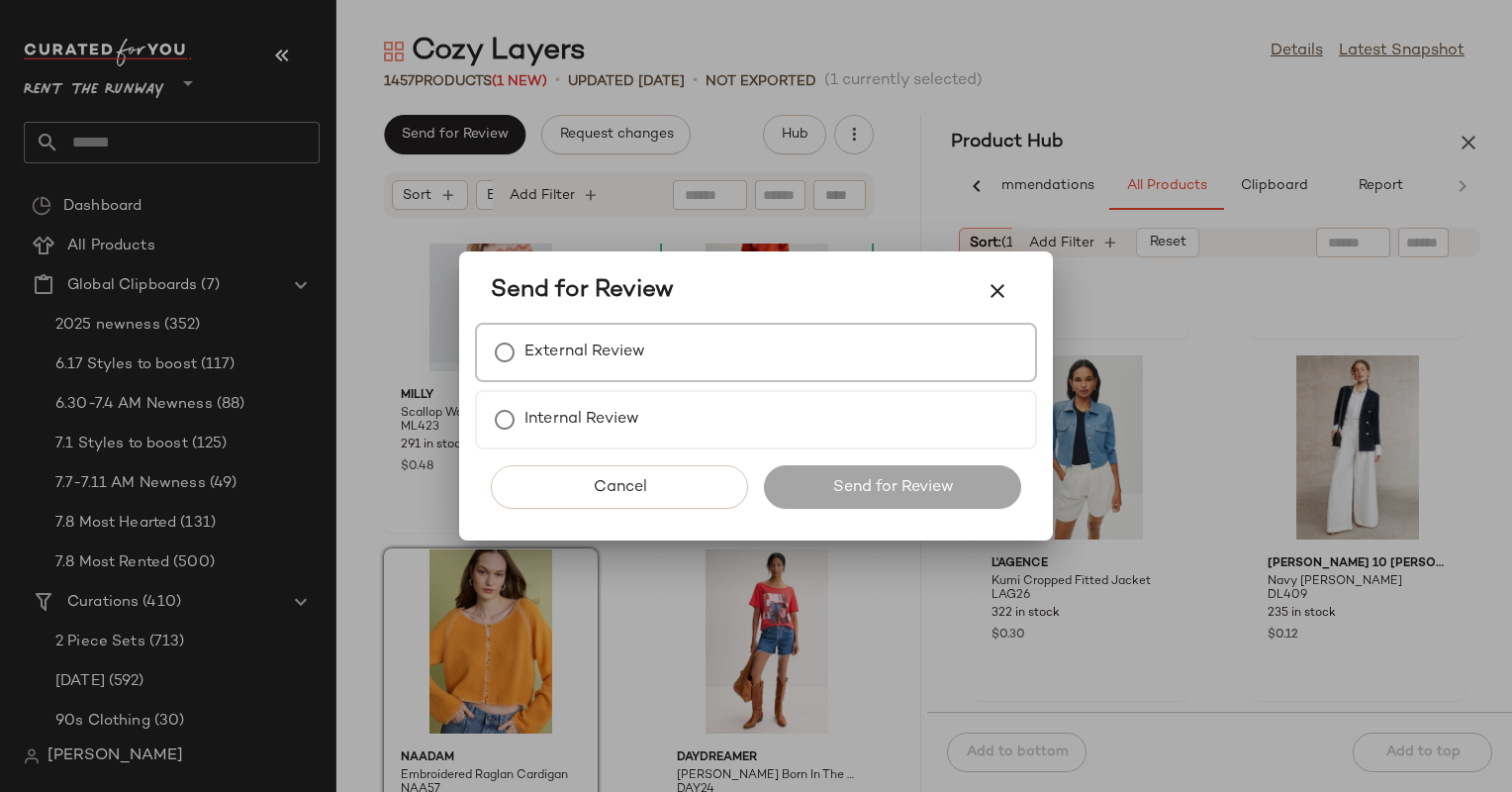 click on "External Review" at bounding box center (756, 352) 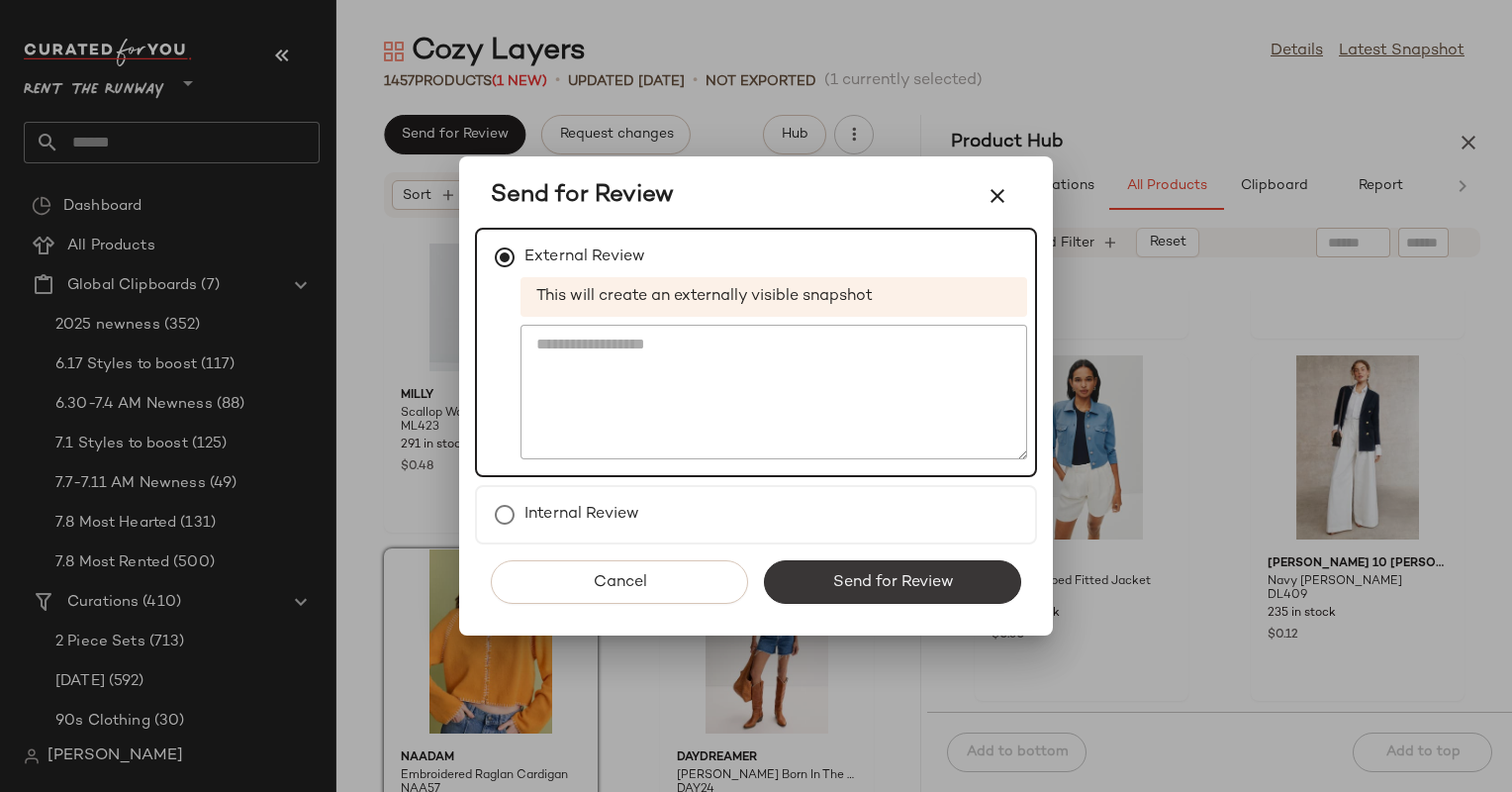 click on "Send for Review" 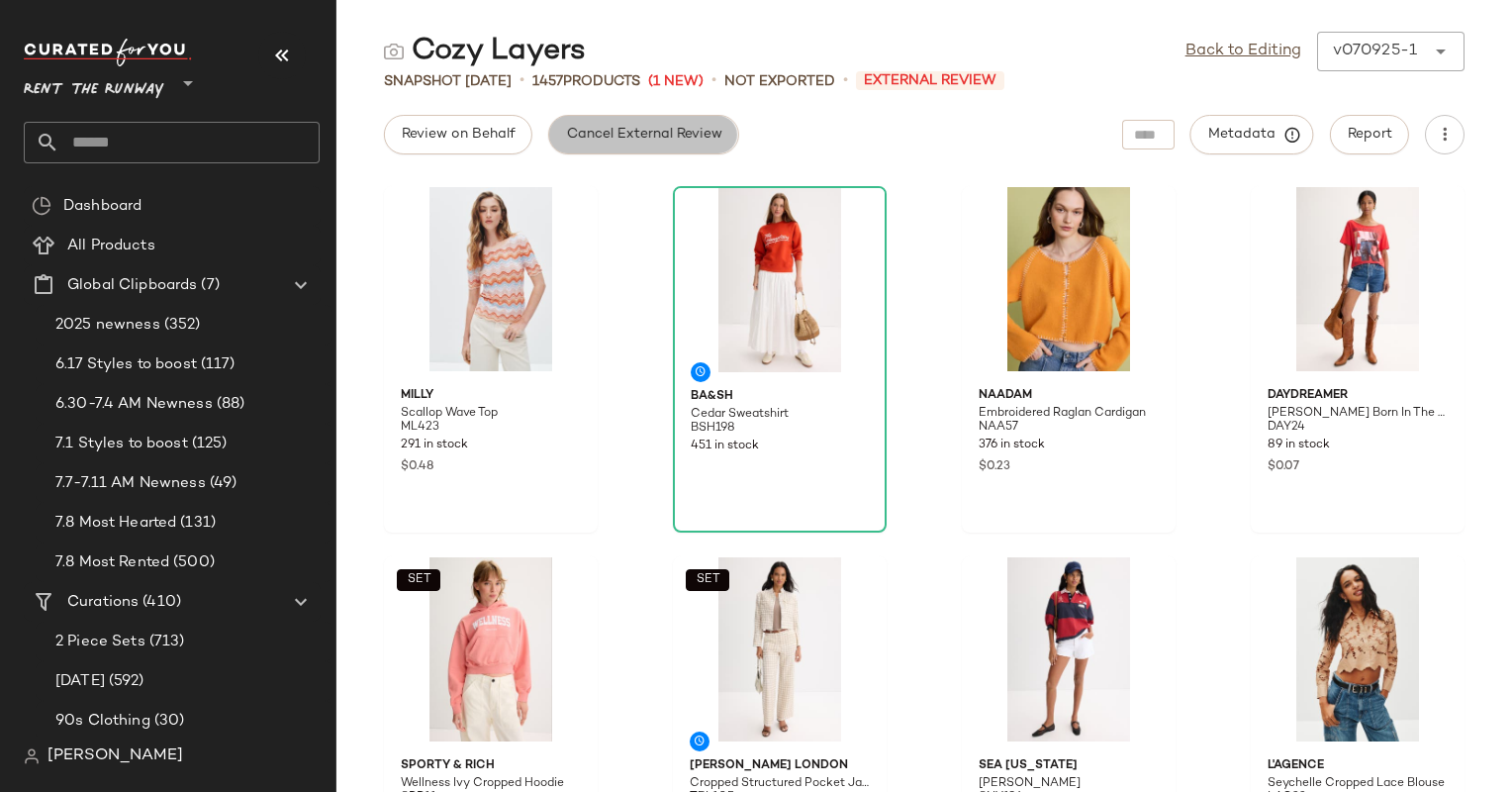 click on "Cancel External Review" 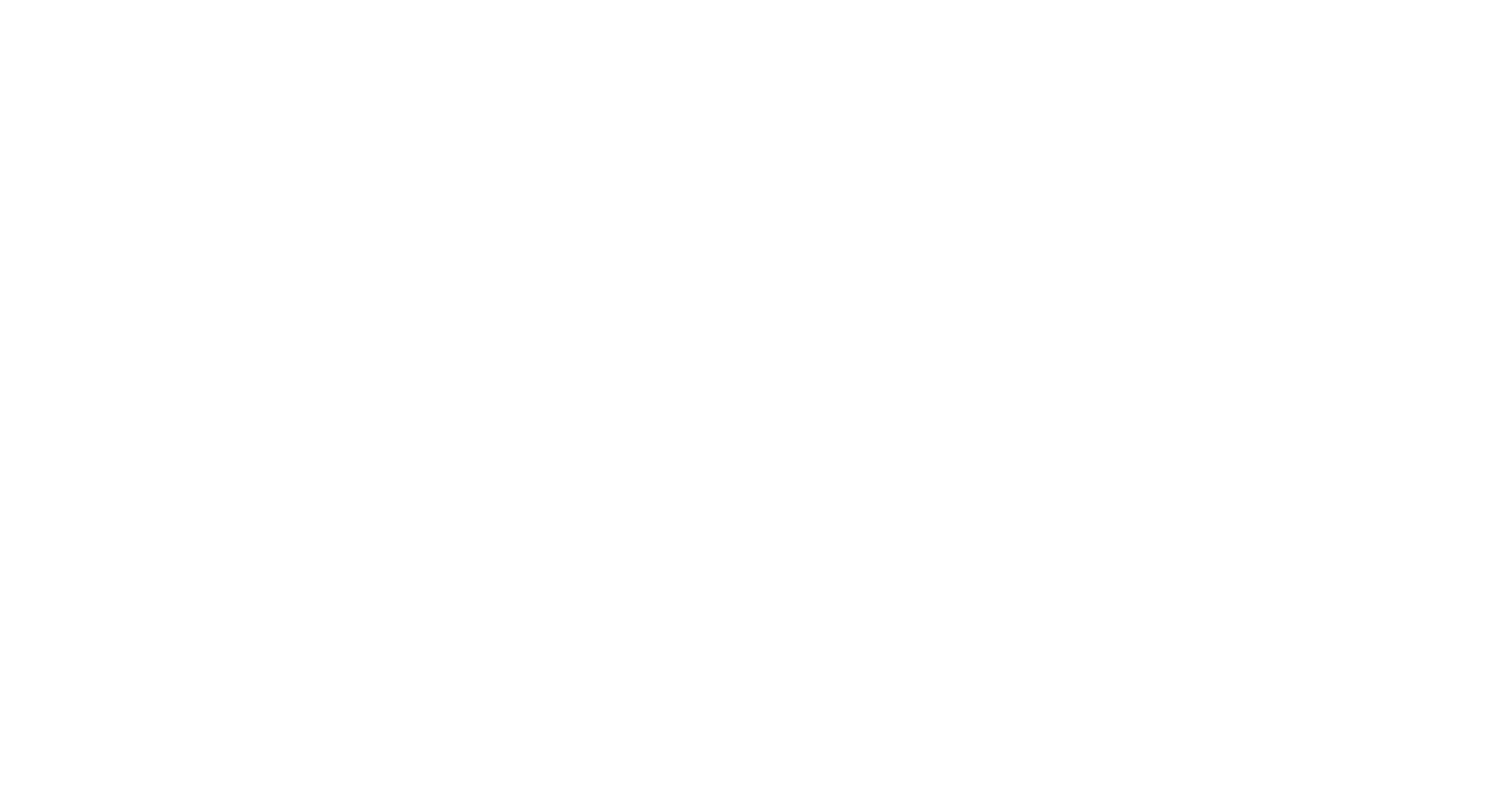 scroll, scrollTop: 0, scrollLeft: 0, axis: both 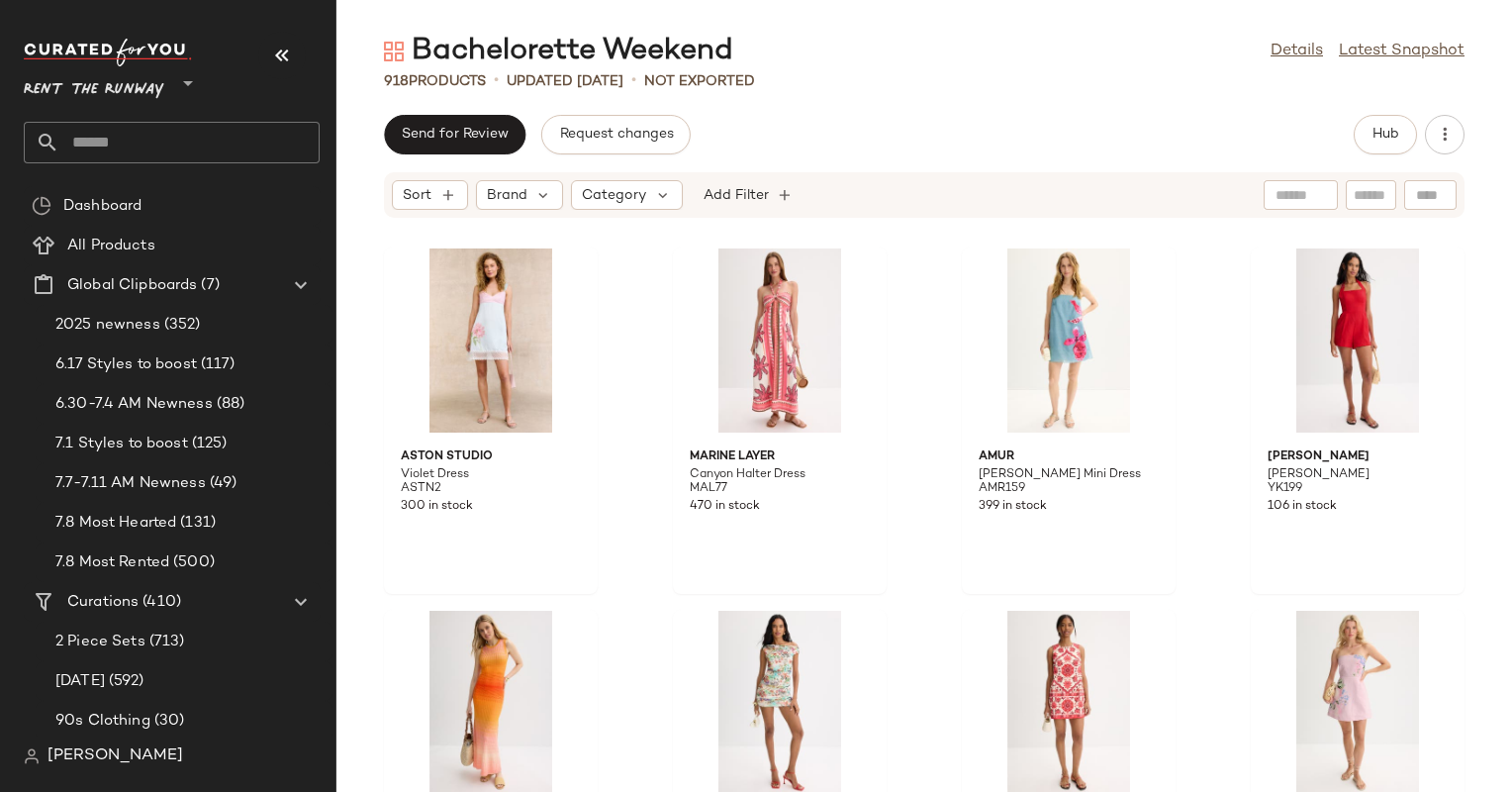 click 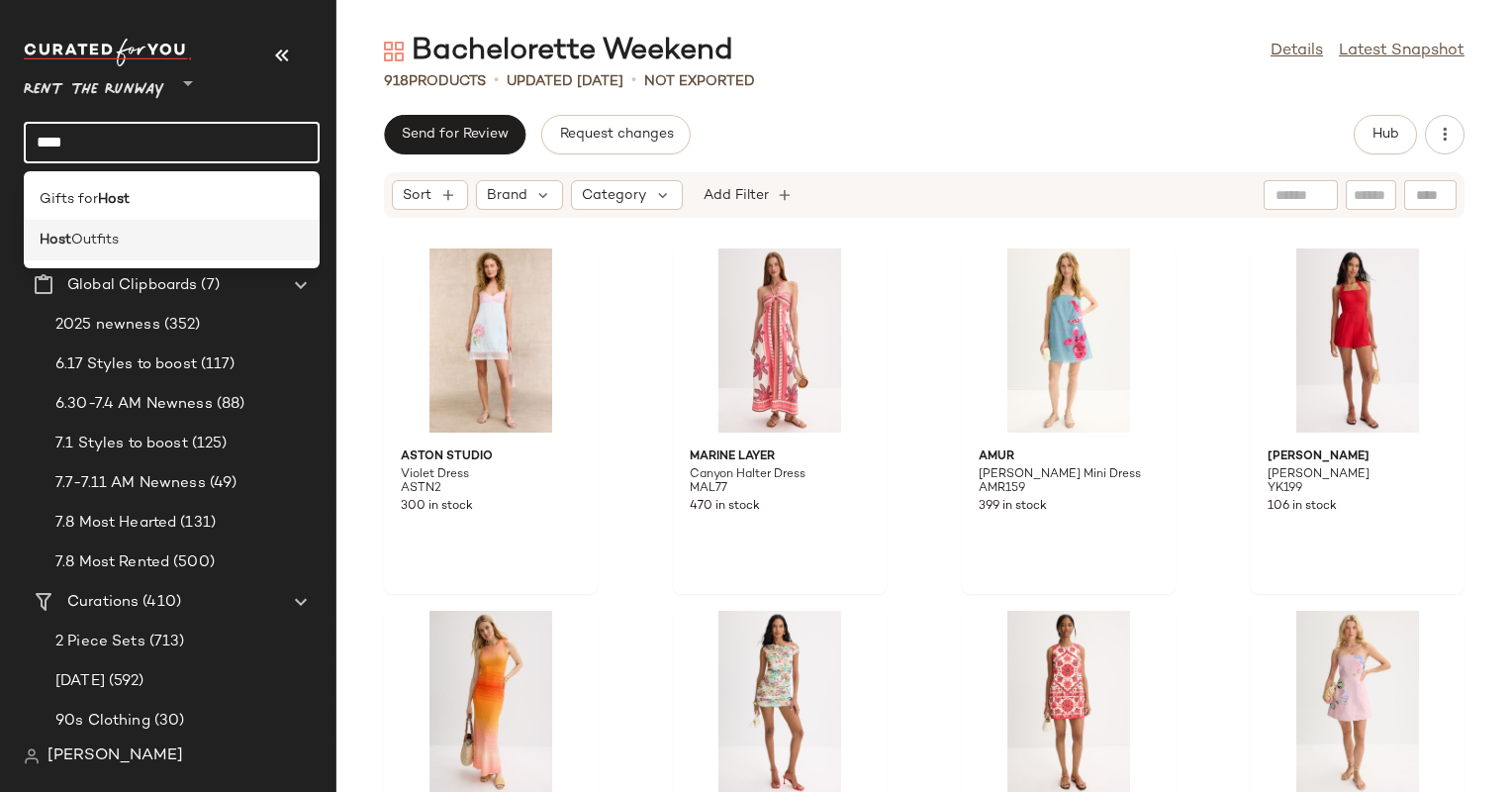 type on "****" 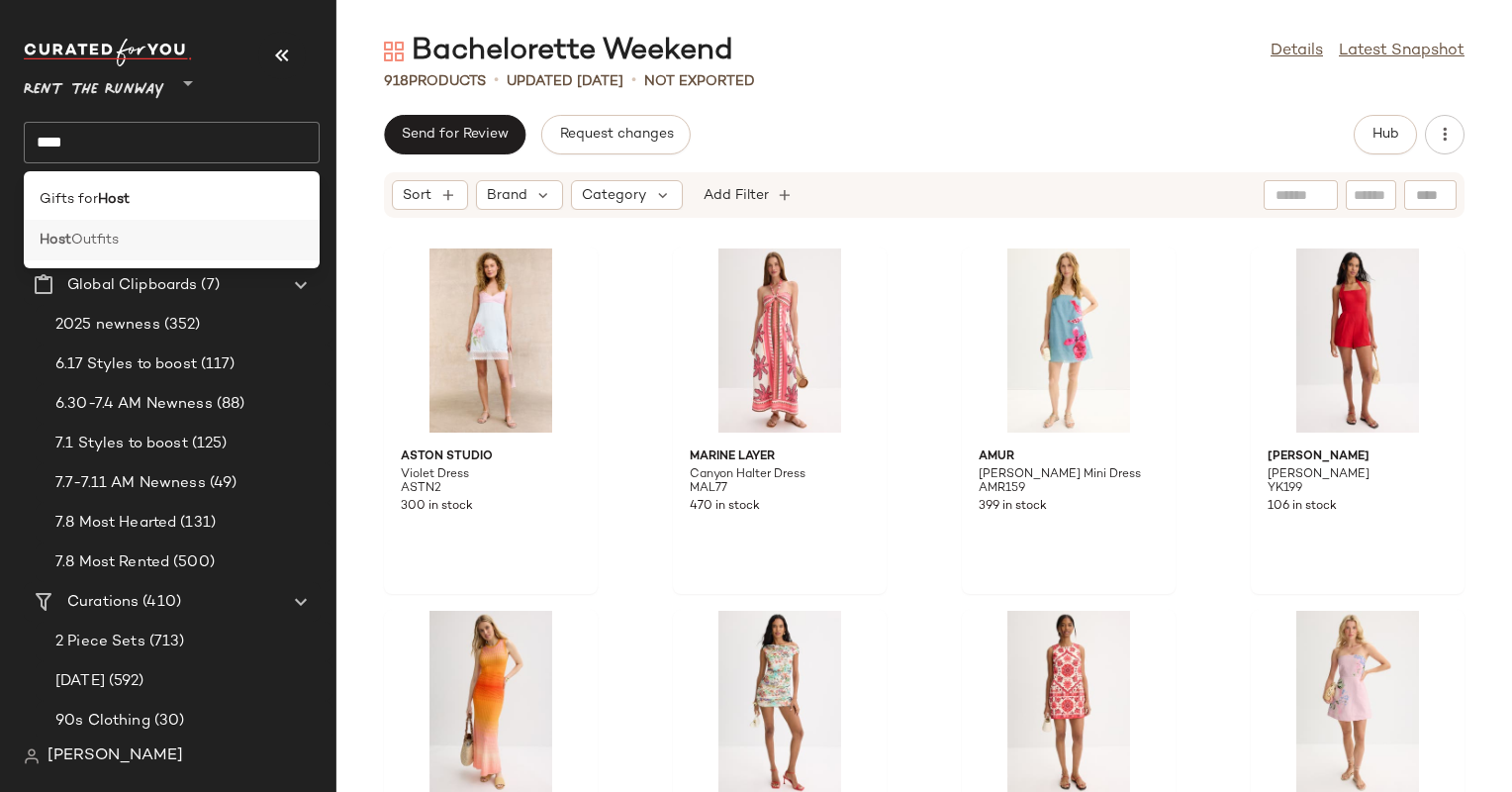click on "Host  Outfits" 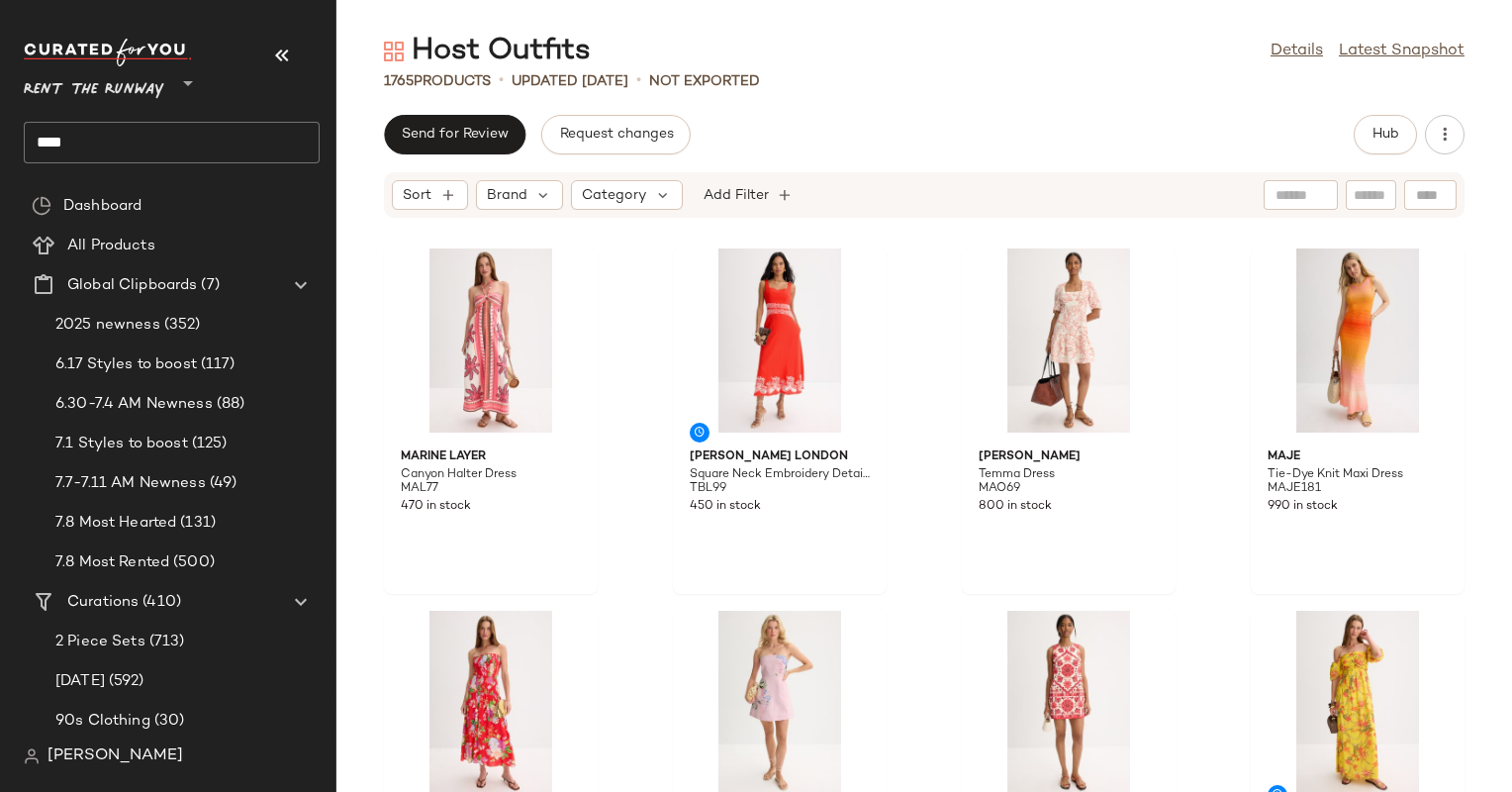 click on "Host Outfits  Details   Latest Snapshot  1765   Products   •   updated [DATE]  •   Not Exported   Send for Review   Request changes   Hub  Sort  Brand  Category  Add Filter  Marine Layer Canyon Halter Dress MAL77 470 in stock [PERSON_NAME] [GEOGRAPHIC_DATA] Neck Embroidery Detail Dress TBL99 450 in stock [PERSON_NAME] [PERSON_NAME] Dress MAO69 800 in stock Maje Tie-Dye Knit Maxi Dress MAJE181 990 in stock [PERSON_NAME] Dress YK204 139 in stock Aston Studio [PERSON_NAME] Dress ASTN3 297 in stock Cara Cara [US_STATE] Mackenzie Dress CRCR26 499 in stock Banjanan [PERSON_NAME] Dress BJN56 326 in stock [PERSON_NAME] Gingham Halter Midi Dress BM768 394 in stock $0.15 ROMY Jade Dress ROM3 396 in stock Tiare [US_STATE] Kailani Maxi Dress TIA4 119 in stock MILLE [PERSON_NAME] Dress MILL14 397 in stock $0.59 Agua Bendita x RTR Spring Mini Dress AGUA4 375 in stock $0.10 Jewel x [PERSON_NAME] Boat Neck Fit & Flare Mini Dress JBM15 646 in stock $0.76 Agua Bendita x RTR Meeg Bodysuit Dress AGUA9 236 in stock $0.62 Agua Bendita x RTR Suzie Maxi Dress" at bounding box center (924, 412) 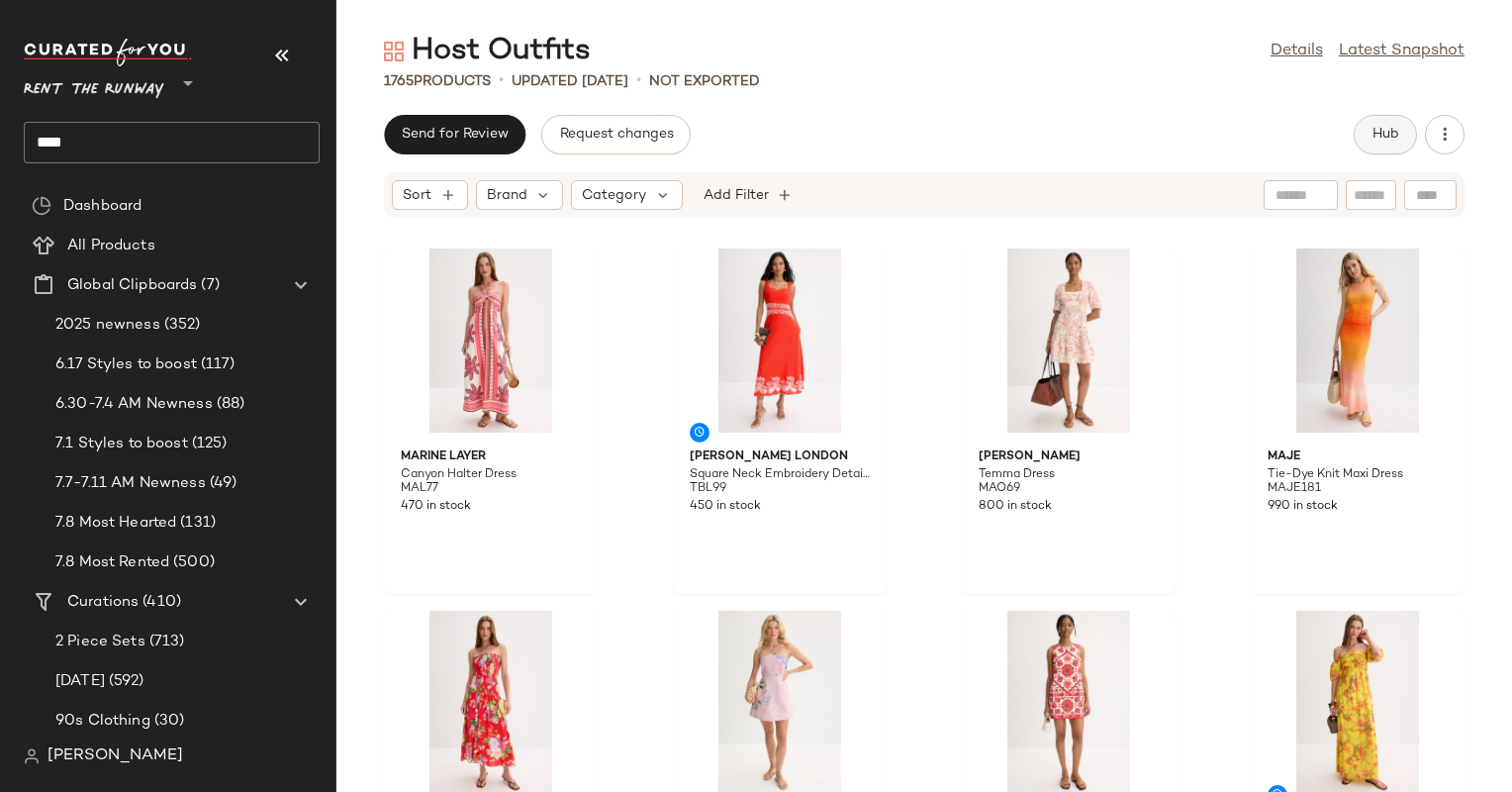 click on "Hub" at bounding box center [1385, 135] 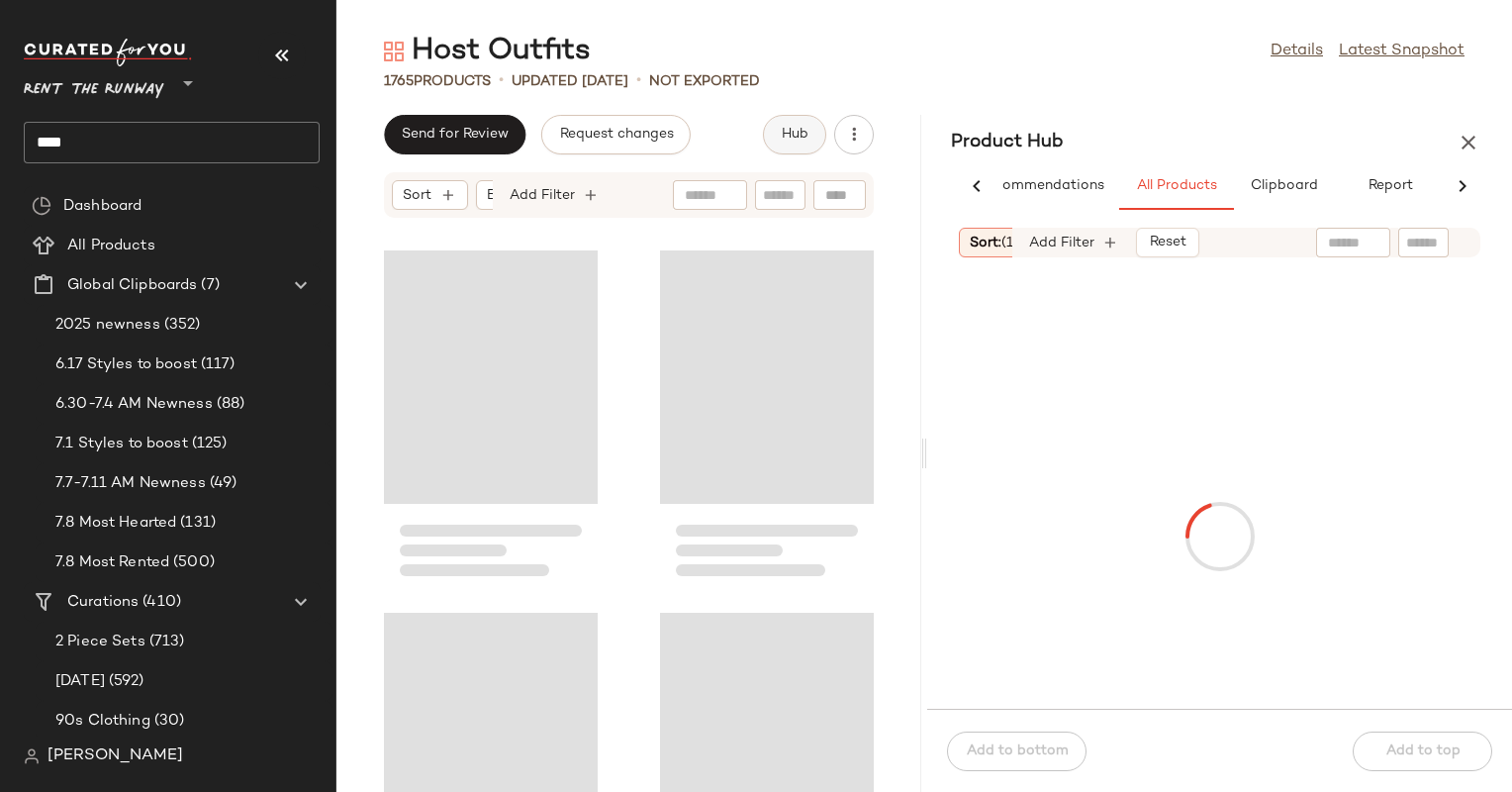 scroll, scrollTop: 0, scrollLeft: 57, axis: horizontal 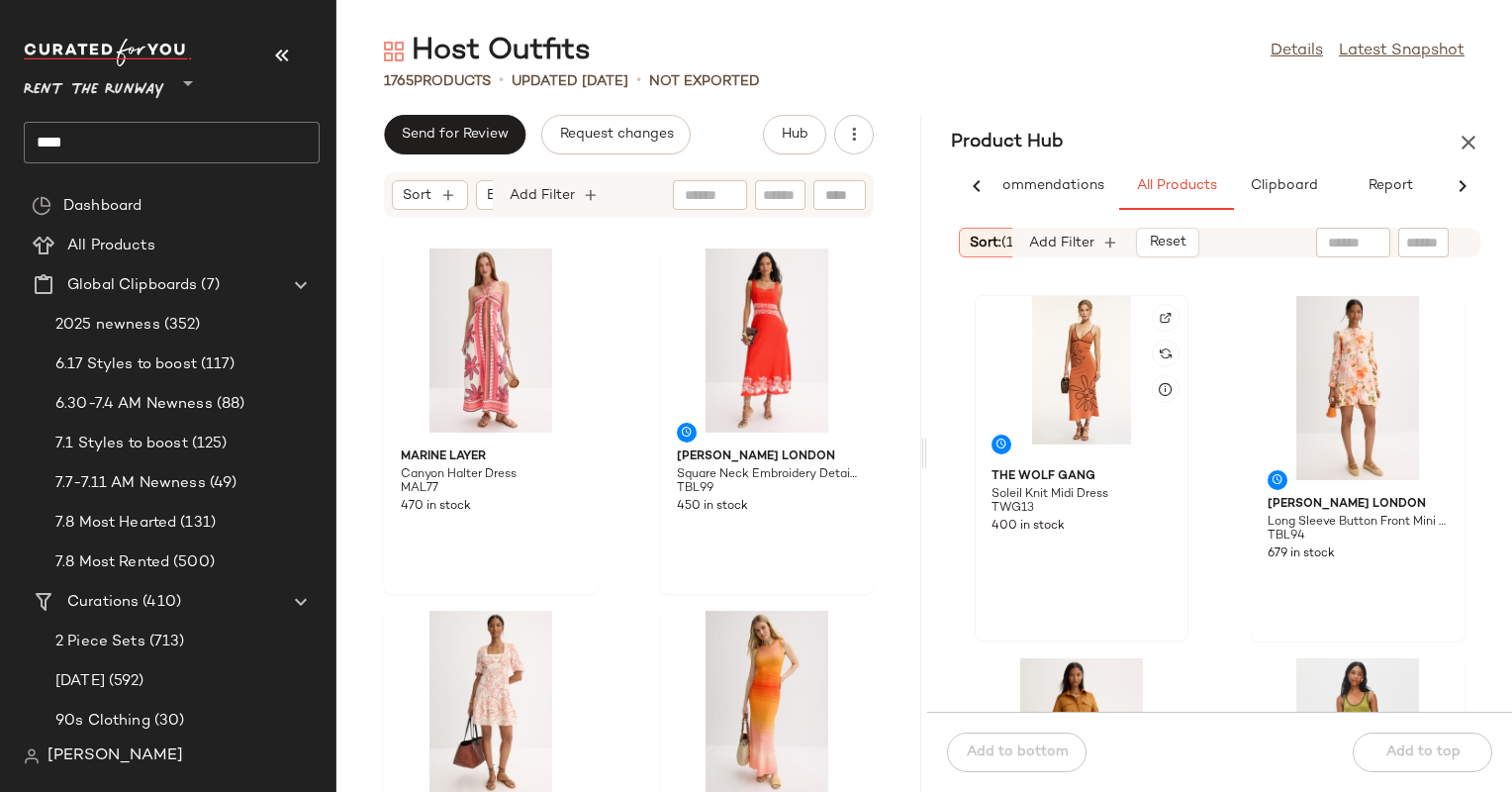 click 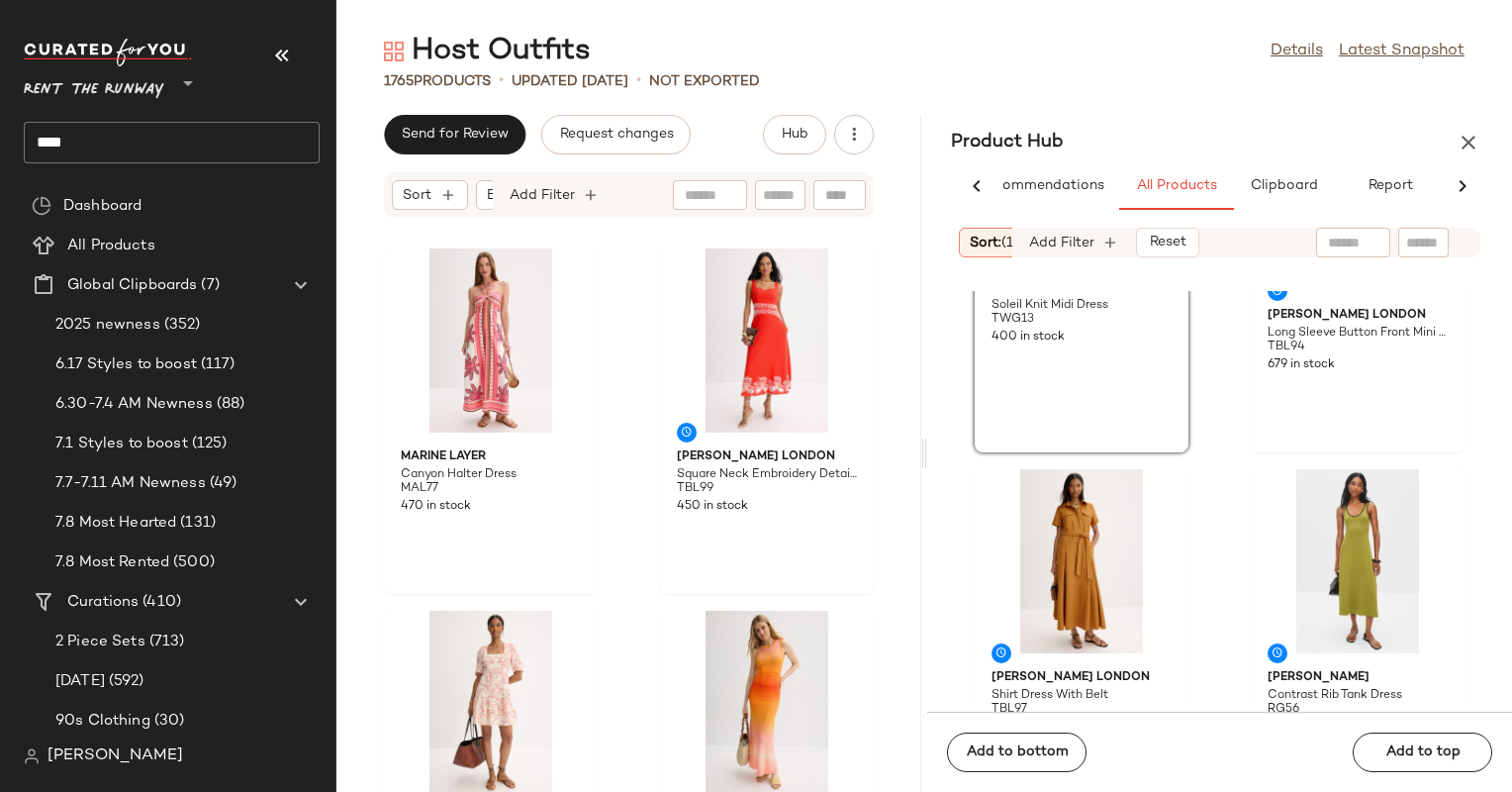 scroll, scrollTop: 190, scrollLeft: 0, axis: vertical 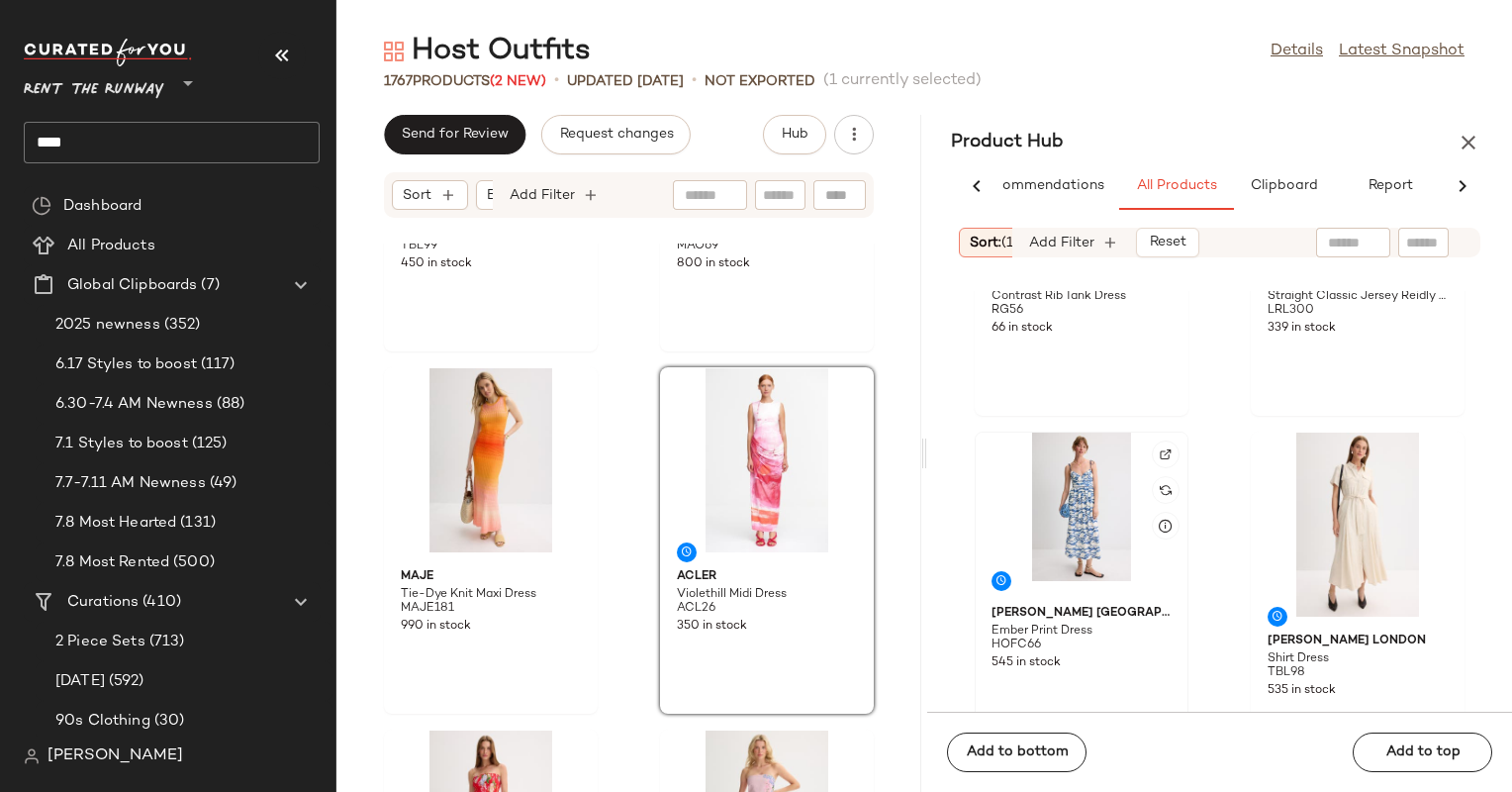 click 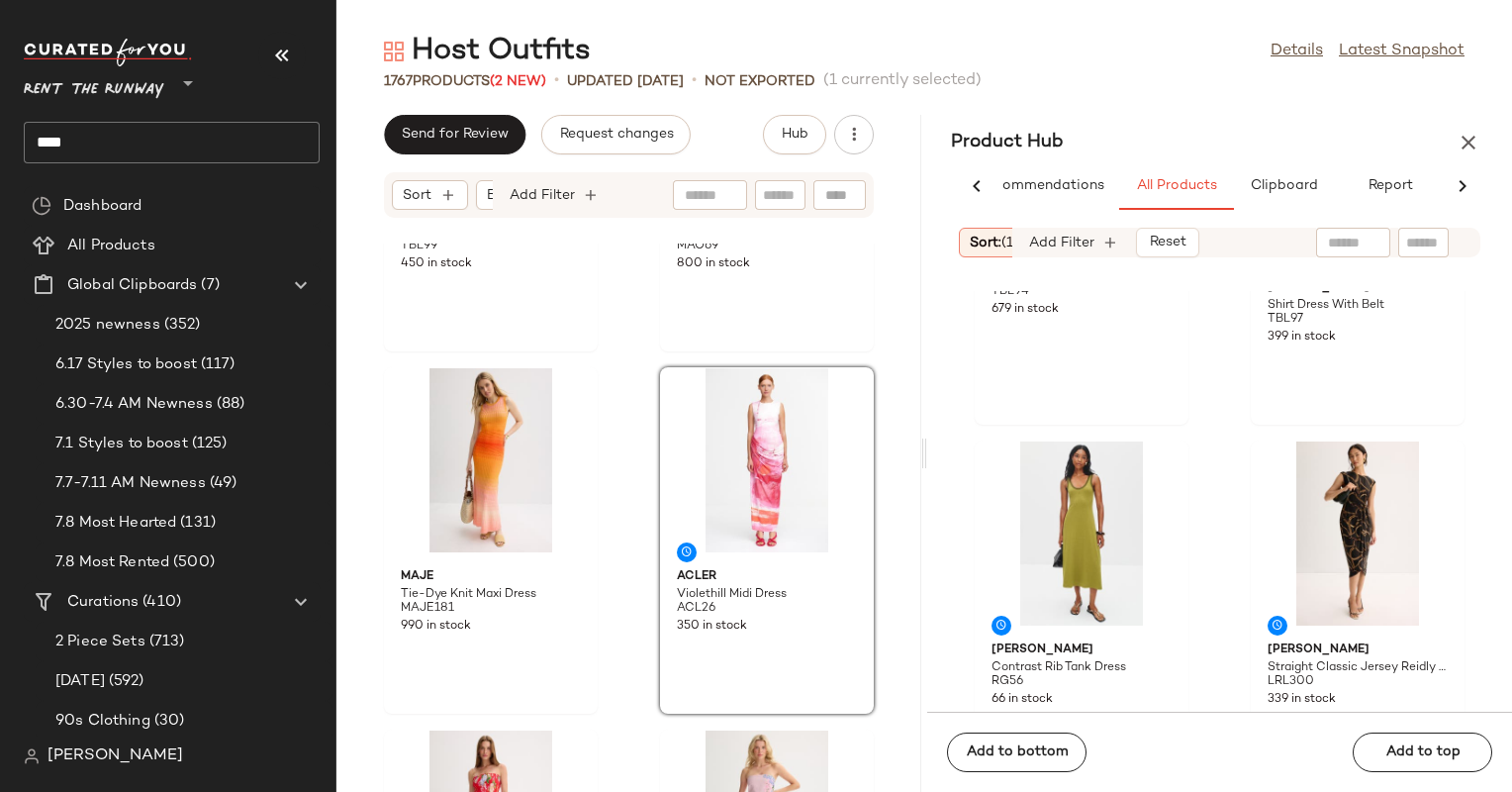 scroll, scrollTop: 218, scrollLeft: 0, axis: vertical 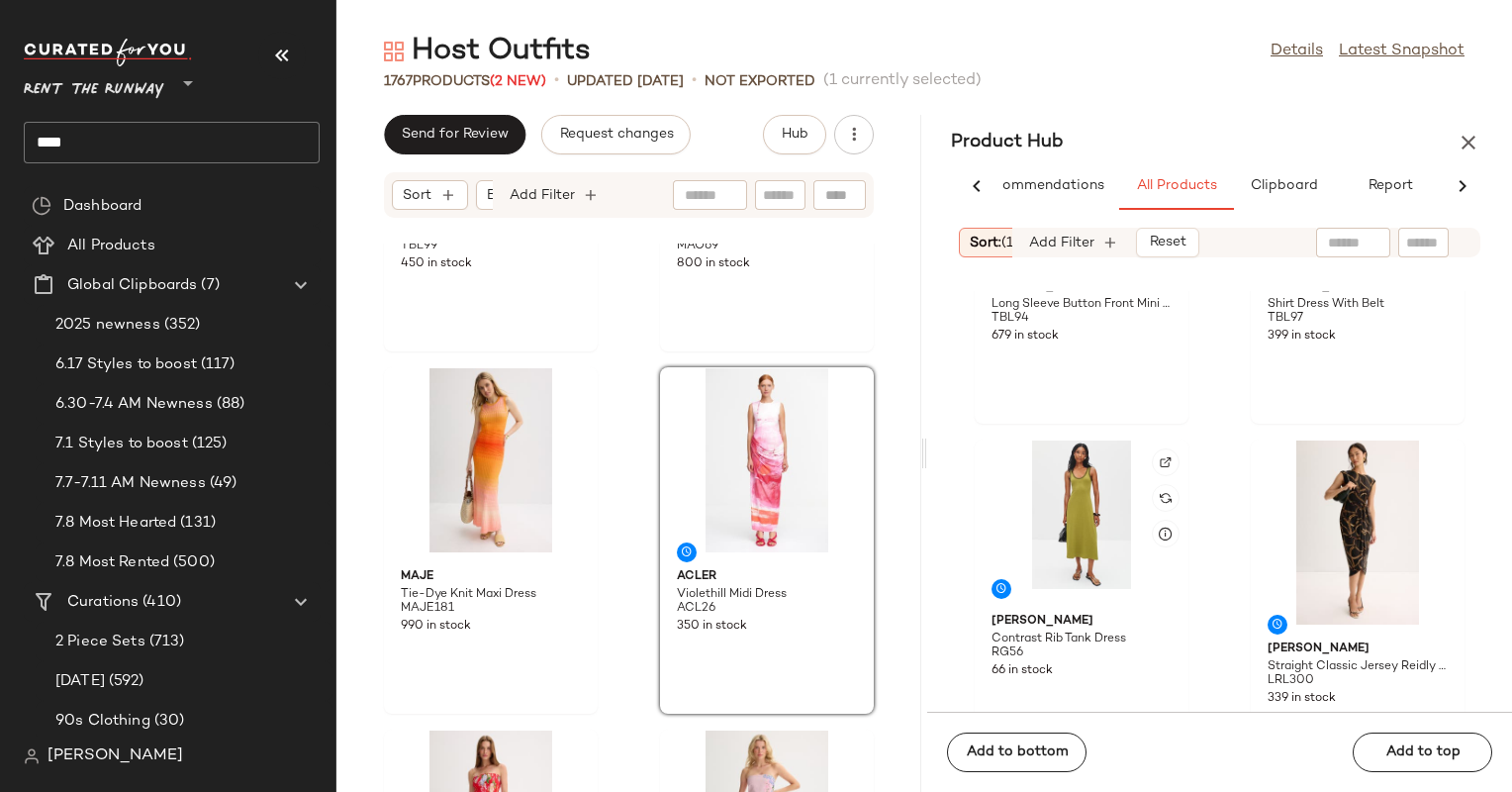 click 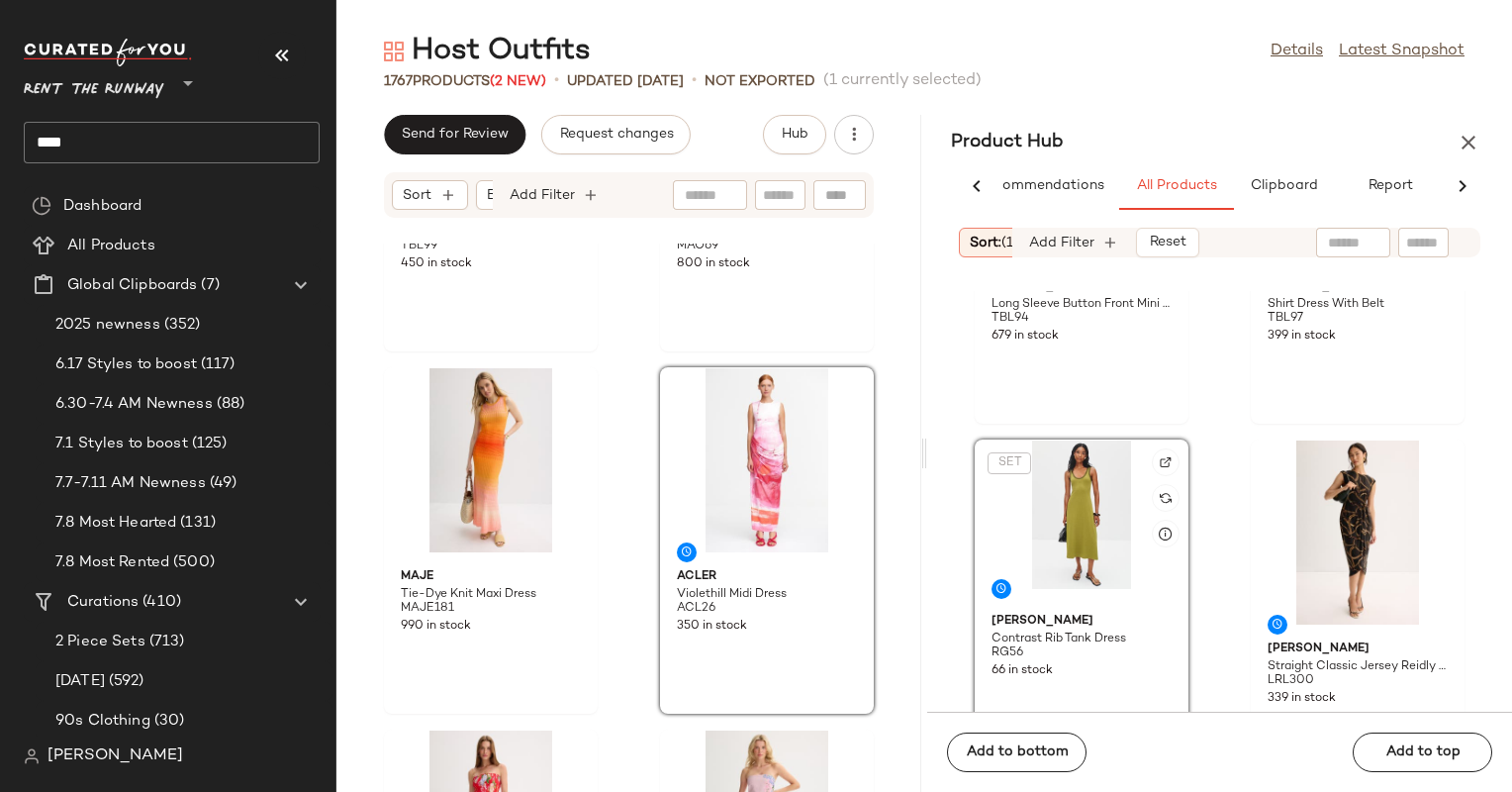 scroll, scrollTop: 0, scrollLeft: 0, axis: both 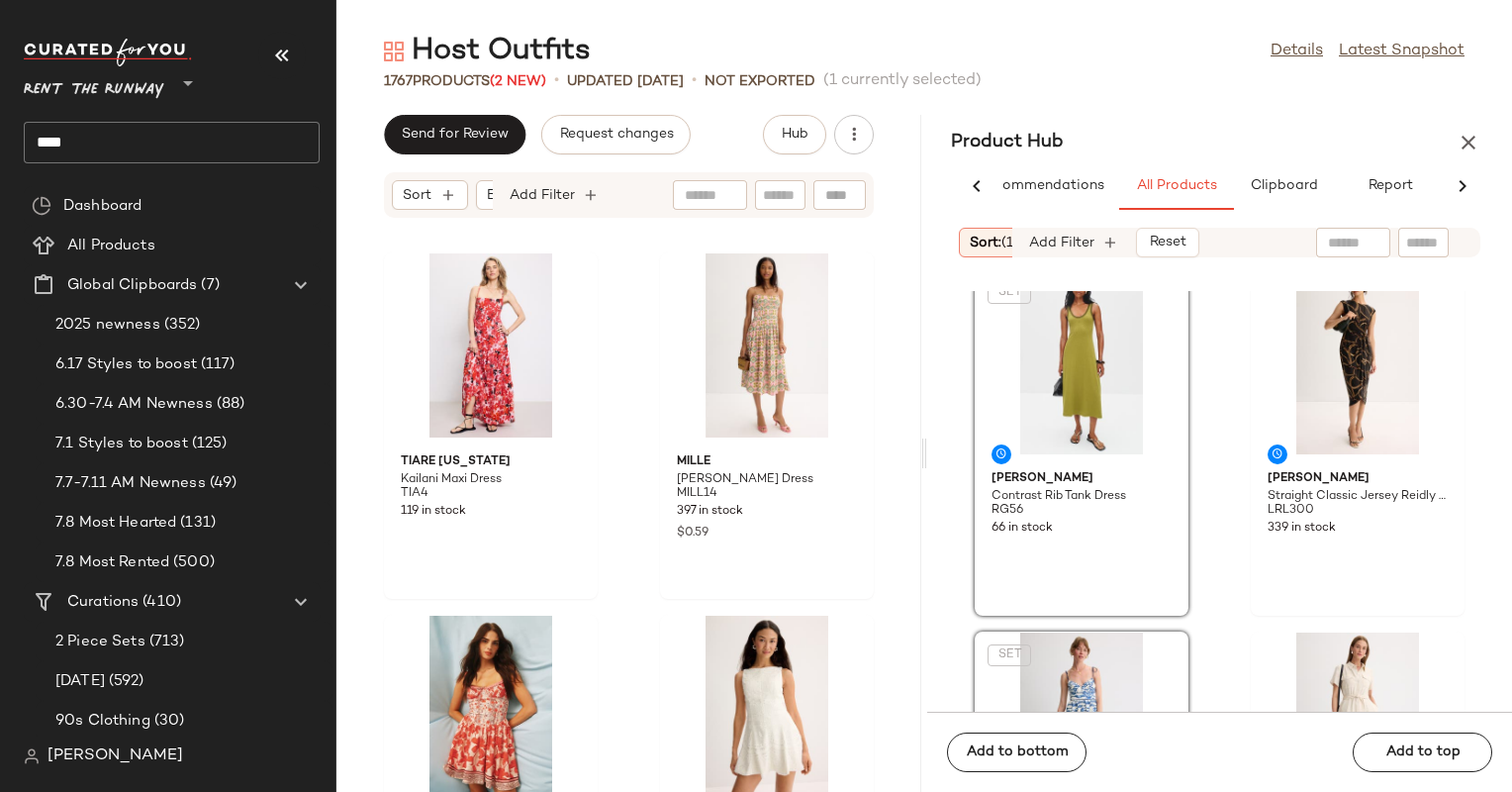 click on "SET  Rosetta Getty Contrast Rib Tank Dress RG56 66 in stock Lauren Ralph Lauren Straight Classic Jersey Reidly Day Dress LRL300 339 in stock  SET  Hofmann Copenhagen Ember Print Dress HOFC66 545 in stock Ted Baker London Shirt Dress TBL98 535 in stock MILLE Garden Dress MILL13 600 in stock Hunter Bell Leslie Dress HB141 397 in stock Ted Baker London Sleeveless High Neck Midi Dress TBL100 474 in stock Ted Baker London Sleeveless Midi Shirt Dress TBL106 598 in stock" 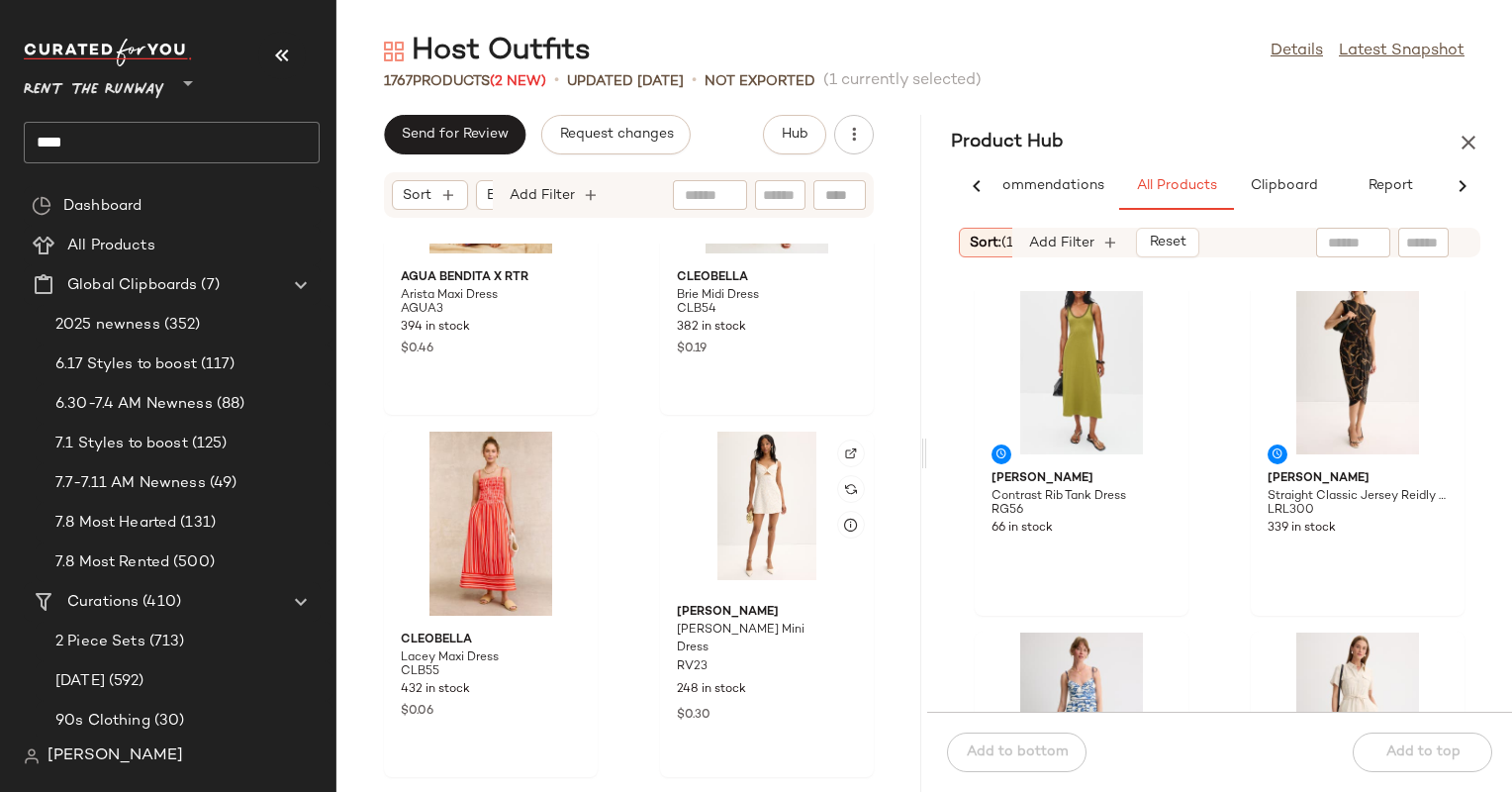 scroll, scrollTop: 6070, scrollLeft: 0, axis: vertical 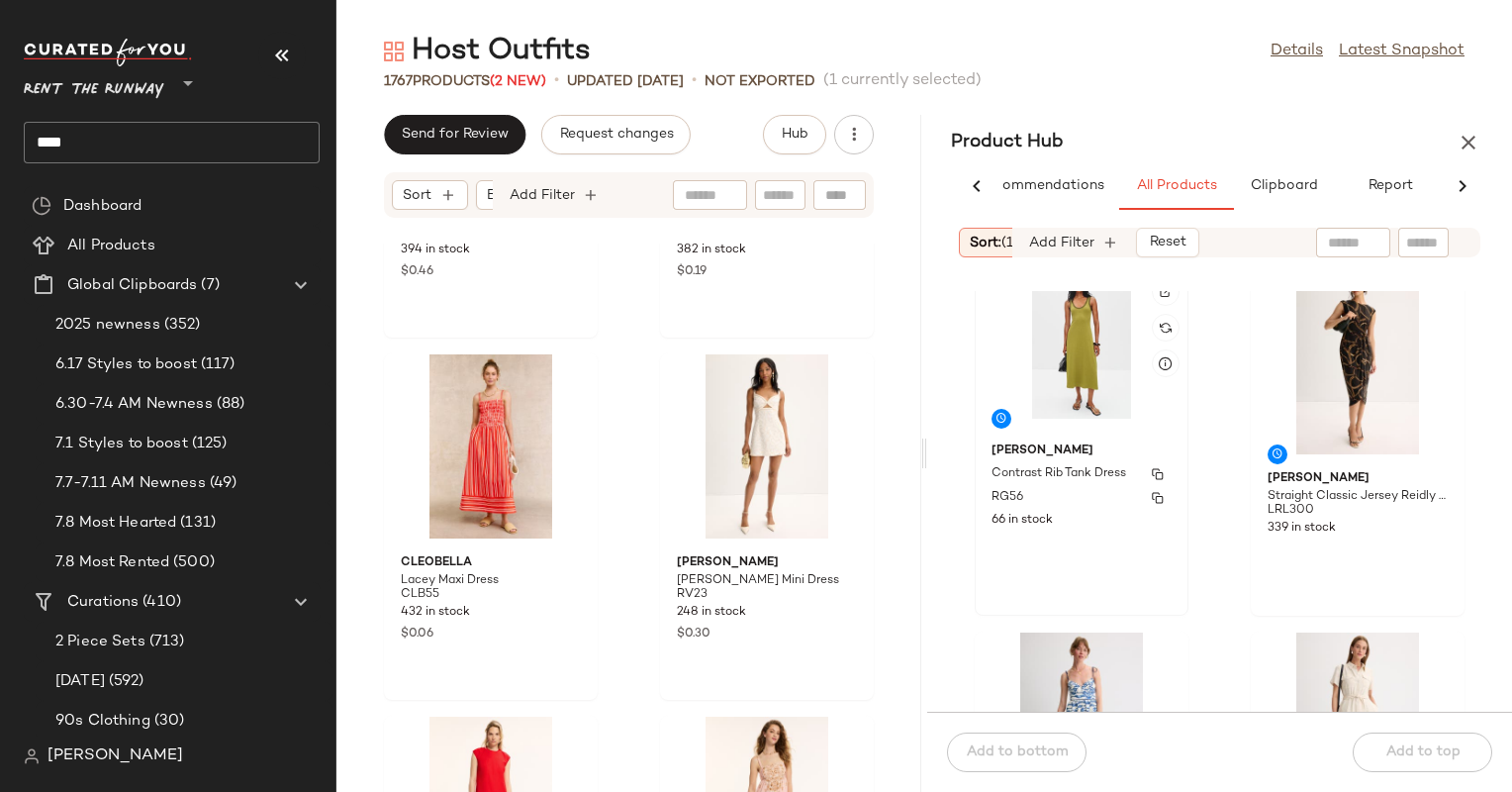 click on "Contrast Rib Tank Dress" at bounding box center (1082, 474) 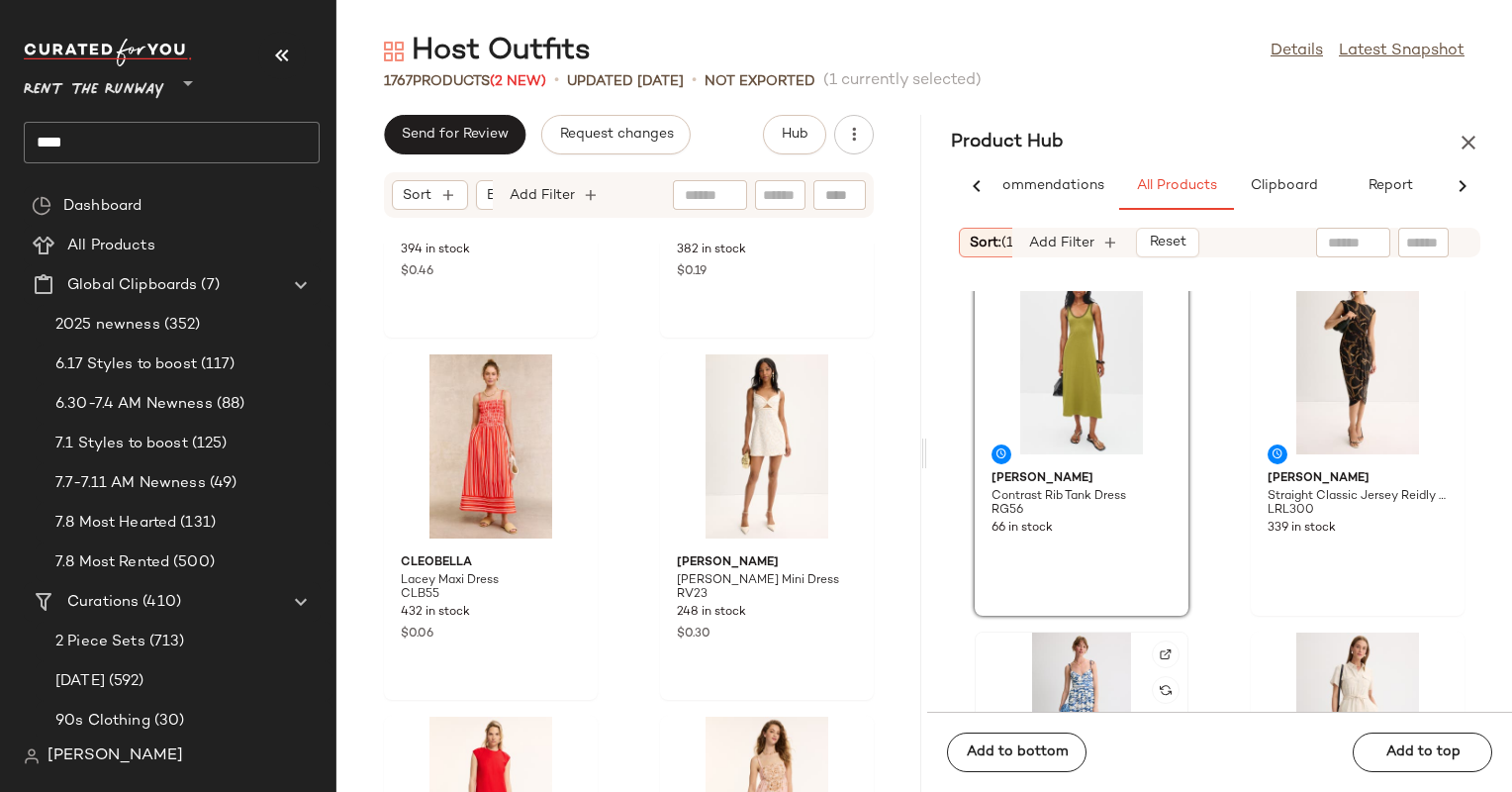 click 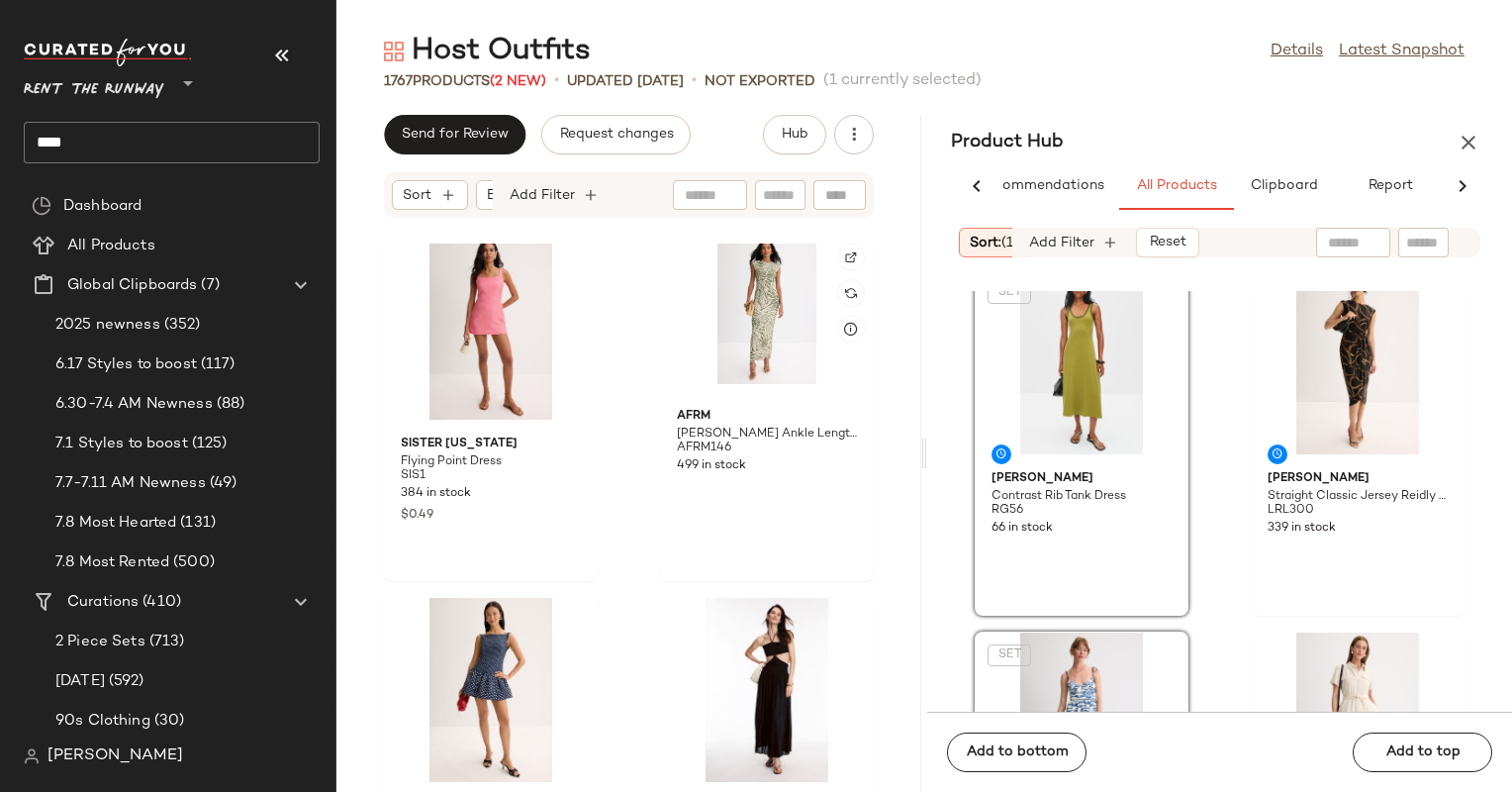 scroll, scrollTop: 35047, scrollLeft: 0, axis: vertical 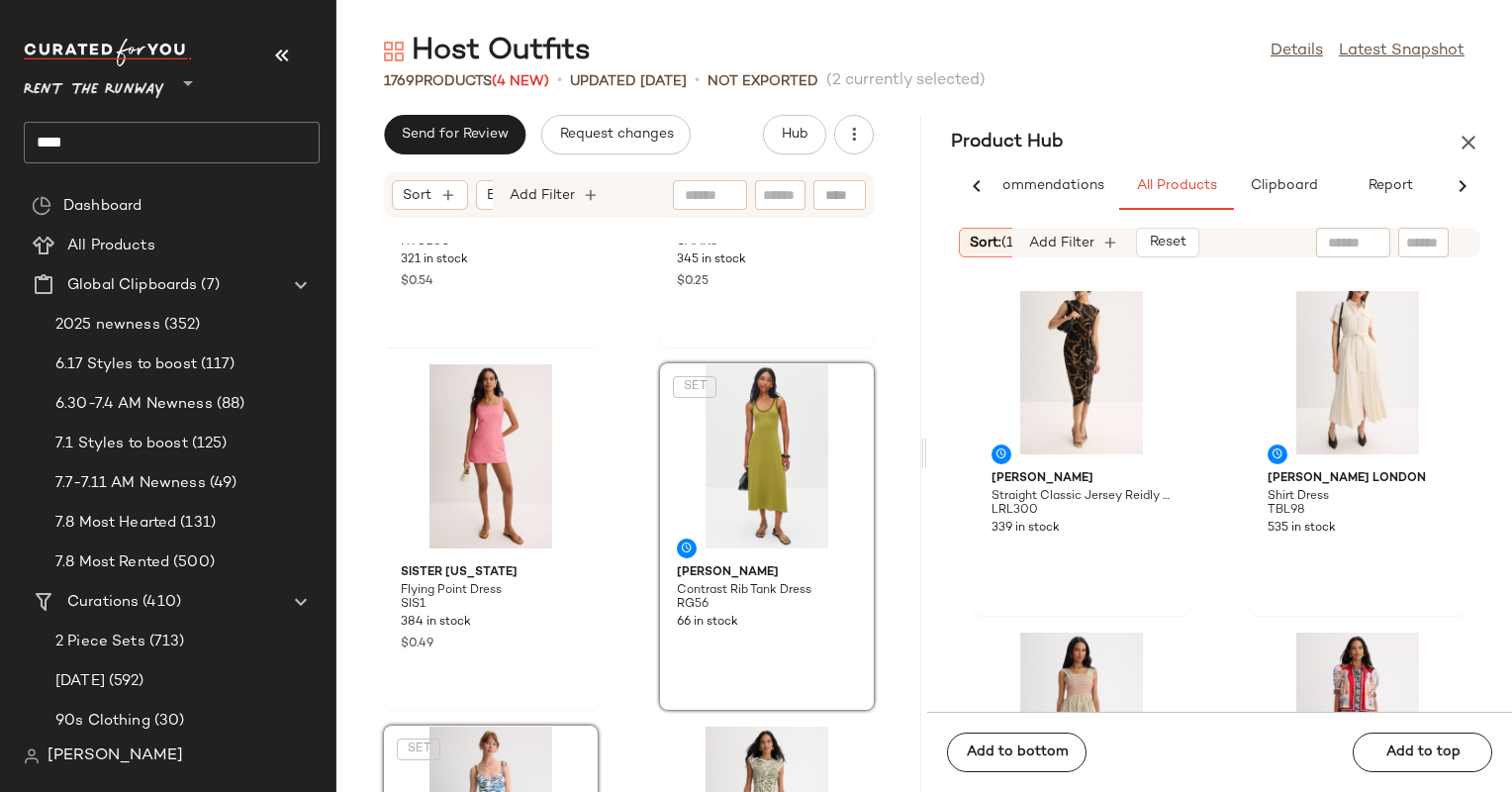 click on "Hutch Floral Zola Dress HTC280 321 in stock $0.54 Saaksha & Kinni Marilyn Dress SAAK8 345 in stock $0.25 Sister New York Flying Point Dress SIS1 384 in stock $0.49  SET  Rosetta Getty Contrast Rib Tank Dress RG56 66 in stock  SET  Hofmann Copenhagen Ember Print Dress HOFC66 545 in stock AFRM Cody Crewneck Ankle Length Dress AFRM146 499 in stock Jewel x Badgley Mischka Boat neck Drop Waist Mini Dress JBM11 492 in stock $0.61 Tiare Hawaii Tropez Maxi Dress TIA3 122 in stock" 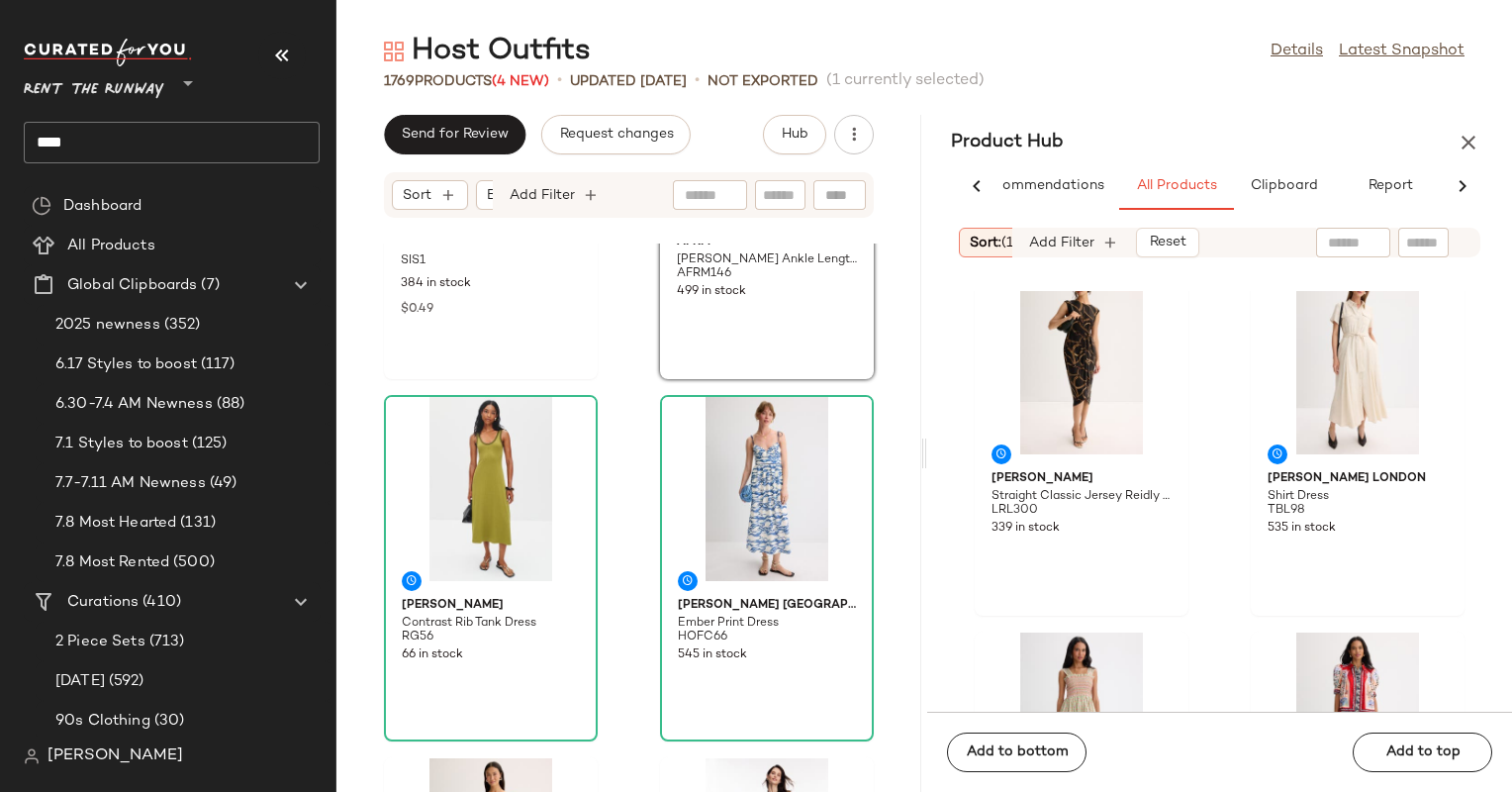 scroll, scrollTop: 35392, scrollLeft: 0, axis: vertical 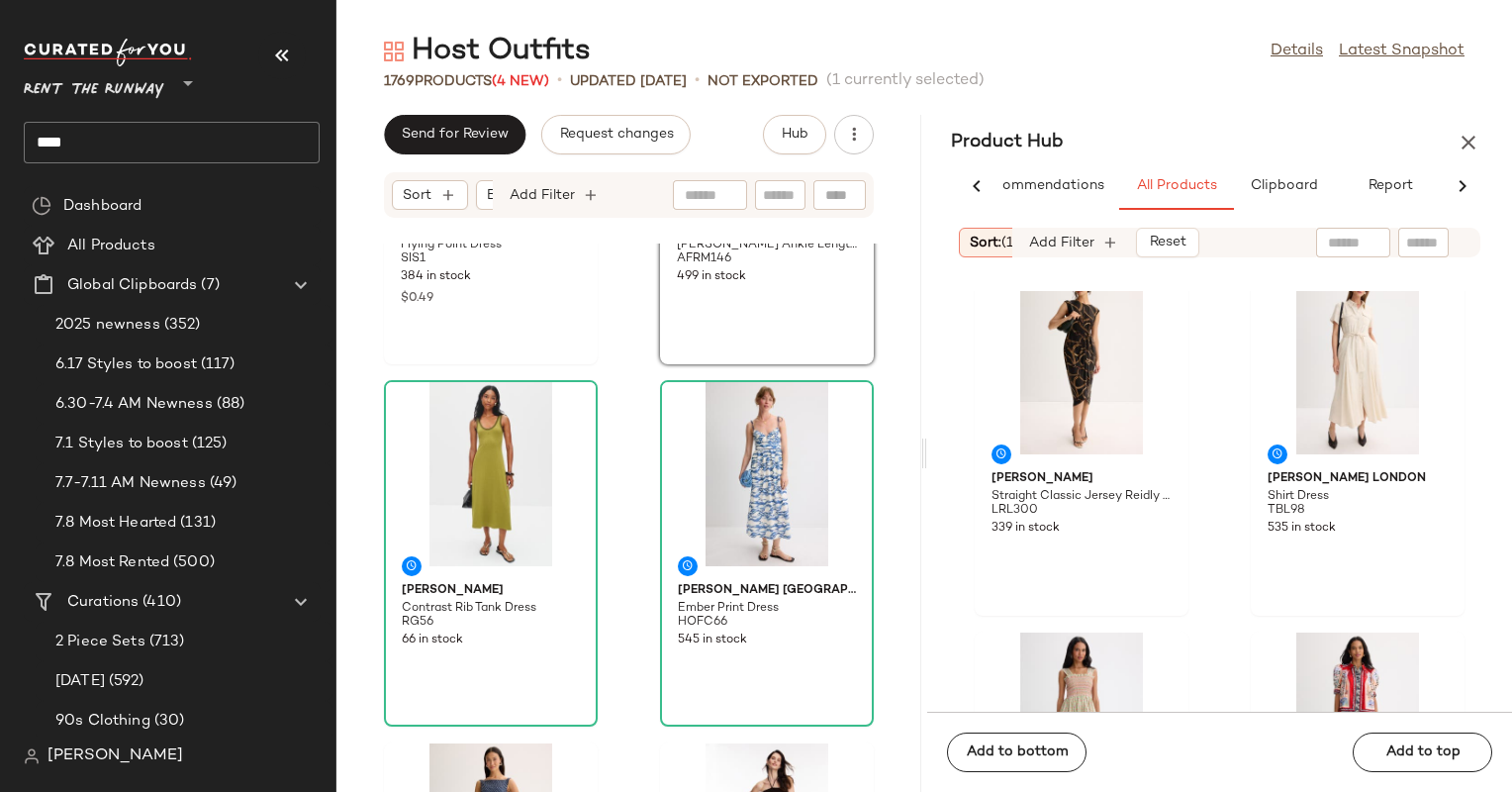 click on "Host Outfits  Details   Latest Snapshot  1769   Products  (4 New)  •   updated Jul 9th  •   Not Exported    (1 currently selected)   Send for Review   Request changes   Hub  Sort  Brand  Category  Add Filter  Sister New York Flying Point Dress SIS1 384 in stock $0.49 AFRM Cody Crewneck Ankle Length Dress AFRM146 499 in stock Rosetta Getty Contrast Rib Tank Dress RG56 66 in stock Hofmann Copenhagen Ember Print Dress HOFC66 545 in stock Jewel x Badgley Mischka Boat neck Drop Waist Mini Dress JBM11 492 in stock $0.61 Tiare Hawaii Tropez Maxi Dress TIA3 122 in stock Omika Peyton Midi OMI3 299 in stock Andr?s Ot?lora Muy Poetica Mini Dress ADO8 100 in stock Product Hub  AI Recommendations   All Products   Clipboard   Report  Sort:   (1) Brand  Category:   (2) In Curation?:   No Add Filter   Reset  Lauren Ralph Lauren Straight Classic Jersey Reidly Day Dress LRL300 339 in stock Ted Baker London Shirt Dress TBL98 535 in stock MILLE Garden Dress MILL13 600 in stock Hunter Bell Leslie Dress HB141 TBL100" at bounding box center [924, 412] 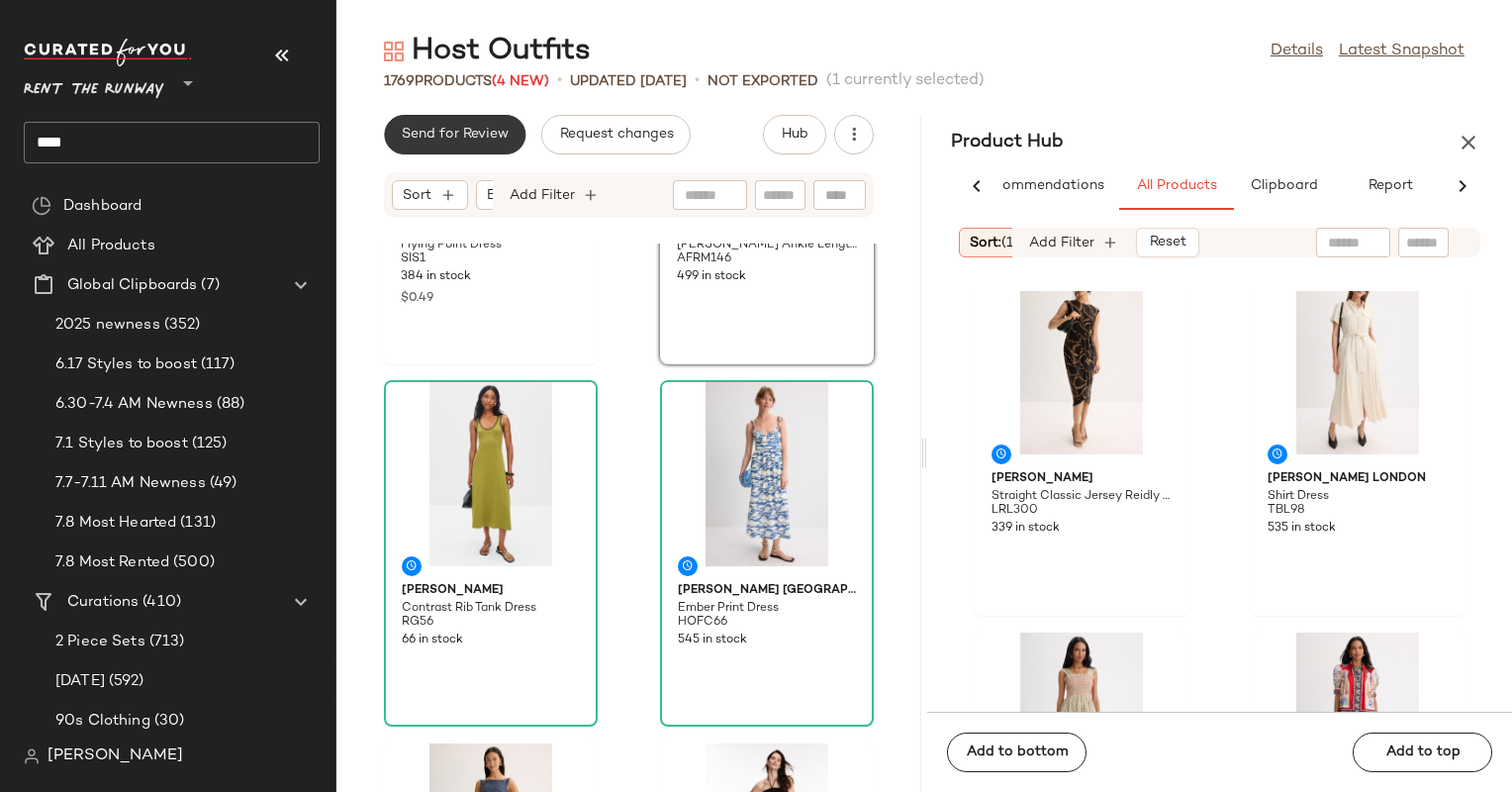 click on "Send for Review" at bounding box center [454, 135] 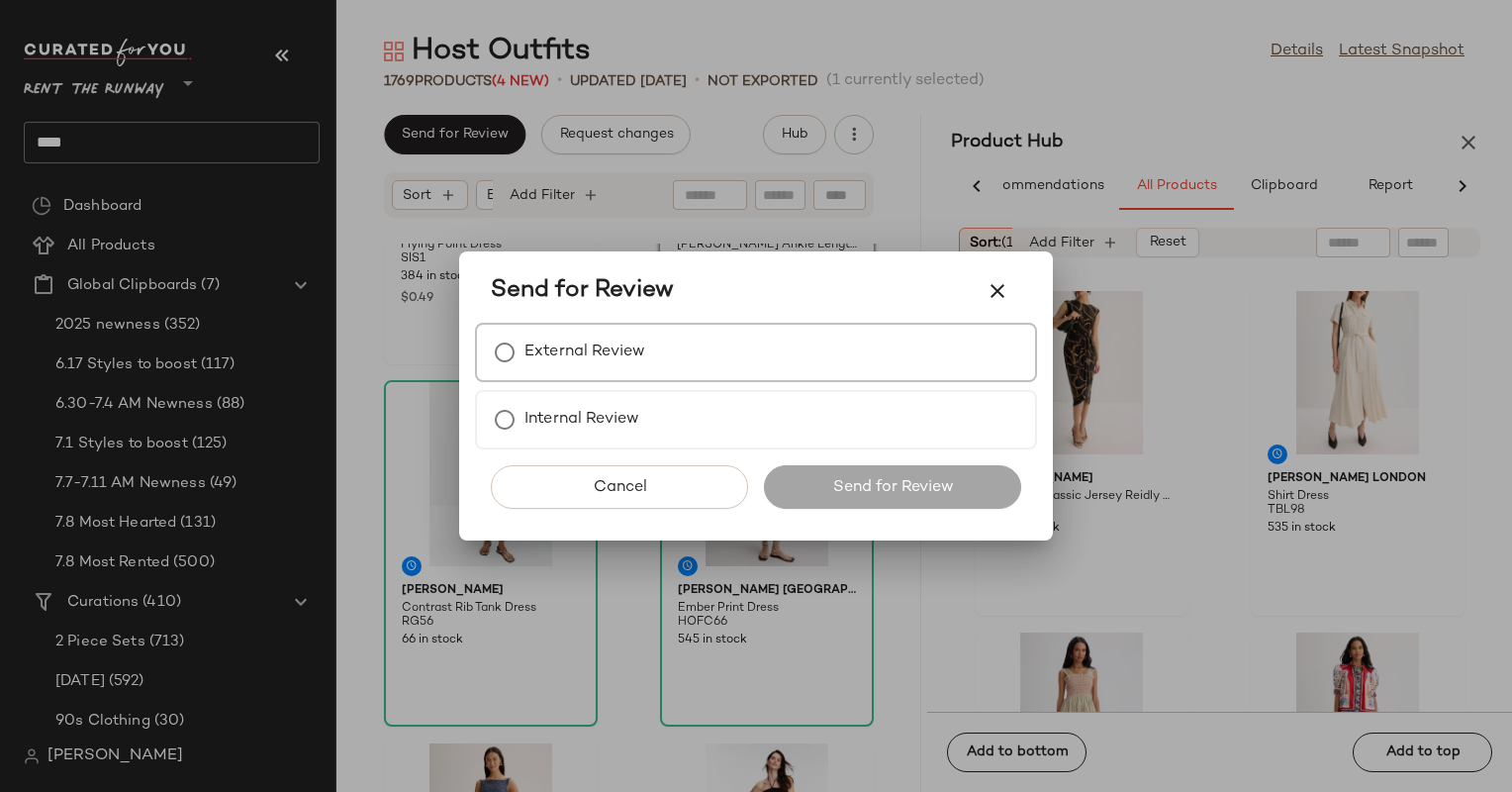 click on "External Review" at bounding box center [585, 352] 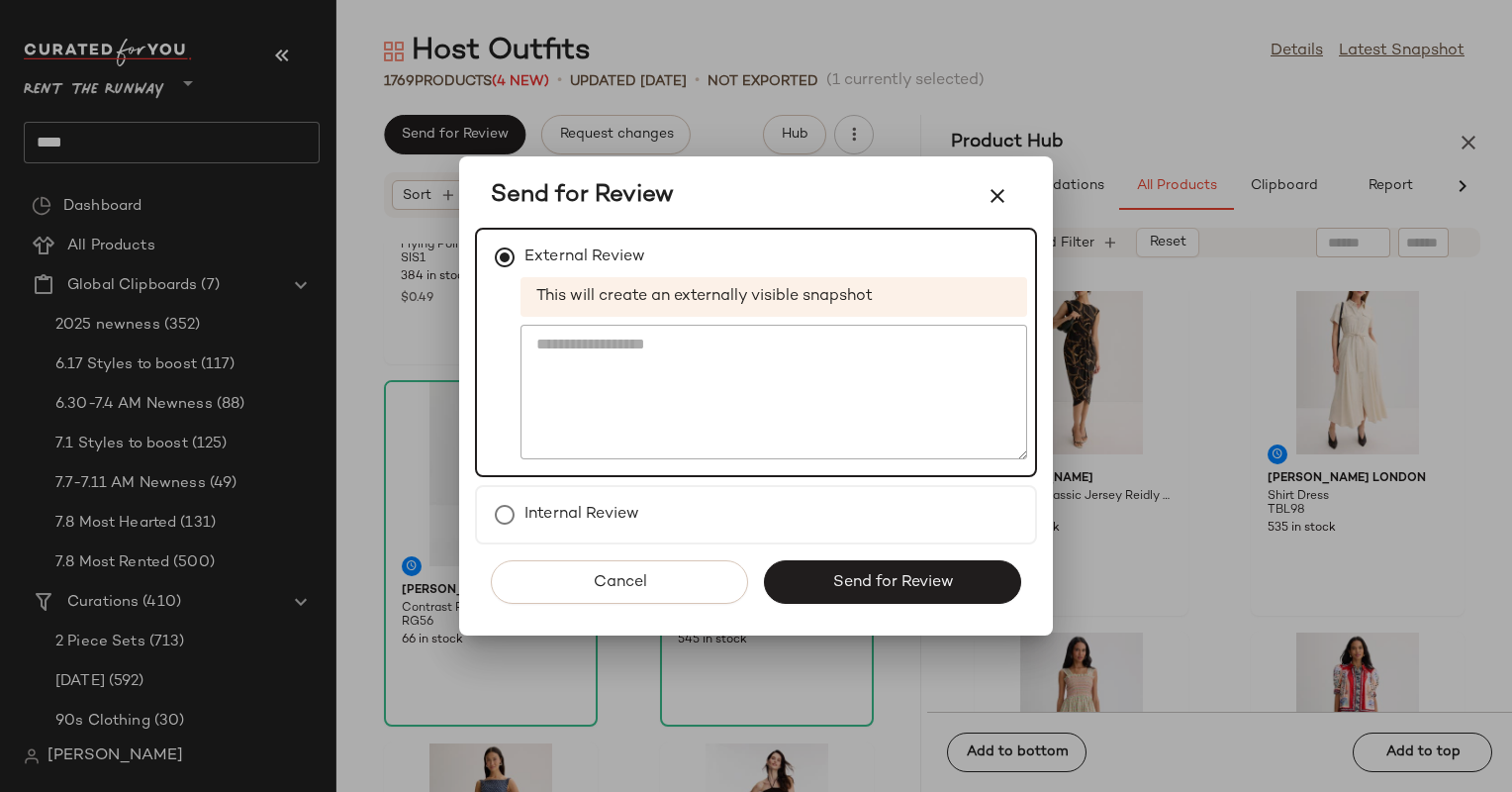 click on "Cancel   Send for Review" 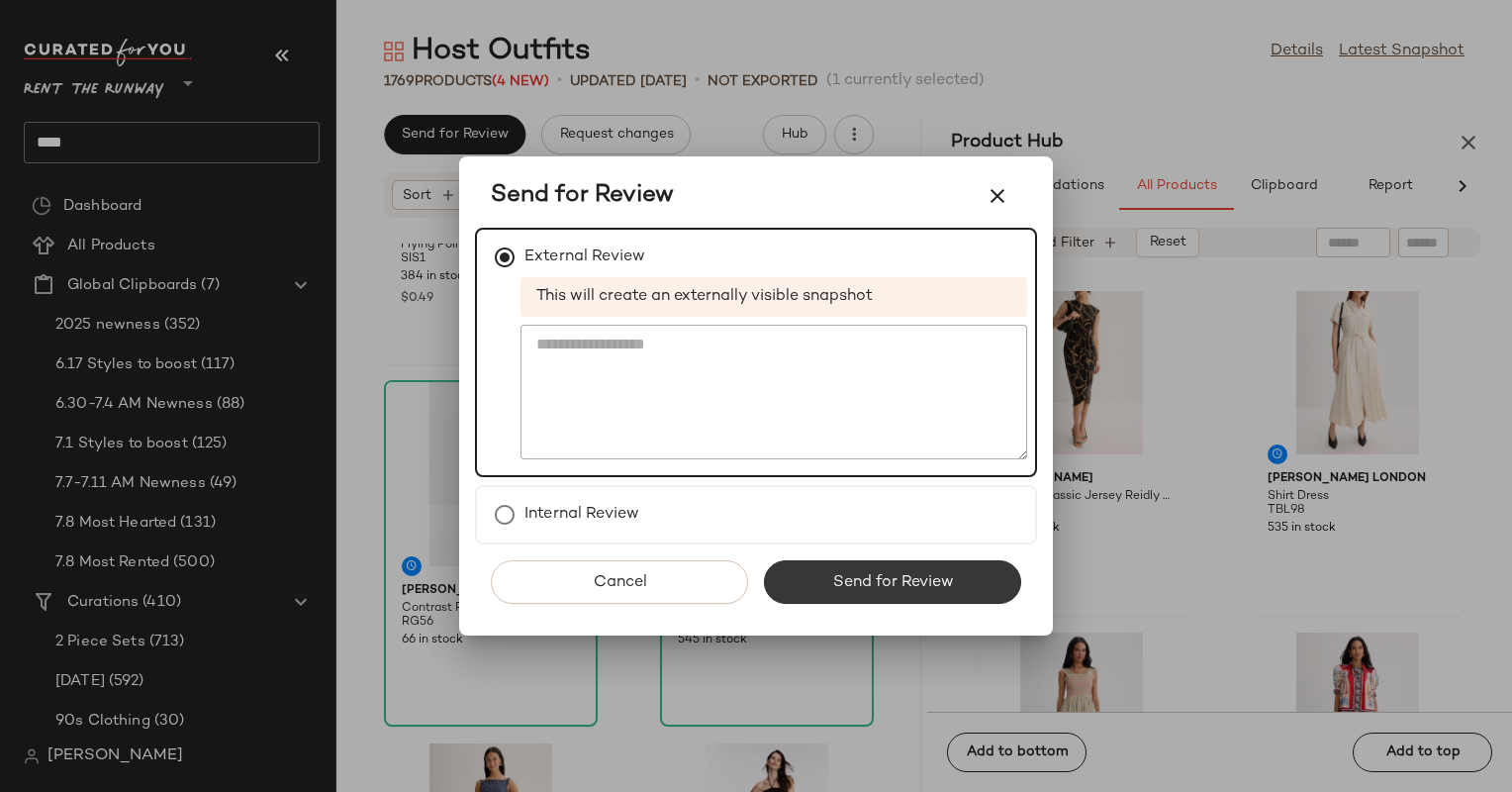 click on "Send for Review" 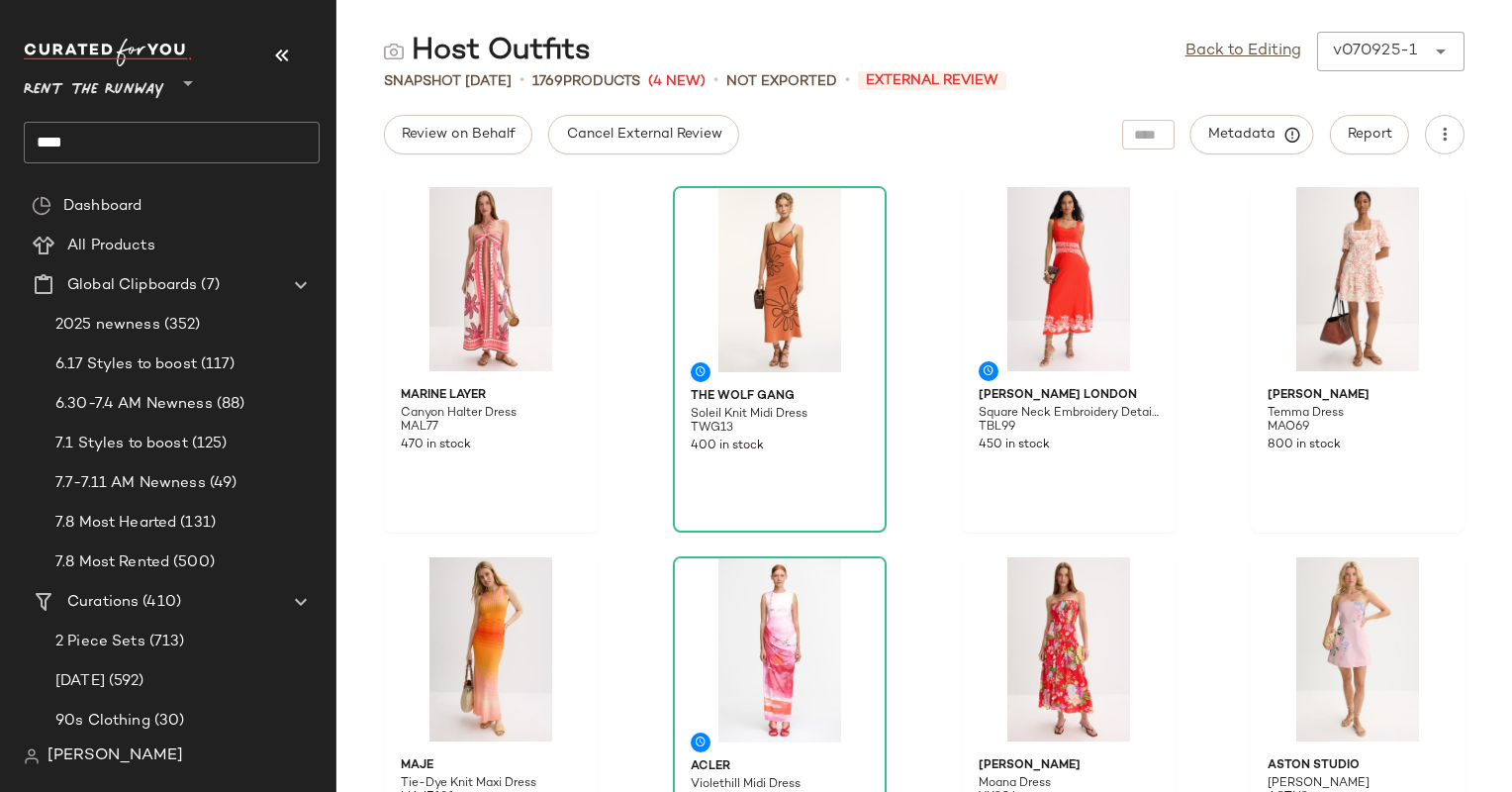click on "Host Outfits  Back to Editing  v070925-1 ******  Snapshot Jul 9th  •  1769  Products   (4 New)   •   Not Exported   •  External Review  Review on Behalf   Cancel External Review   Metadata   Report  Marine Layer Canyon Halter Dress MAL77 470 in stock The Wolf Gang Soleil Knit Midi Dress TWG13 400 in stock Ted Baker London Square Neck Embroidery Detail Dress TBL99 450 in stock Marie Oliver Temma Dress MAO69 800 in stock Maje Tie-Dye Knit Maxi Dress MAJE181 990 in stock Acler Violethill Midi Dress ACL26 350 in stock YUMI KIM Moana Dress YK204 139 in stock Aston Studio Beatrix Dress ASTN3 297 in stock Cara Cara New York Mackenzie Dress CRCR26 499 in stock Banjanan Farida Dress BJN56 326 in stock Badgley Mischka Gingham Halter Midi Dress BM768 394 in stock $0.15 ROMY Jade Dress ROM3 396 in stock Tiare Hawaii Kailani Maxi Dress TIA4 119 in stock MILLE Tully Dress MILL14 397 in stock $0.59 Agua Bendita x RTR Spring Mini Dress AGUA4 375 in stock $0.10 Jewel x Badgley Mischka Boat Neck Fit & Flare Mini Dress" at bounding box center [924, 412] 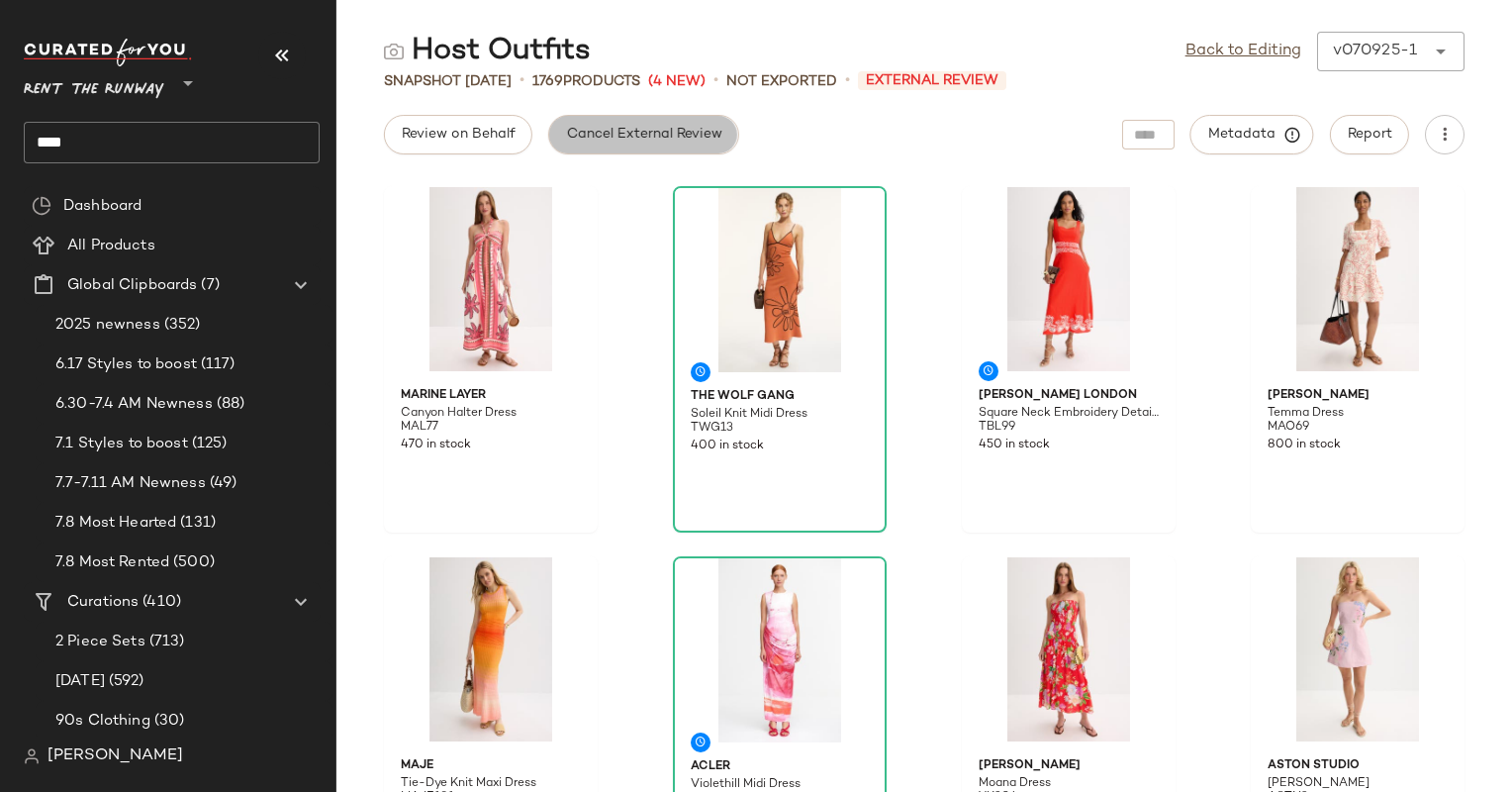 click on "Cancel External Review" 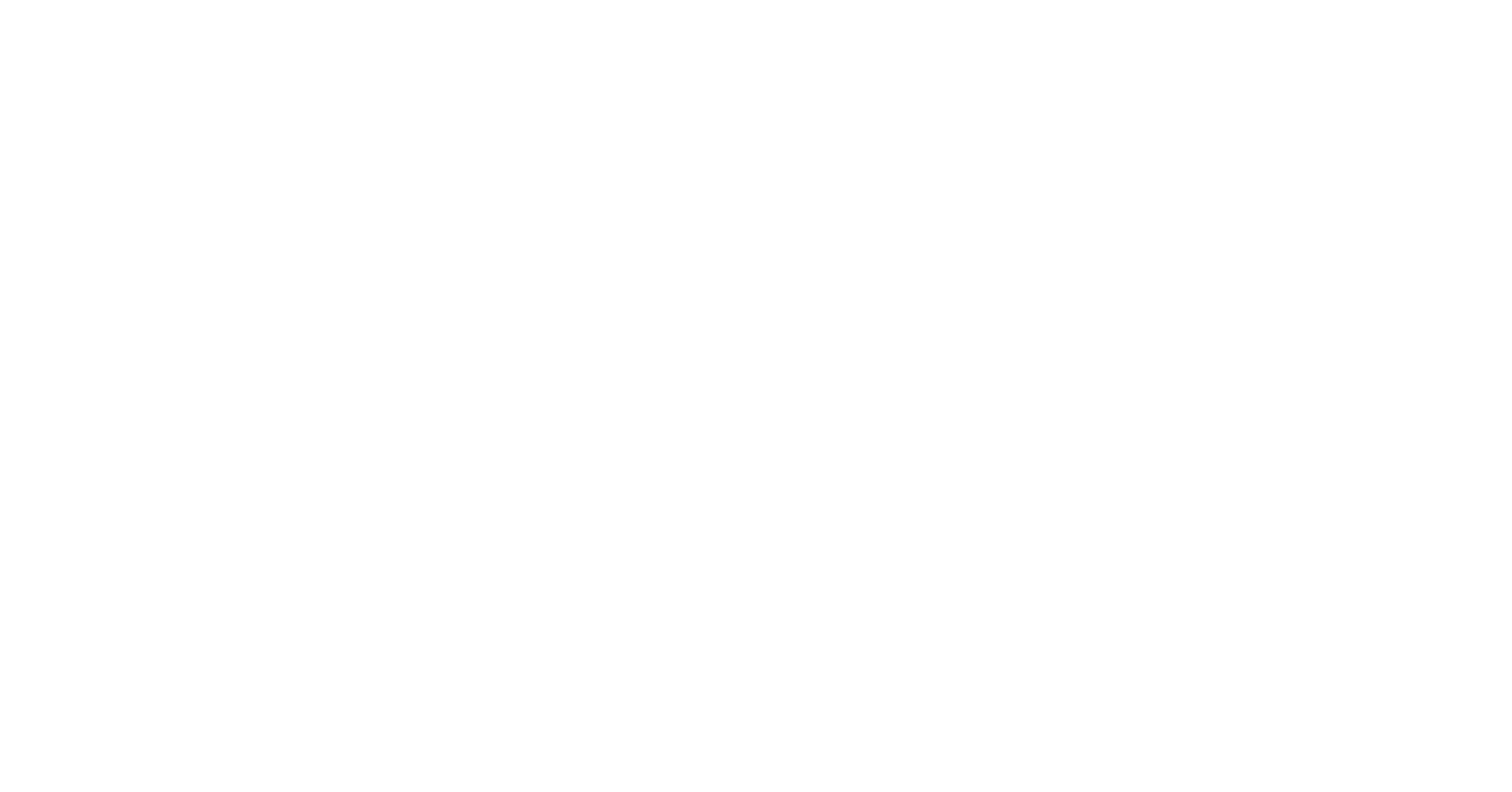 scroll, scrollTop: 0, scrollLeft: 0, axis: both 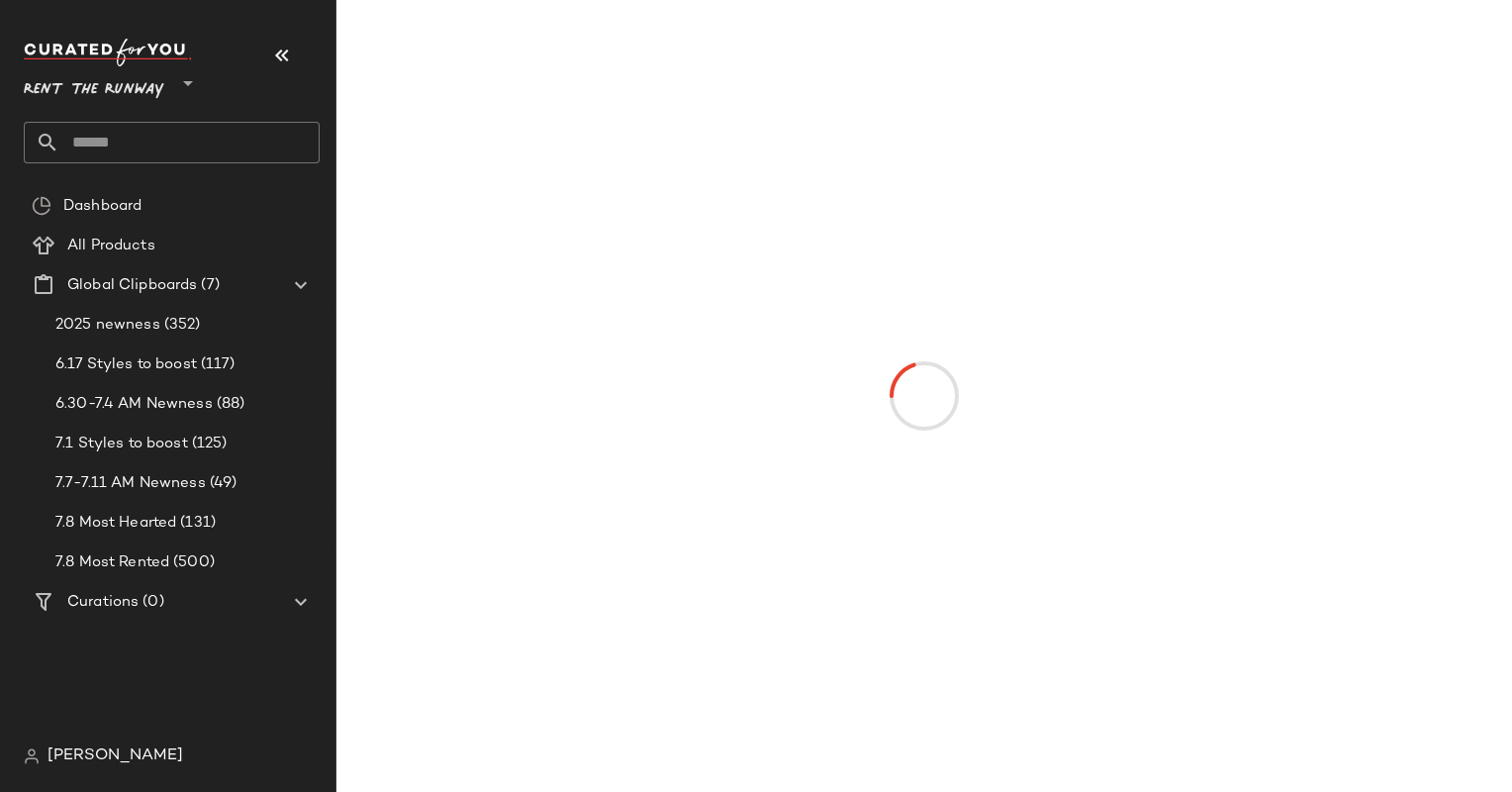 click 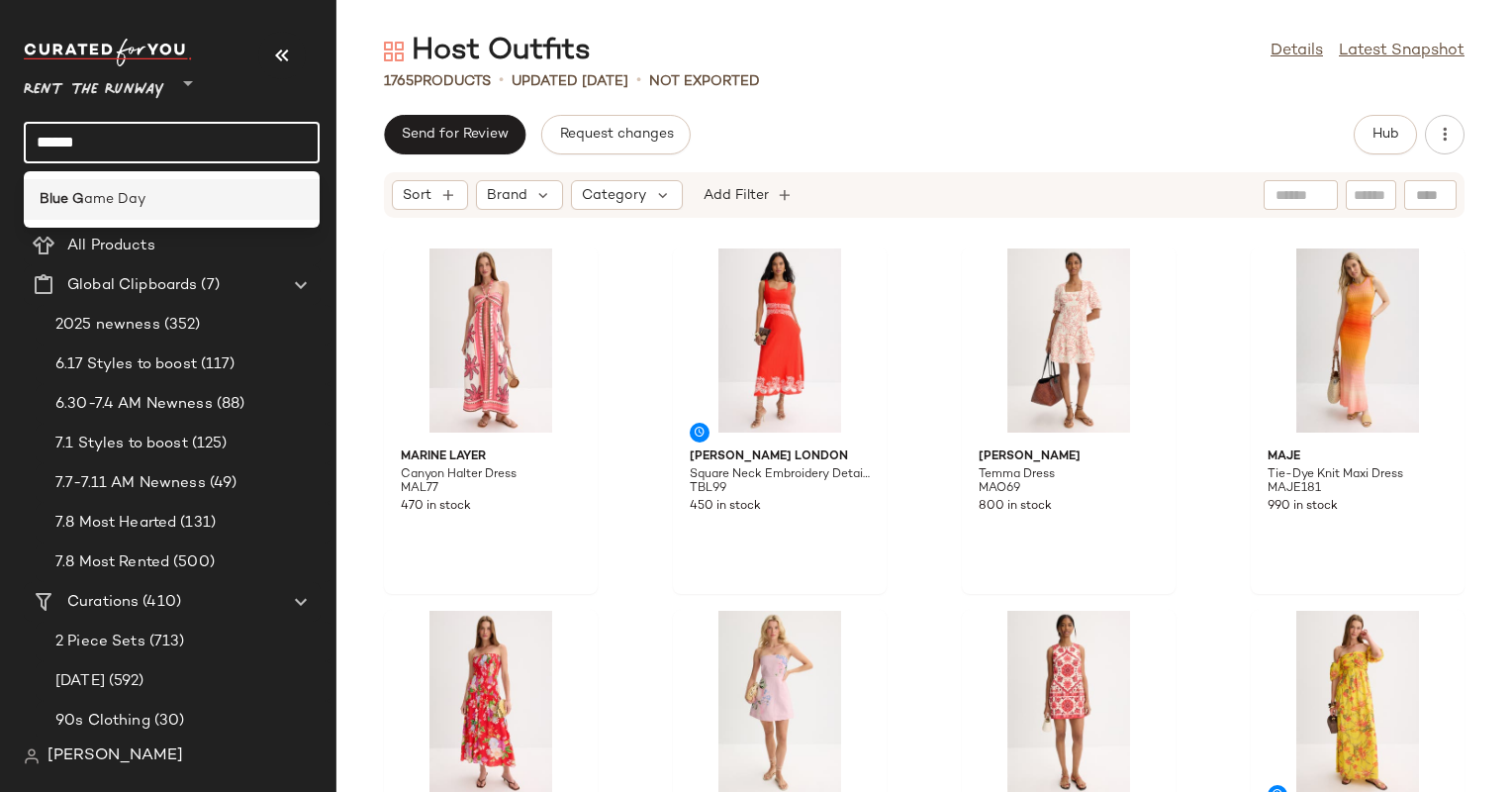 type on "******" 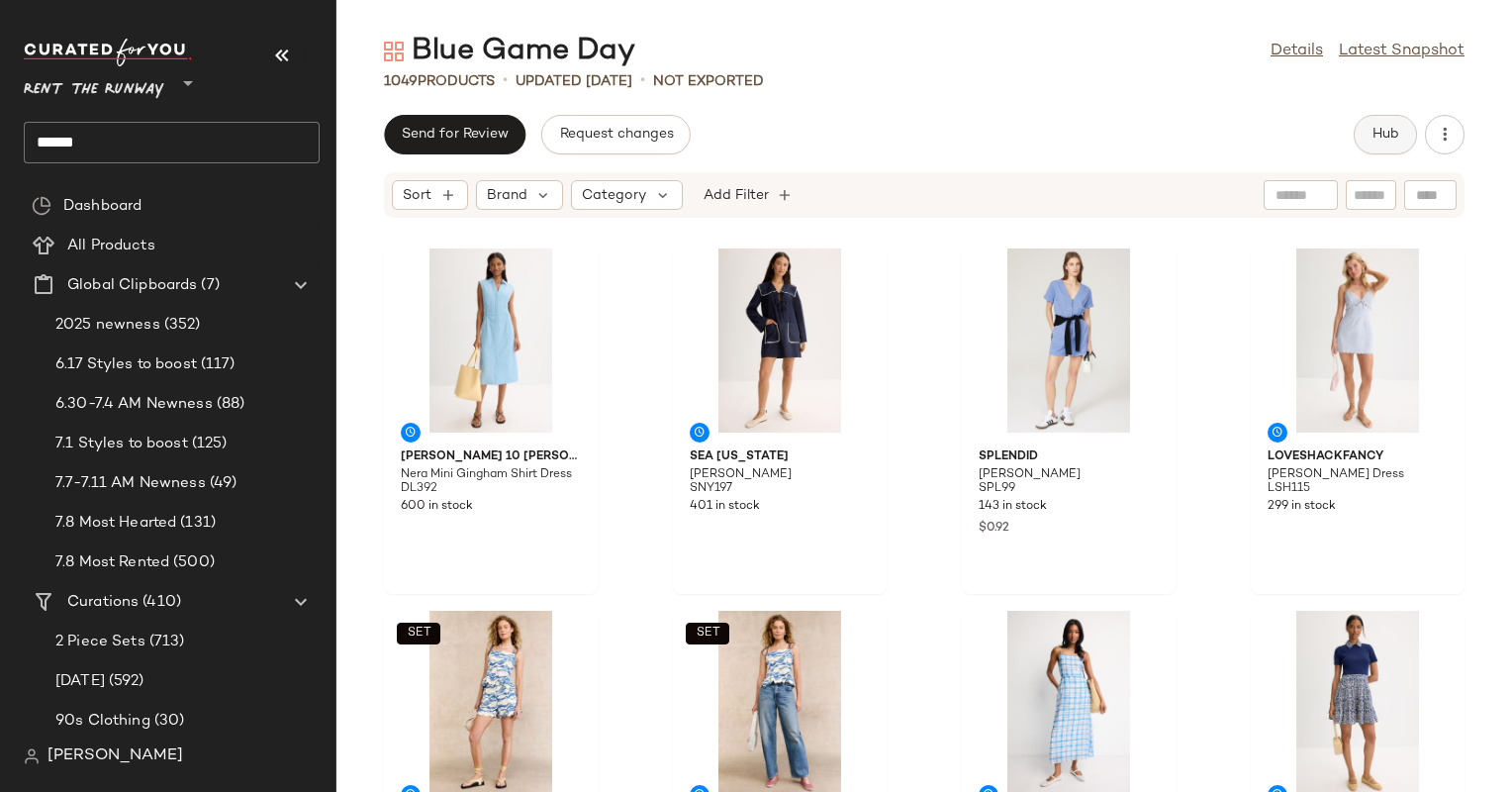 click on "Hub" at bounding box center [1385, 135] 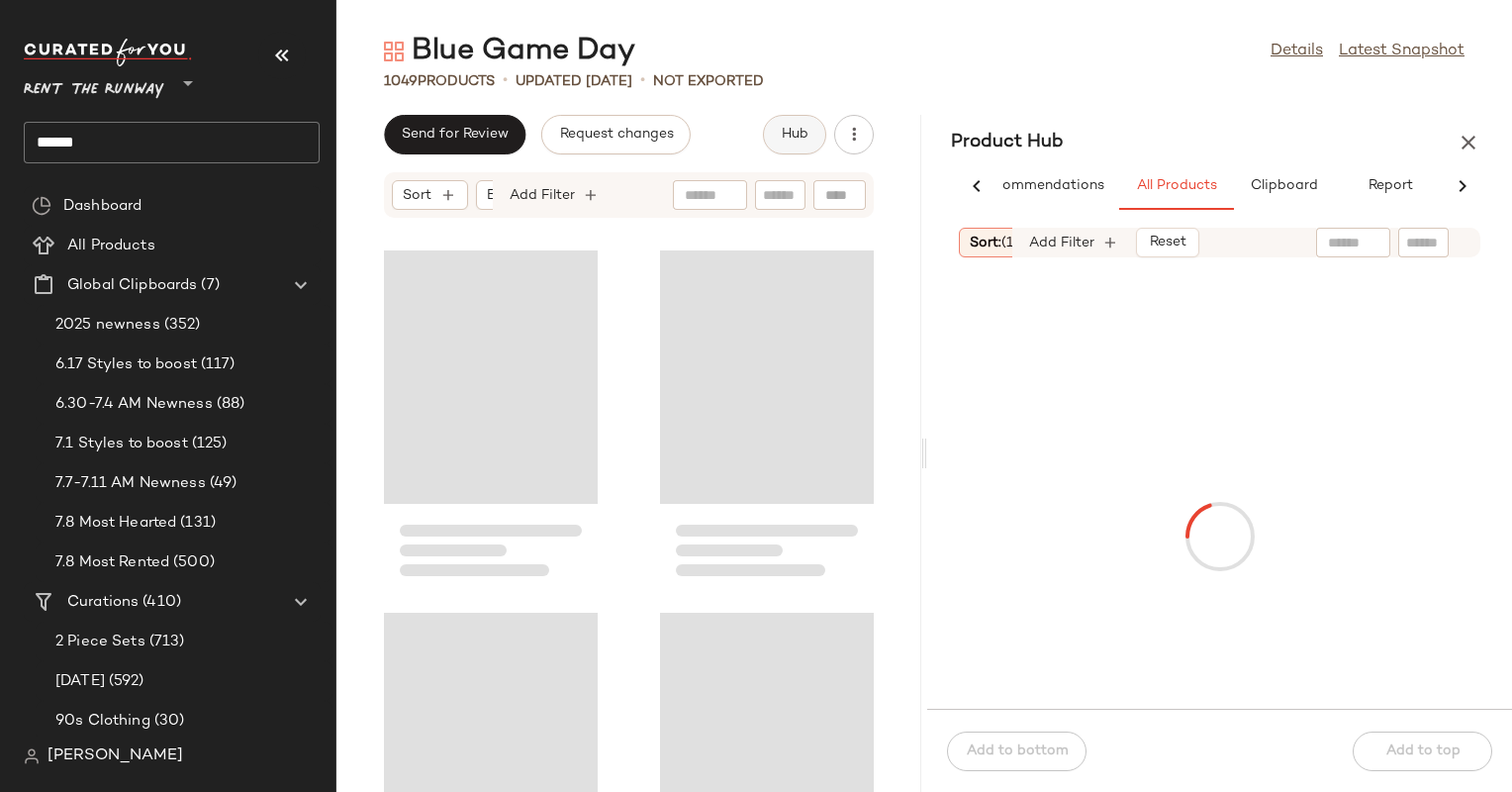 scroll, scrollTop: 0, scrollLeft: 58, axis: horizontal 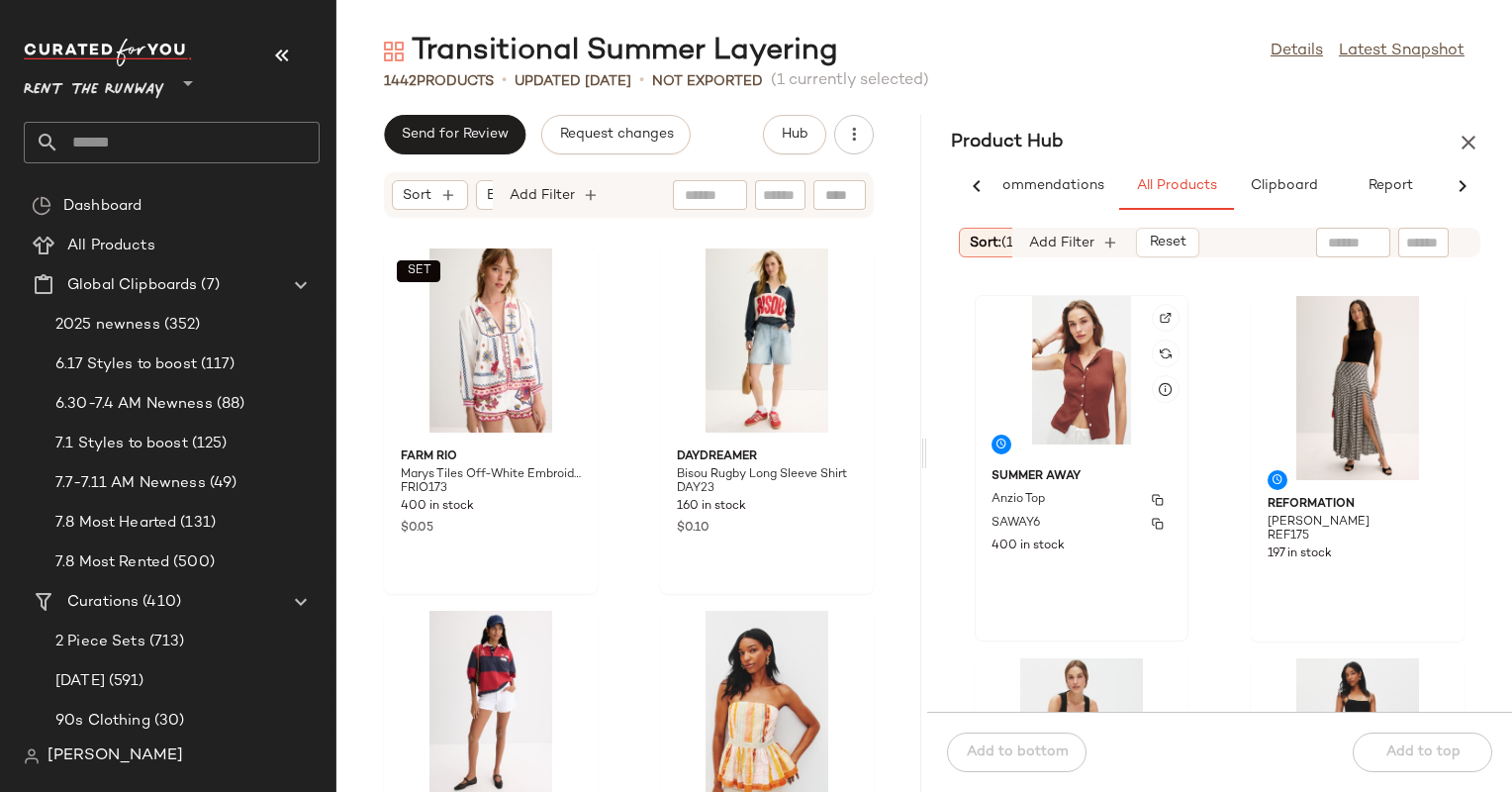 click on "Summer Away Anzio Top SAWAY6 400 in stock" 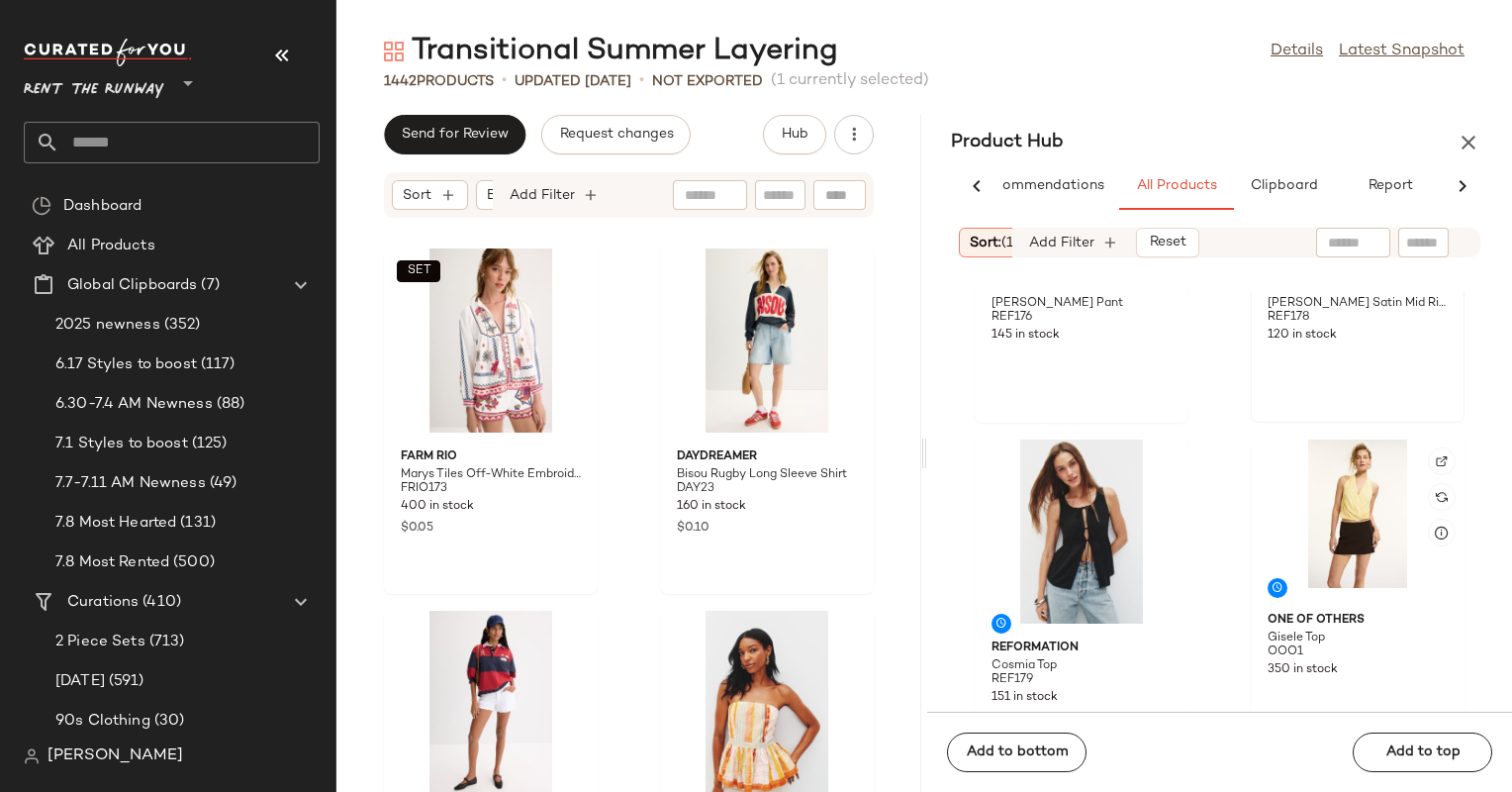scroll, scrollTop: 596, scrollLeft: 0, axis: vertical 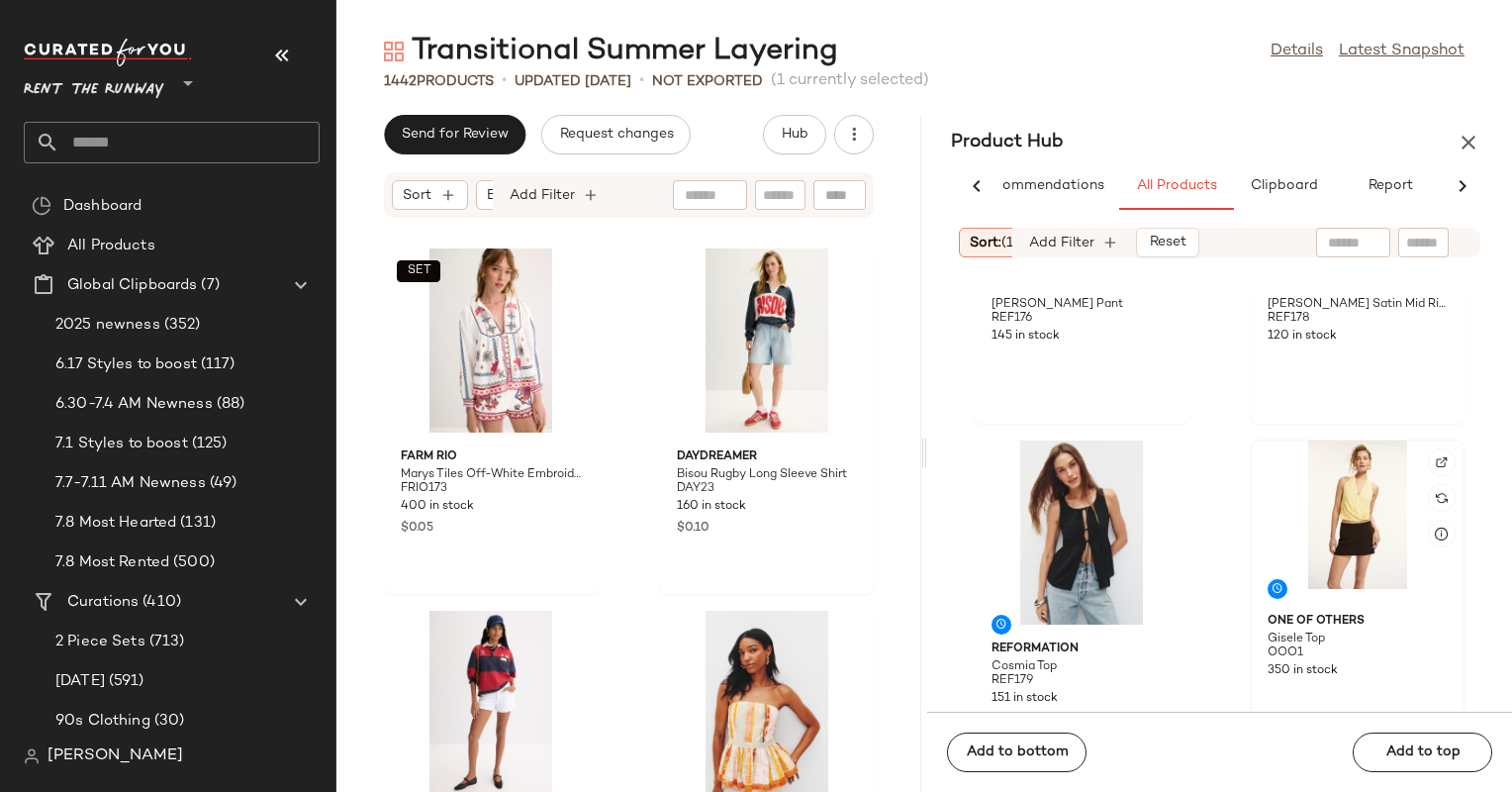 click 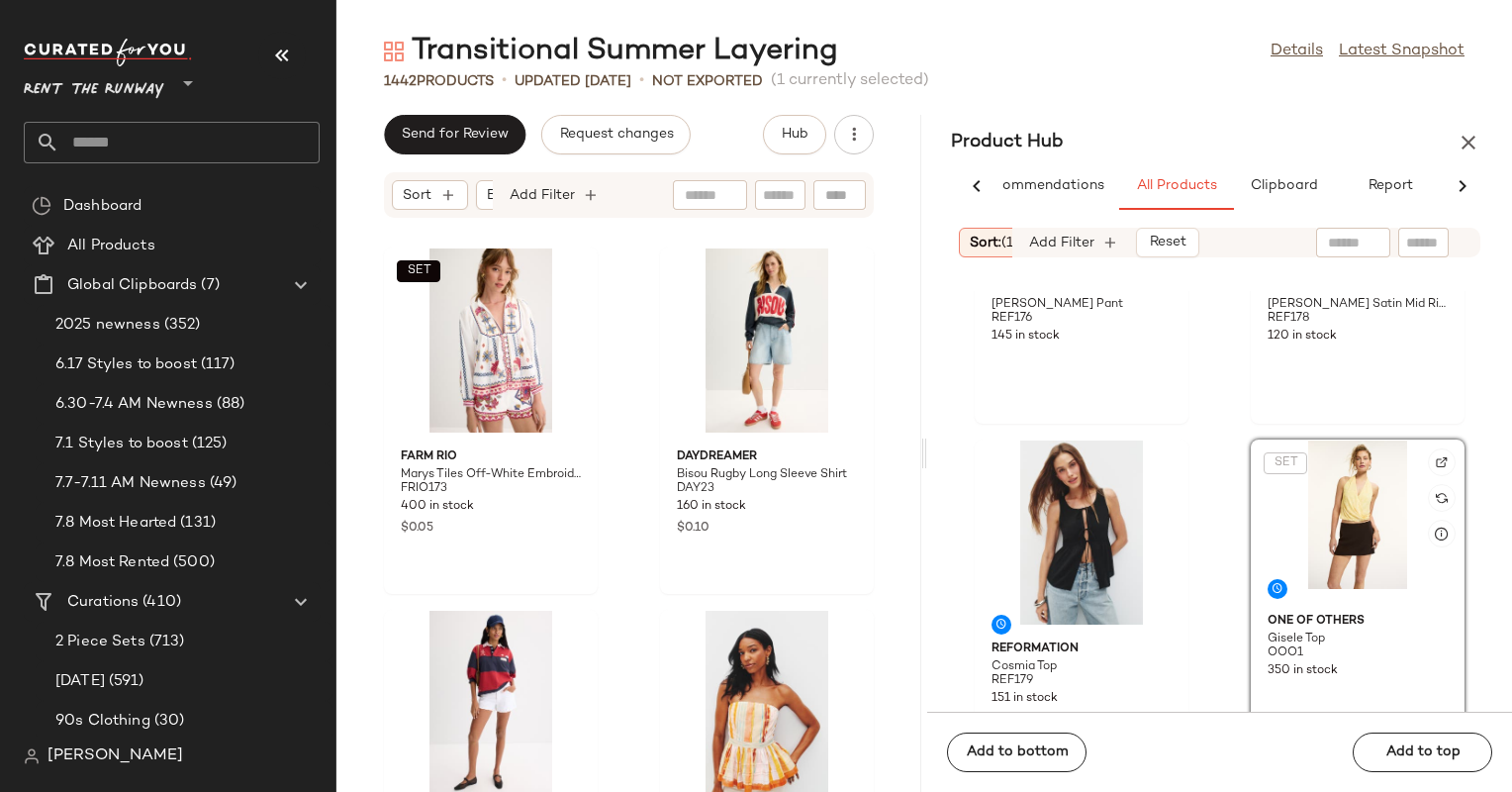 scroll, scrollTop: 942, scrollLeft: 0, axis: vertical 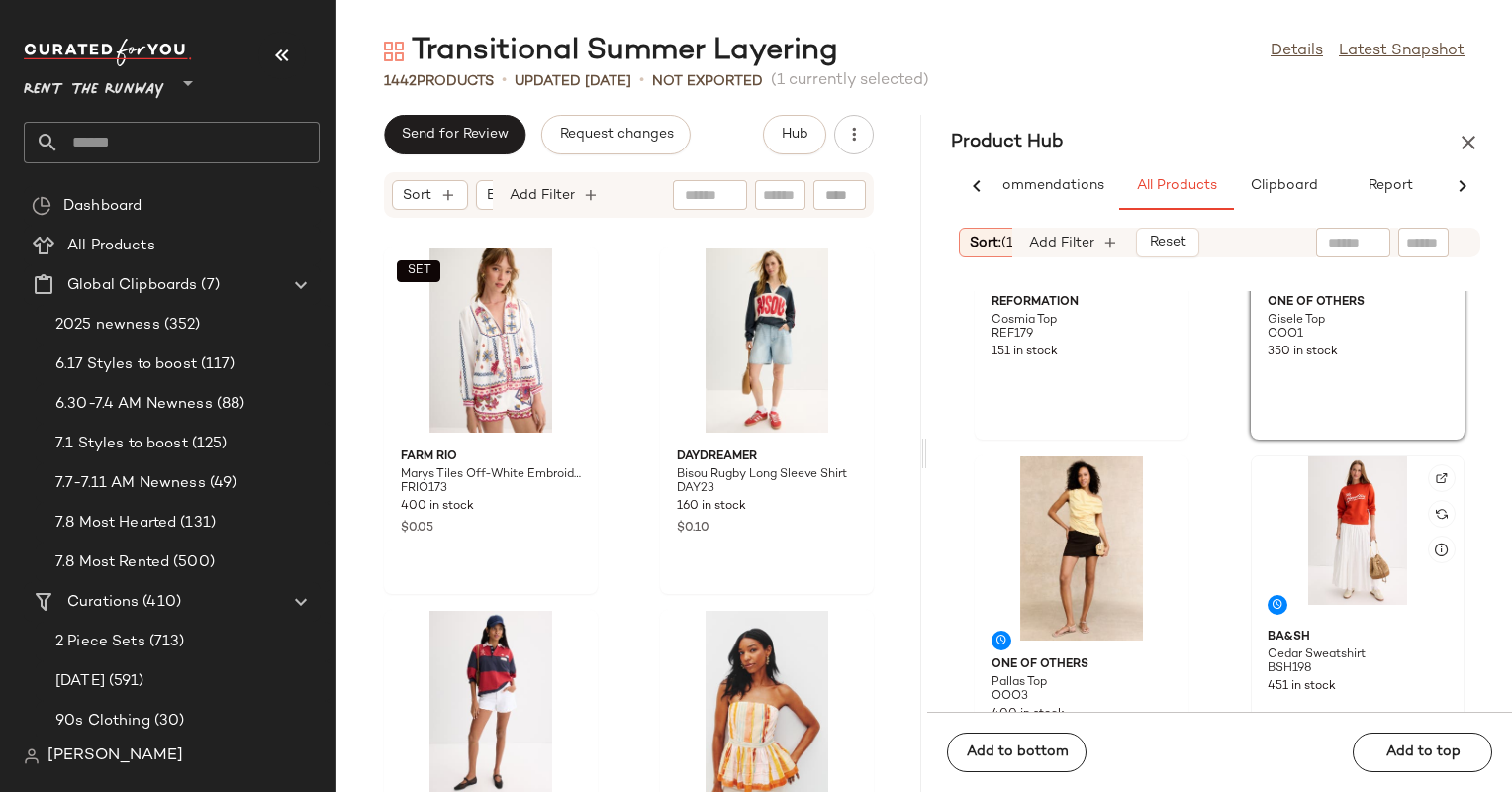 click 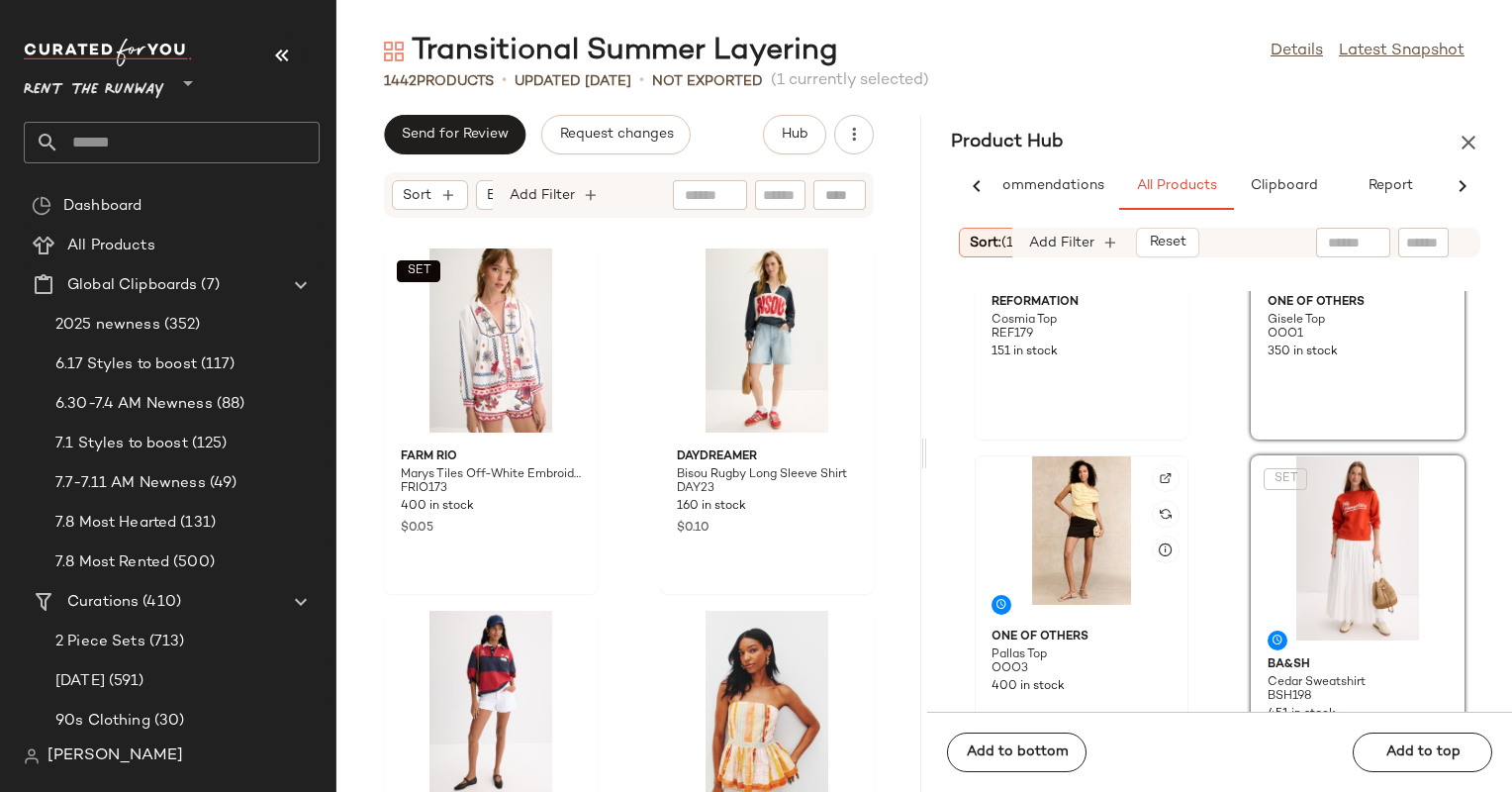 click 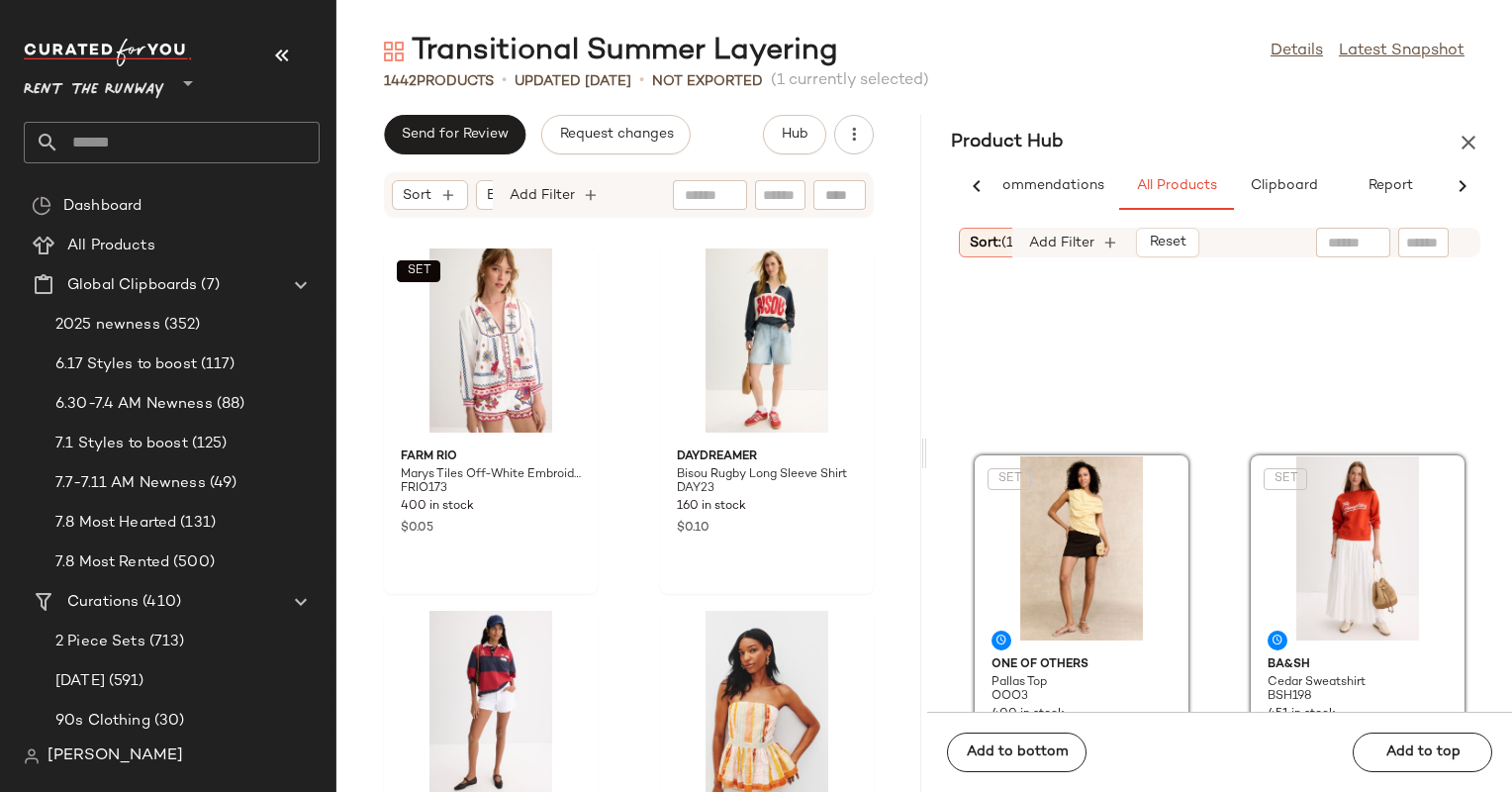 scroll, scrollTop: 1386, scrollLeft: 0, axis: vertical 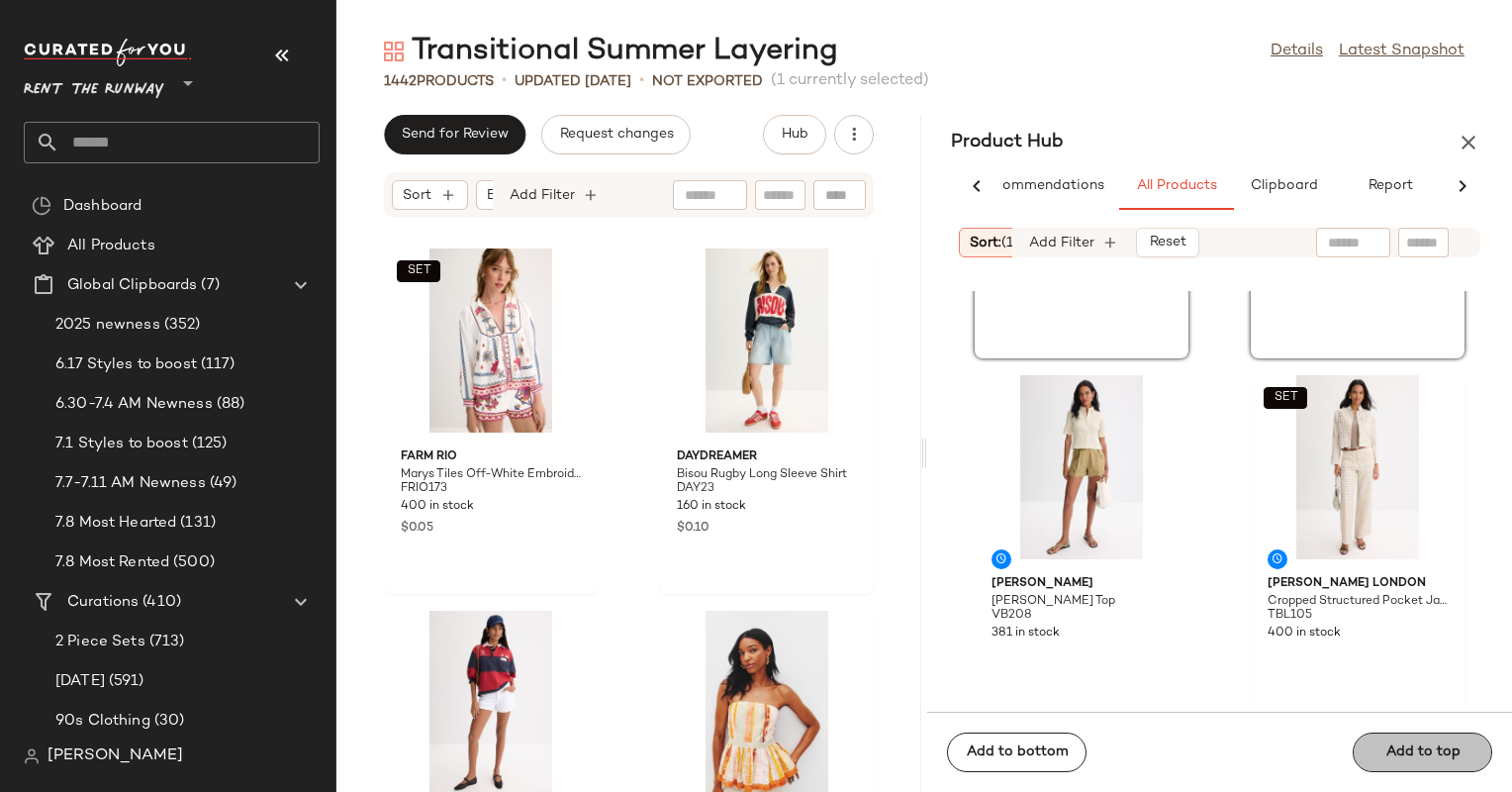 click on "Add to top" at bounding box center [1422, 752] 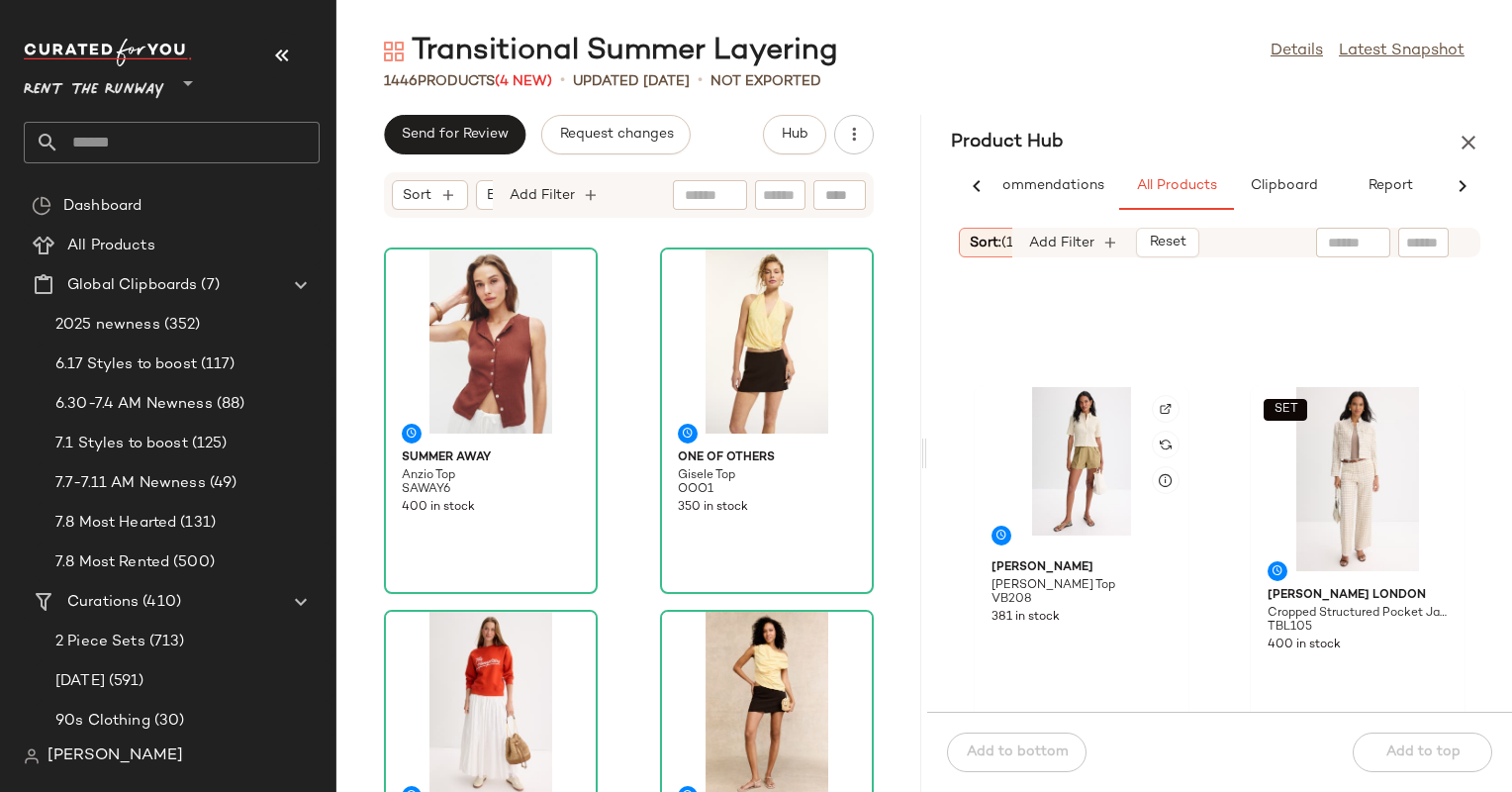 scroll, scrollTop: 649, scrollLeft: 0, axis: vertical 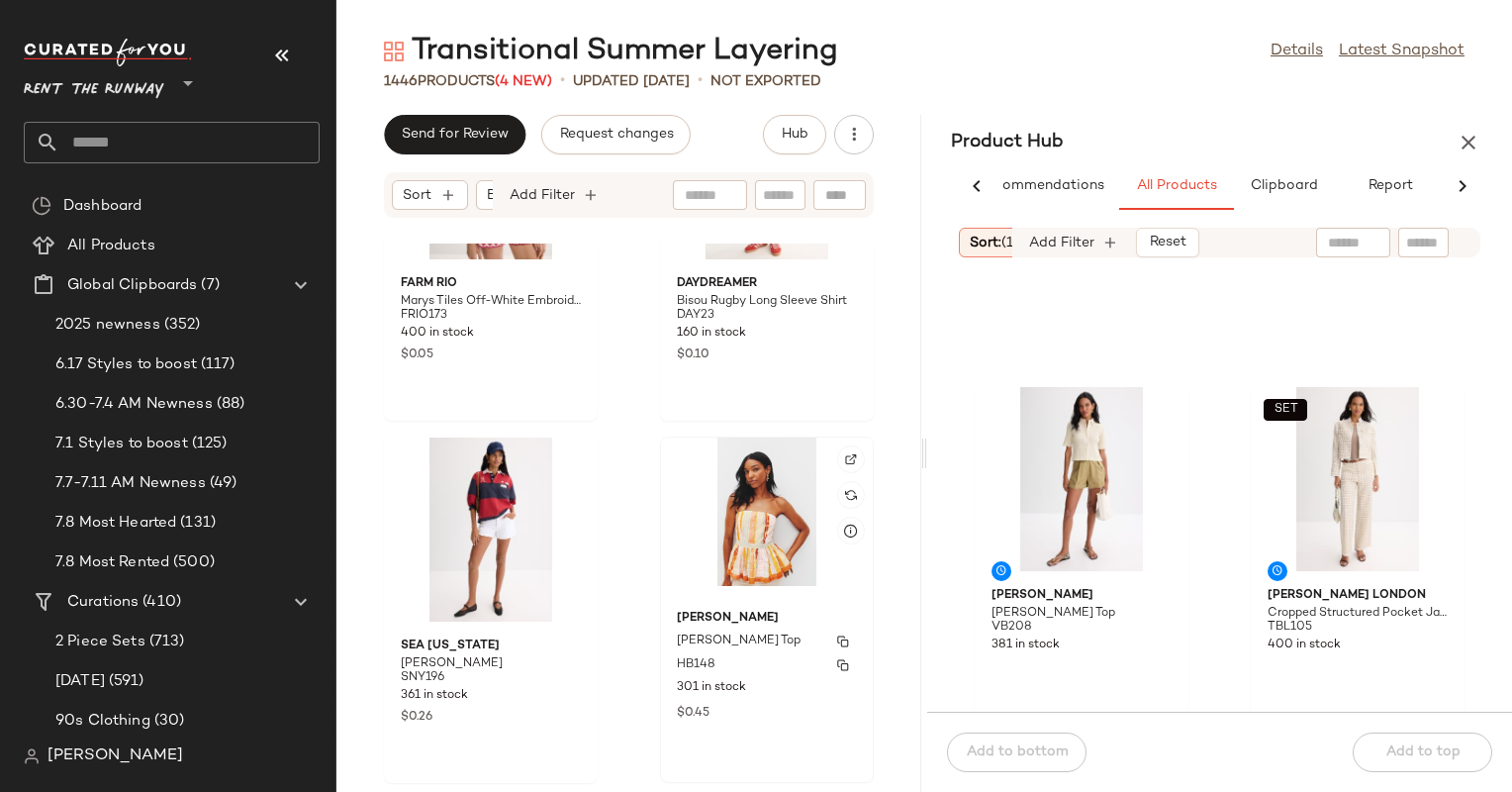 click on "Hunter Bell Vera Top HB148 301 in stock $0.45" 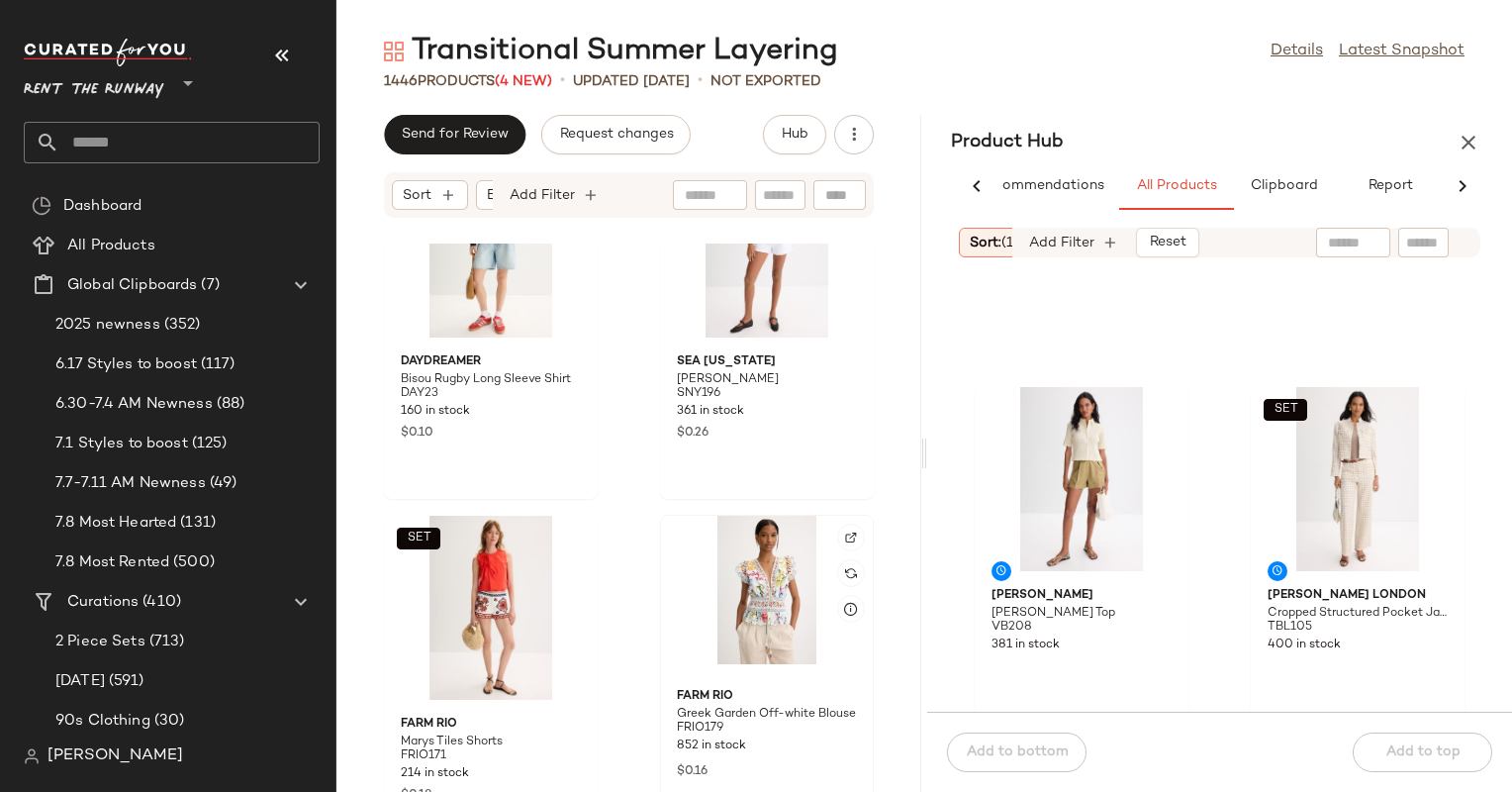 scroll, scrollTop: 1041, scrollLeft: 0, axis: vertical 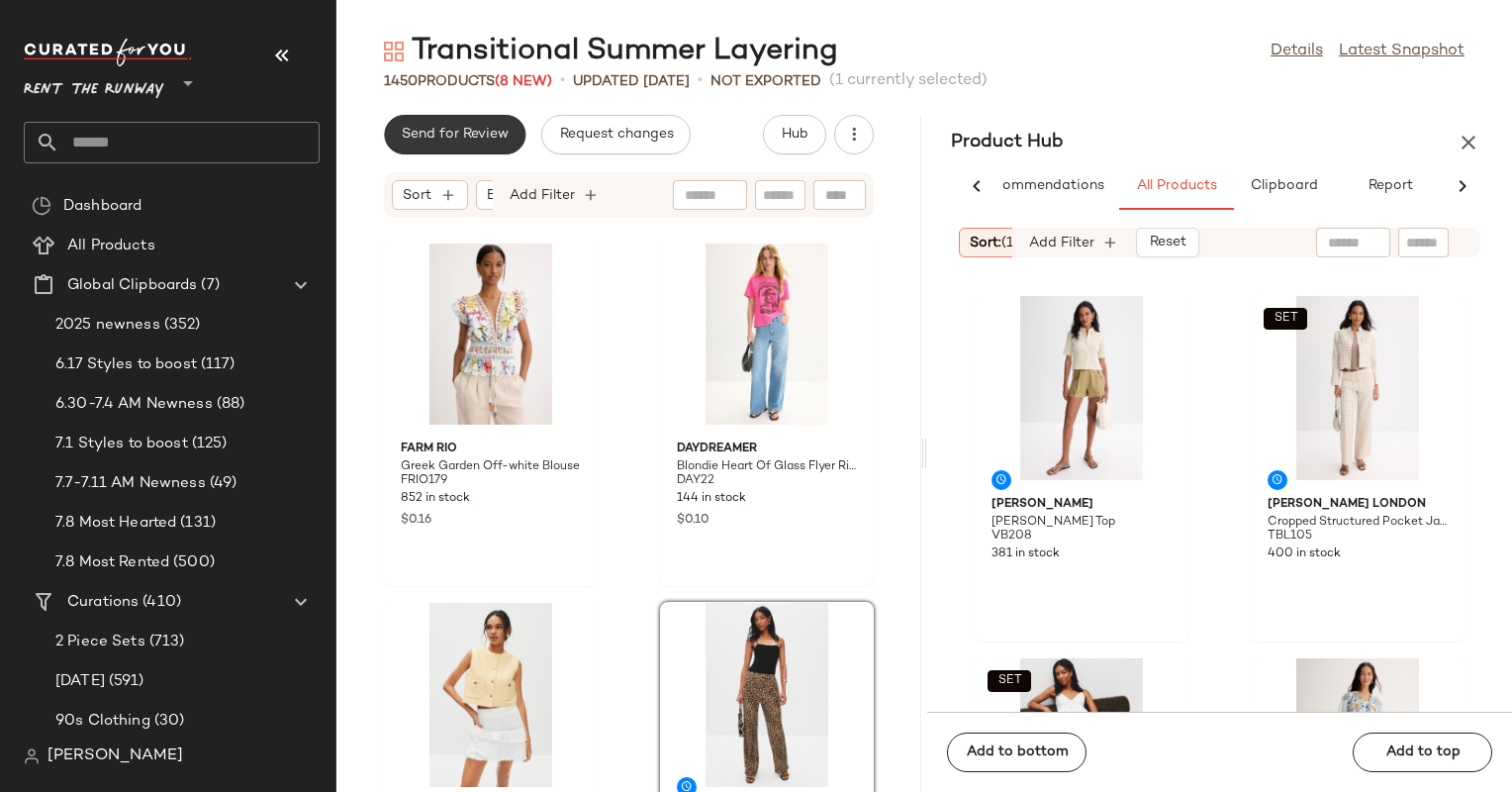 click on "Send for Review" 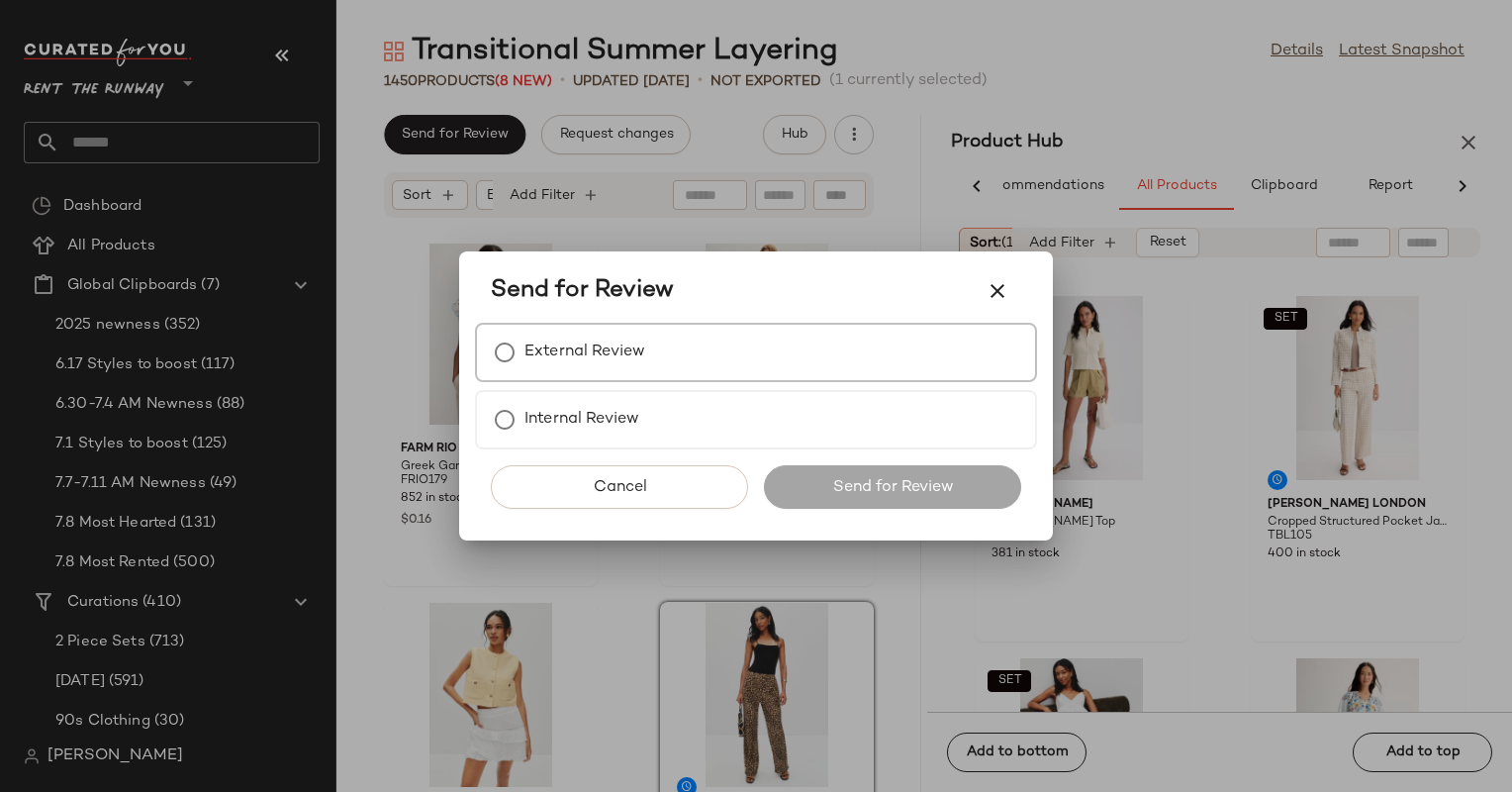 click on "External Review" at bounding box center [756, 352] 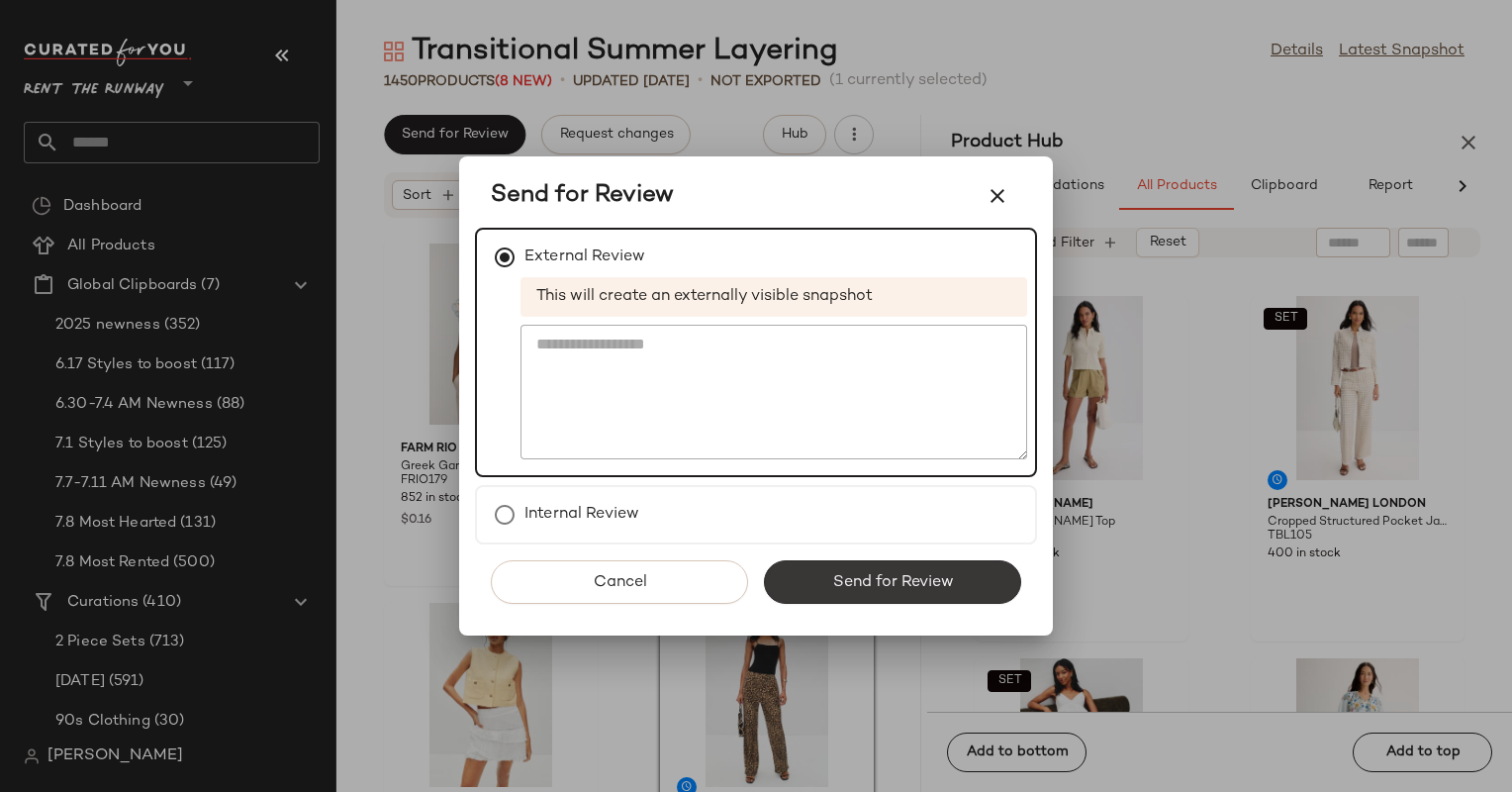 click on "Send for Review" at bounding box center [893, 582] 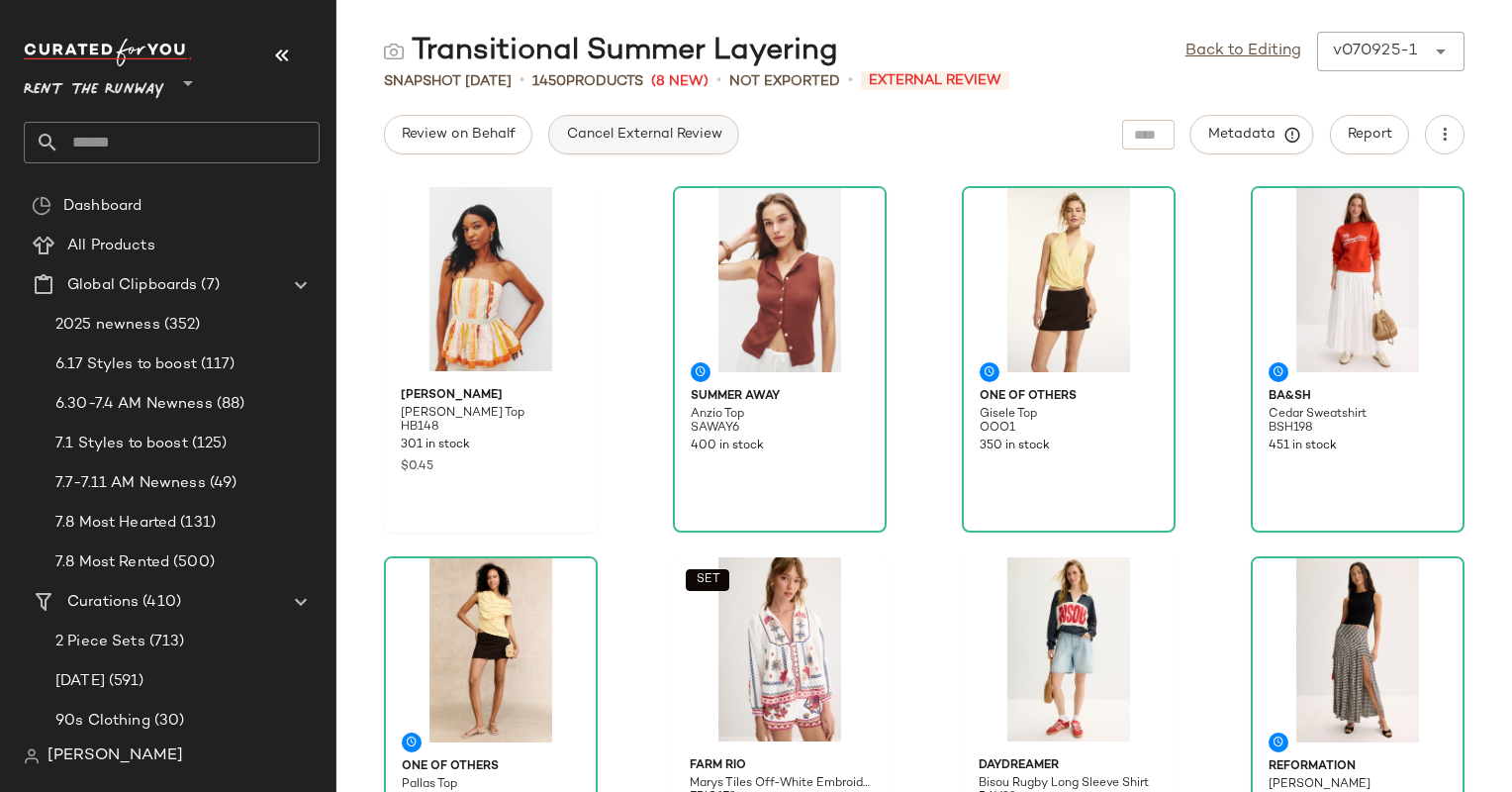 click on "Cancel External Review" at bounding box center (643, 135) 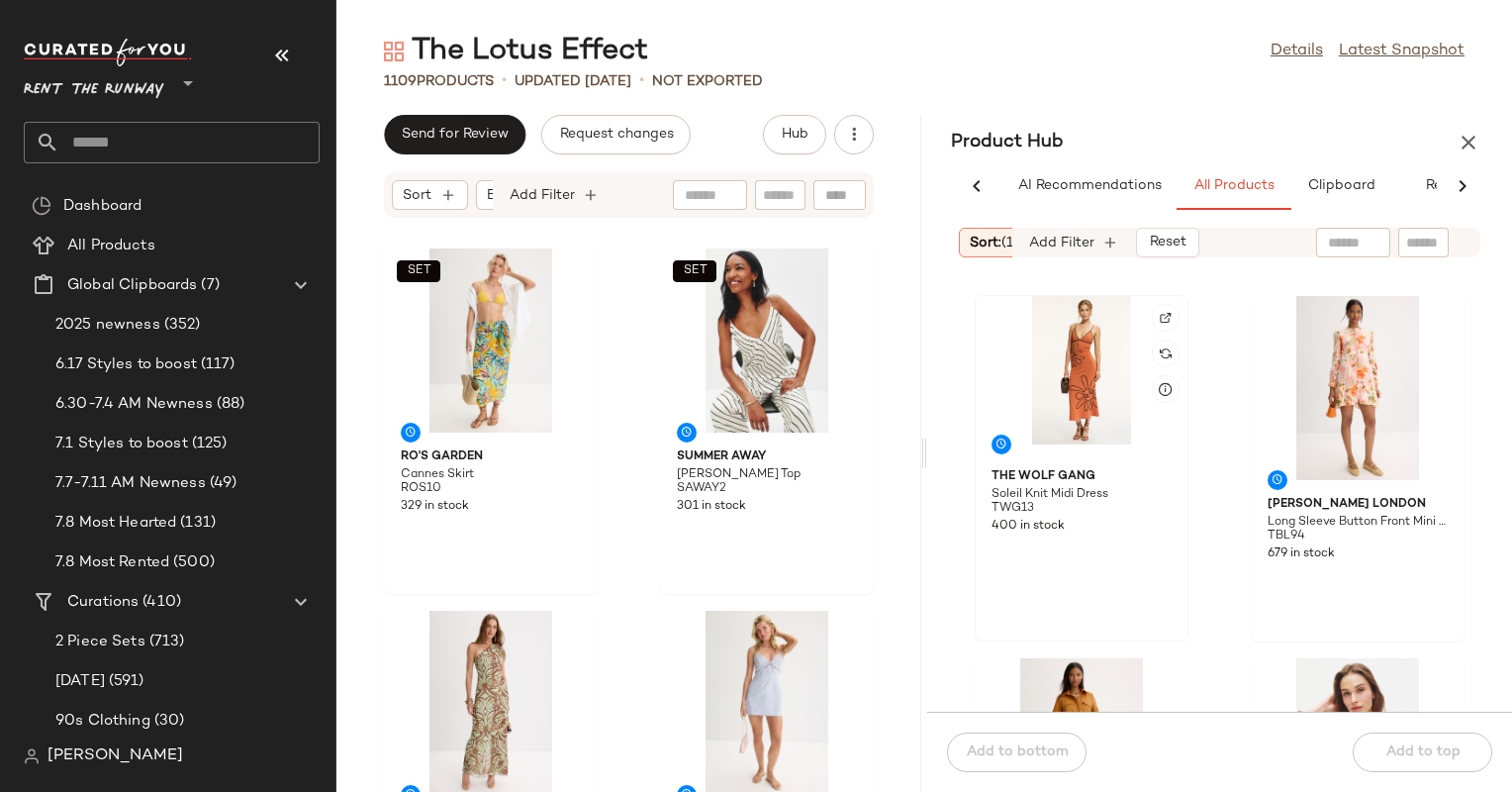 scroll, scrollTop: 0, scrollLeft: 0, axis: both 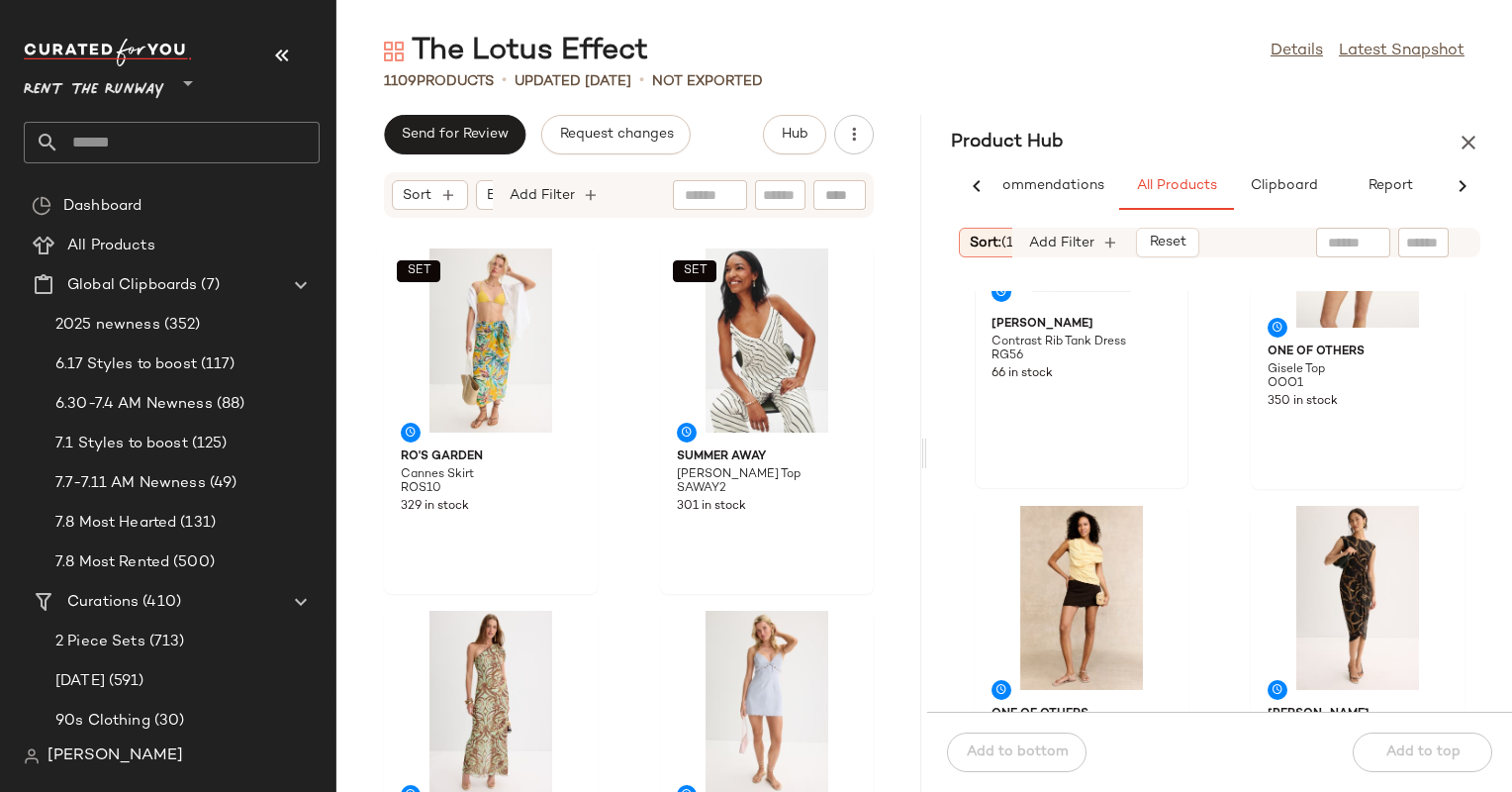 click on "[PERSON_NAME] Contrast Rib Tank Dress RG56 66 in stock" 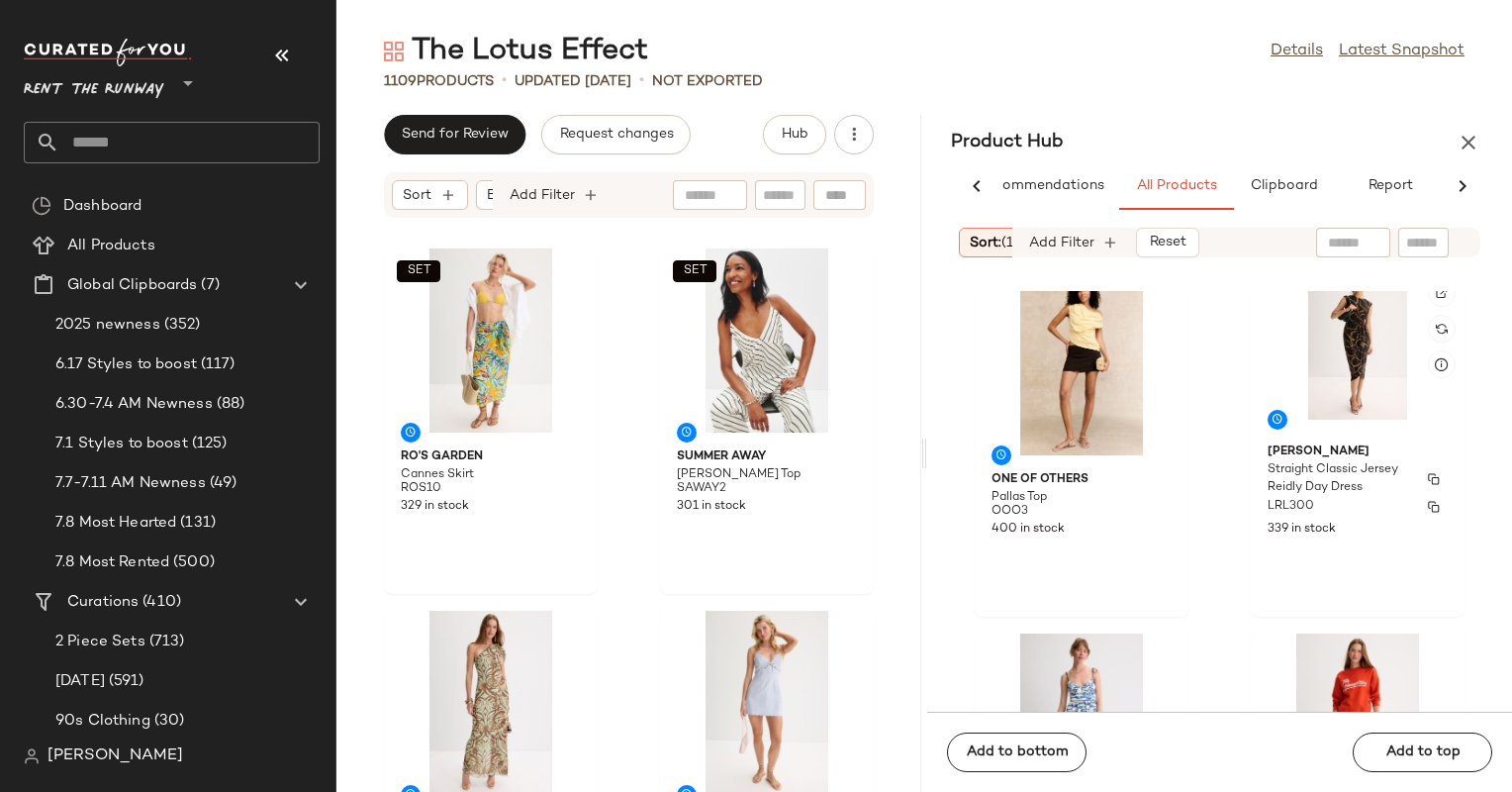 scroll, scrollTop: 1892, scrollLeft: 0, axis: vertical 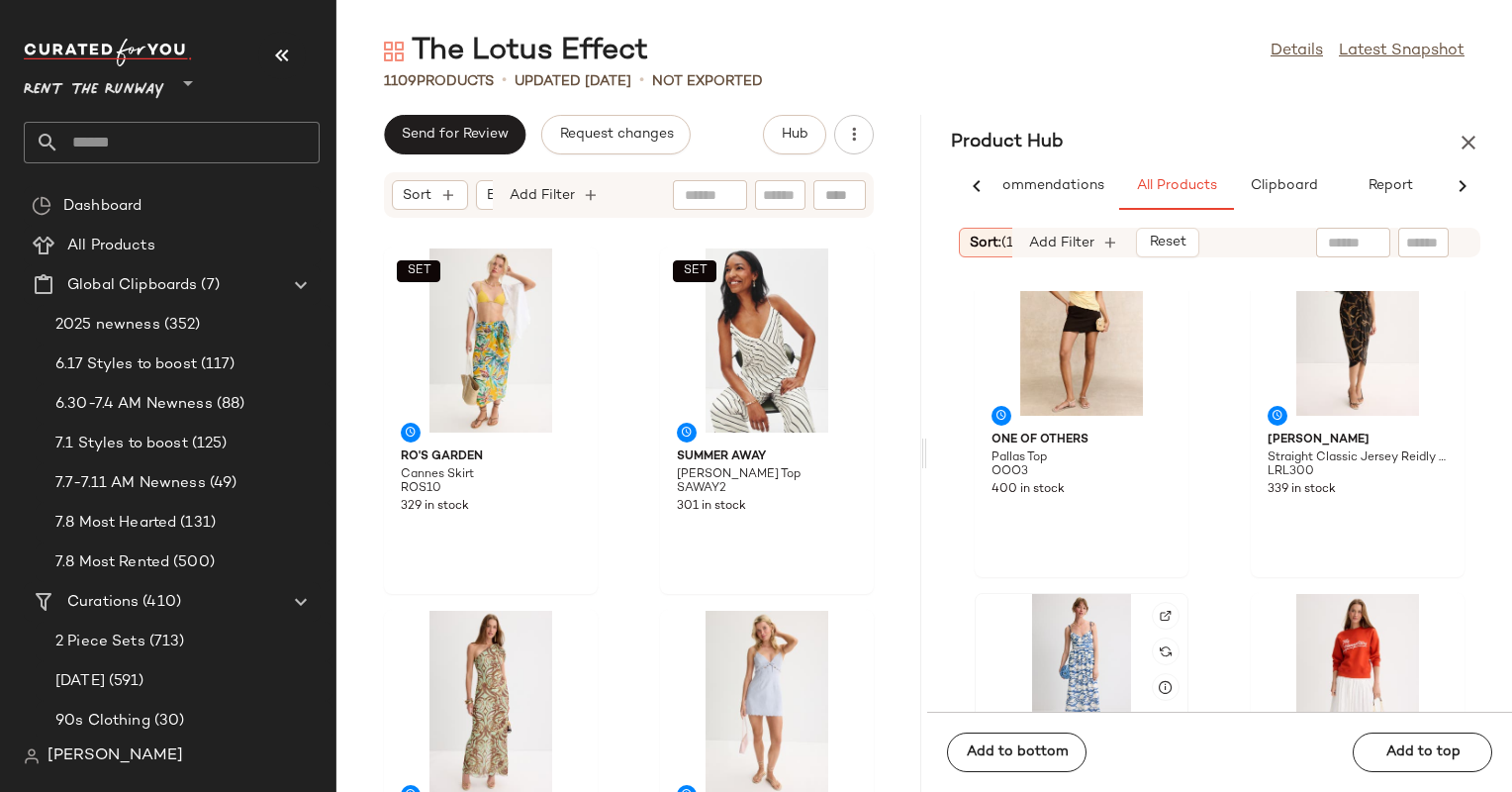 click 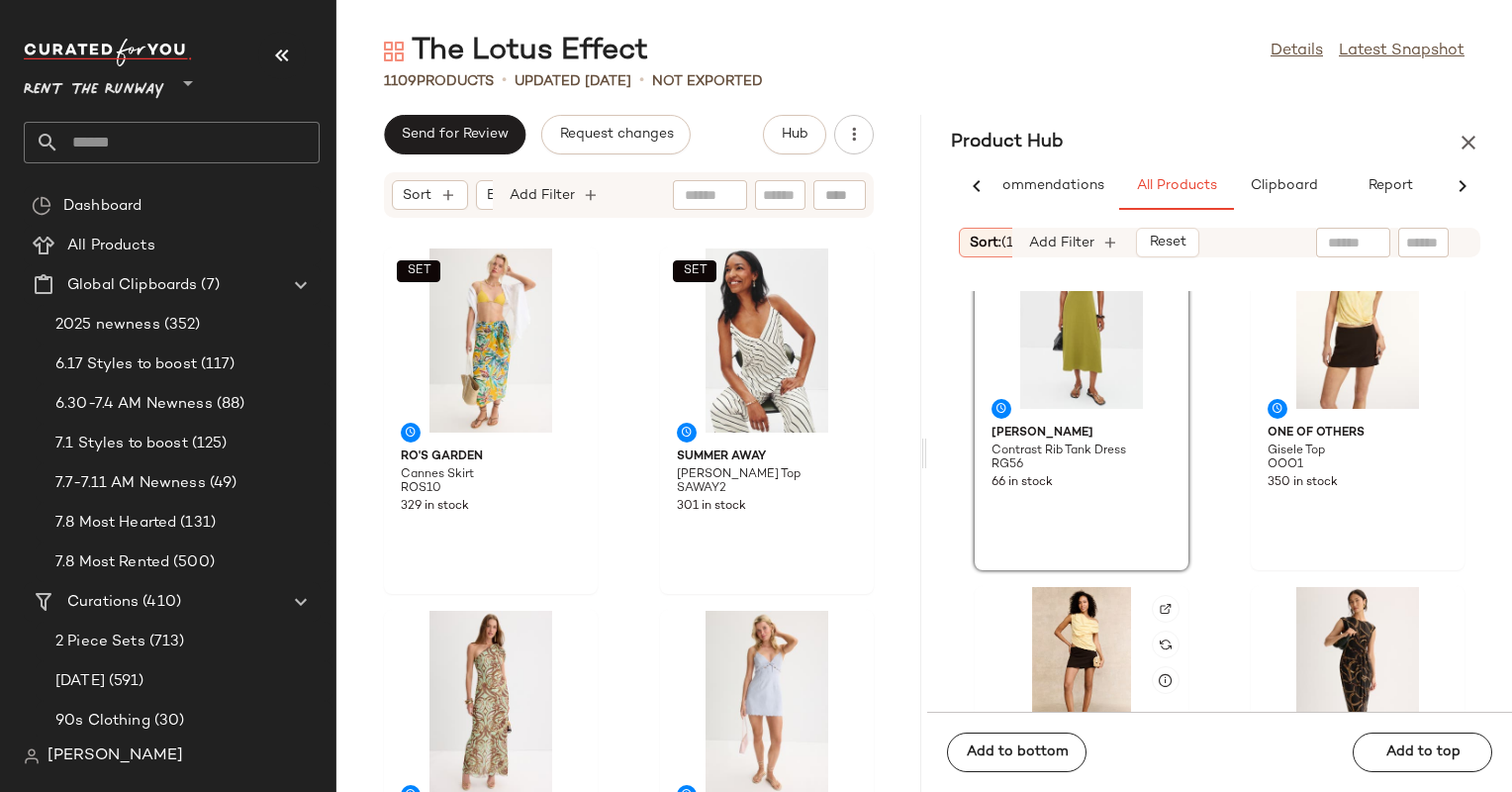 click 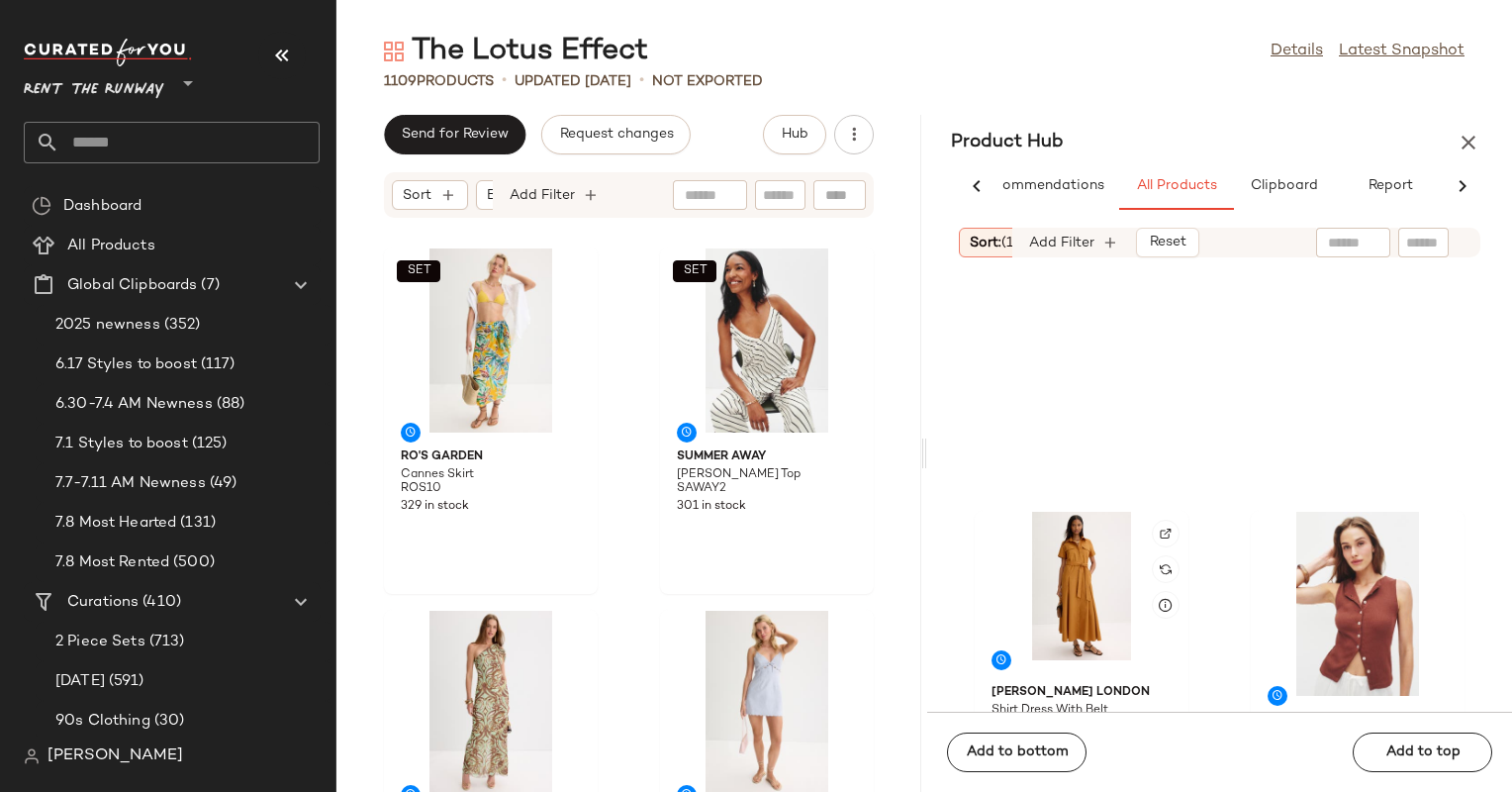 scroll, scrollTop: 145, scrollLeft: 0, axis: vertical 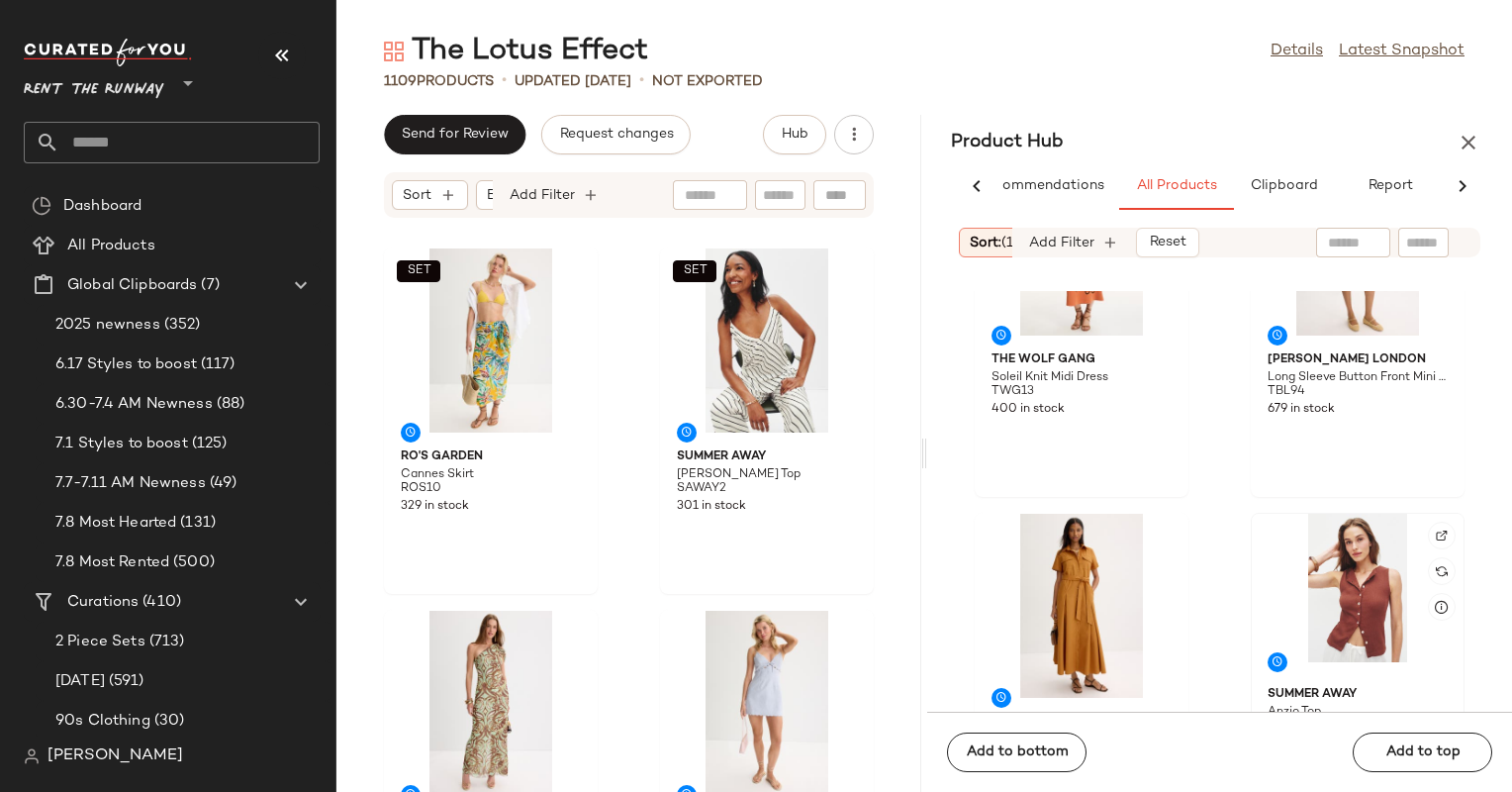 click 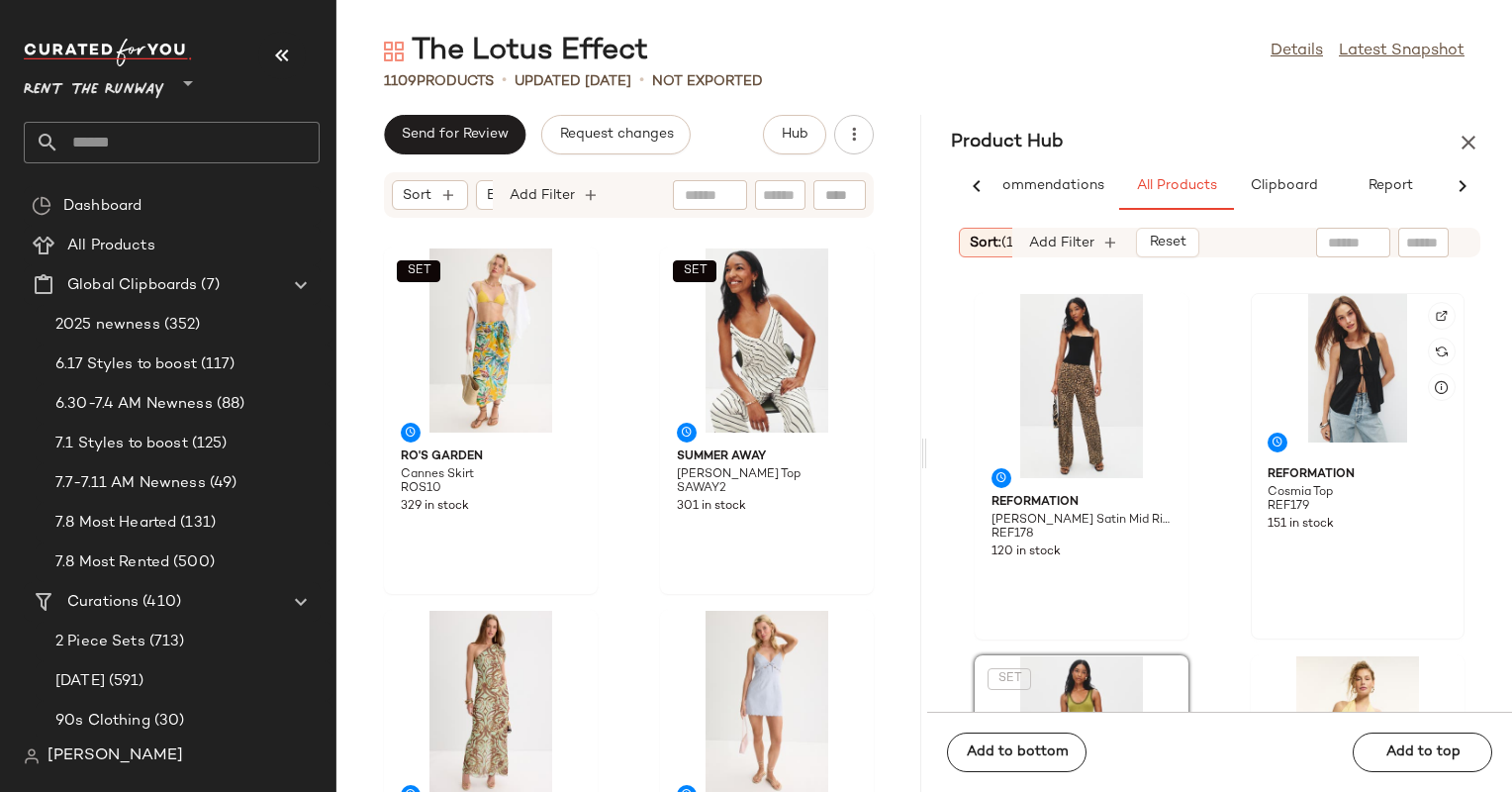 scroll, scrollTop: 1215, scrollLeft: 0, axis: vertical 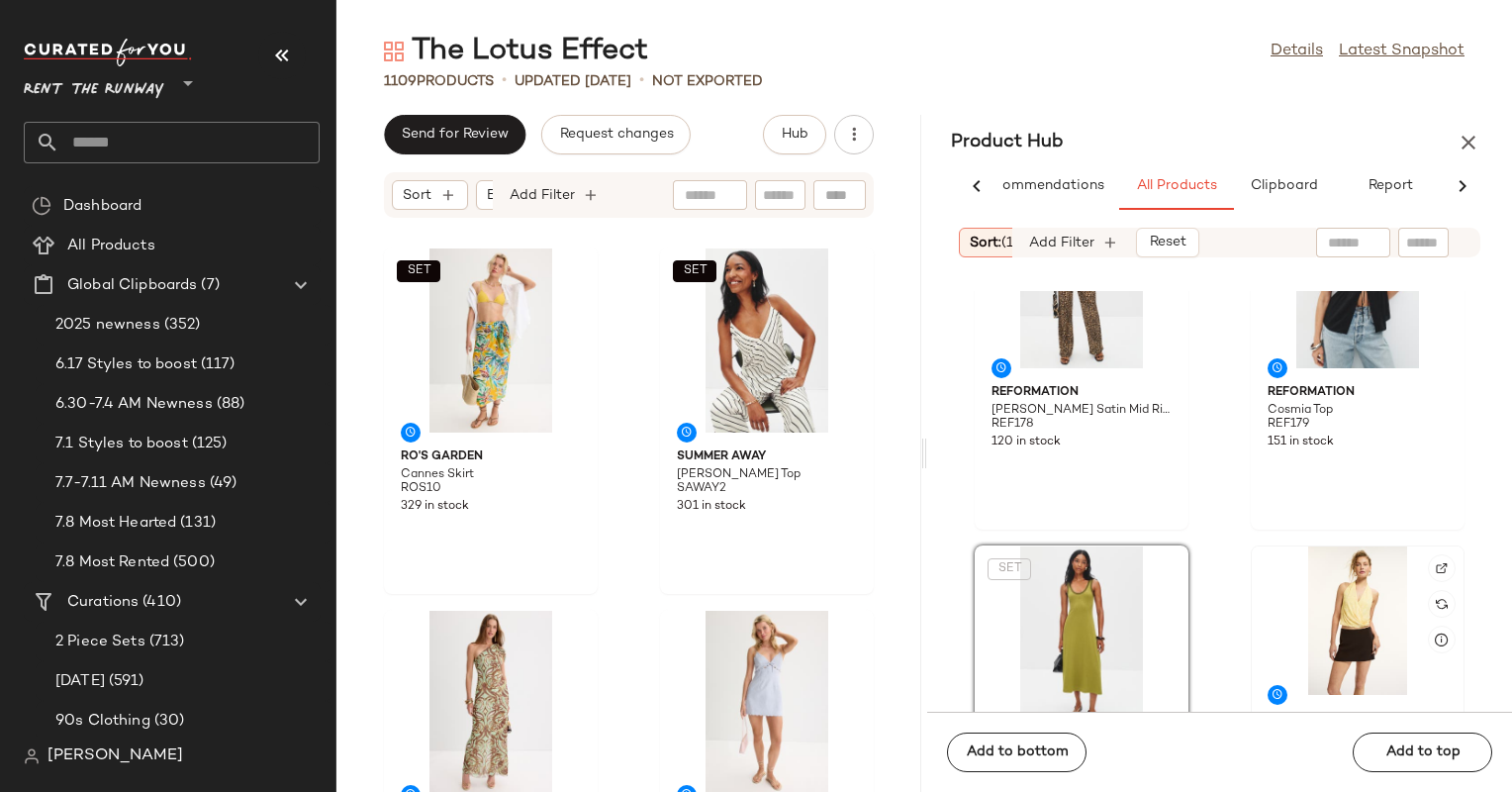 click 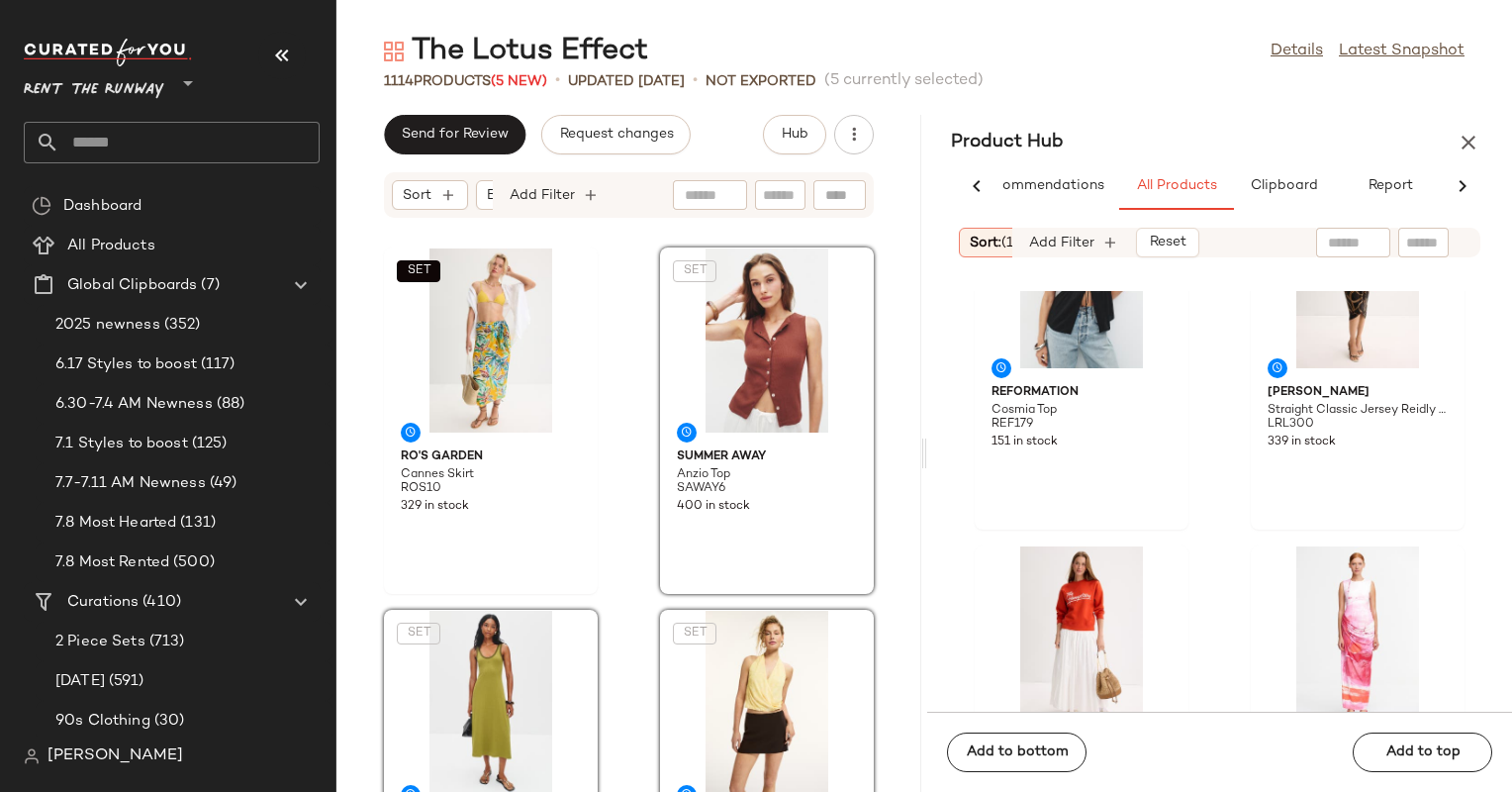click on "SET  Ro's Garden Cannes Skirt ROS10 329 in stock  SET  Summer Away Anzio Top SAWAY6 400 in stock  SET  [PERSON_NAME] Contrast Rib Tank Dress RG56 66 in stock  SET  One of Others Gisele Top OOO1 350 in stock  SET  One of Others Pallas Top OOO3 400 in stock  SET  [PERSON_NAME] Copenhagen Ember Print Dress HOFC66 545 in stock  SET  Summer Away [PERSON_NAME] Top SAWAY2 301 in stock MISA [GEOGRAPHIC_DATA] [PERSON_NAME] Dress MISA150 400 in stock" 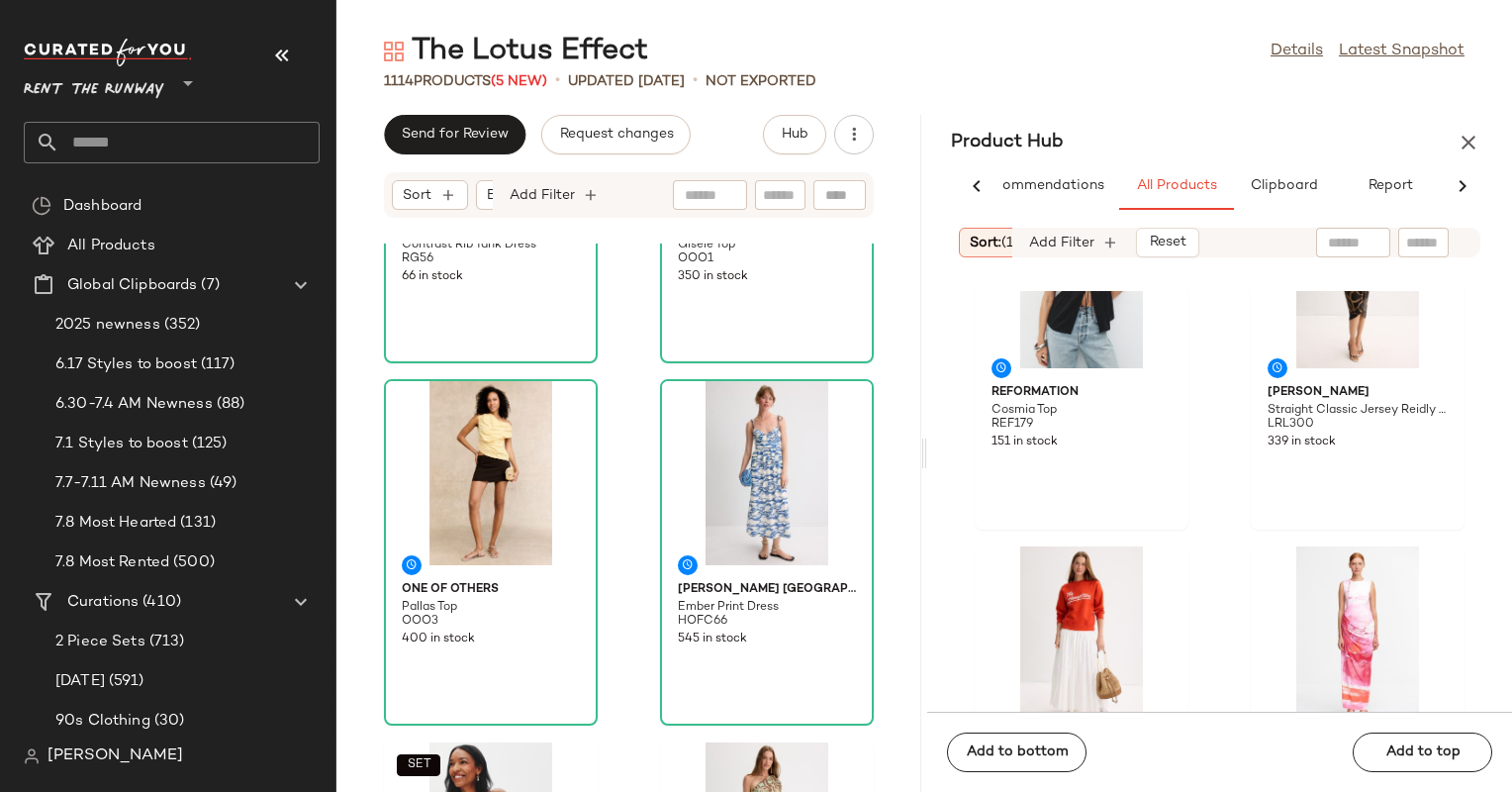 scroll, scrollTop: 676, scrollLeft: 0, axis: vertical 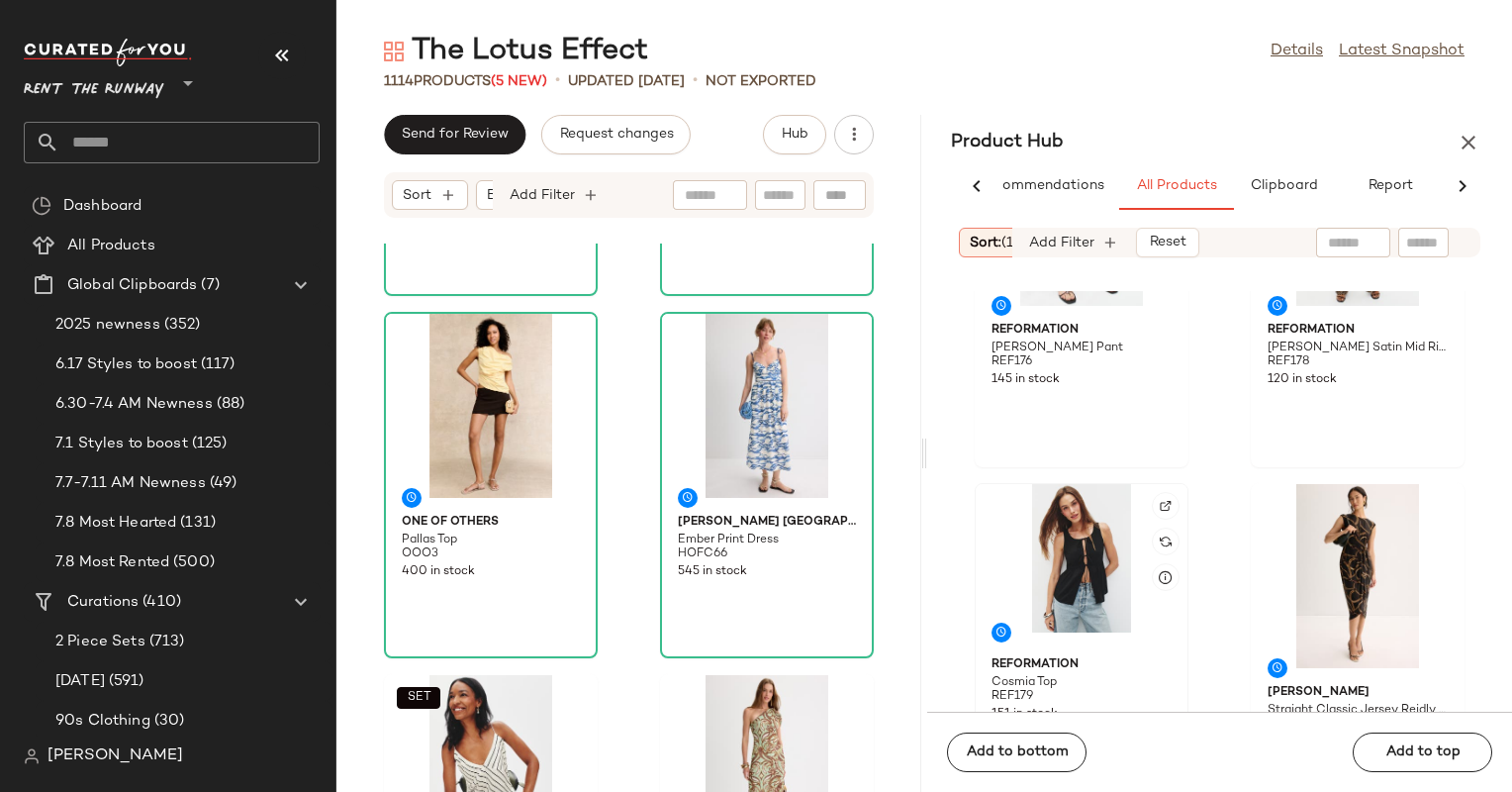 click 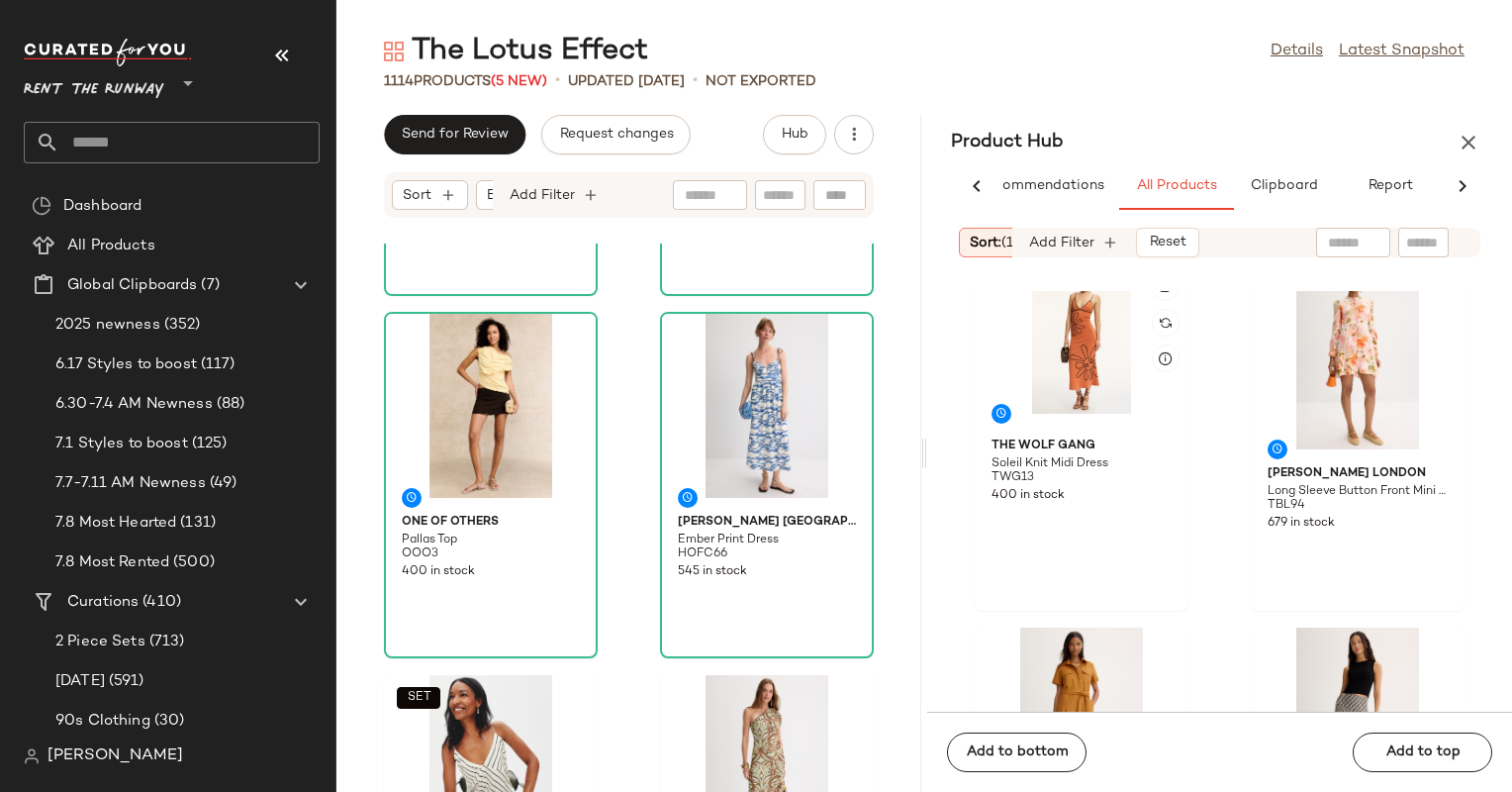 scroll, scrollTop: 0, scrollLeft: 0, axis: both 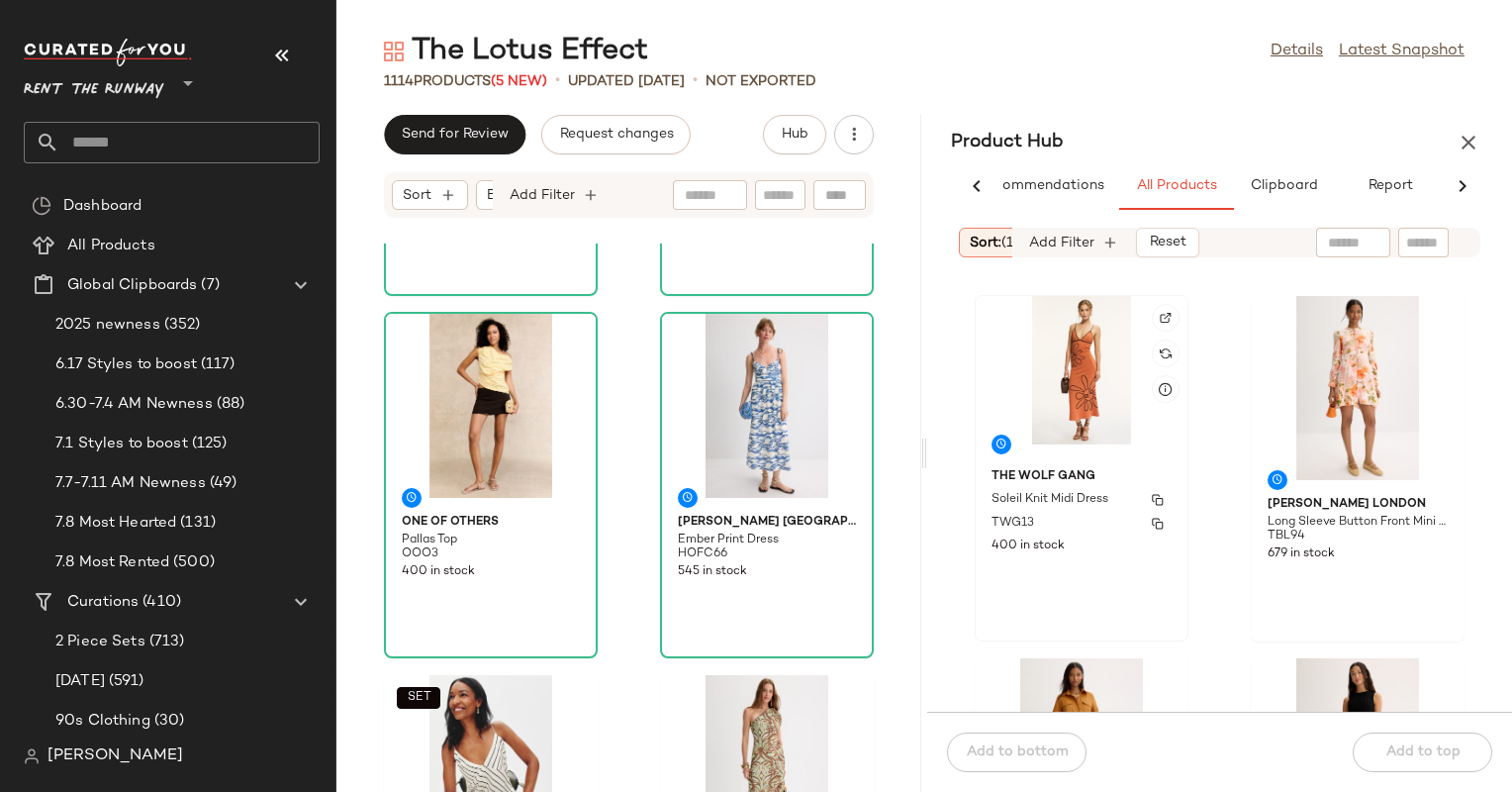 click on "The Wolf Gang" at bounding box center [1082, 477] 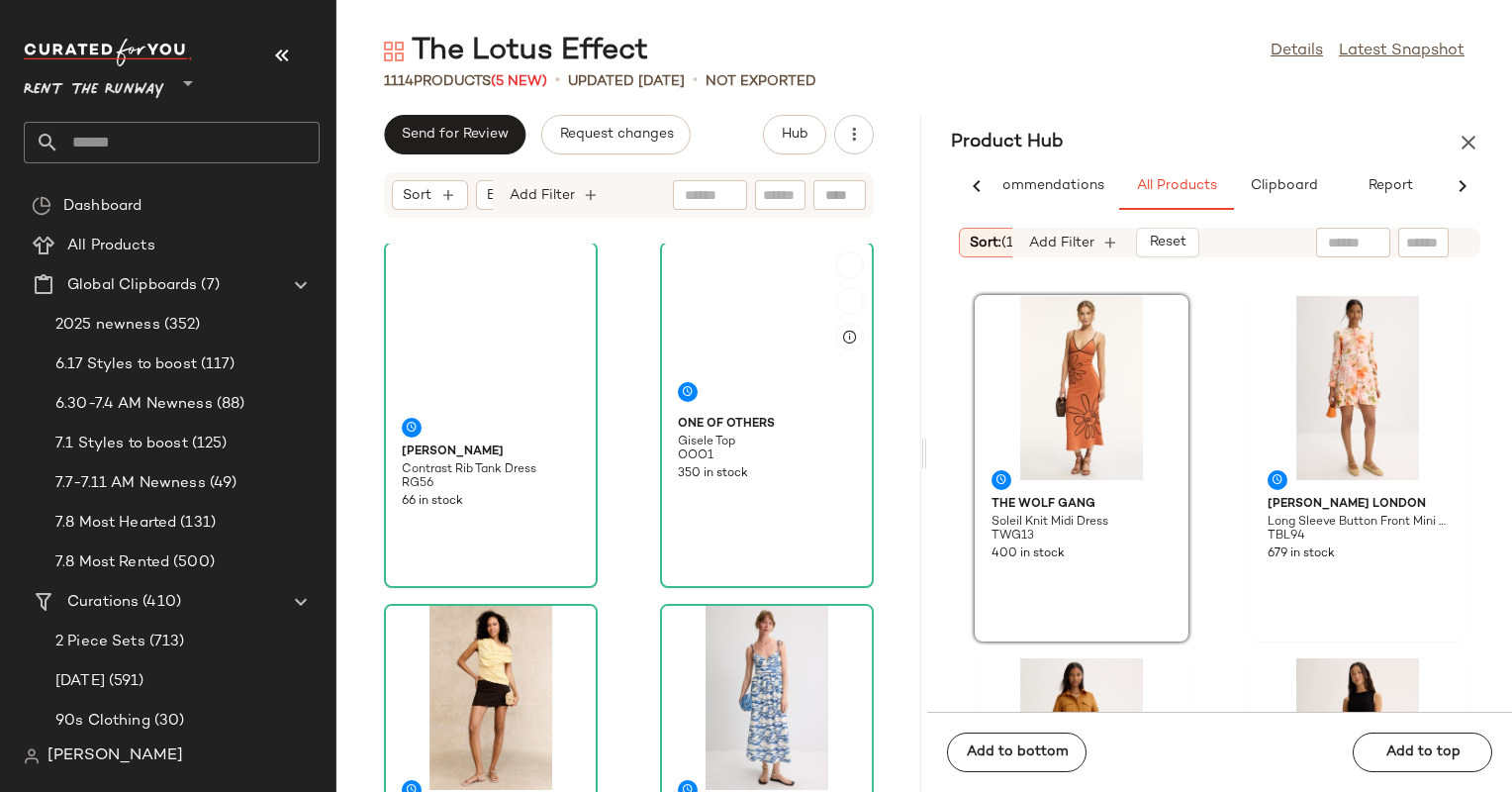 scroll, scrollTop: 0, scrollLeft: 0, axis: both 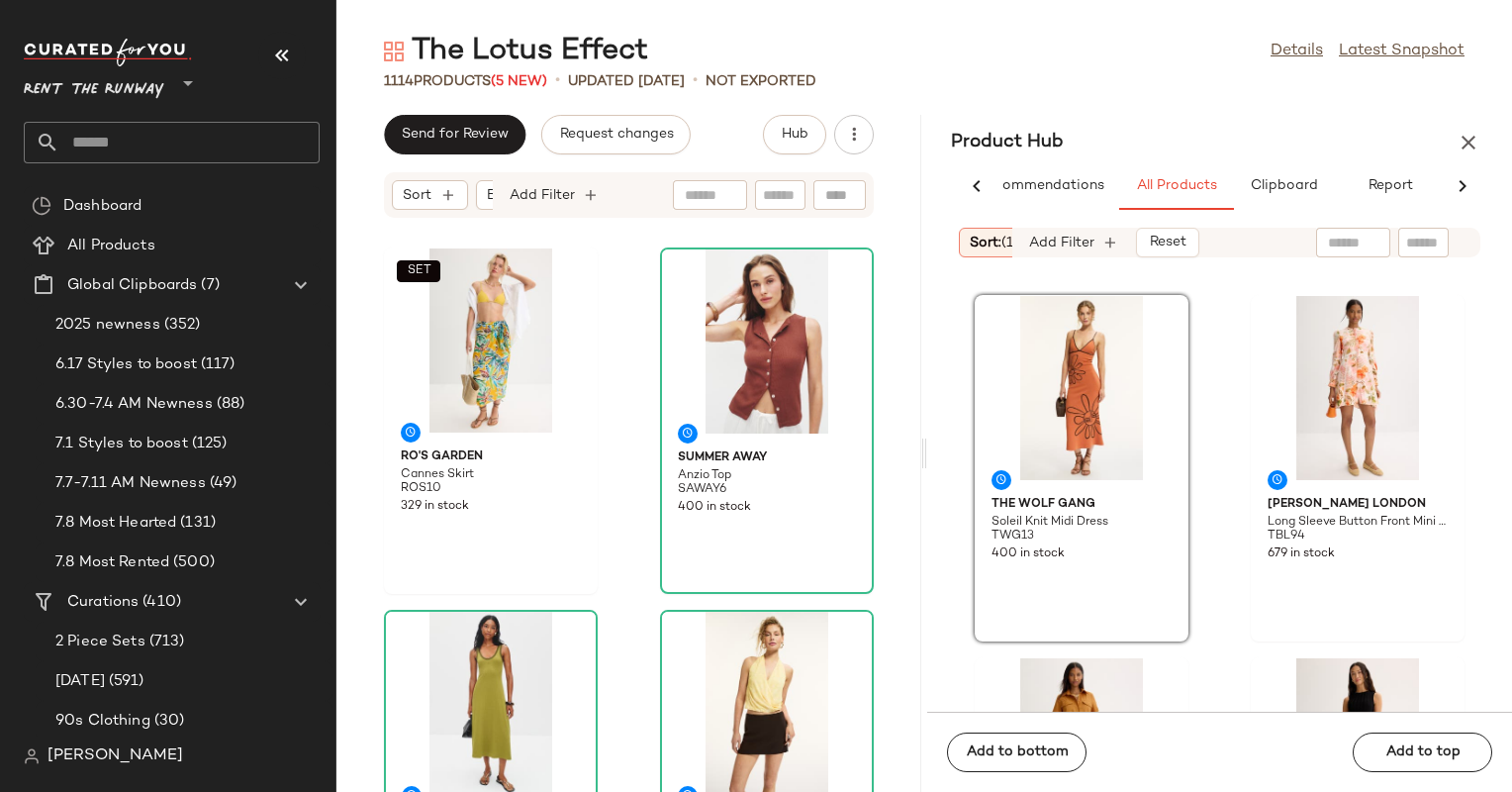 click on "SET  Ro's Garden Cannes Skirt ROS10 329 in stock Summer Away Anzio Top SAWAY6 400 in stock [PERSON_NAME] Contrast Rib Tank Dress RG56 66 in stock One of Others Gisele Top OOO1 350 in stock One of Others Pallas Top OOO3 400 in stock [PERSON_NAME] Copenhagen Ember Print Dress HOFC66 545 in stock  SET  Summer Away [PERSON_NAME] Top SAWAY2 301 in stock MISA [GEOGRAPHIC_DATA] [PERSON_NAME] Dress MISA150 400 in stock" 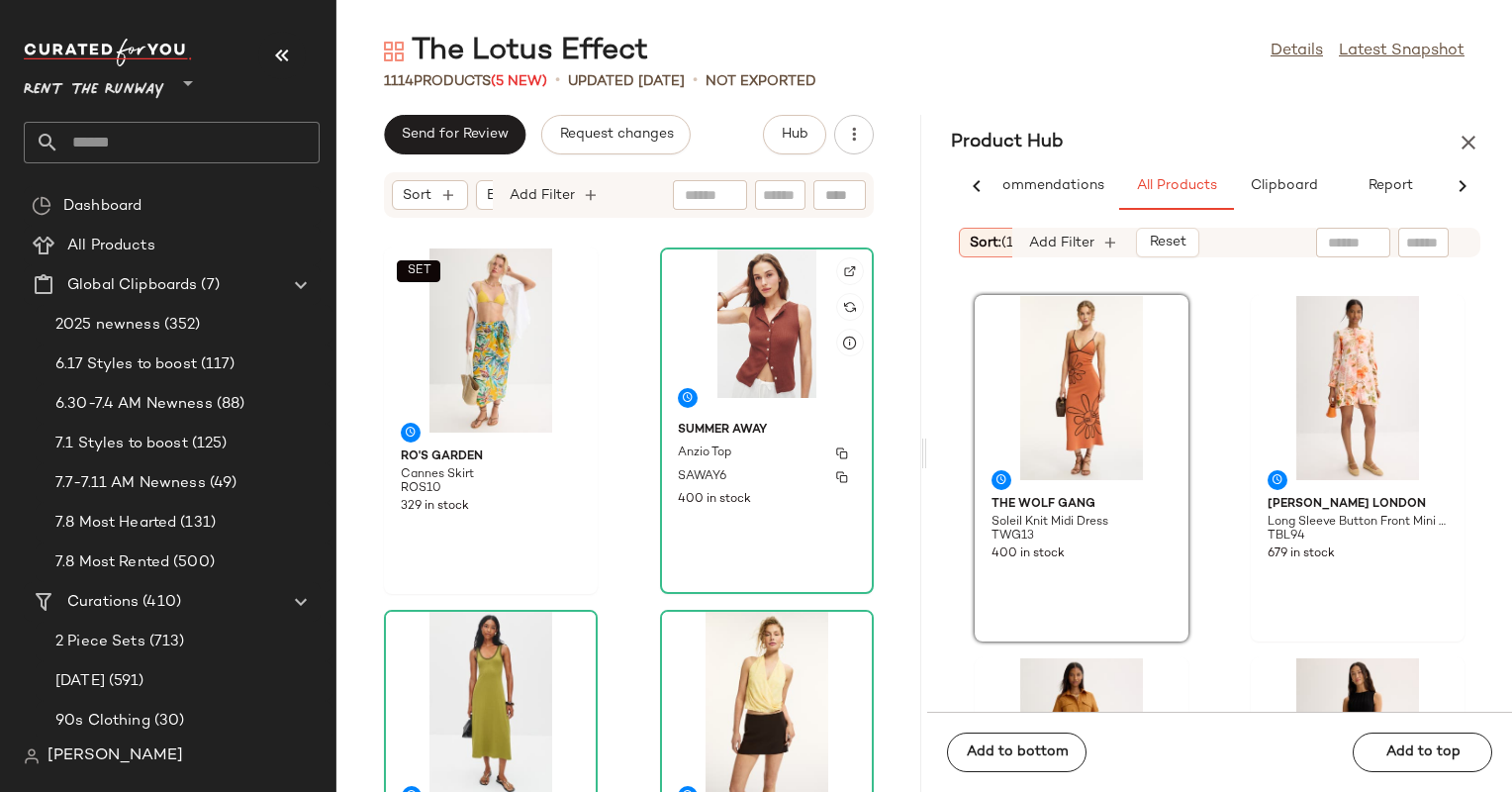 click on "Anzio Top" at bounding box center [767, 453] 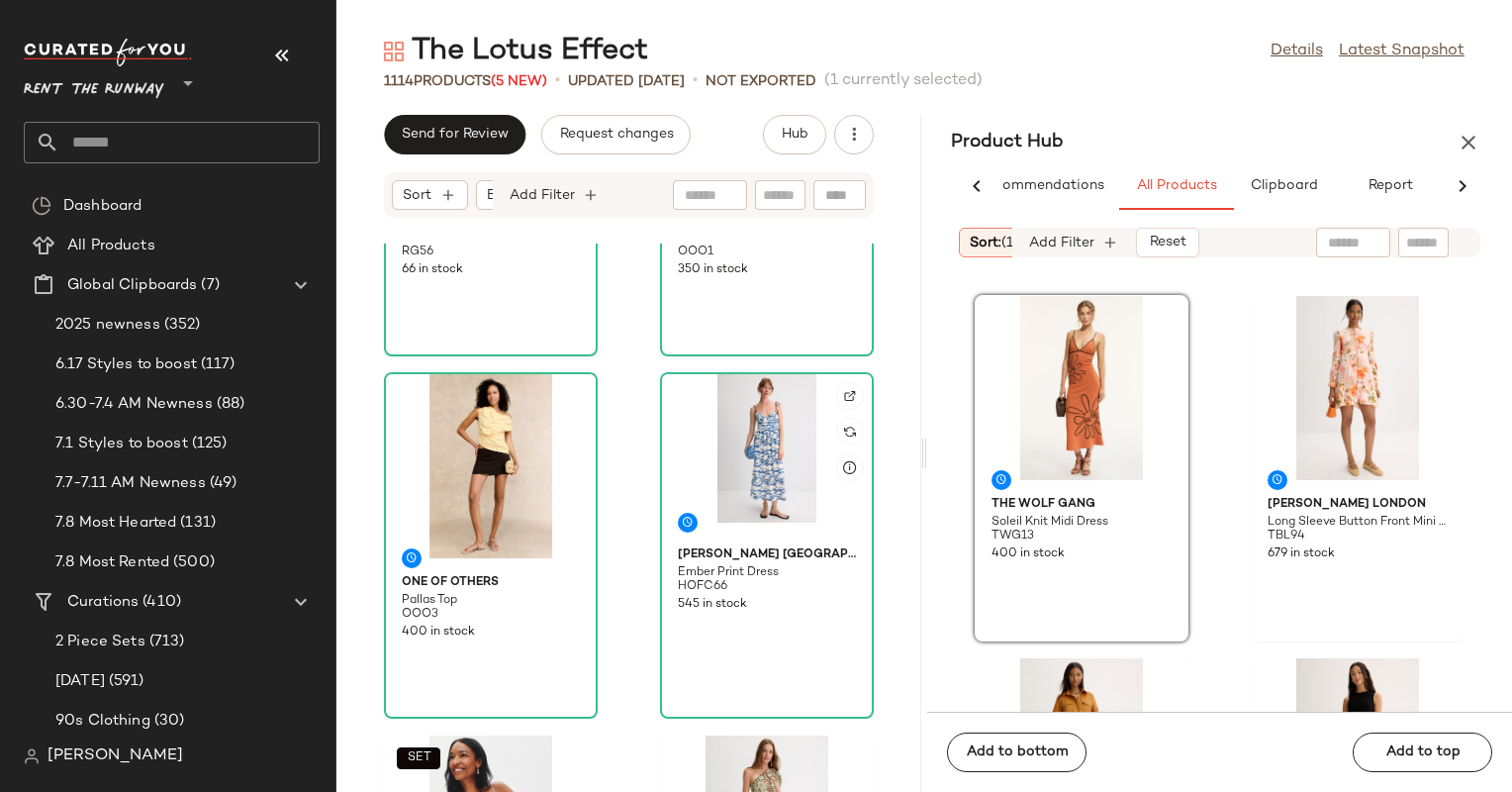scroll, scrollTop: 0, scrollLeft: 0, axis: both 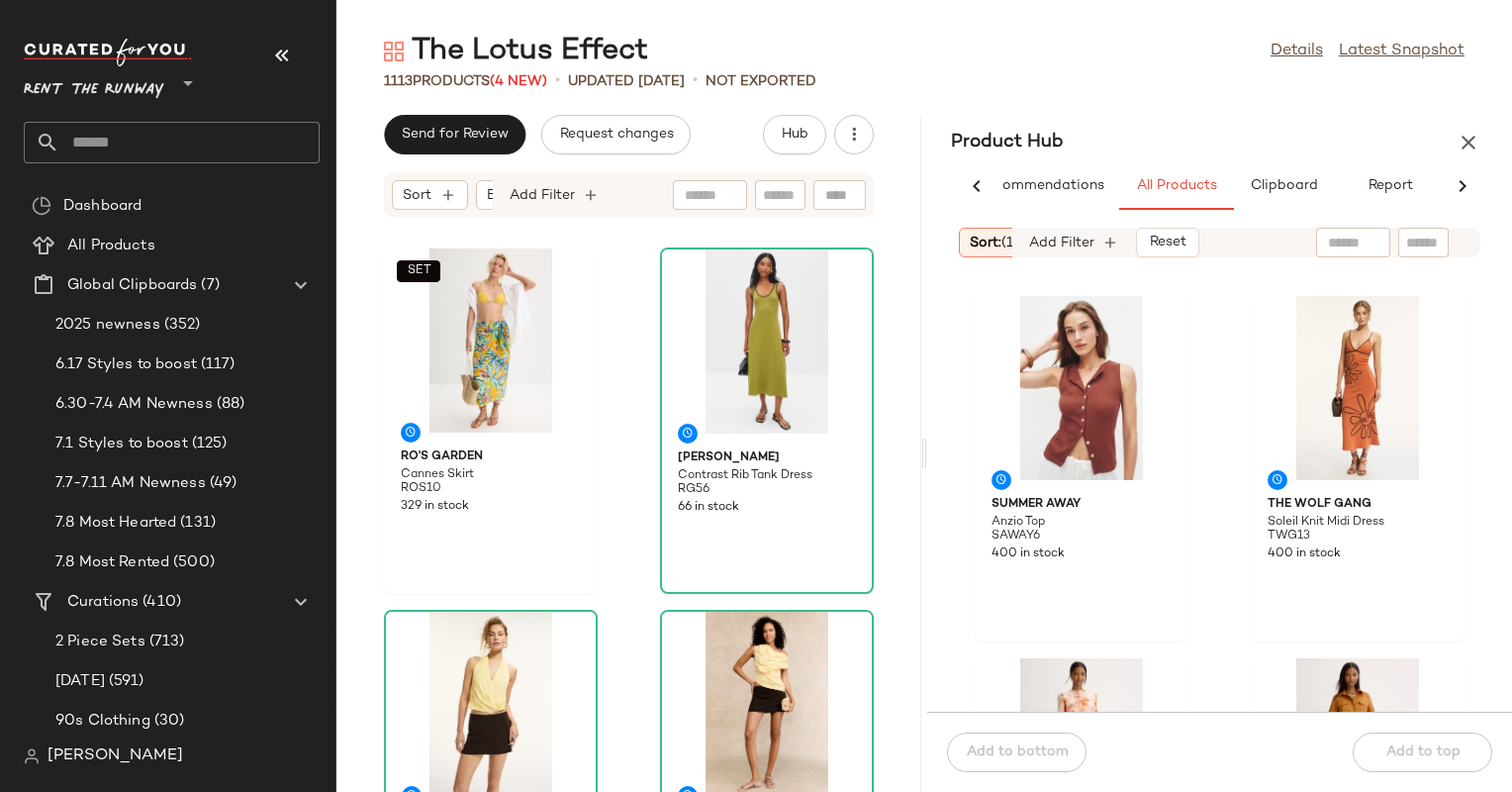 click on "Summer Away Anzio Top SAWAY6 400 in stock The Wolf Gang Soleil Knit Midi Dress TWG13 400 in stock [PERSON_NAME] London Long Sleeve Button Front Mini Dress TBL94 679 in stock [PERSON_NAME] London Shirt Dress With Belt TBL97 399 in stock Reformation [PERSON_NAME] Skirt REF175 197 in stock Reformation [PERSON_NAME] Pant REF176 145 in stock Reformation [PERSON_NAME] Satin Mid Rise Bias Pant REF178 120 in stock Reformation Cosmia Top REF179 151 in stock" 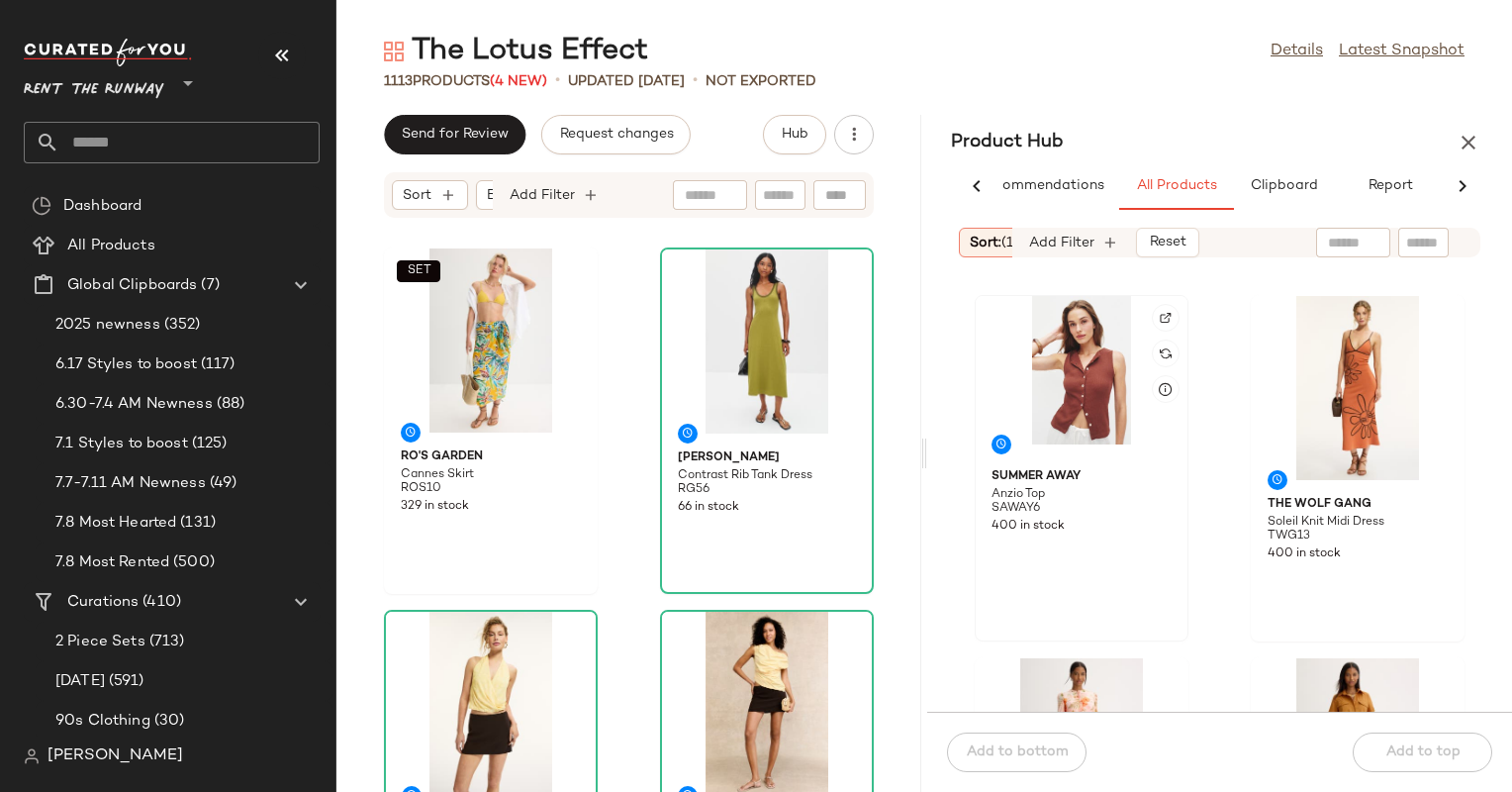 click 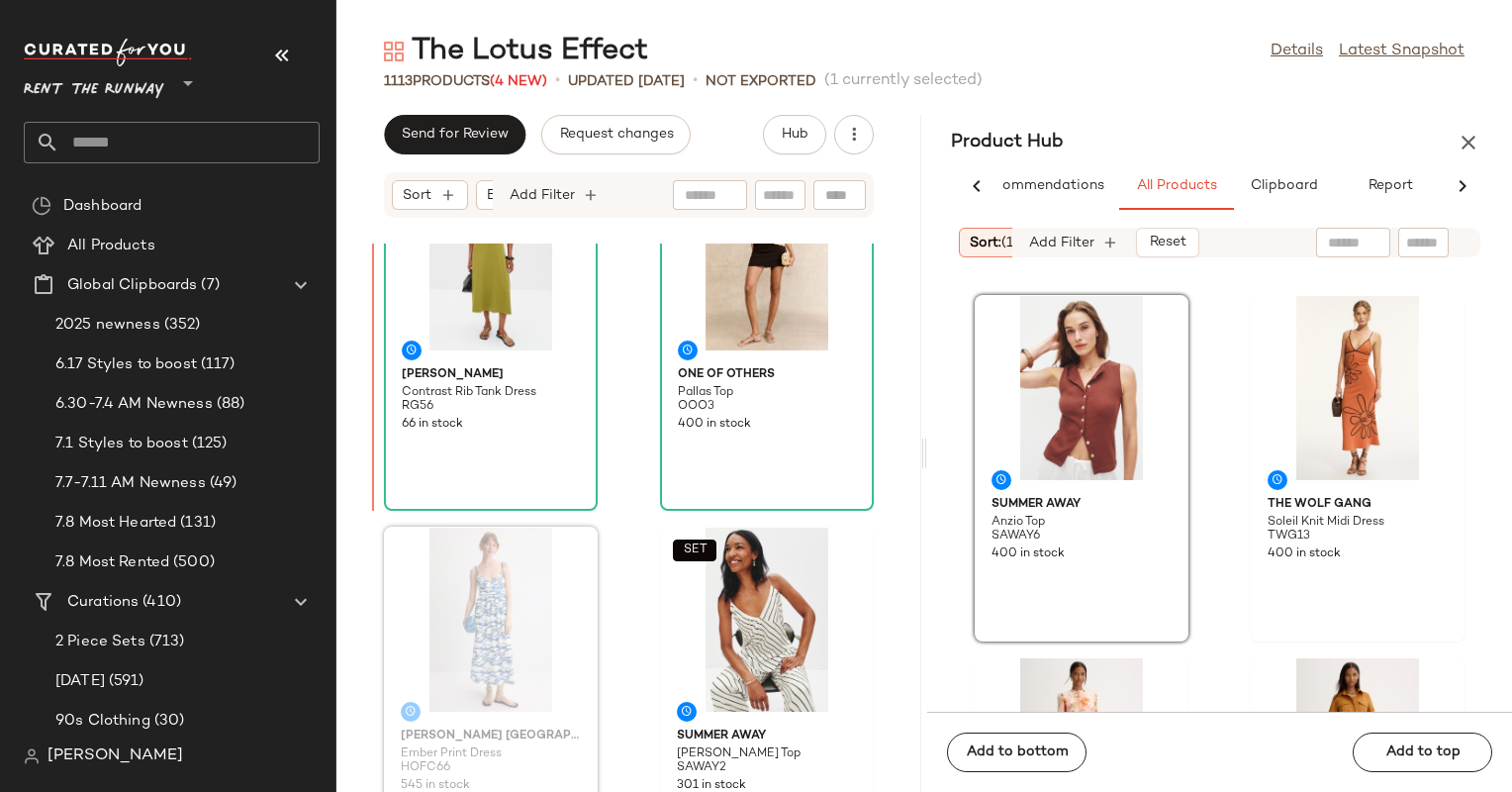 scroll, scrollTop: 392, scrollLeft: 0, axis: vertical 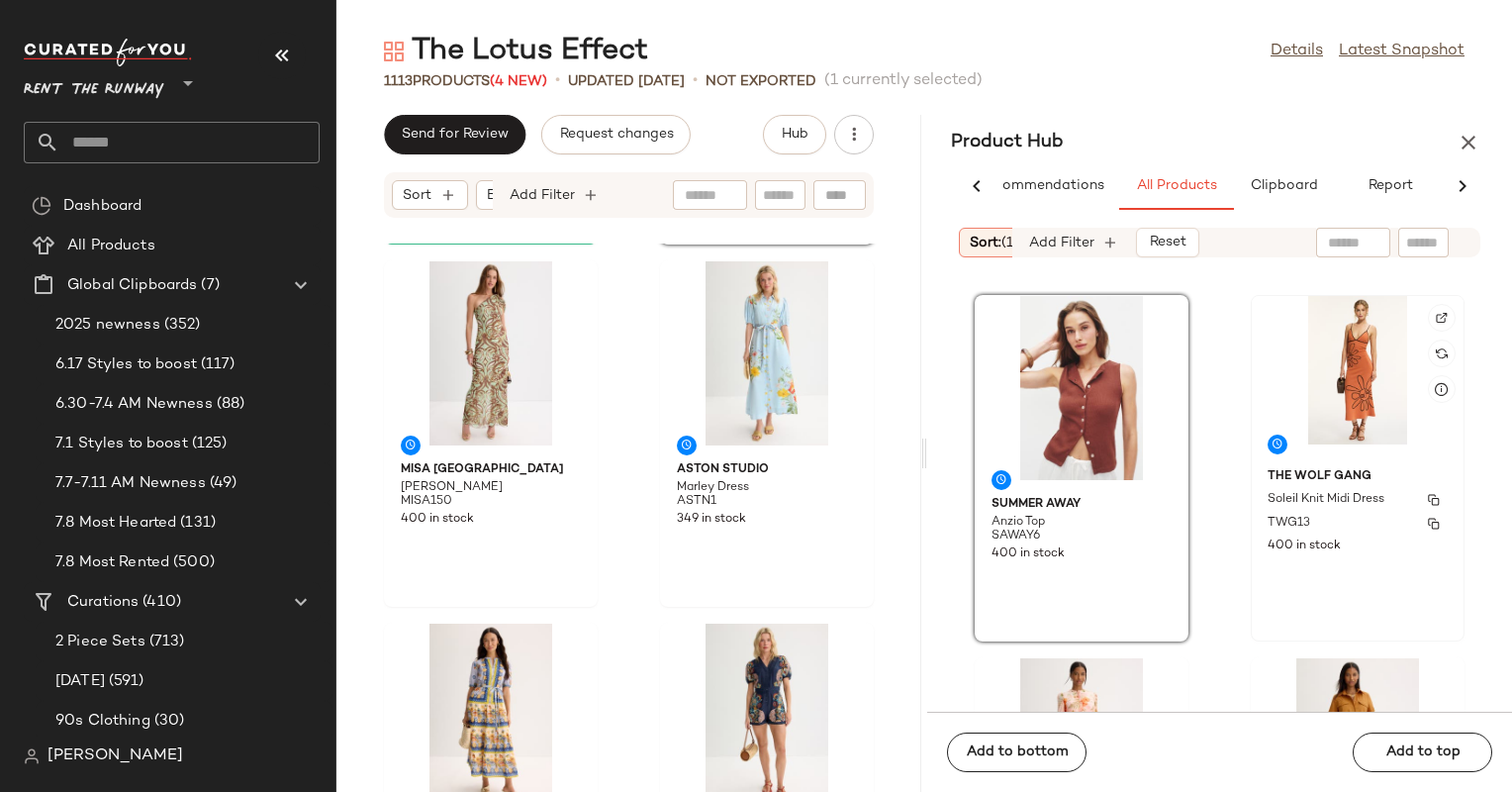 click on "The Wolf Gang Soleil Knit Midi Dress TWG13 400 in stock" 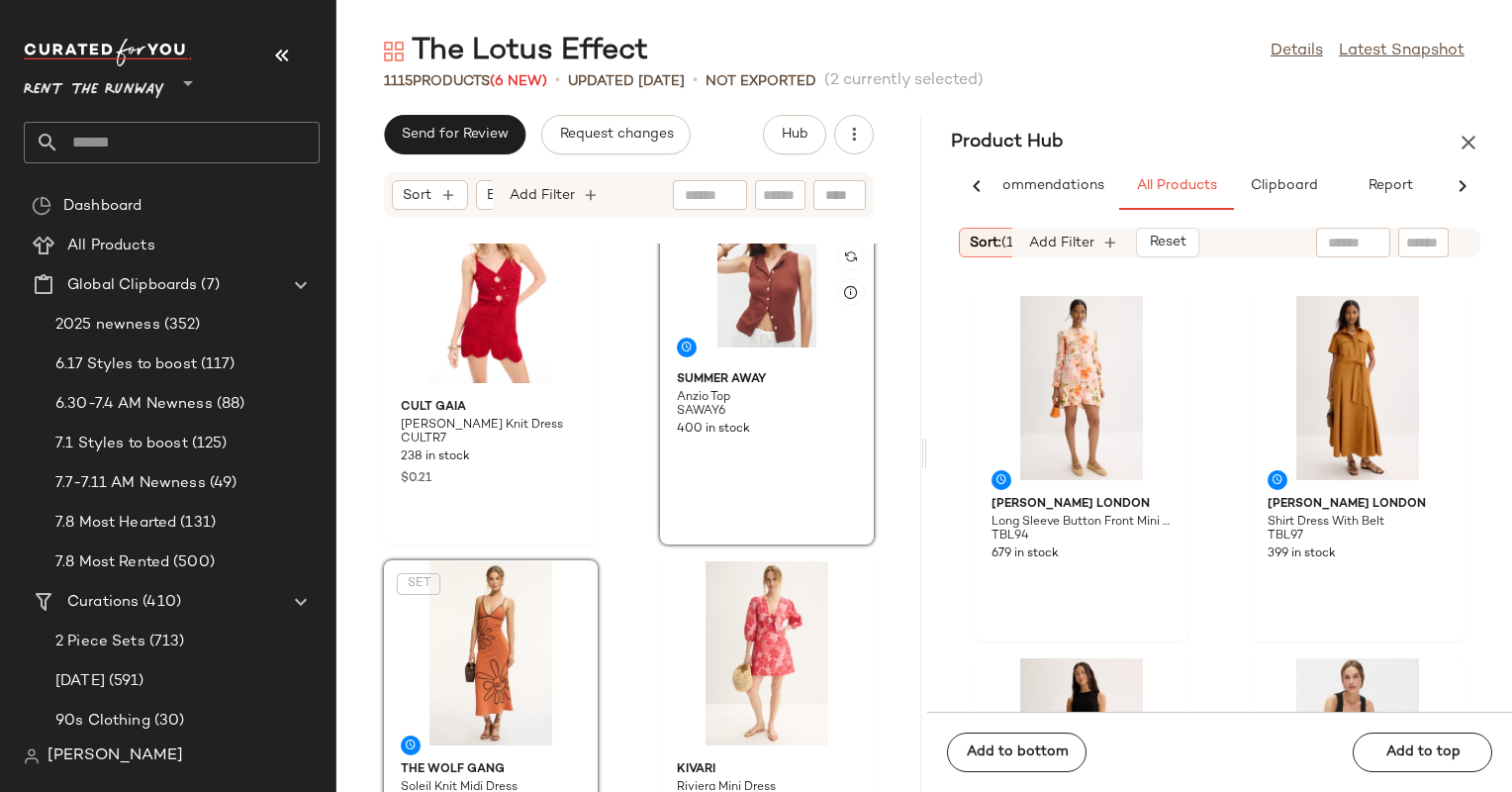 scroll, scrollTop: 36510, scrollLeft: 0, axis: vertical 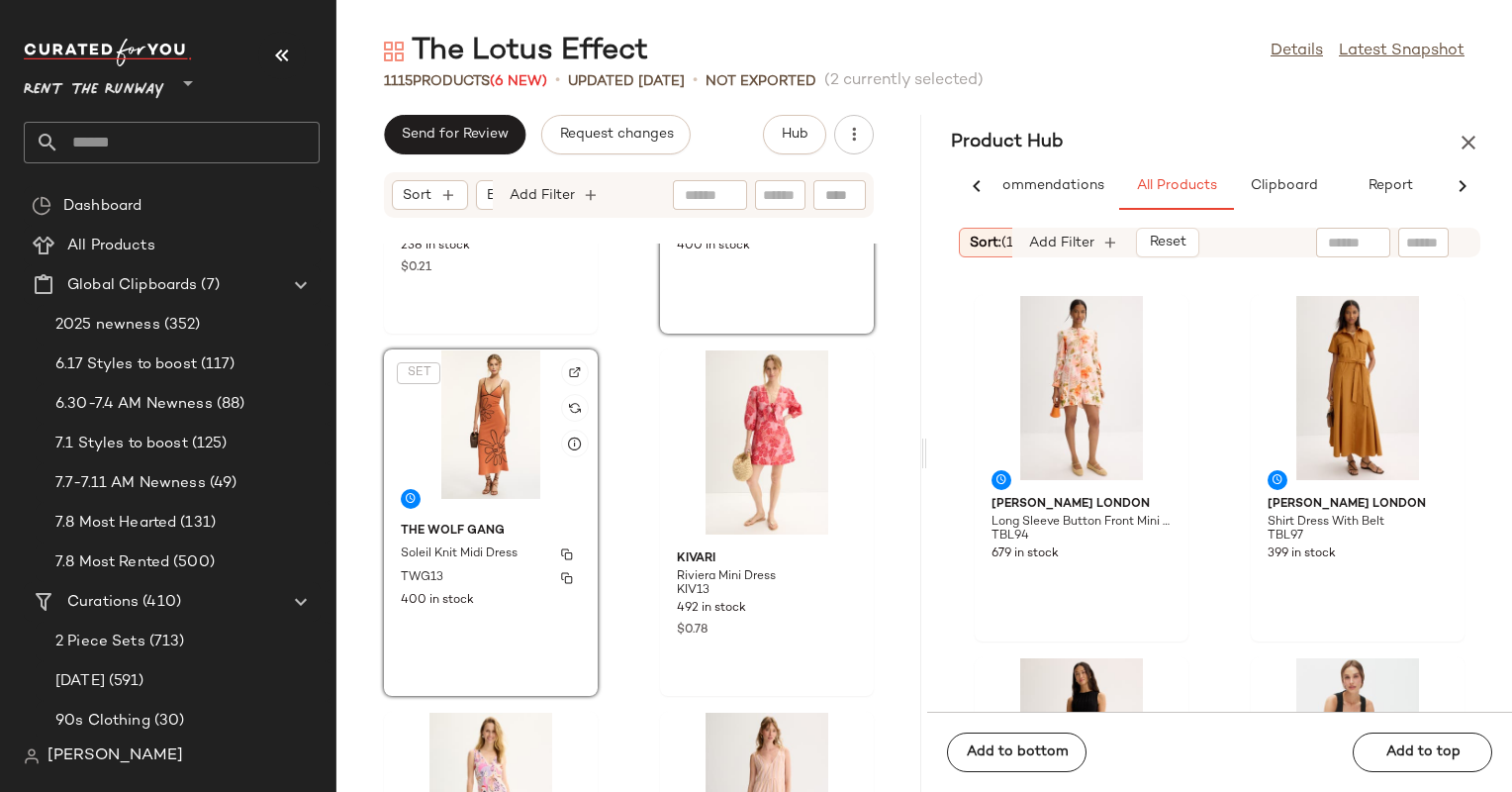 click on "The Wolf Gang Soleil Knit Midi Dress TWG13 400 in stock" 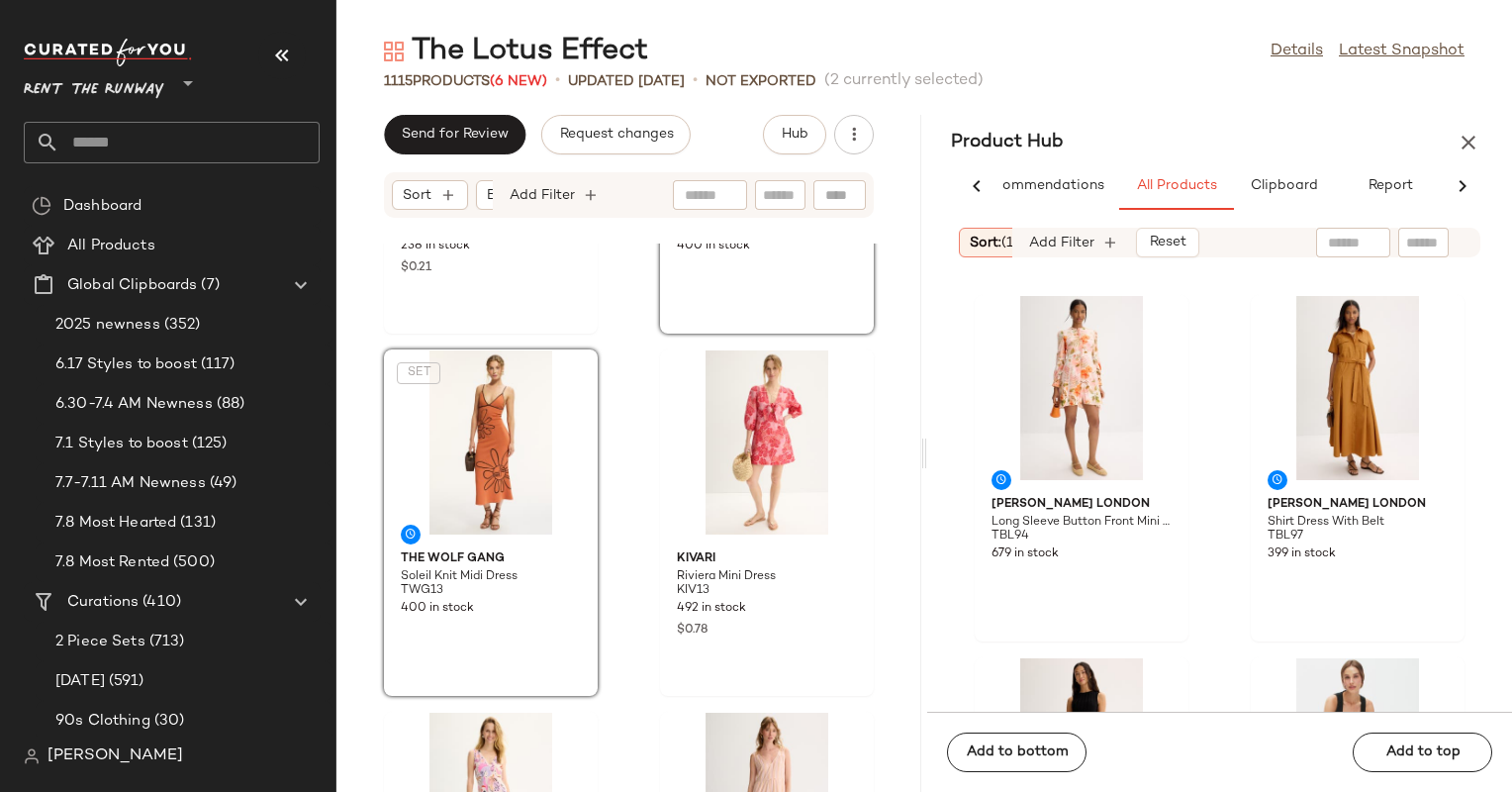 click on "Cult Gaia Marlow Knit Dress CULTR7 238 in stock $0.21  SET  Summer Away Anzio Top SAWAY6 400 in stock  SET  The Wolf Gang Soleil Knit Midi Dress TWG13 400 in stock KIVARI Riviera Mini Dress KIV13 492 in stock $0.78 Maje Rillosio Maxi Dress MAJE216 120 in stock $0.07 Marine Layer Striped Corinne Maxi Dress MAL81 185 in stock $0.27 Dress The Population Idalia Floral Gown Peach DTP148 160 in stock $0.43  SET  Endless Rose Halter Tie Up Detail Top ER42 292 in stock $0.25" 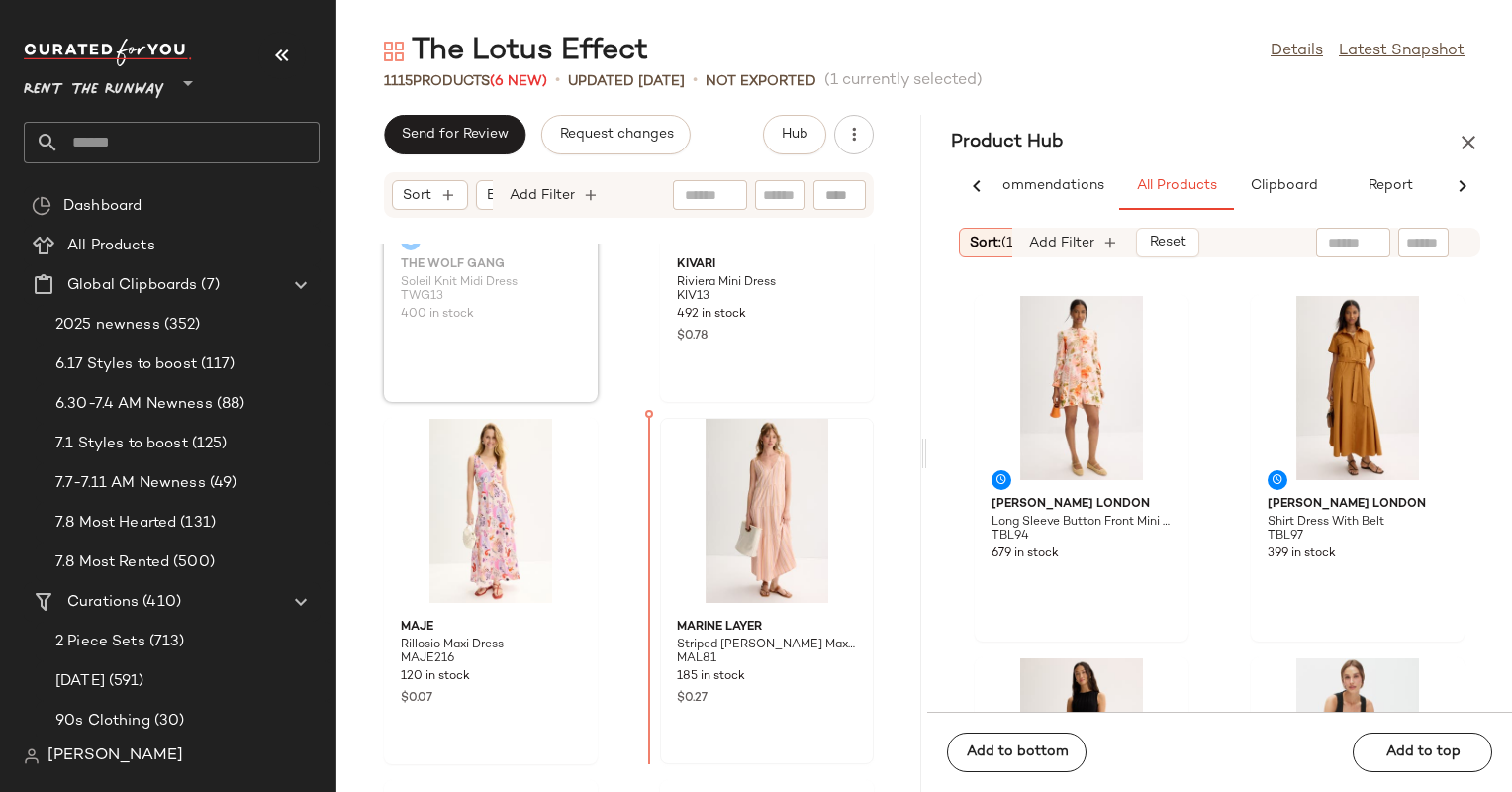 scroll, scrollTop: 36834, scrollLeft: 0, axis: vertical 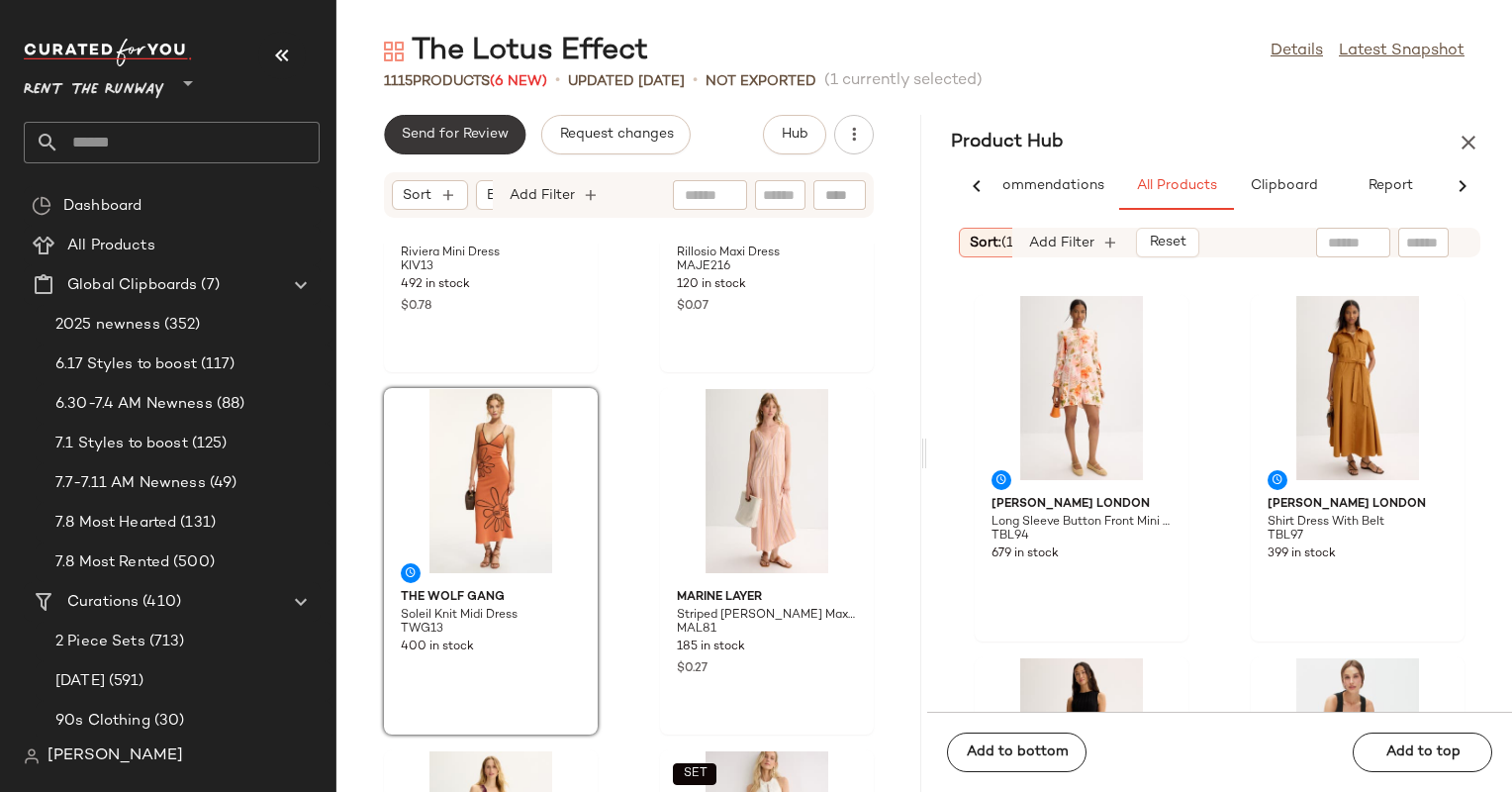 click on "Send for Review" 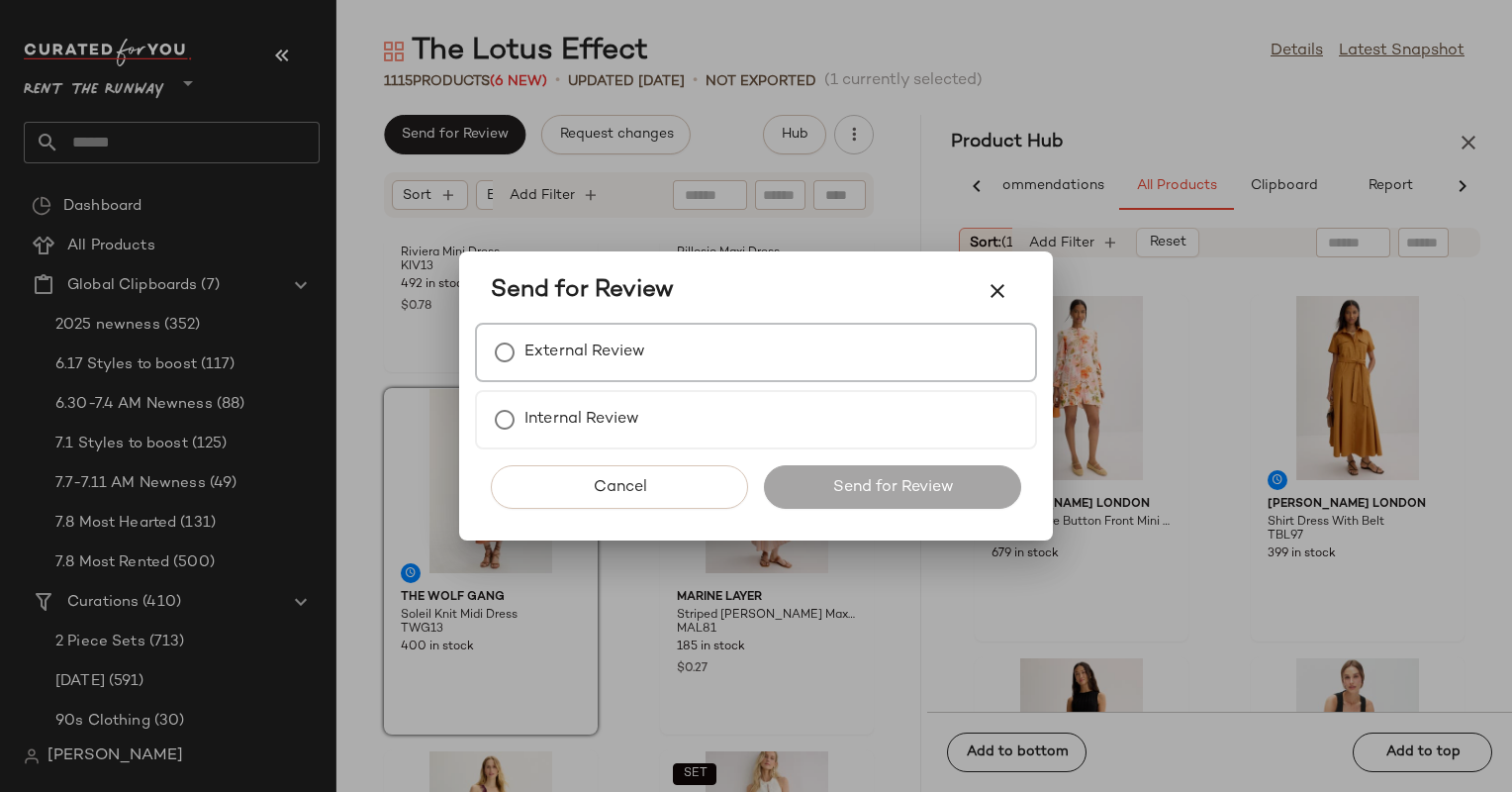 click on "External Review" at bounding box center [756, 352] 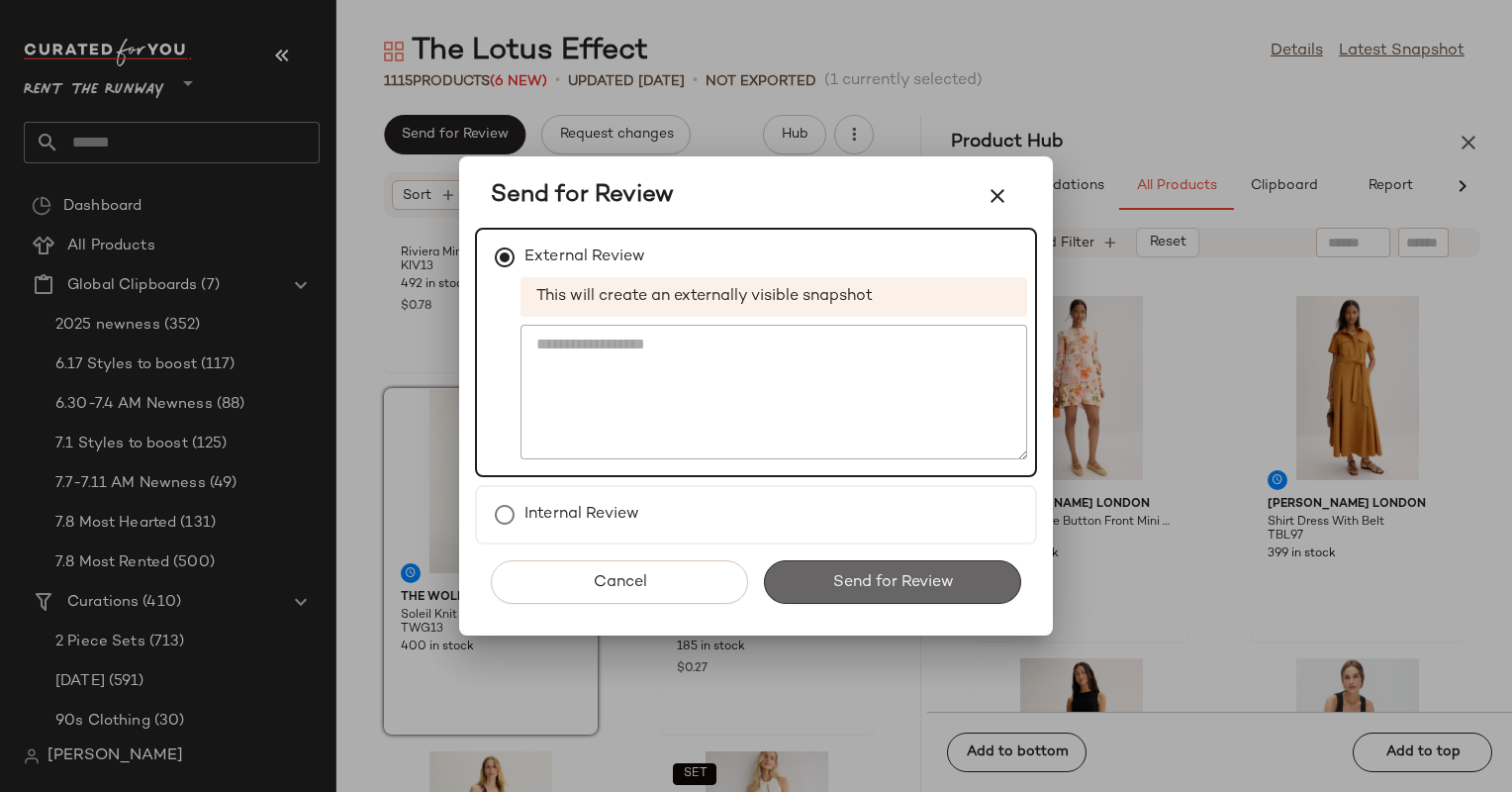 click on "Send for Review" at bounding box center [893, 582] 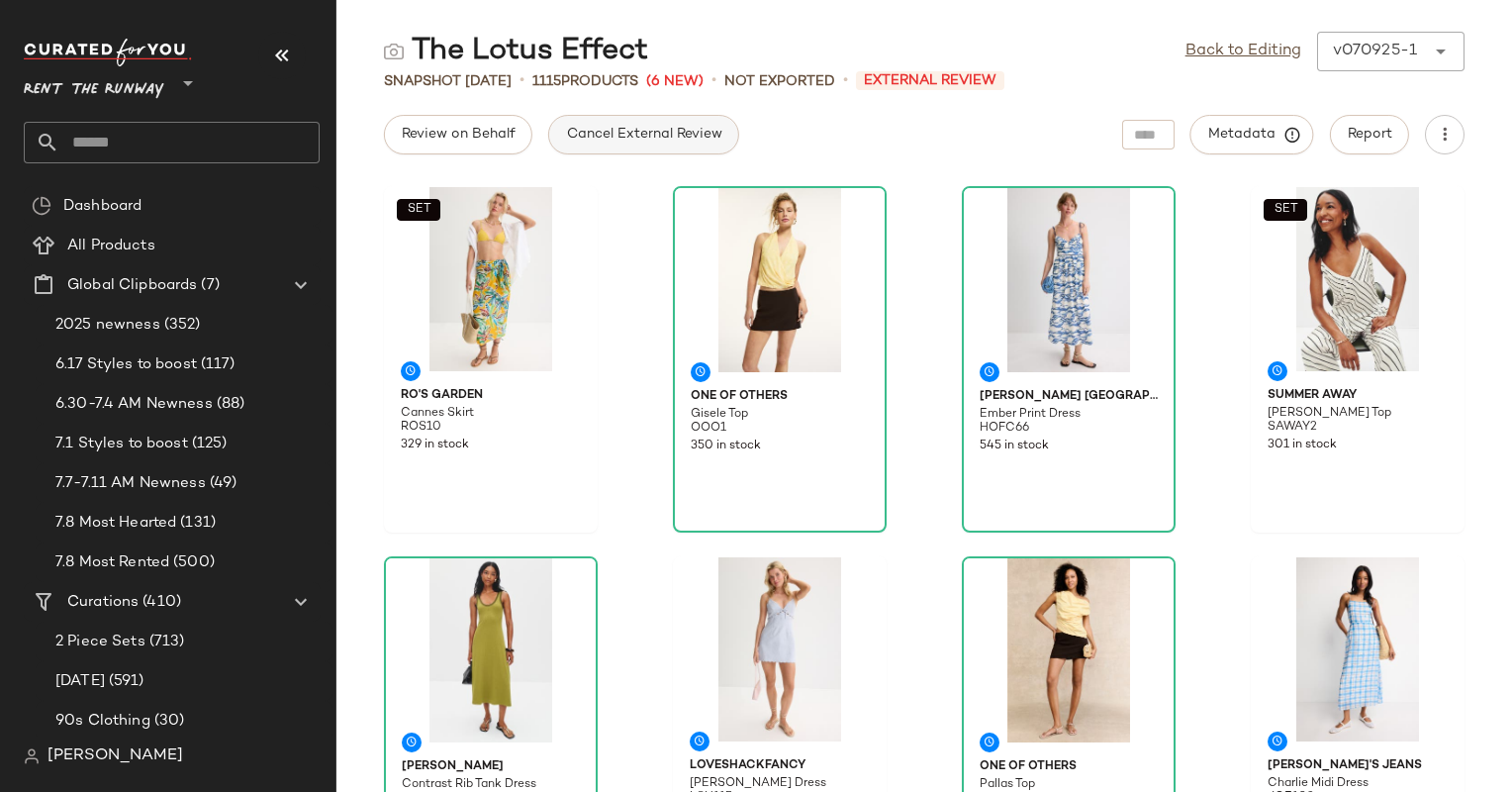 click on "Cancel External Review" 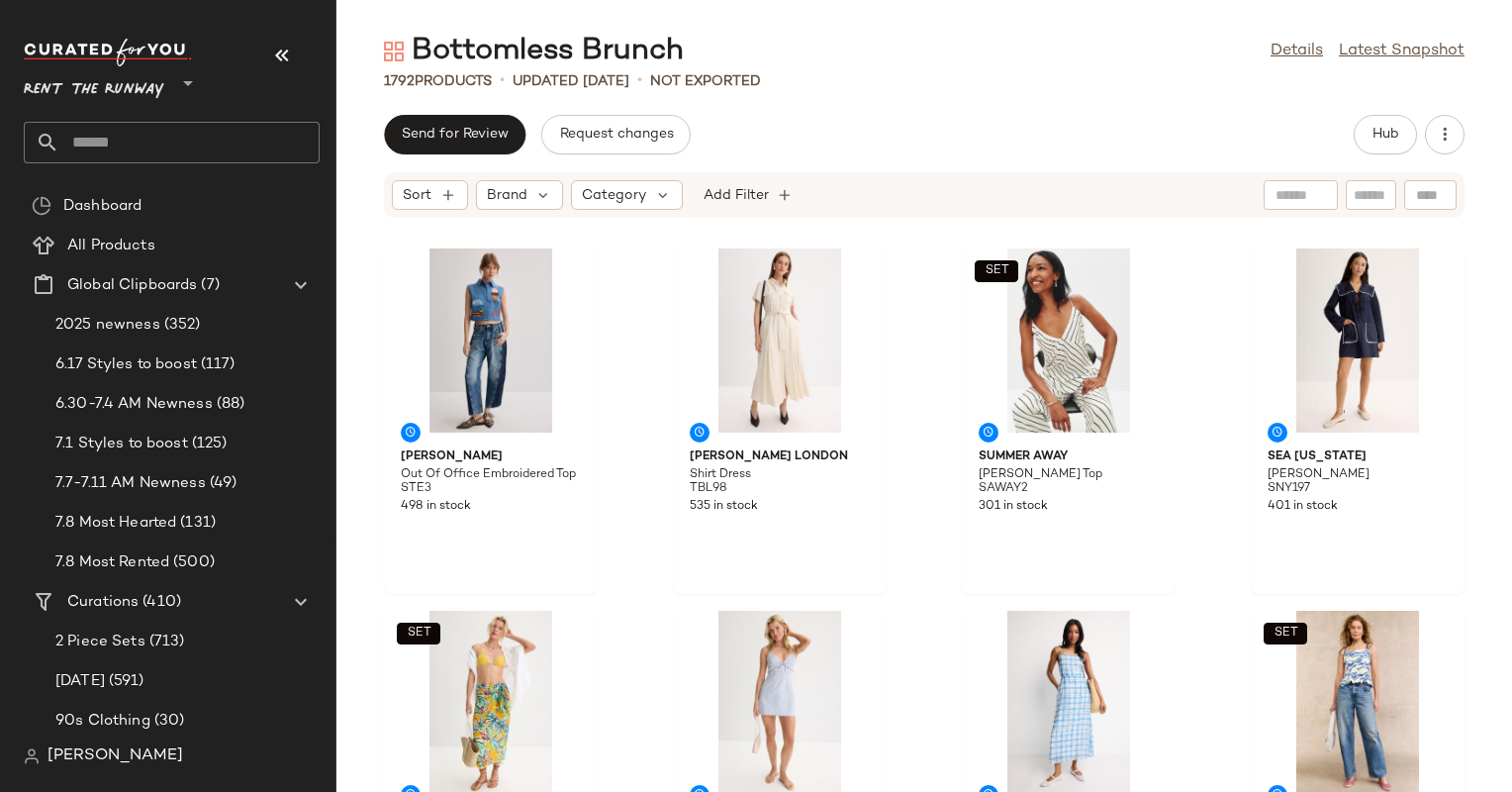 scroll, scrollTop: 0, scrollLeft: 0, axis: both 